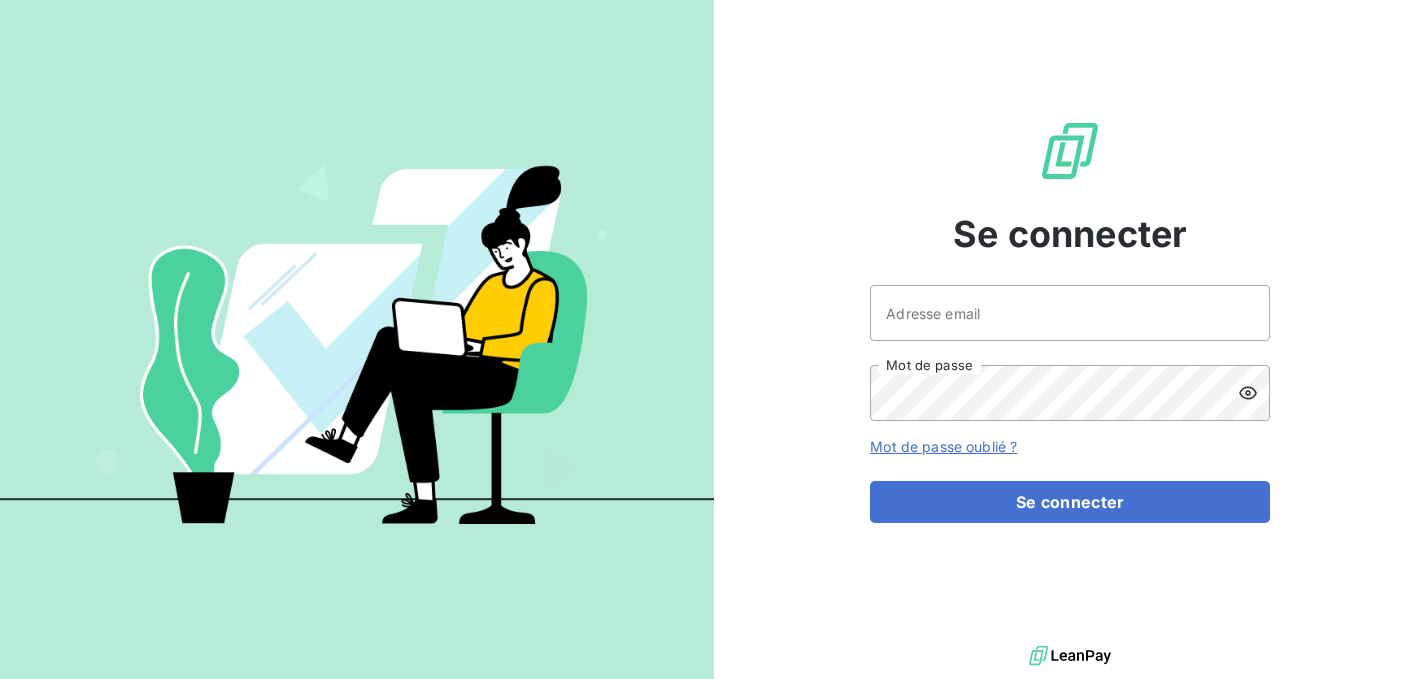 scroll, scrollTop: 0, scrollLeft: 0, axis: both 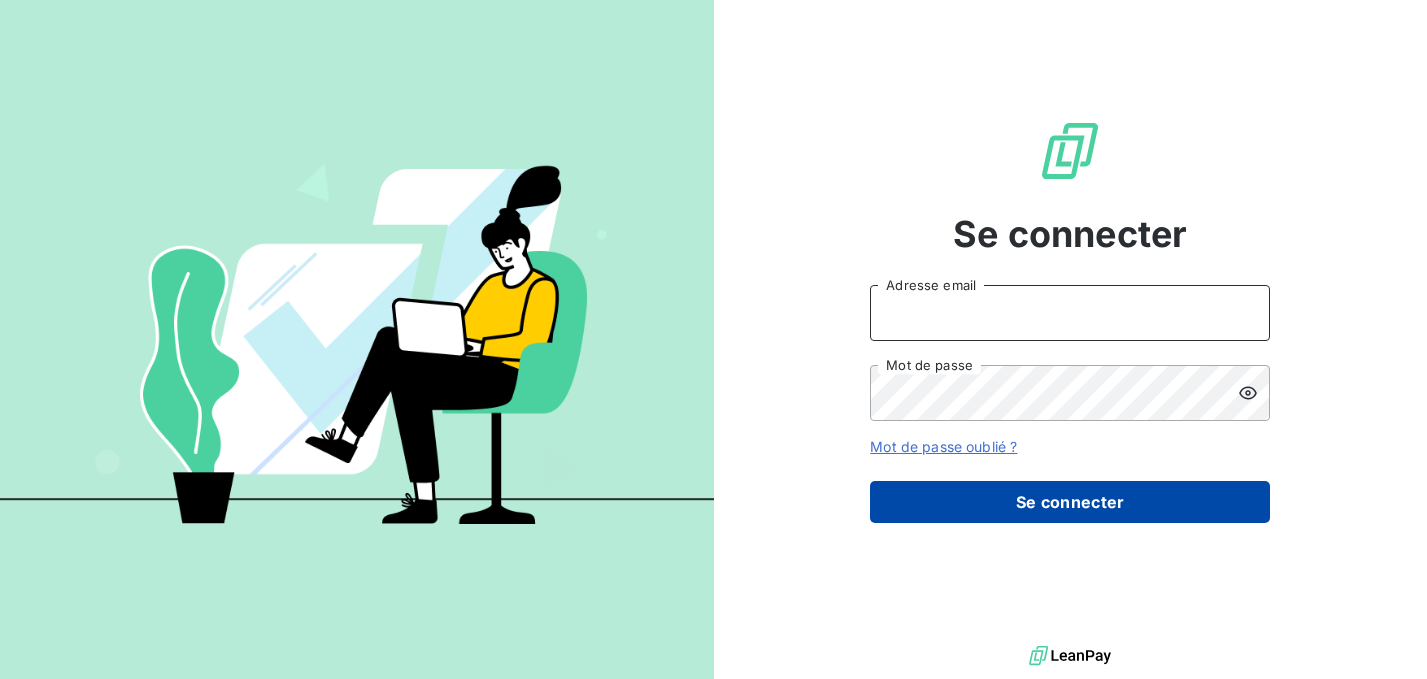 type on "[USERNAME]@[DOMAIN]" 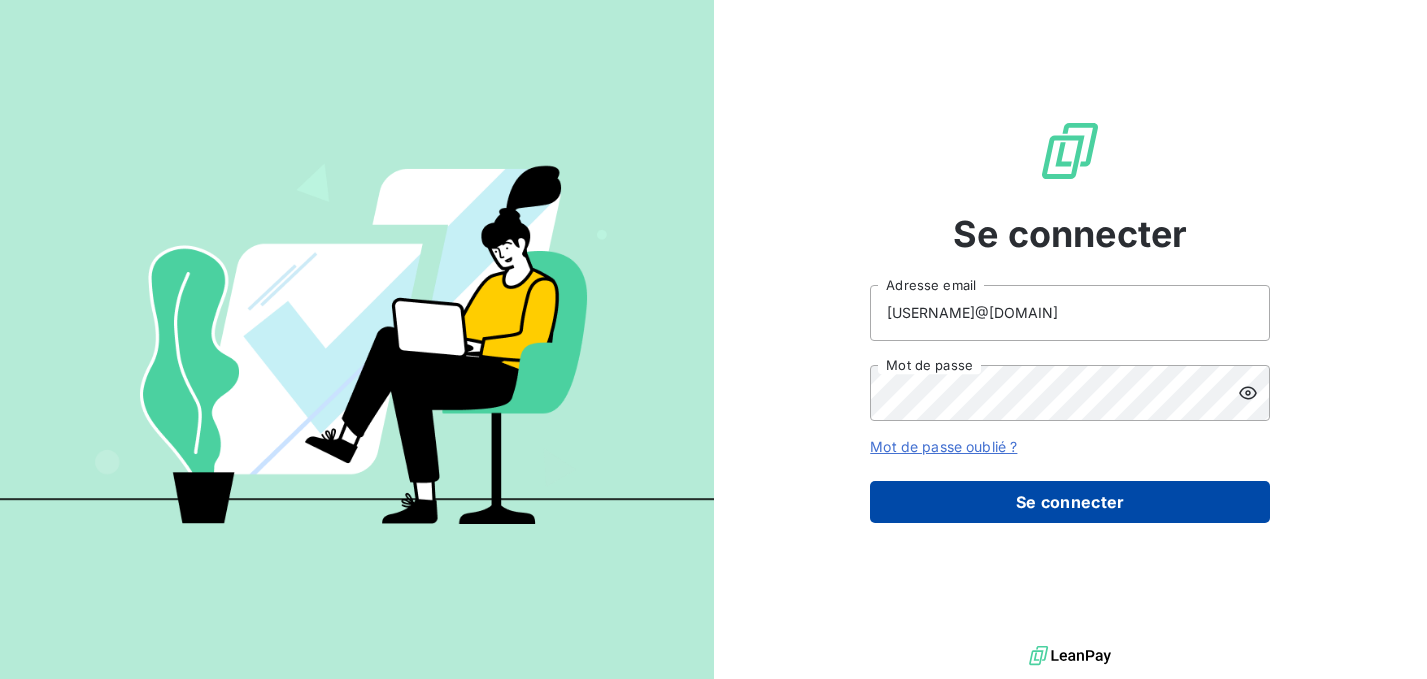 click on "Se connecter" at bounding box center [1070, 502] 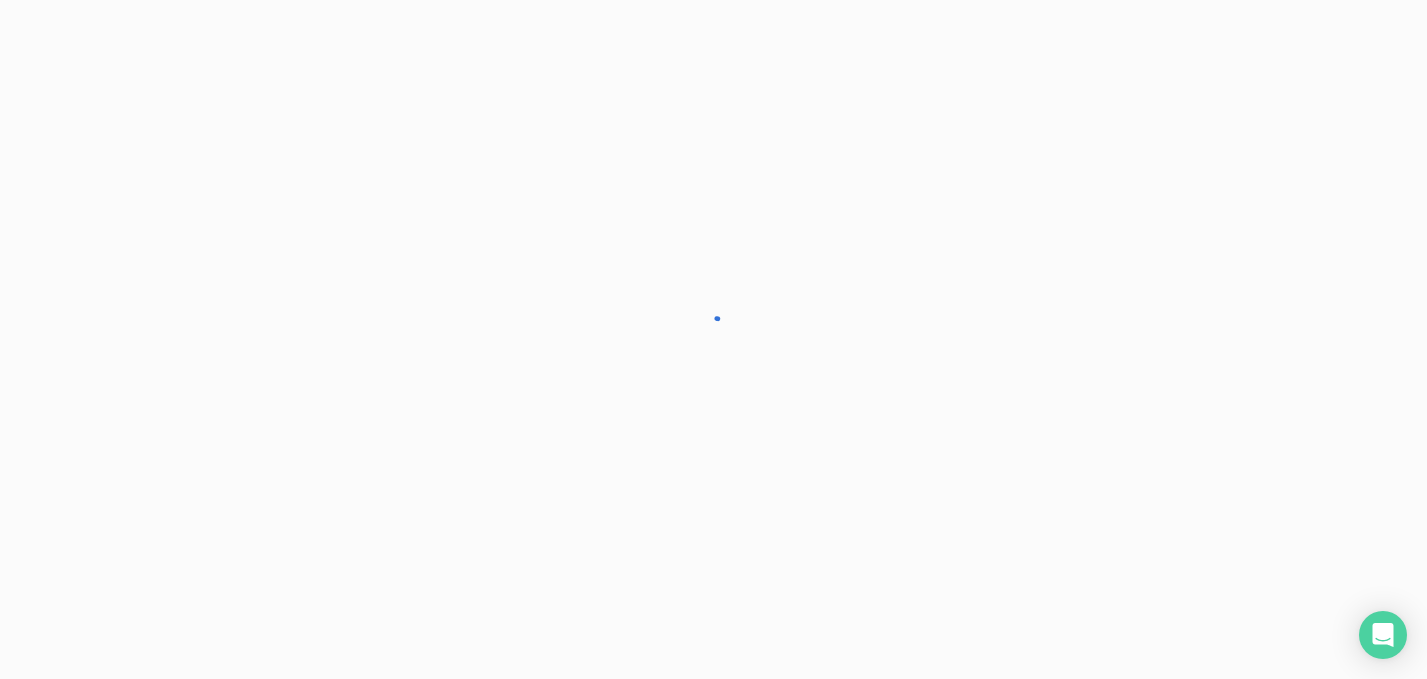 scroll, scrollTop: 0, scrollLeft: 0, axis: both 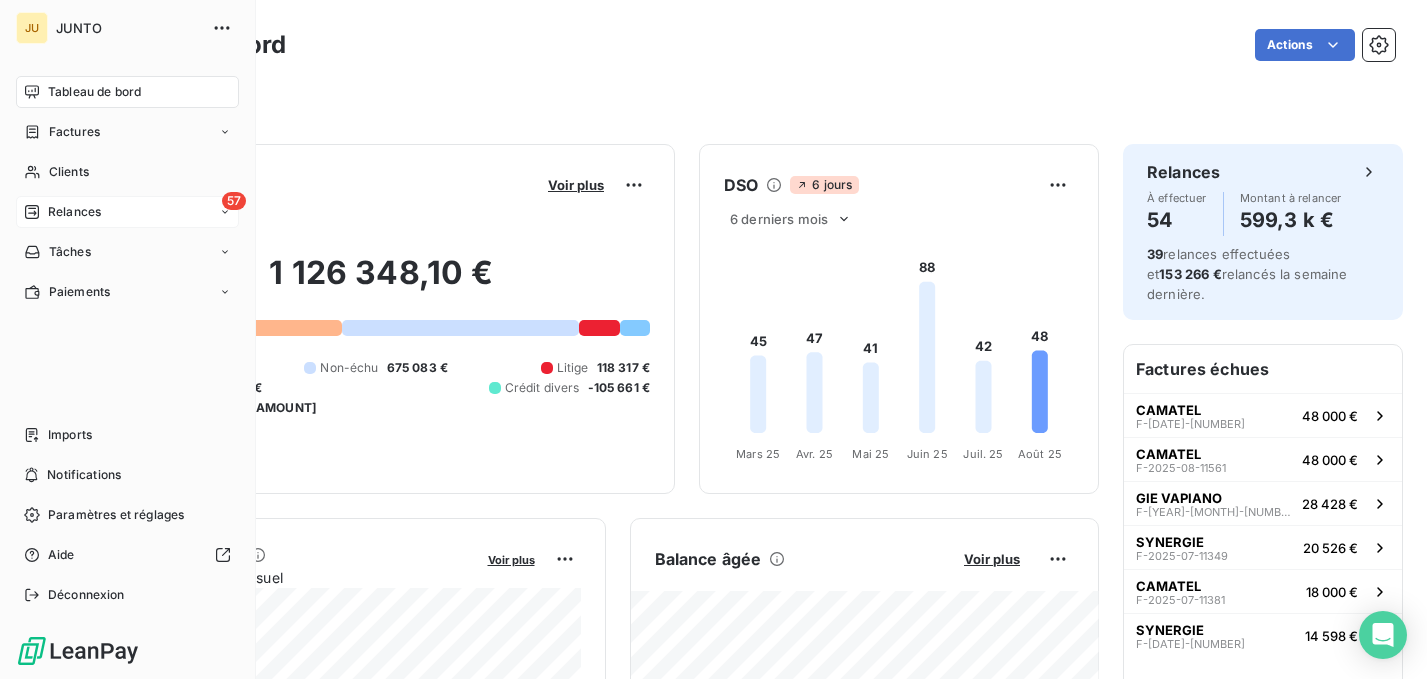 click on "57 Relances" at bounding box center [127, 212] 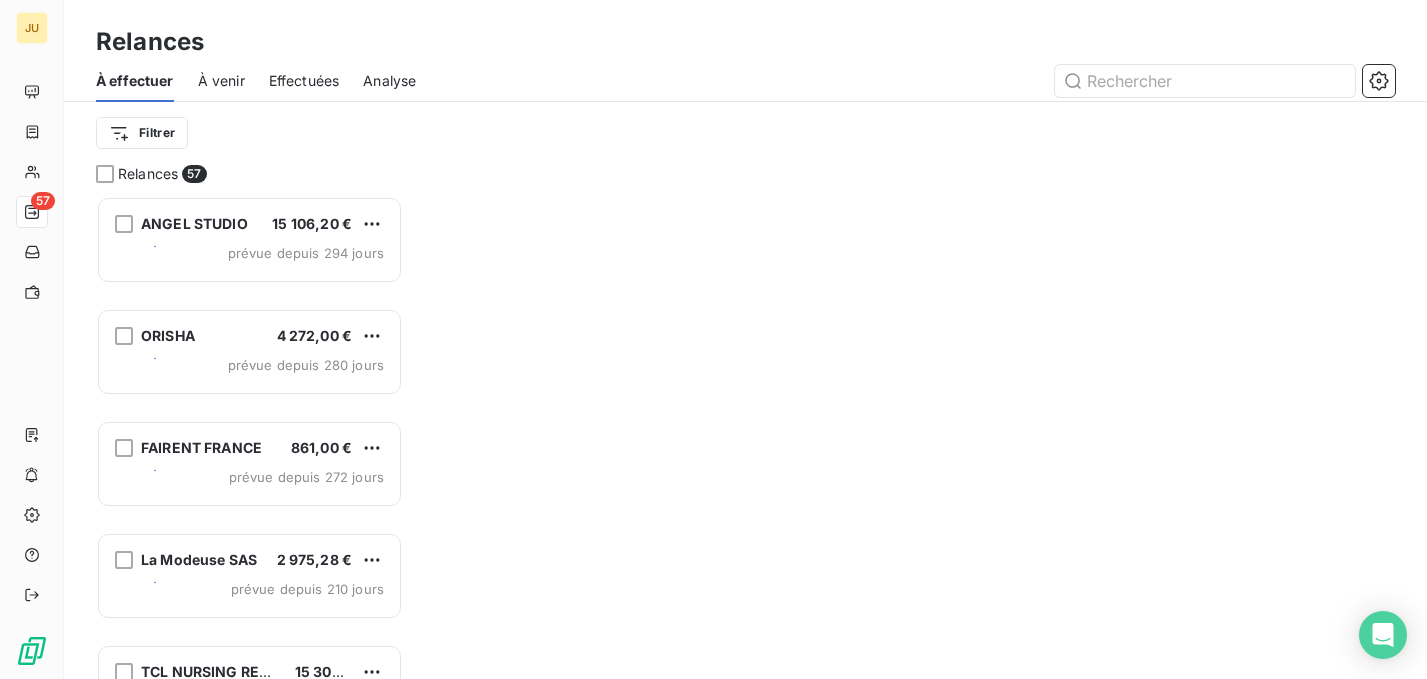 scroll, scrollTop: 483, scrollLeft: 306, axis: both 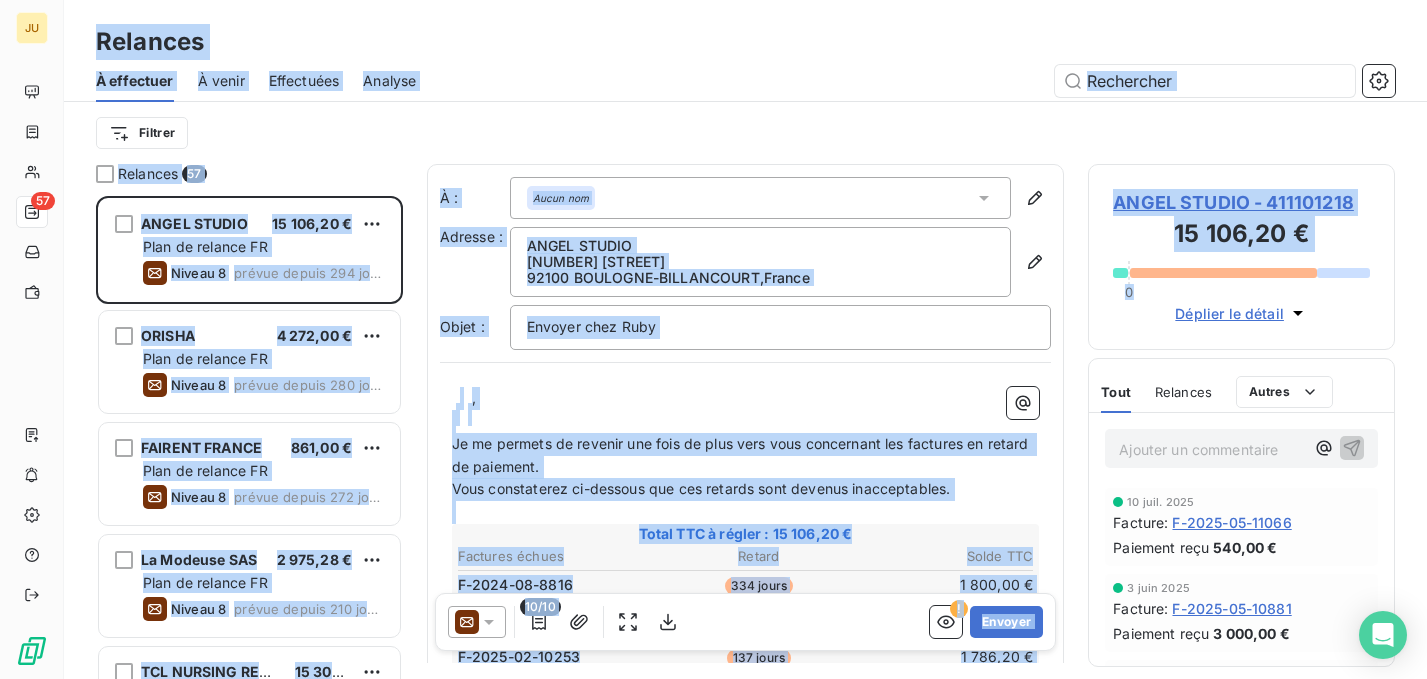drag, startPoint x: 1338, startPoint y: -110, endPoint x: 1426, endPoint y: 278, distance: 397.85425 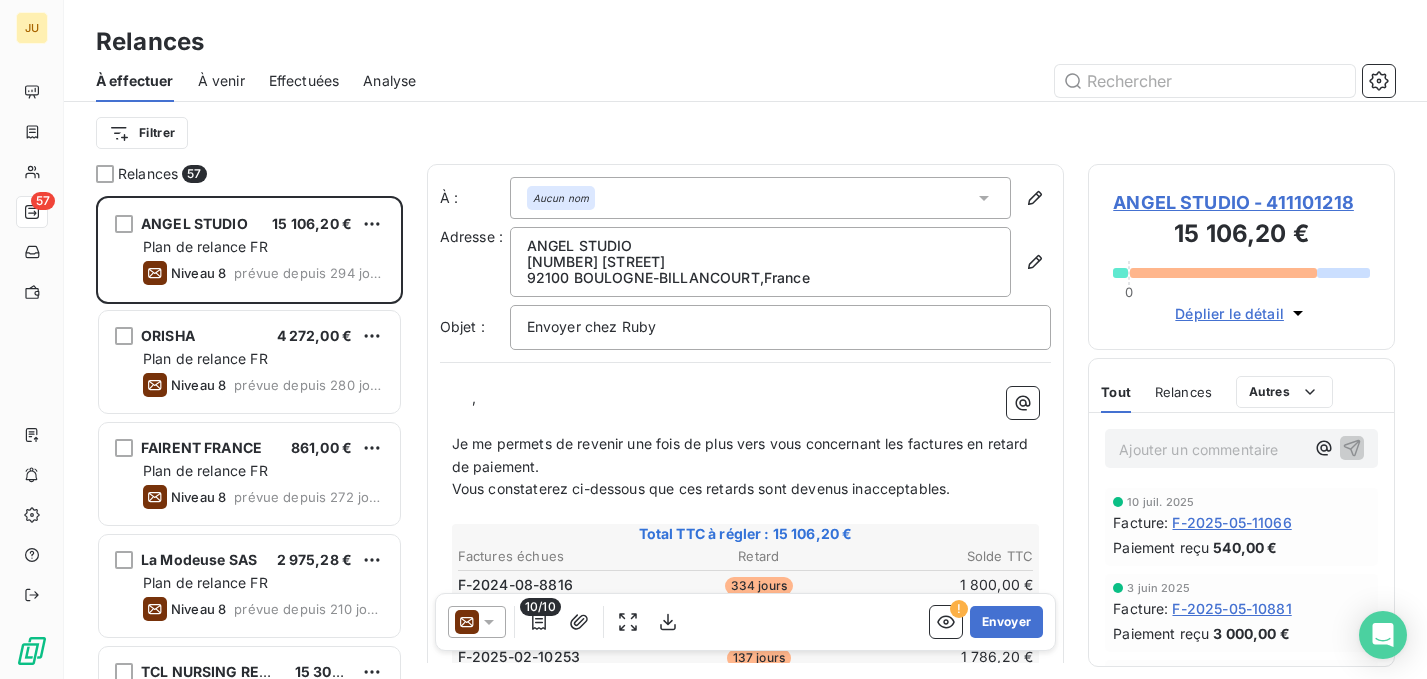click on "Filtrer" at bounding box center (745, 133) 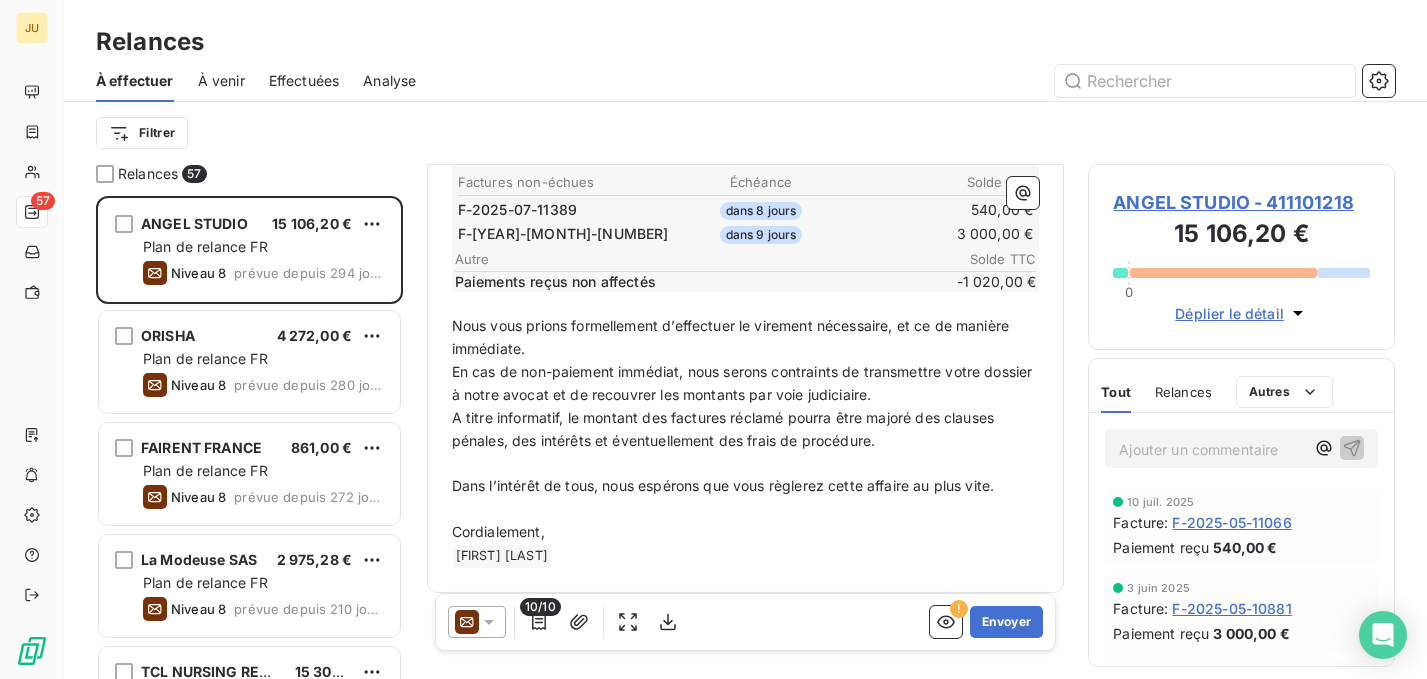 scroll, scrollTop: 584, scrollLeft: 0, axis: vertical 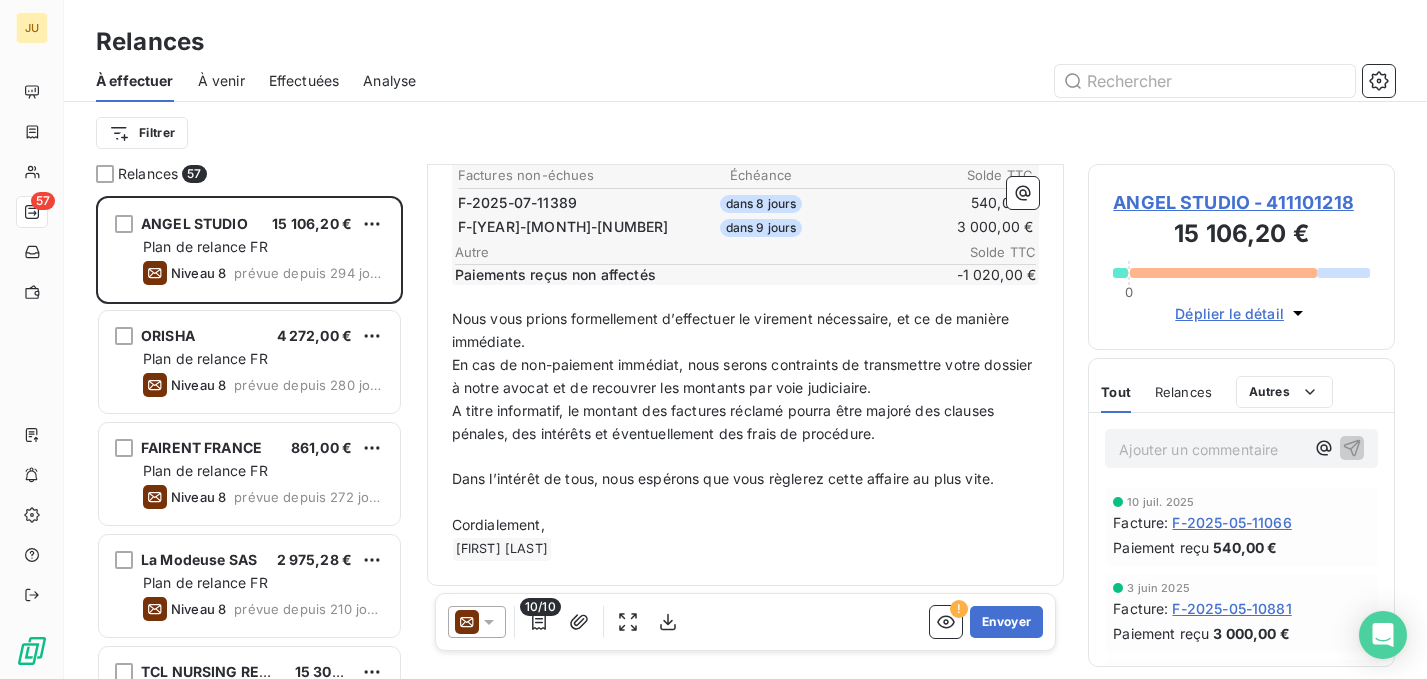 click on "Filtrer" at bounding box center (745, 133) 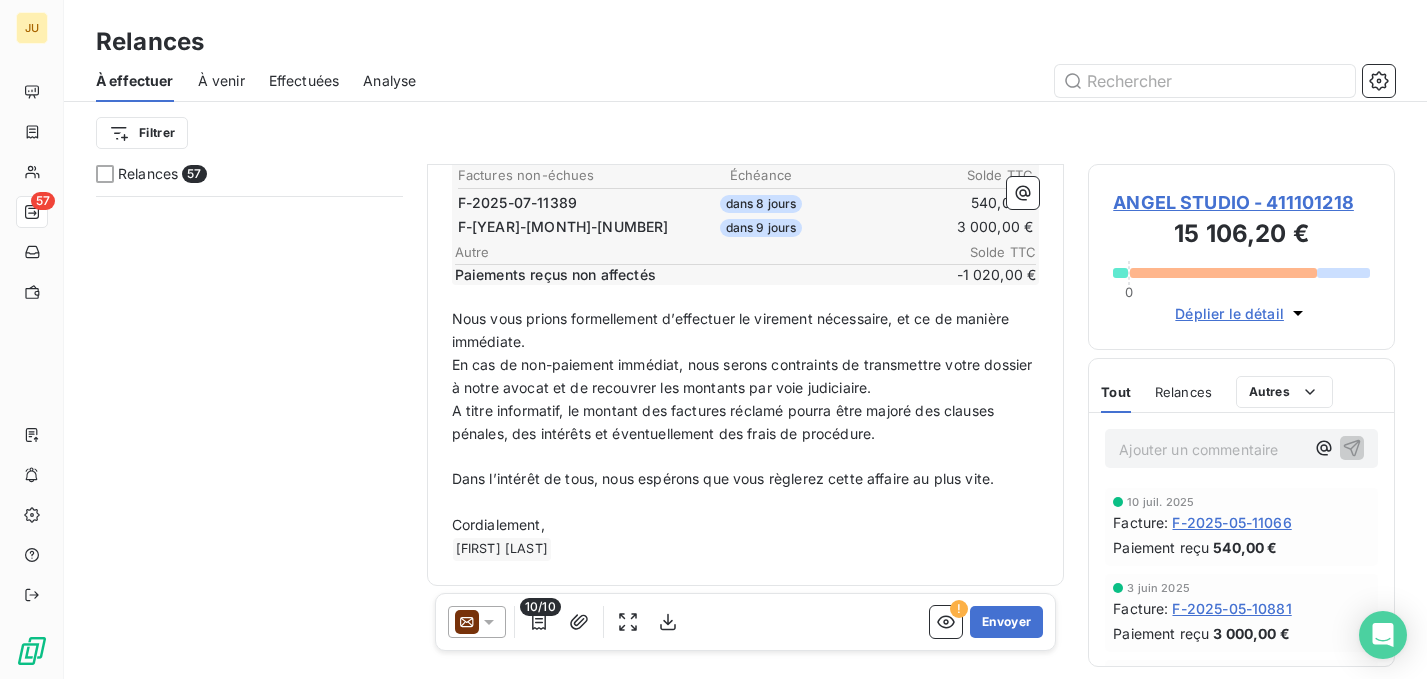 scroll, scrollTop: 5902, scrollLeft: 0, axis: vertical 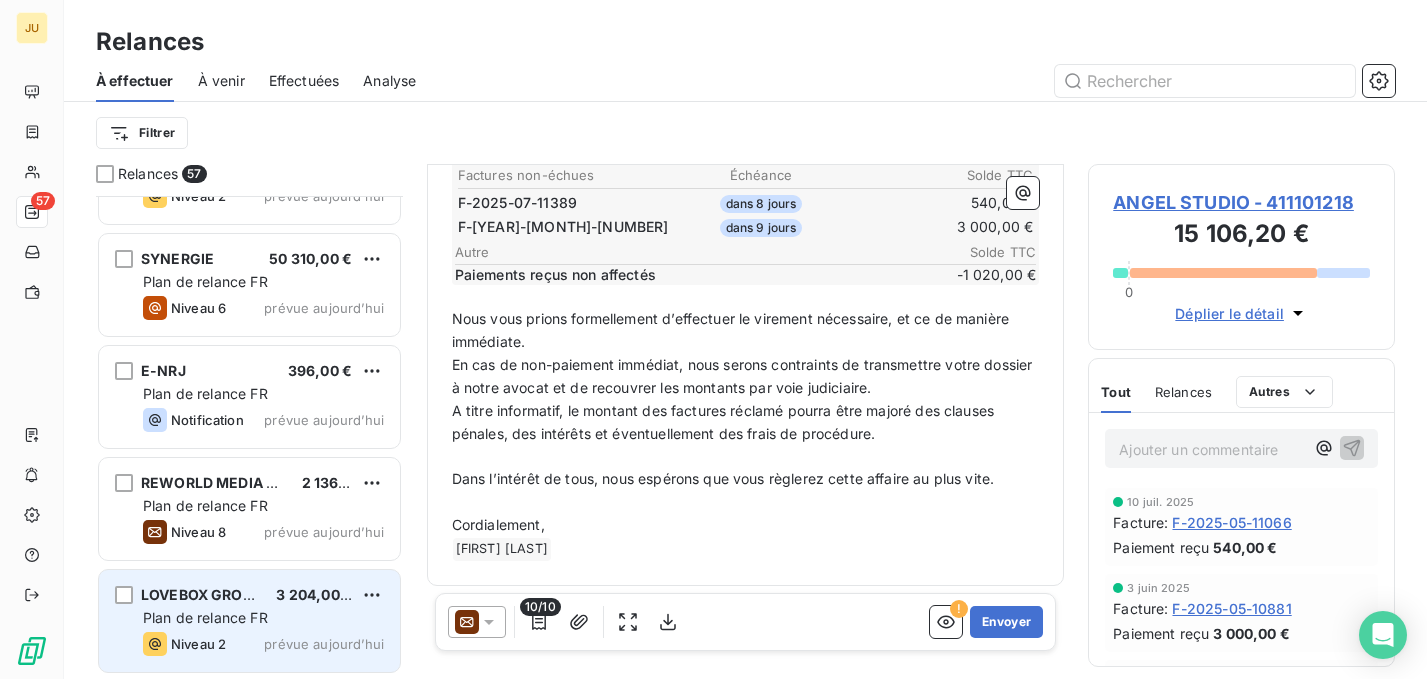 click on "3 204,00 €" at bounding box center [314, 594] 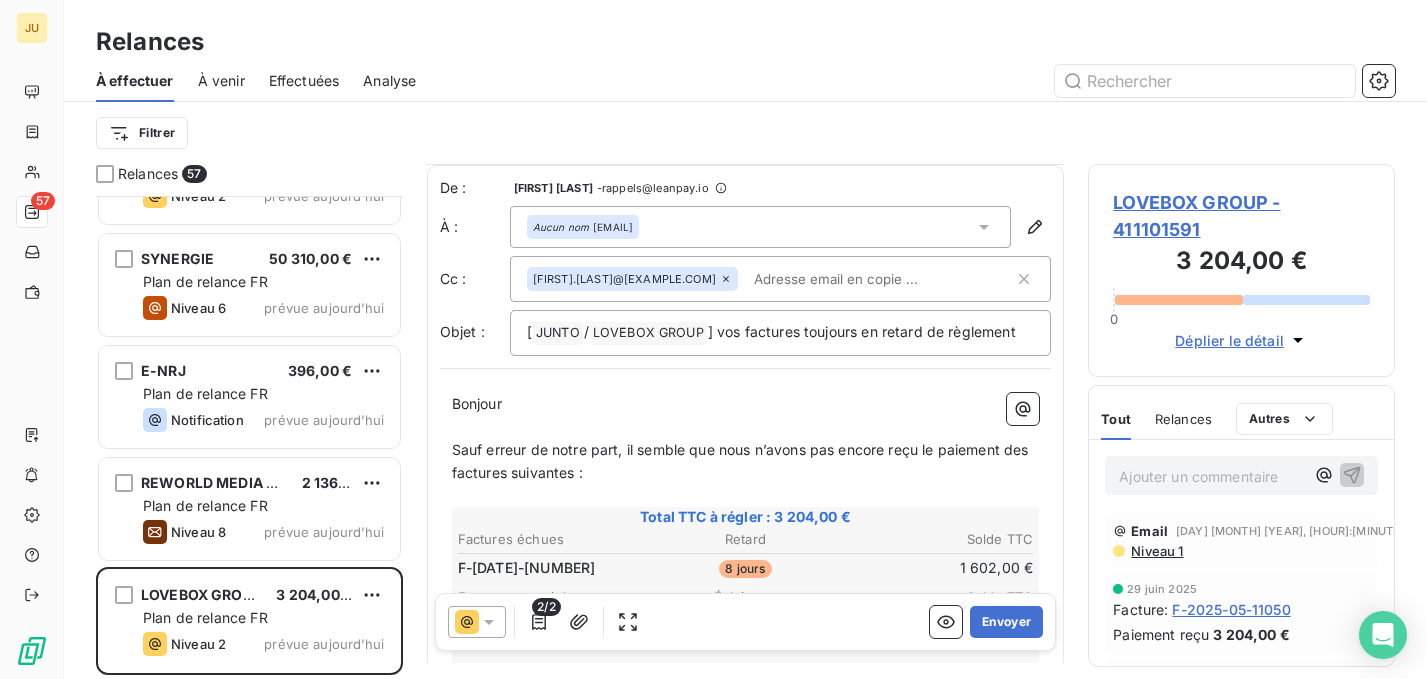 scroll, scrollTop: 360, scrollLeft: 0, axis: vertical 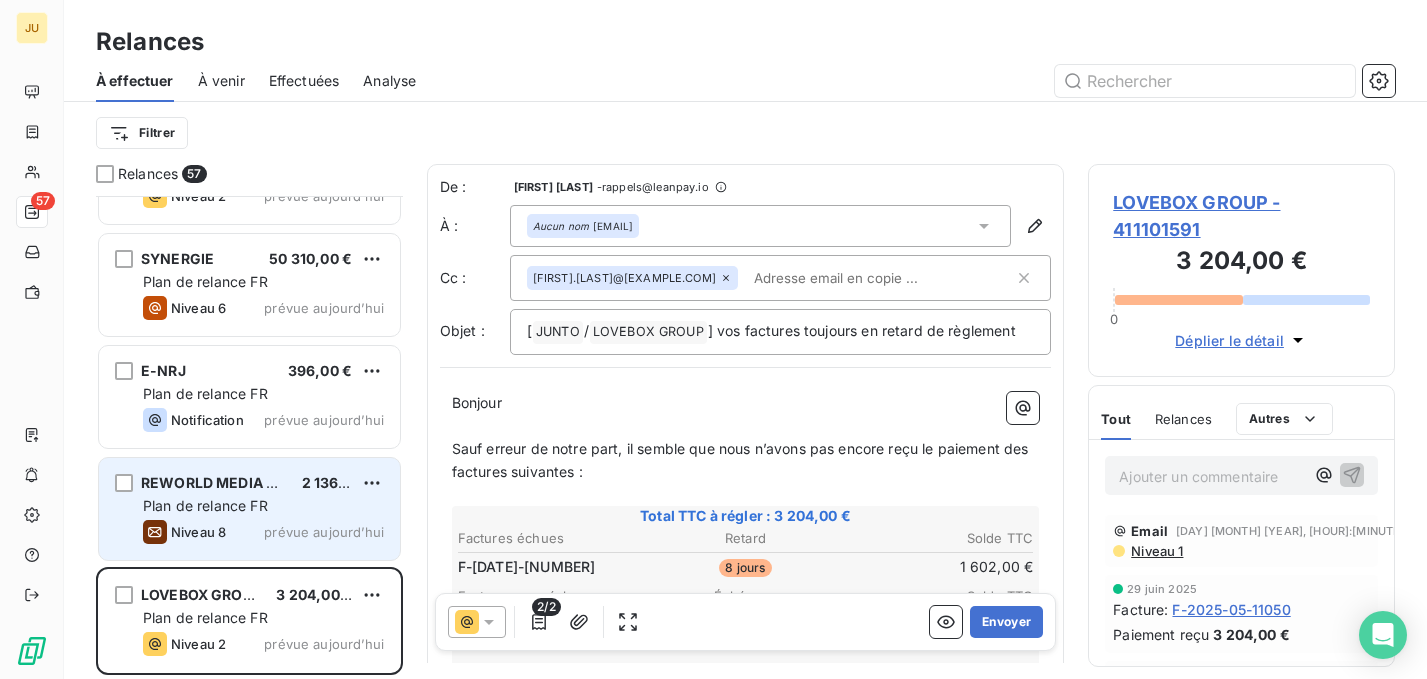 click on "Plan de relance FR" at bounding box center (263, 506) 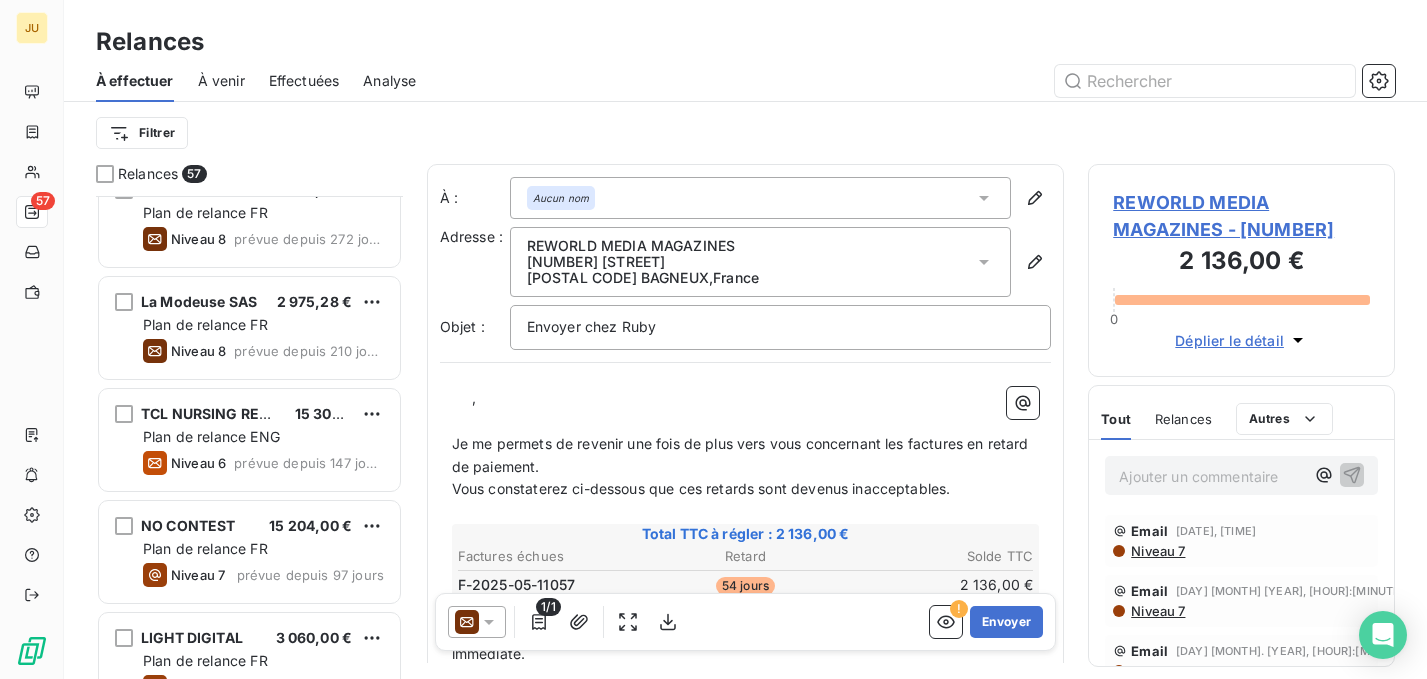 scroll, scrollTop: 277, scrollLeft: 0, axis: vertical 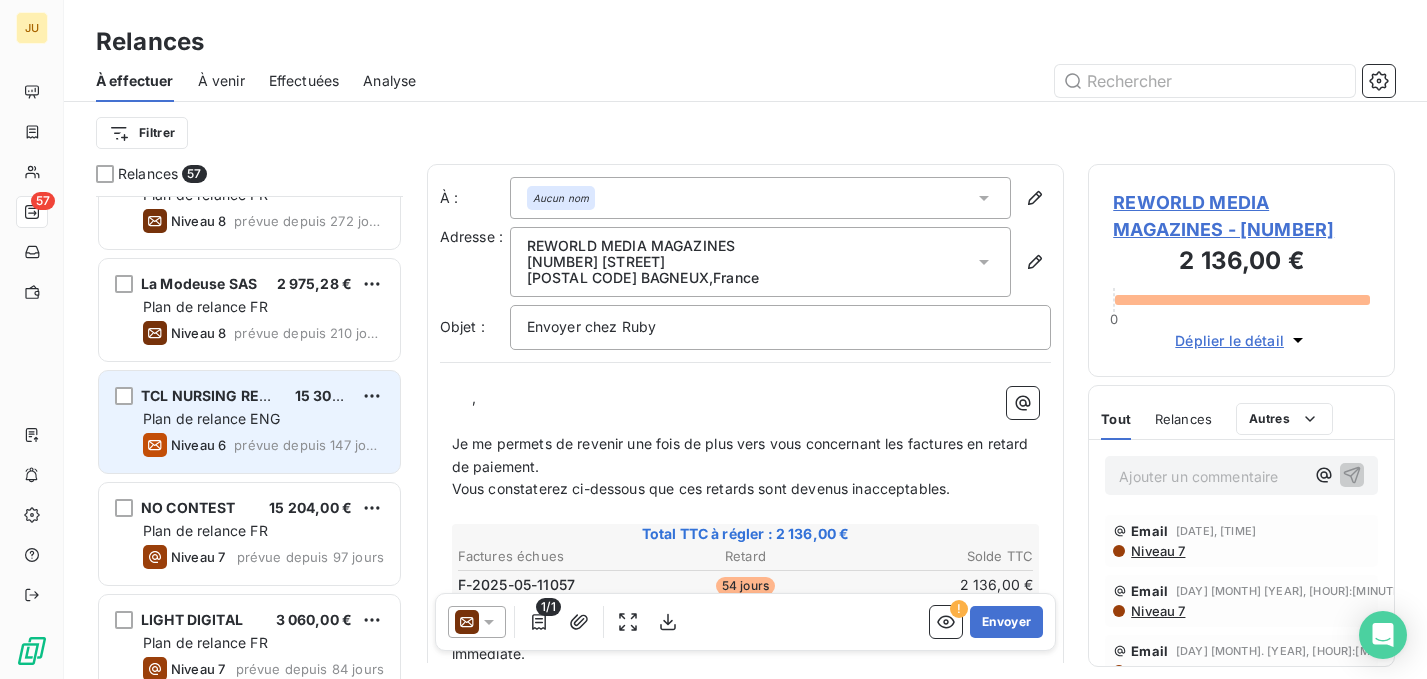 click on "TCL NURSING REGISTRY INC 15 300,00 € Plan de relance ENG Niveau 6 prévue depuis 147 jours" at bounding box center [249, 422] 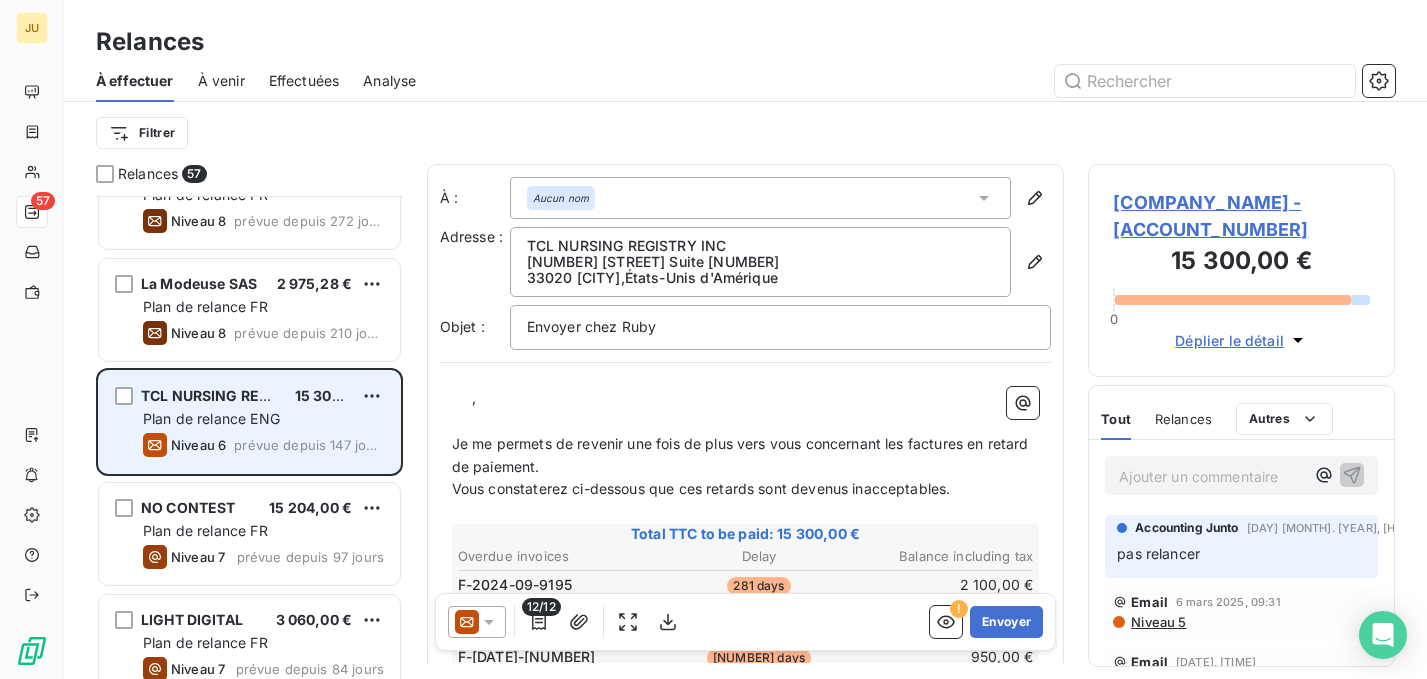 scroll, scrollTop: 277, scrollLeft: 0, axis: vertical 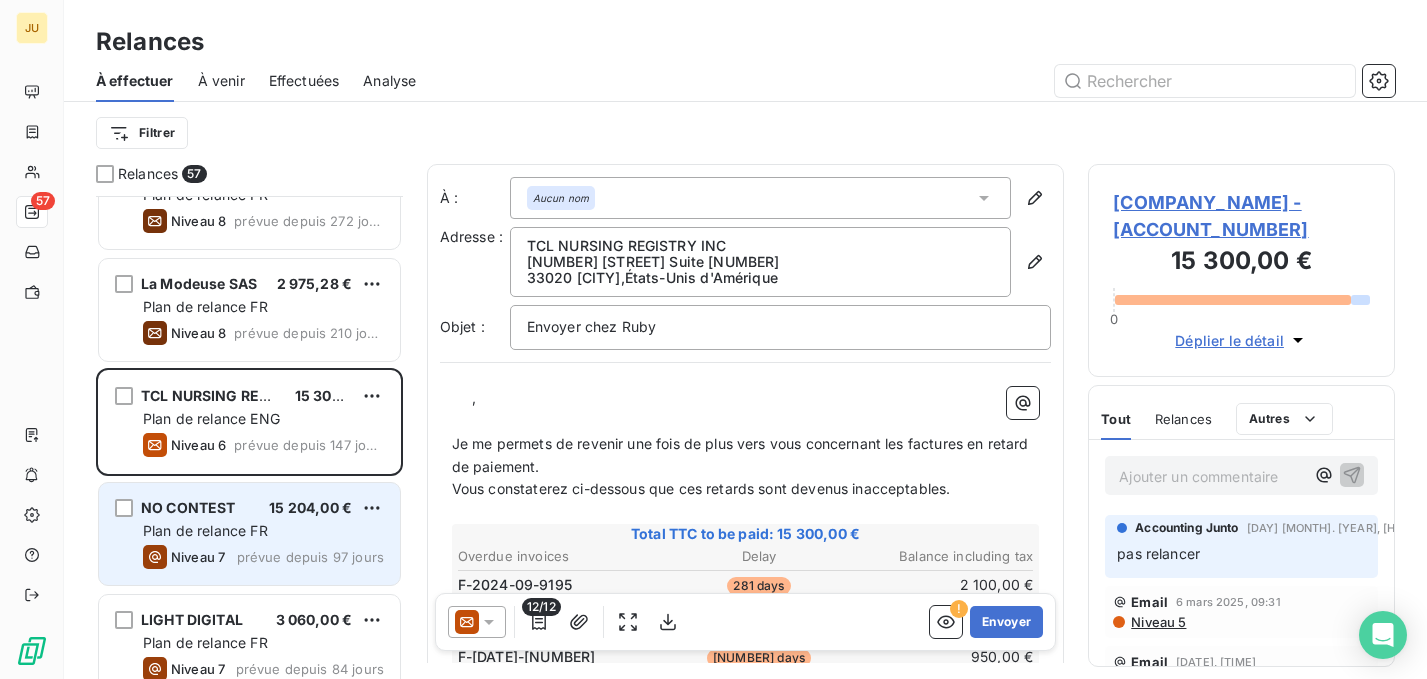 click on "NO CONTEST 15 204,00 €" at bounding box center (263, 508) 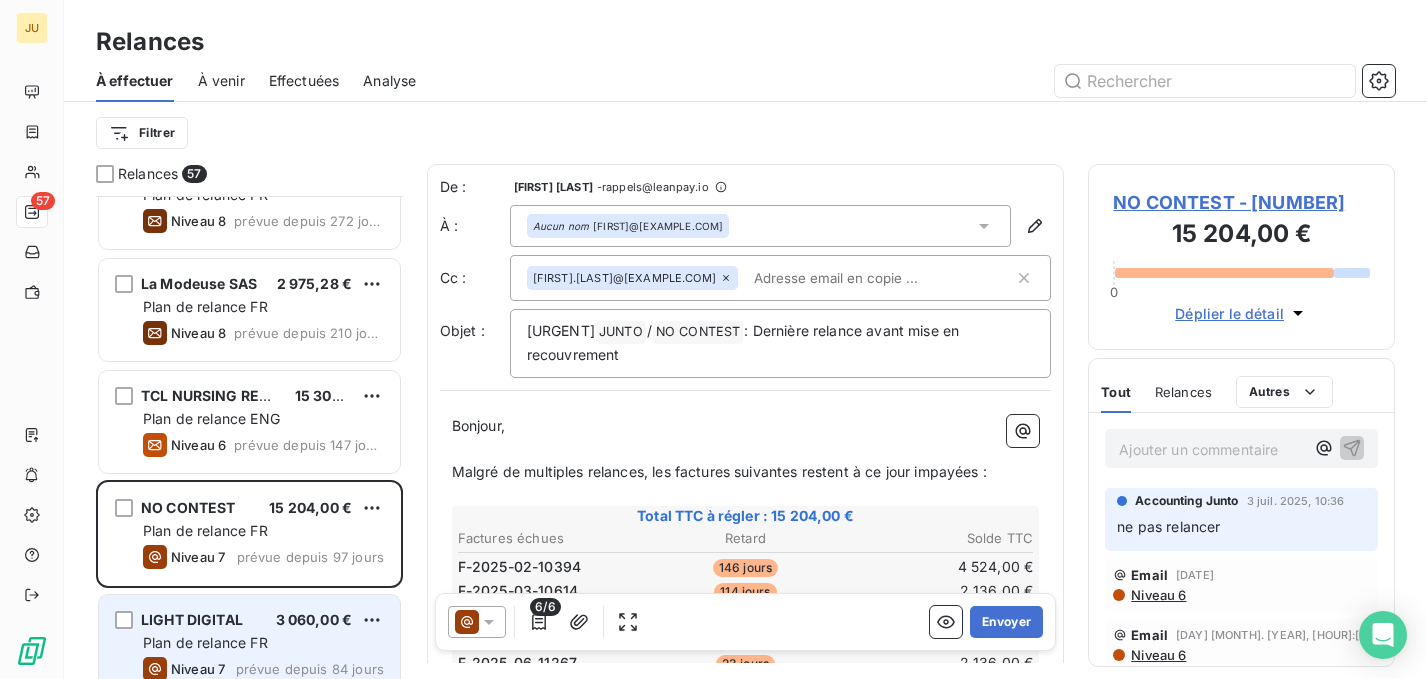 click on "LIGHT DIGITAL [PRICE] Plan de relance FR Niveau 7 prévue depuis [NUMBER] jours" at bounding box center [249, 646] 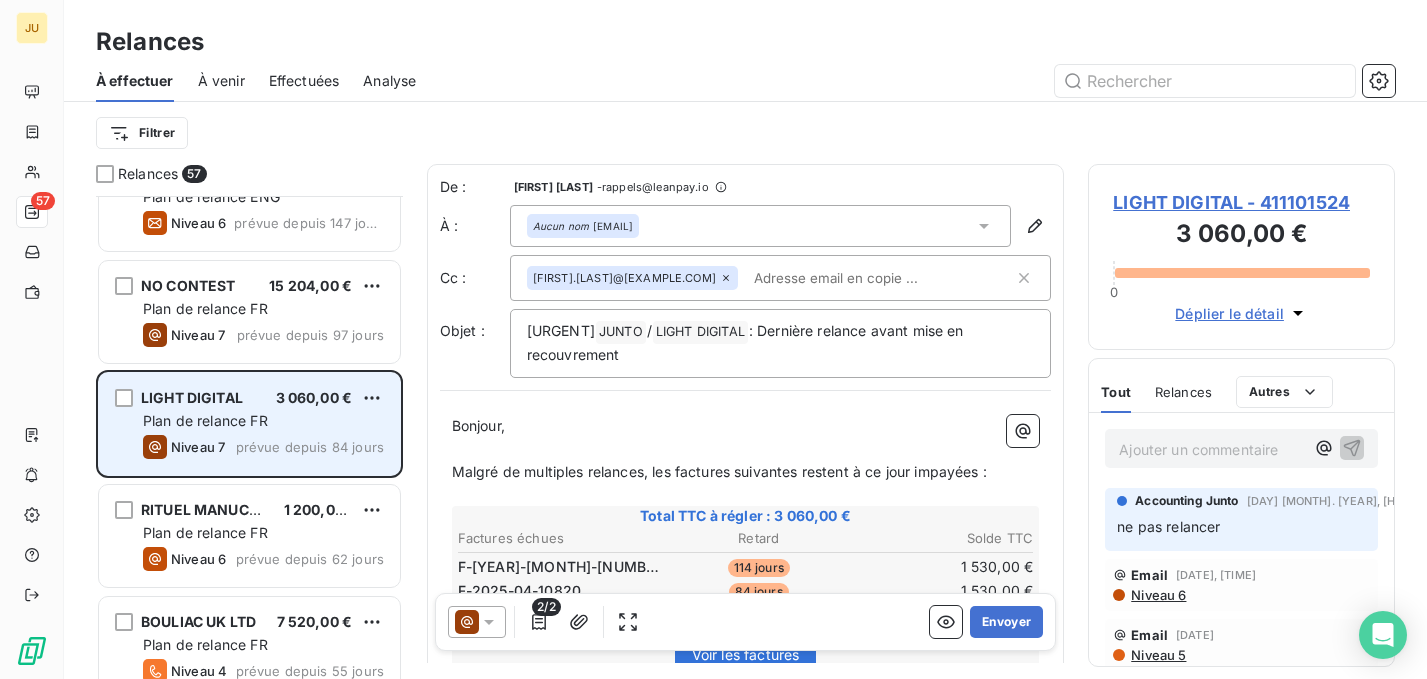 scroll, scrollTop: 531, scrollLeft: 0, axis: vertical 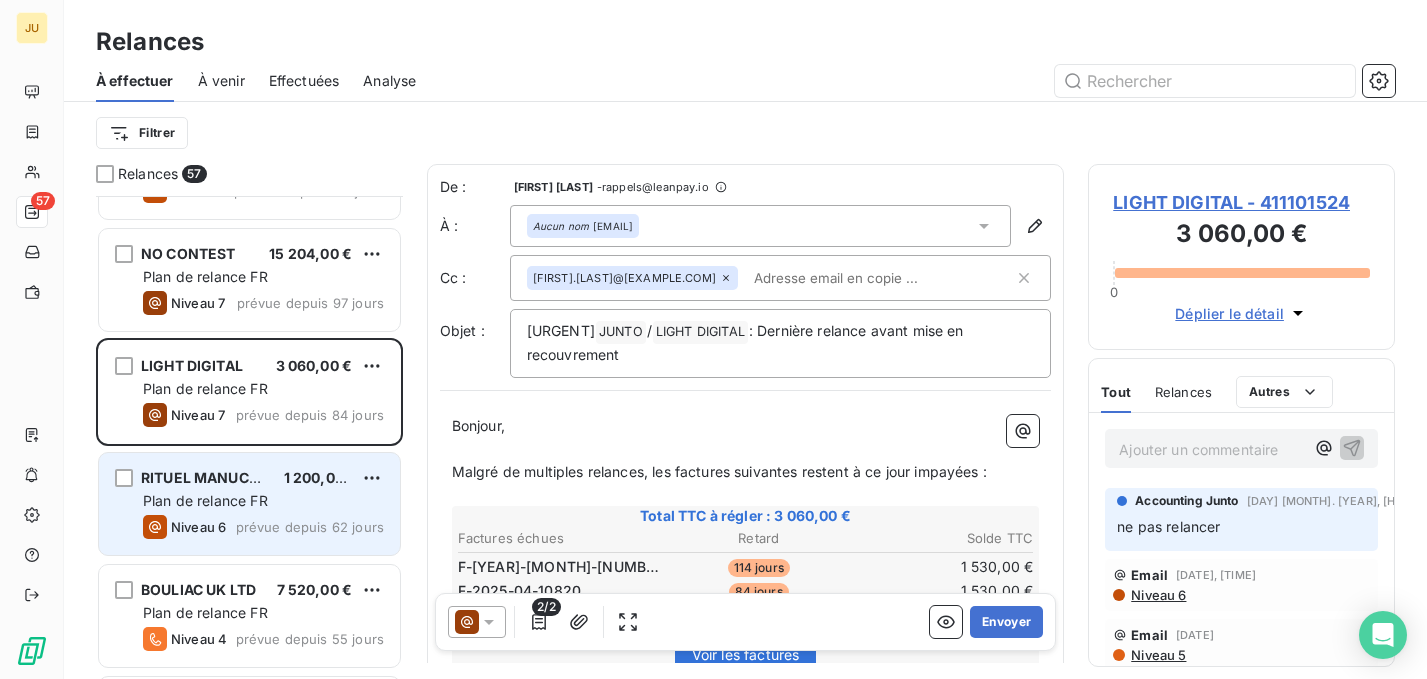 click on "Niveau 6 prévue depuis 62 jours" at bounding box center [263, 527] 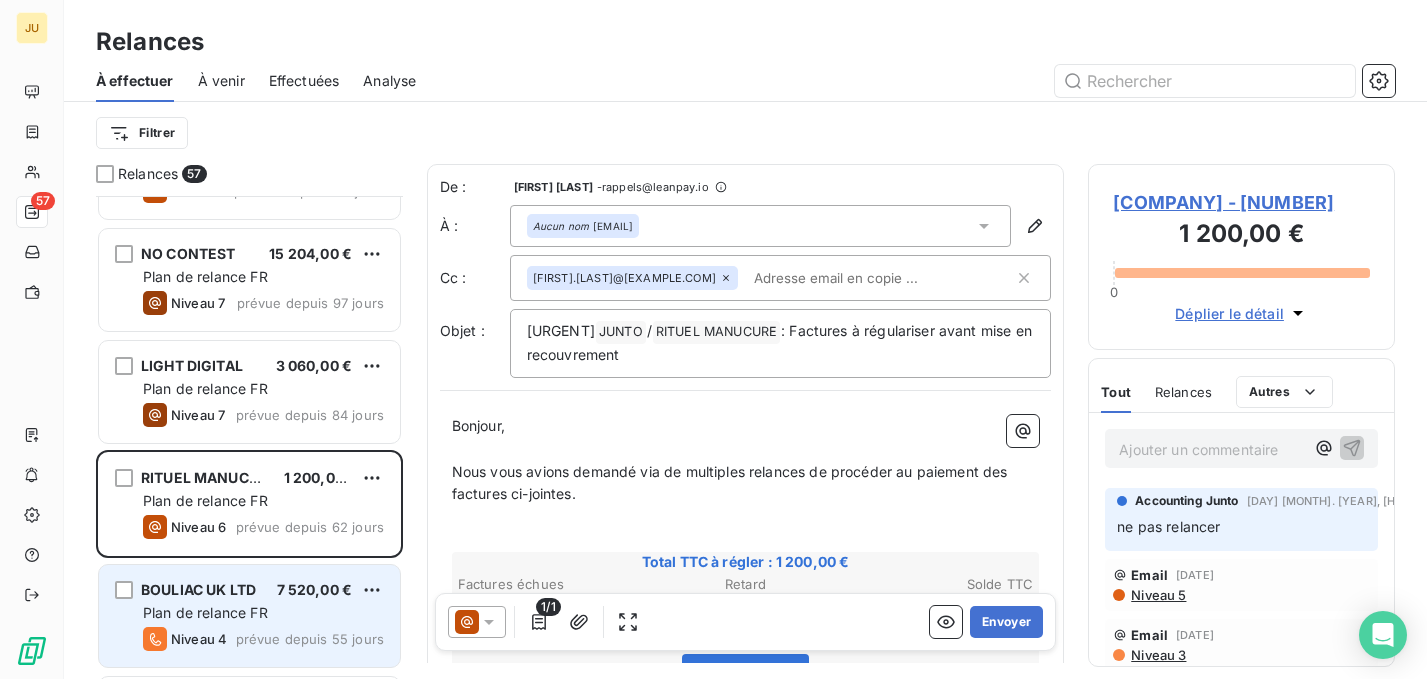 click on "Plan de relance FR" at bounding box center [205, 612] 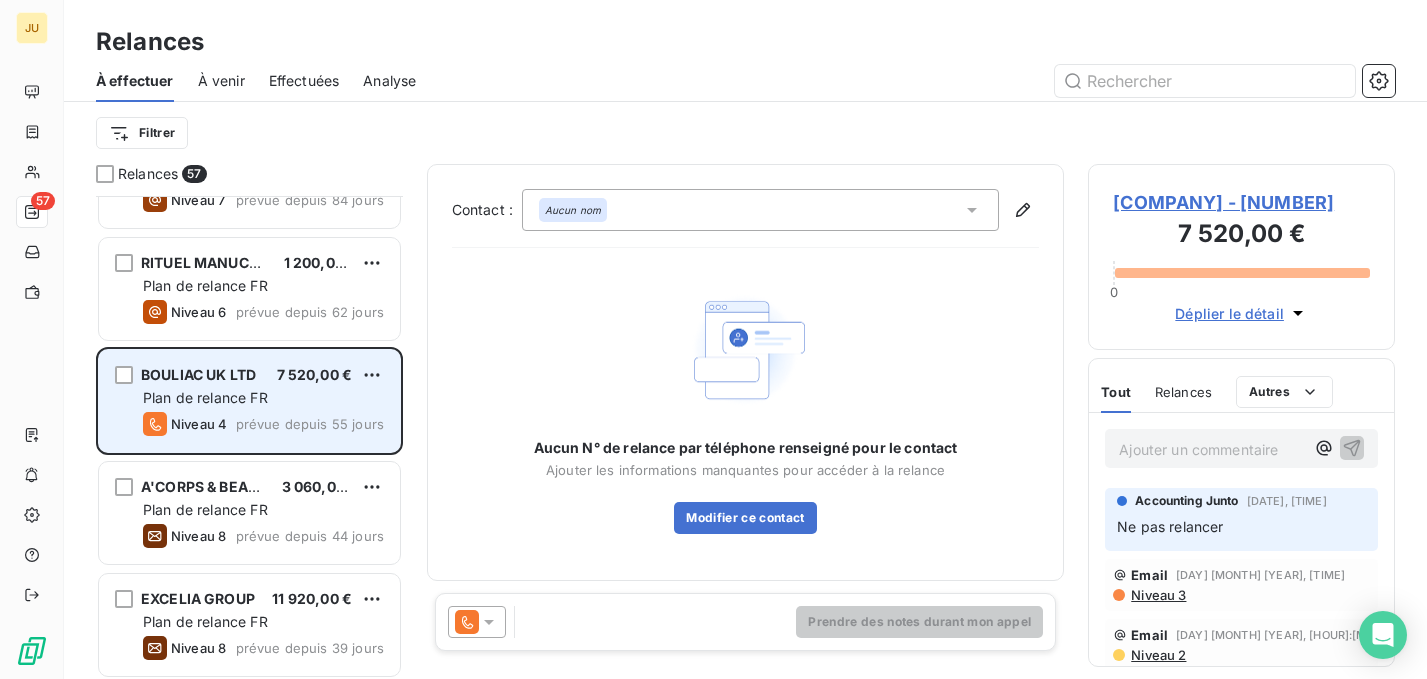 scroll, scrollTop: 750, scrollLeft: 0, axis: vertical 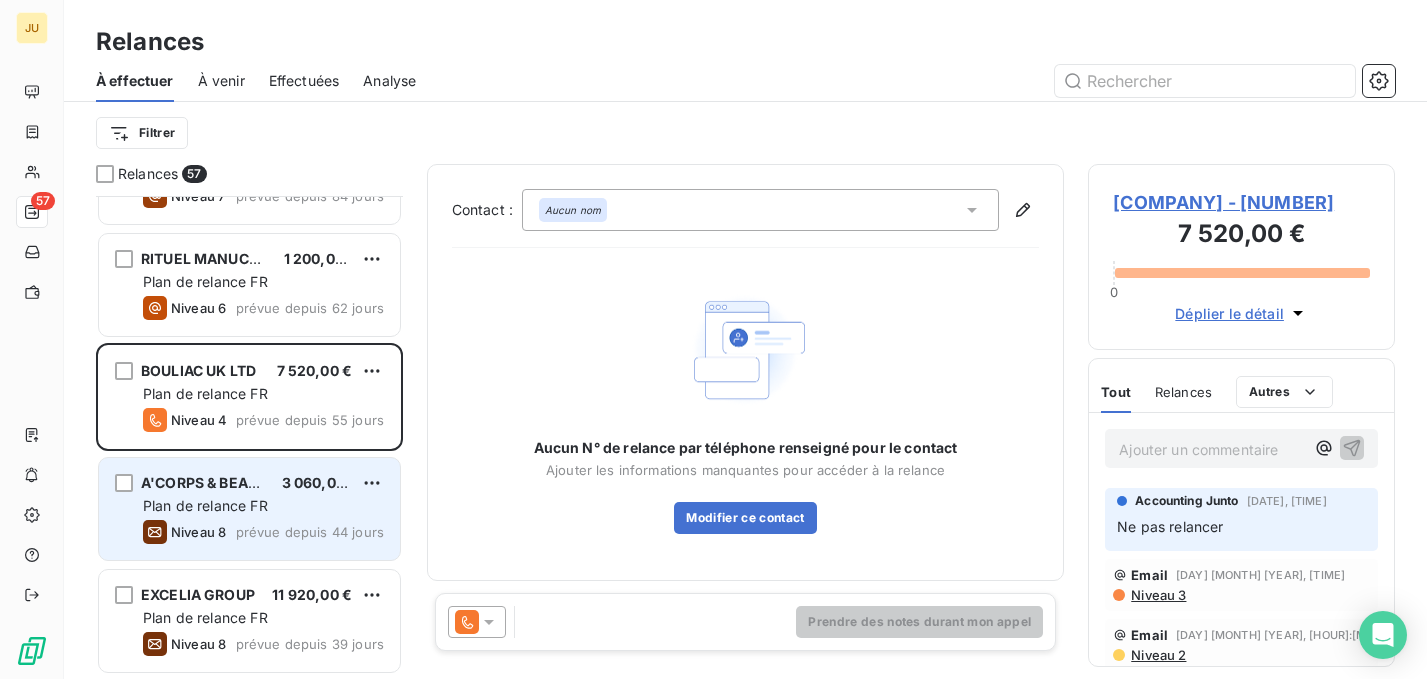 click on "prévue depuis 44 jours" at bounding box center (310, 532) 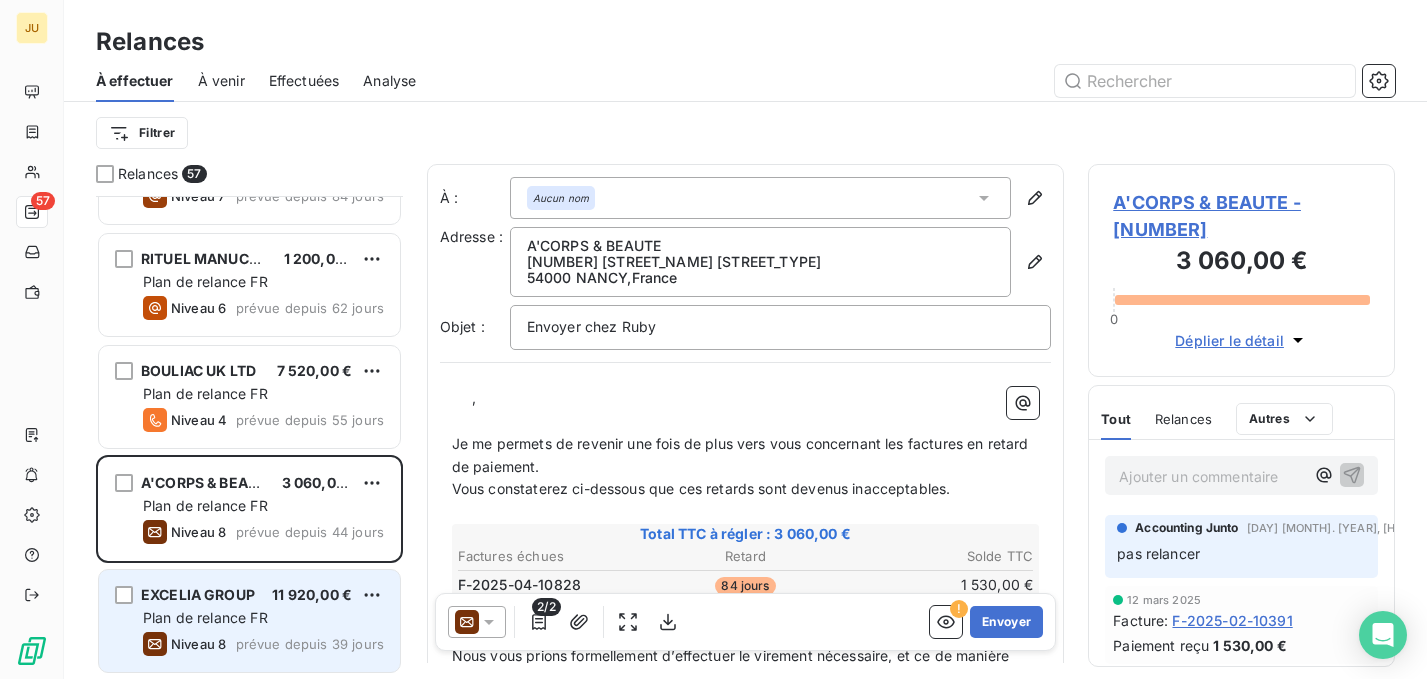 click on "11 920,00 €" at bounding box center (312, 594) 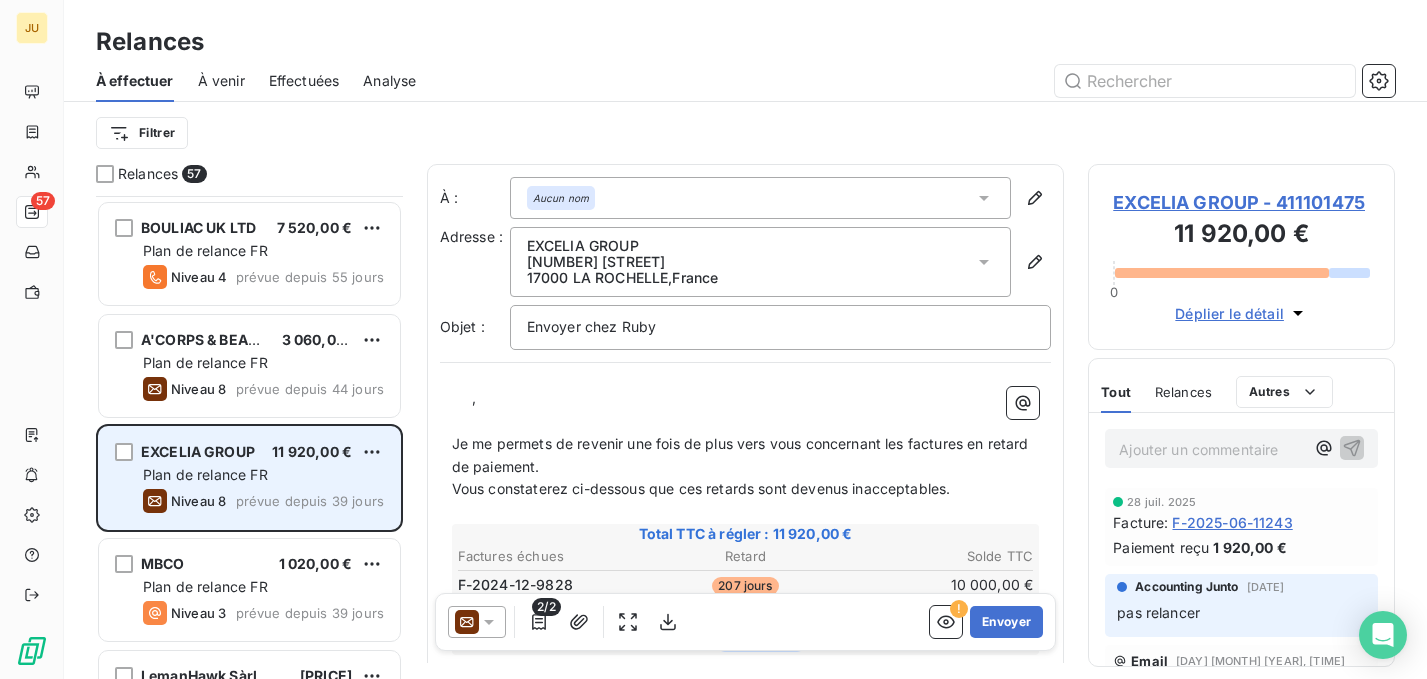 scroll, scrollTop: 897, scrollLeft: 0, axis: vertical 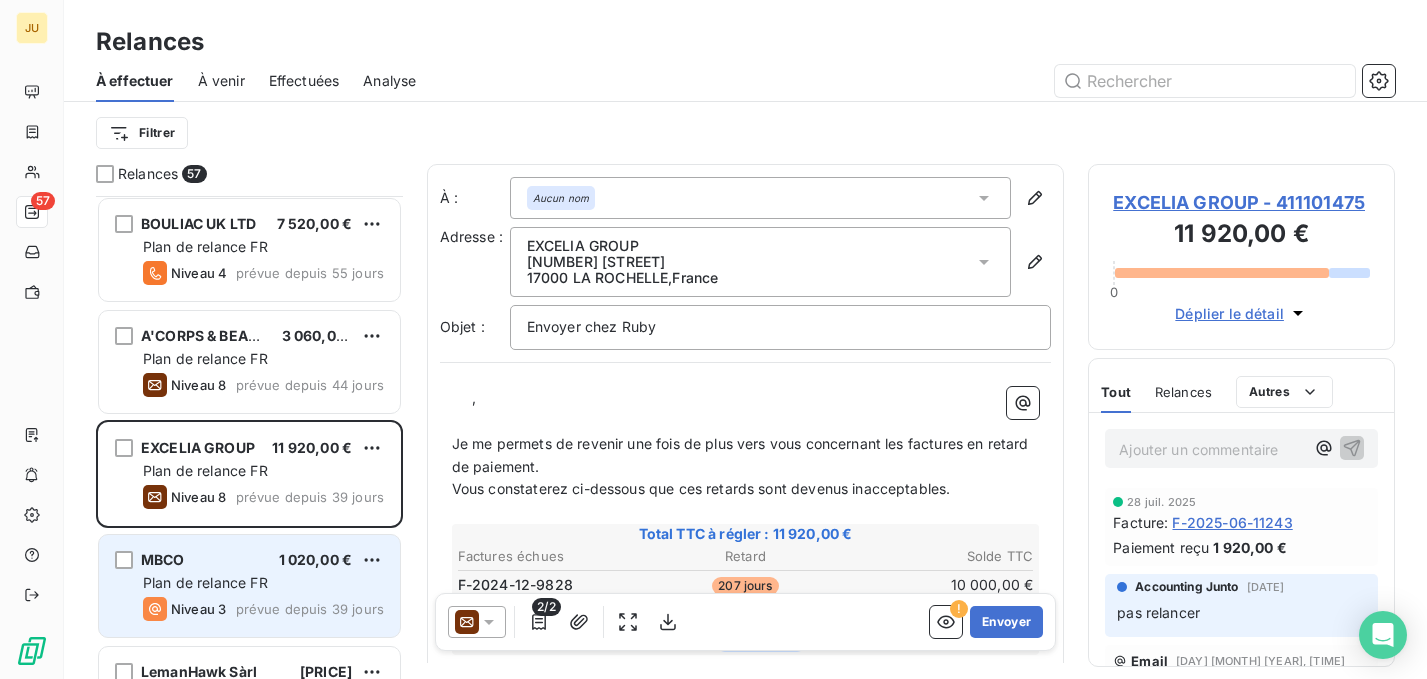 click on "Plan de relance FR" at bounding box center [263, 583] 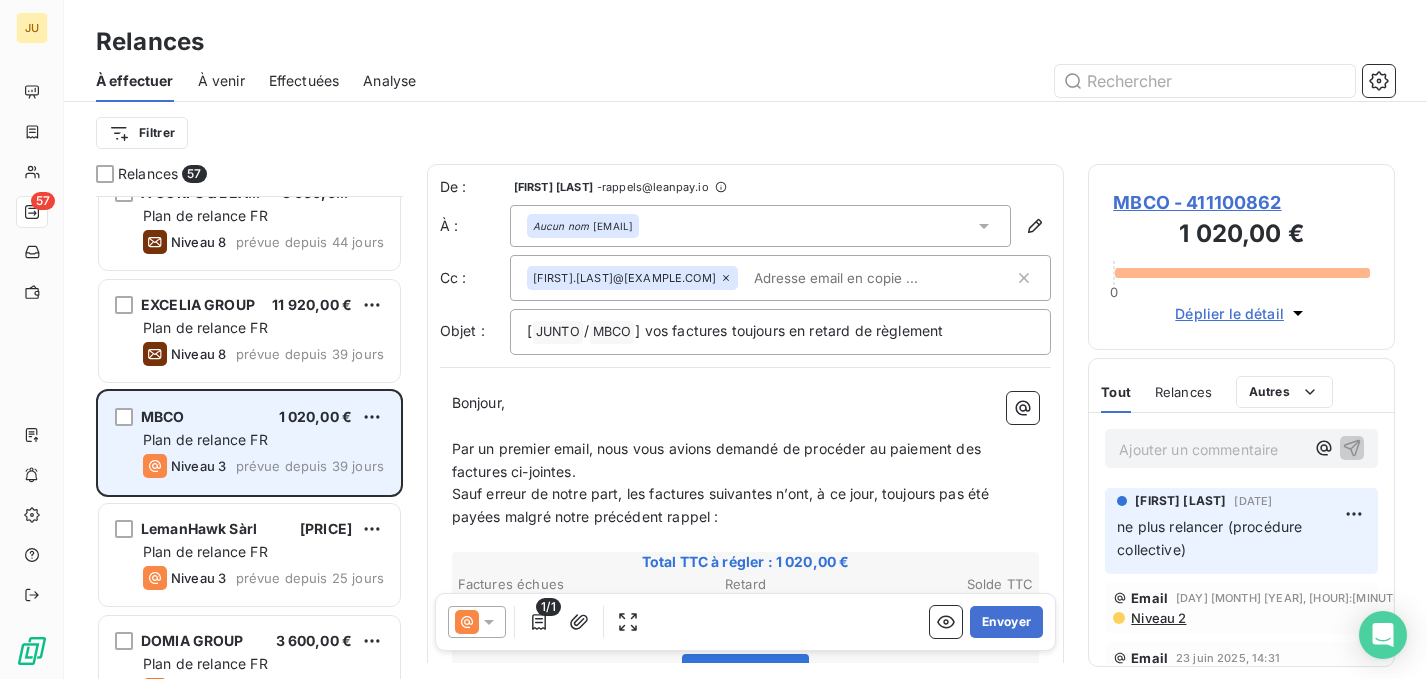 scroll, scrollTop: 1042, scrollLeft: 0, axis: vertical 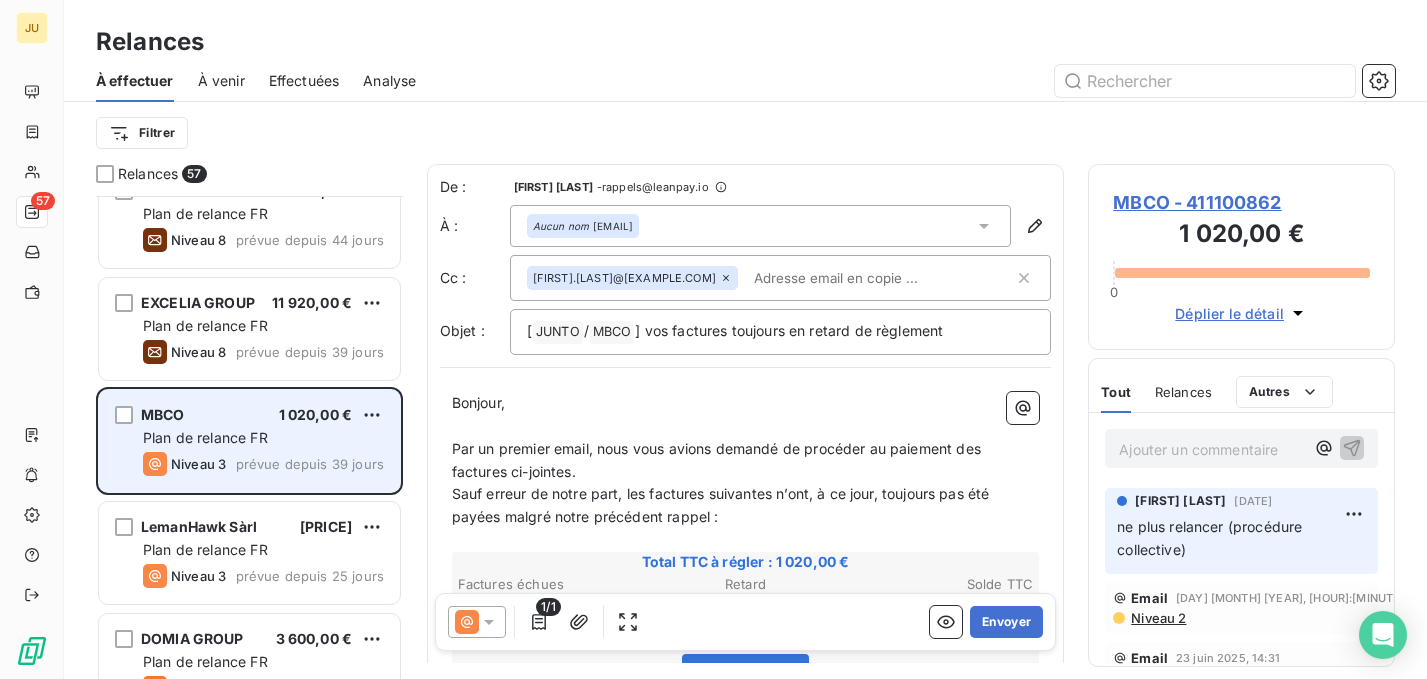 click on "prévue depuis 25 jours" at bounding box center (310, 576) 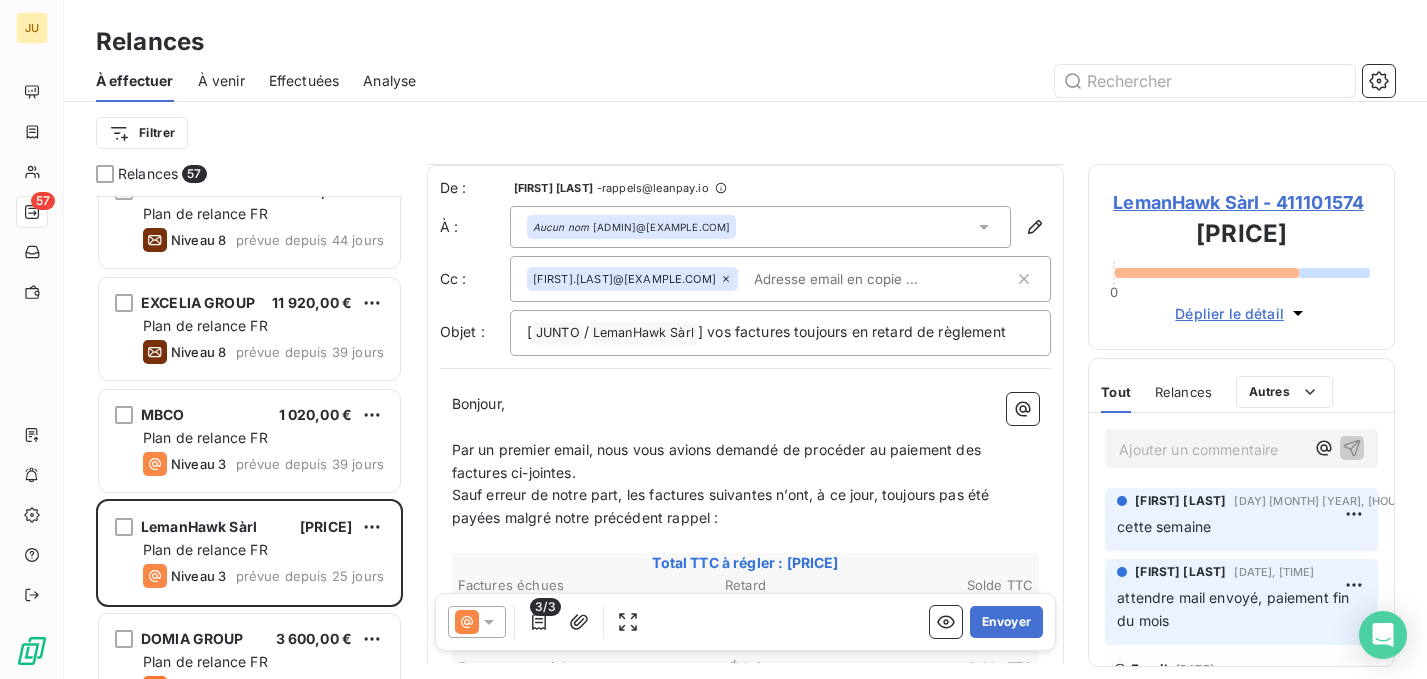 scroll, scrollTop: 155, scrollLeft: 0, axis: vertical 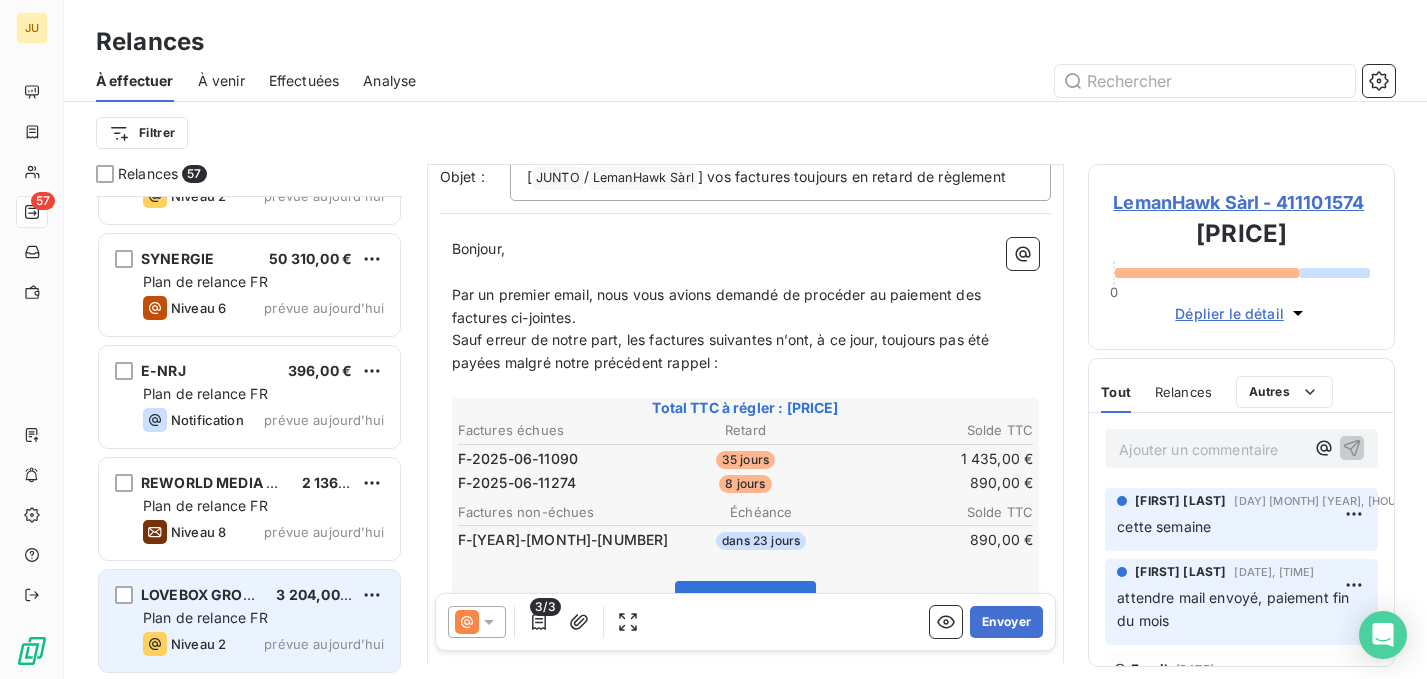 click on "Plan de relance FR" at bounding box center (263, 618) 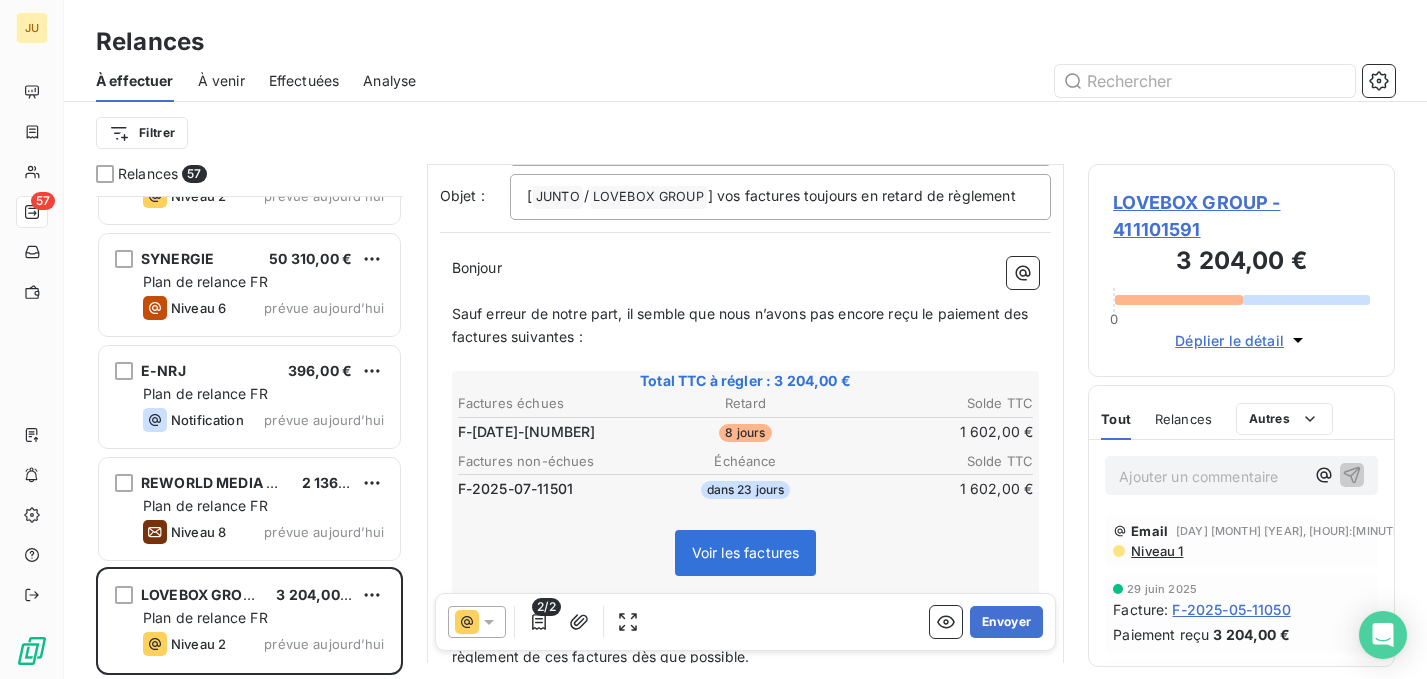 scroll, scrollTop: 136, scrollLeft: 0, axis: vertical 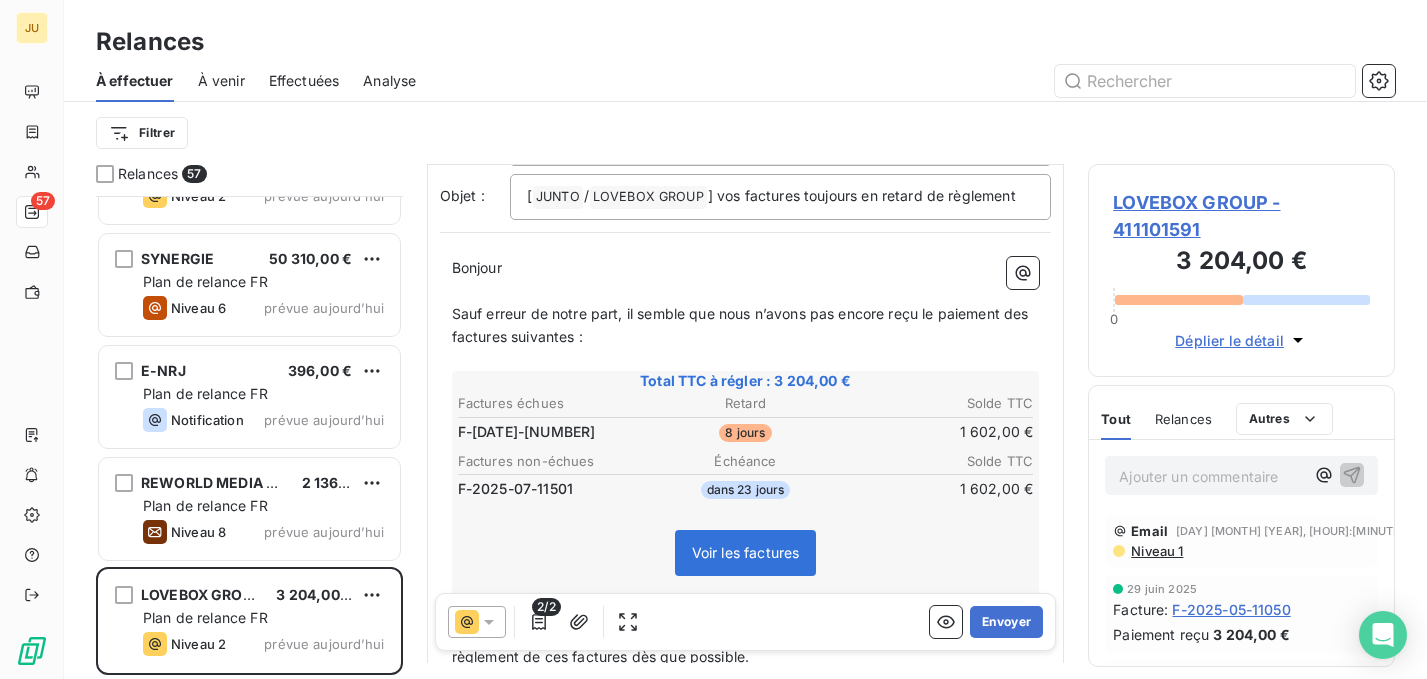 click on "Ajouter un commentaire ﻿" at bounding box center (1211, 476) 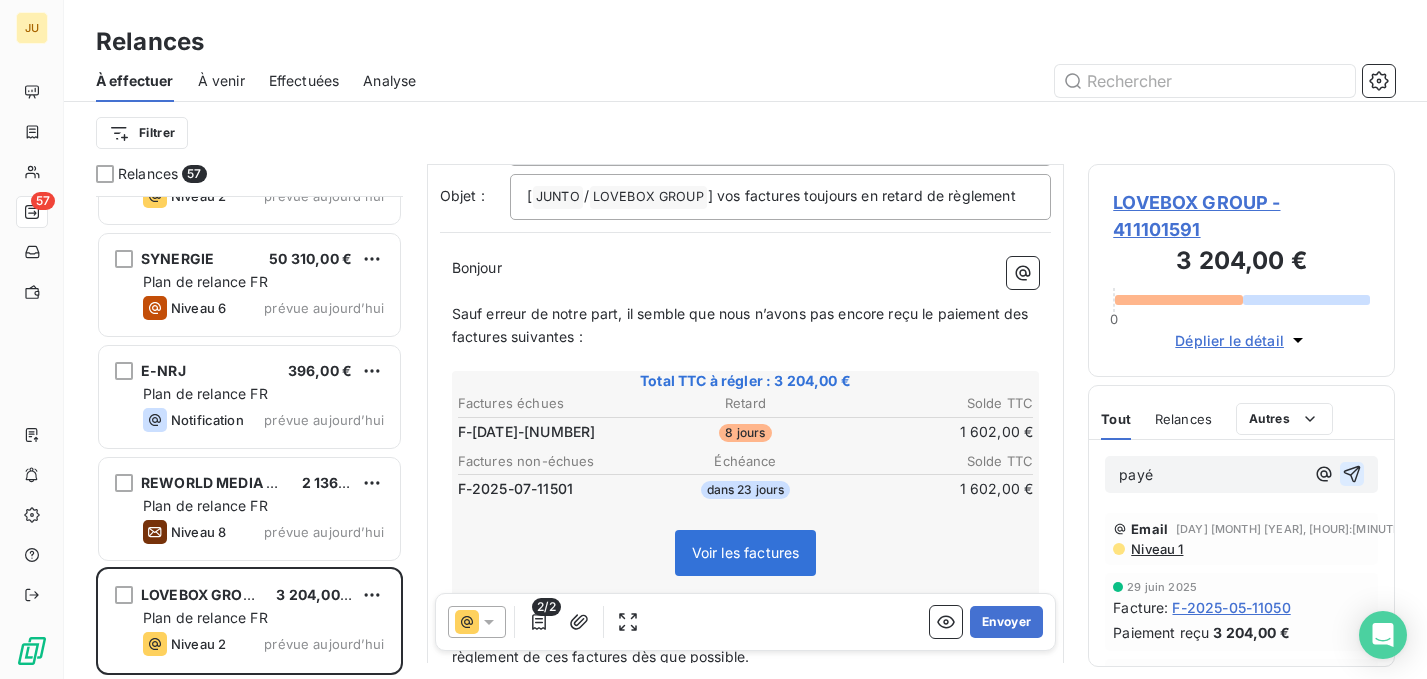 click at bounding box center [1352, 474] 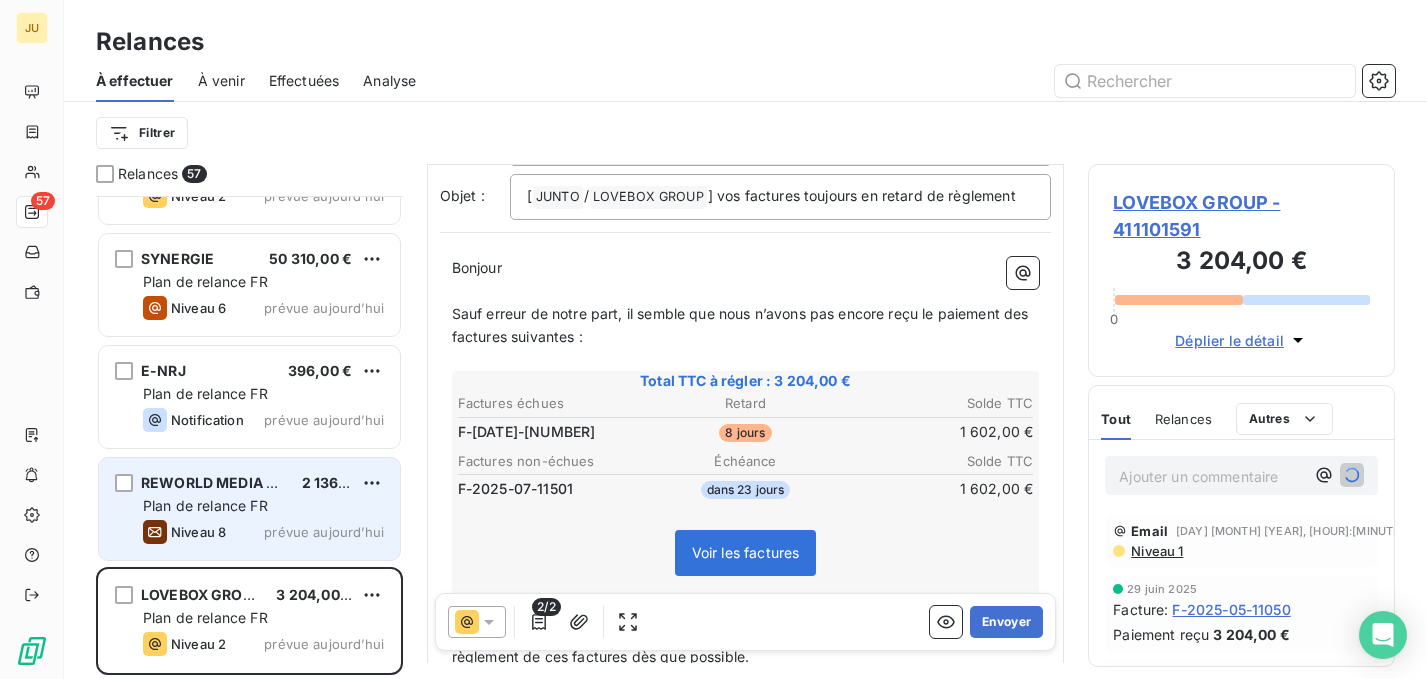 click on "REWORLD MEDIA MAGAZINES 2 136,00 € Plan de relance FR Niveau 8 prévue aujourd’hui" at bounding box center (249, 509) 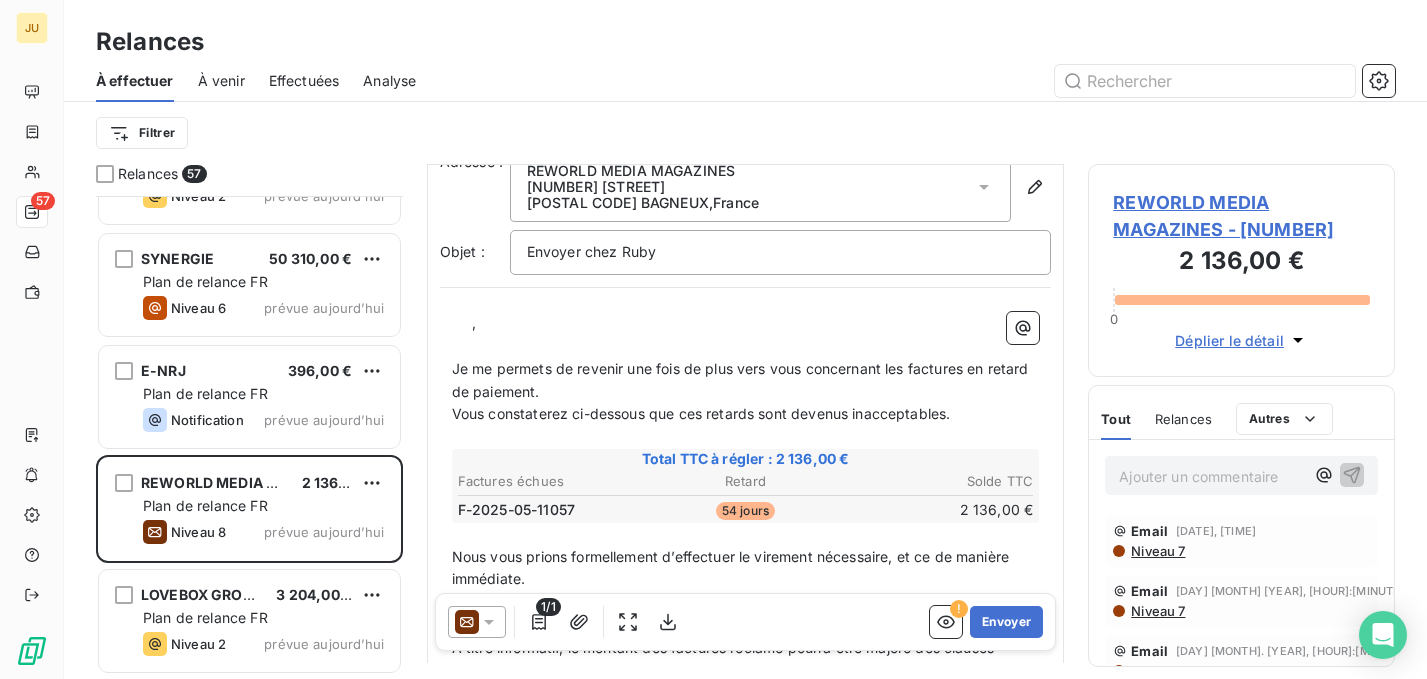 scroll, scrollTop: 83, scrollLeft: 0, axis: vertical 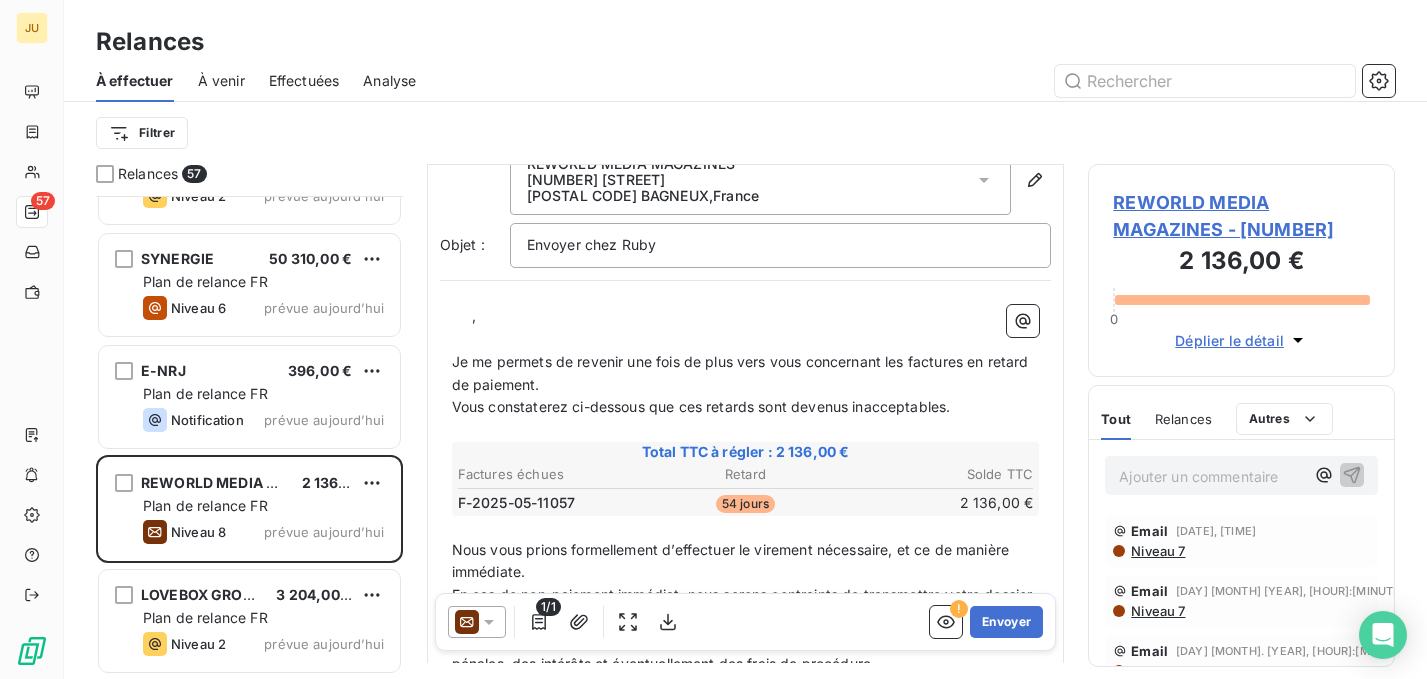 click 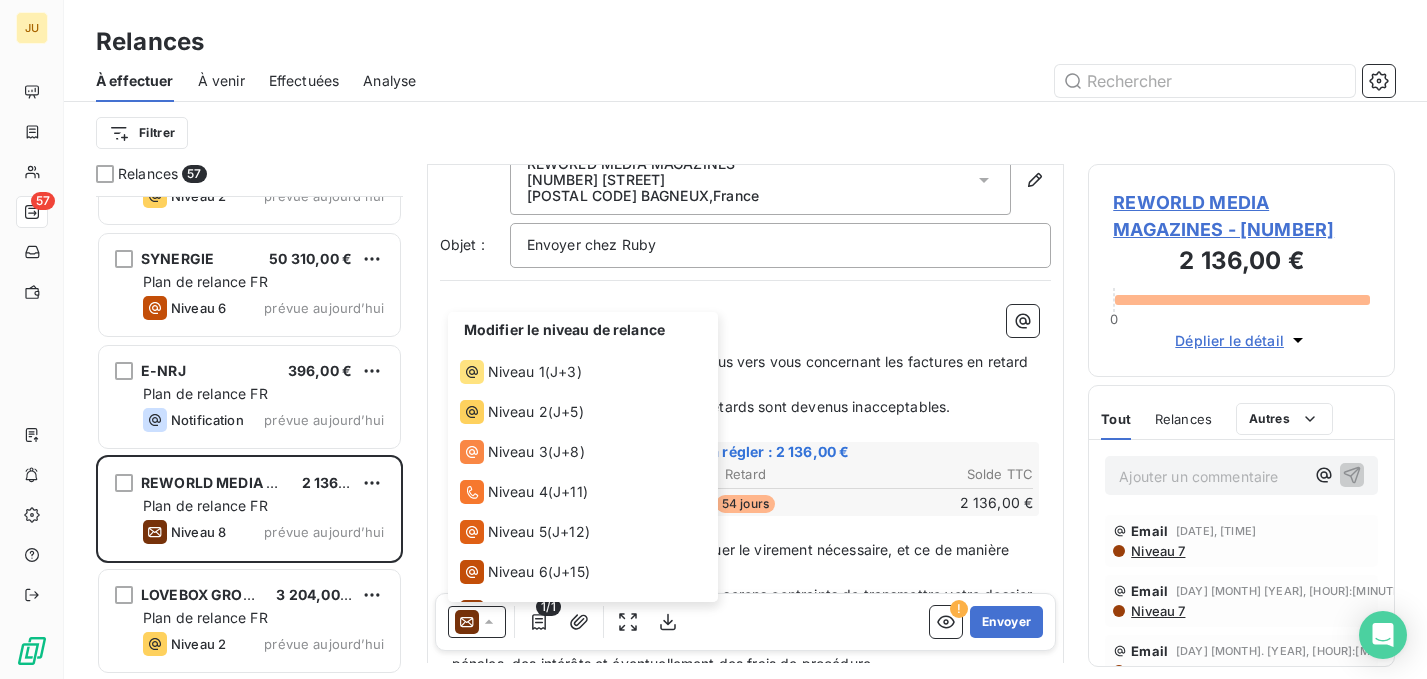 scroll, scrollTop: 70, scrollLeft: 0, axis: vertical 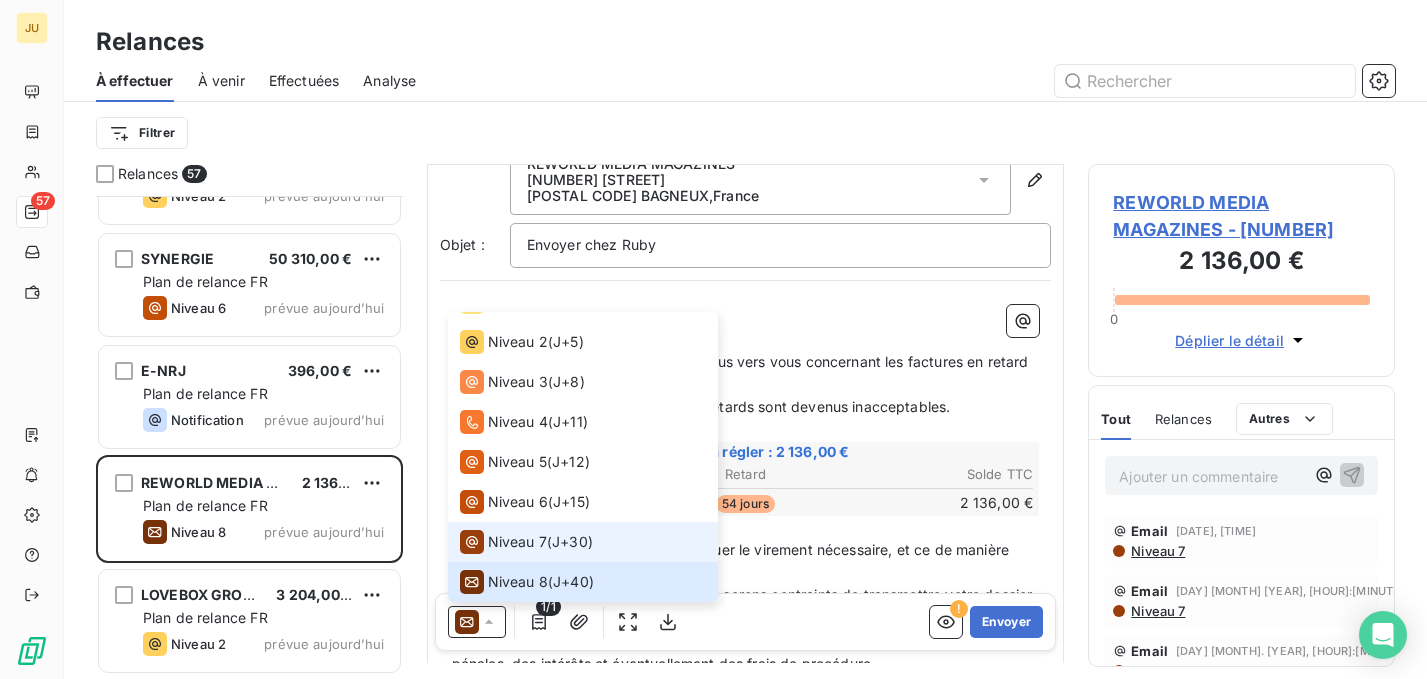 click on "Niveau 7  ( J+30 )" at bounding box center (583, 542) 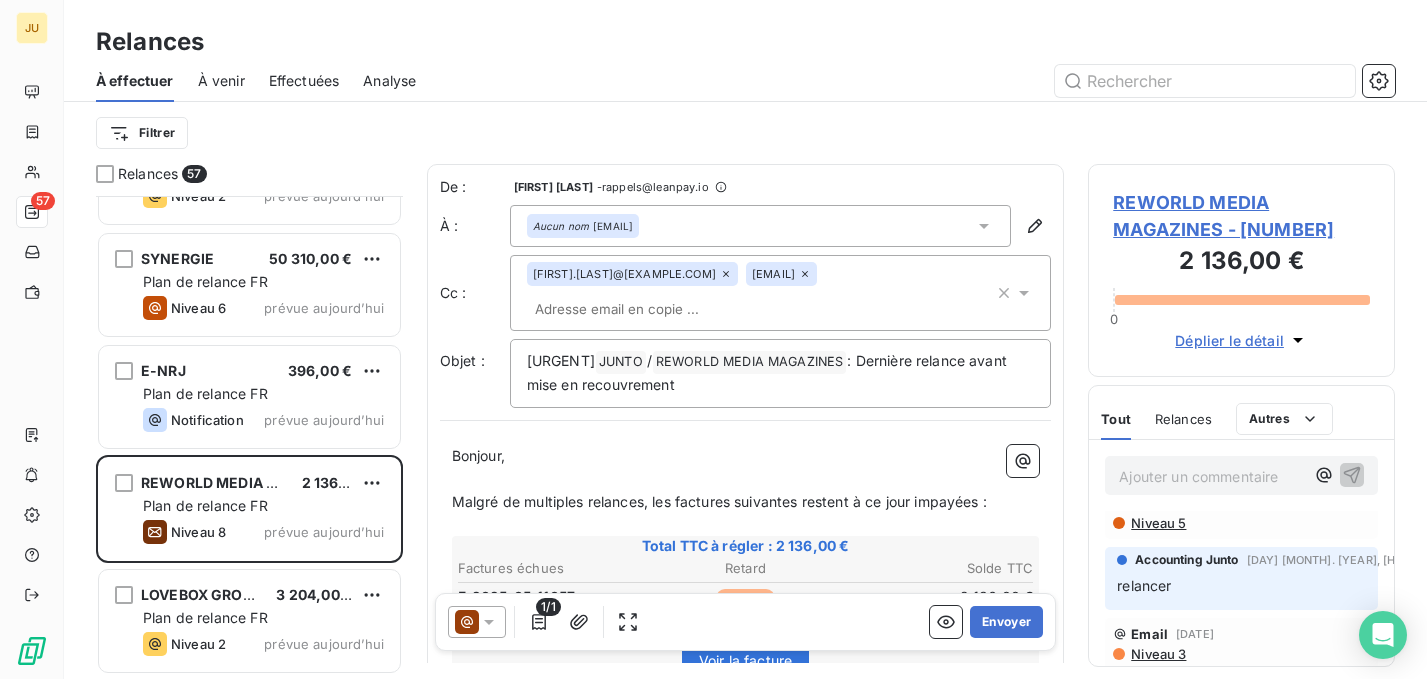 click on "relancer" at bounding box center [1241, 586] 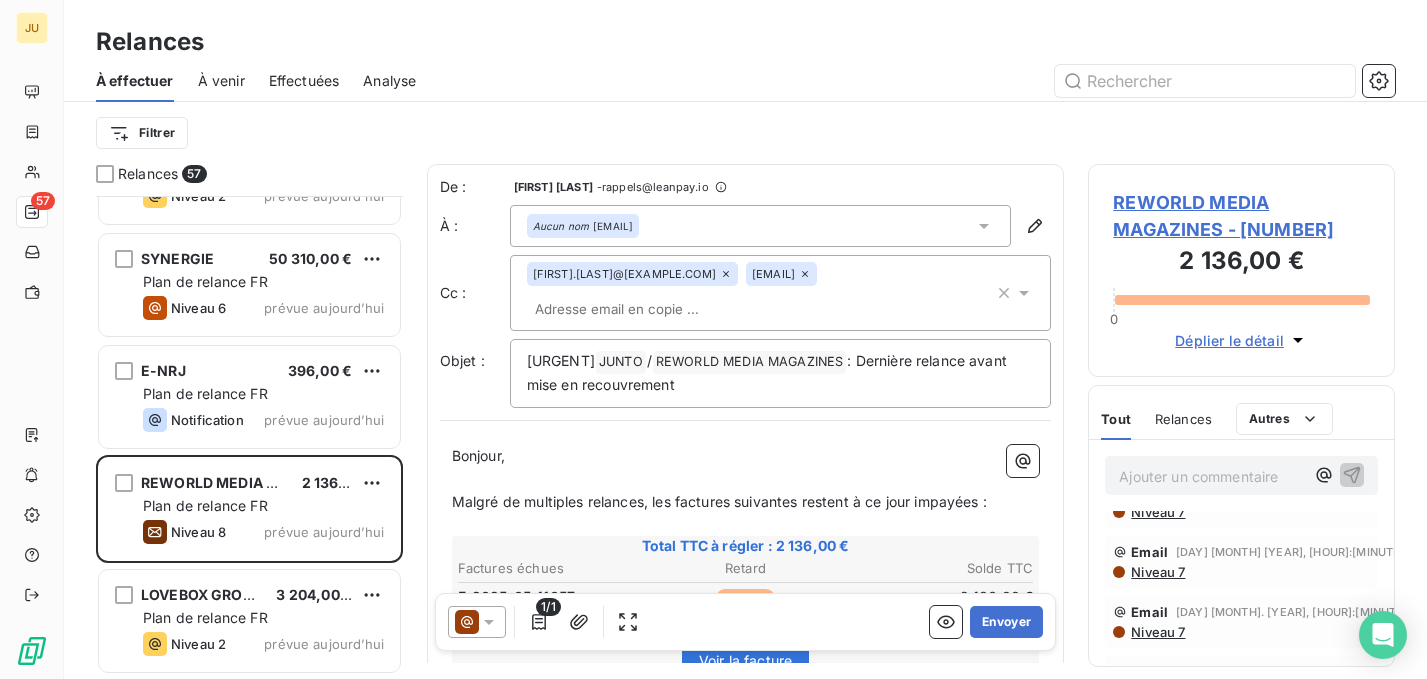 scroll, scrollTop: 0, scrollLeft: 0, axis: both 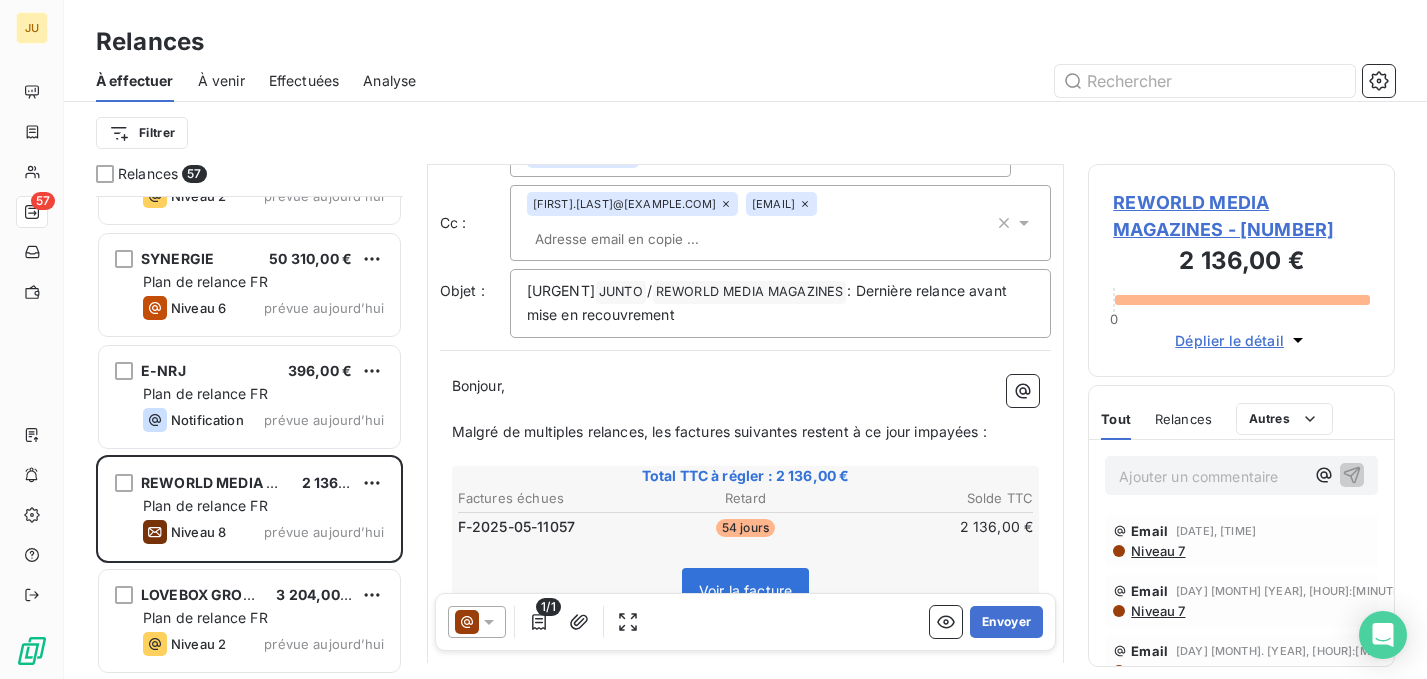 click on "[EMAIL] [EMAIL]" at bounding box center (761, 223) 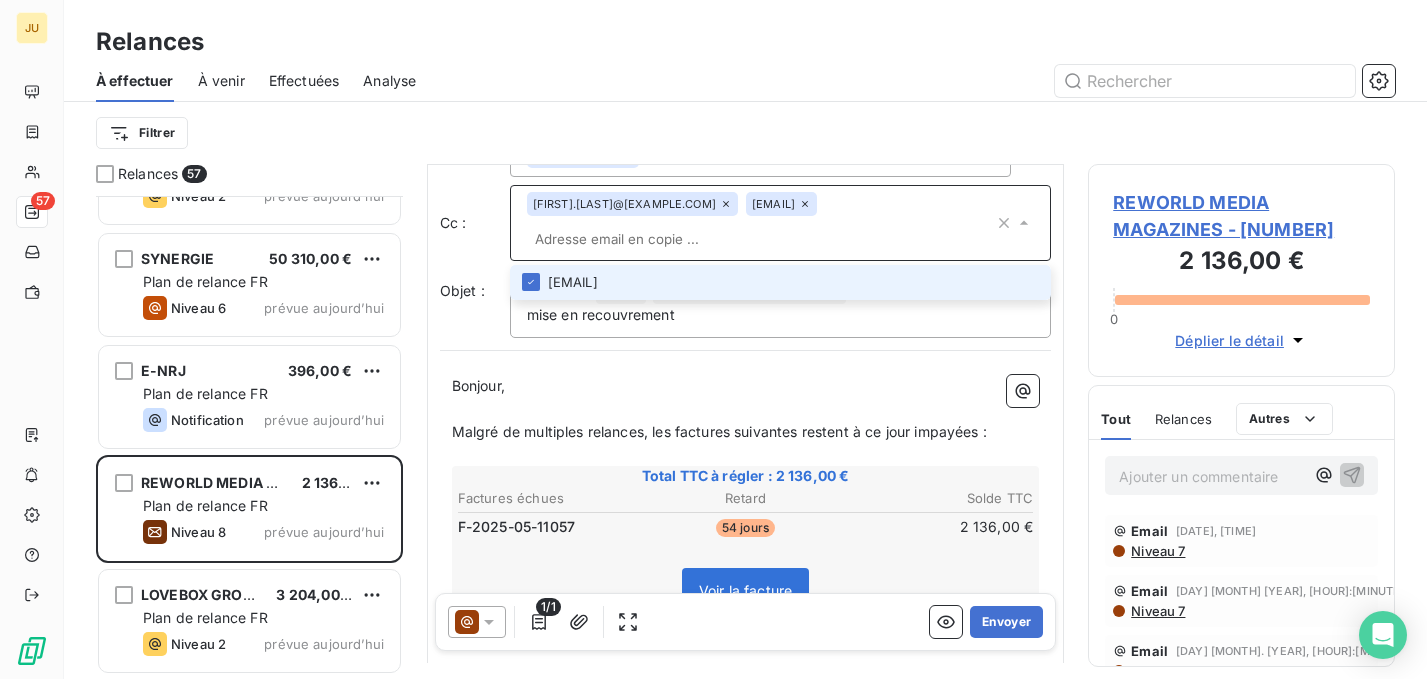 paste on "[EMAIL]" 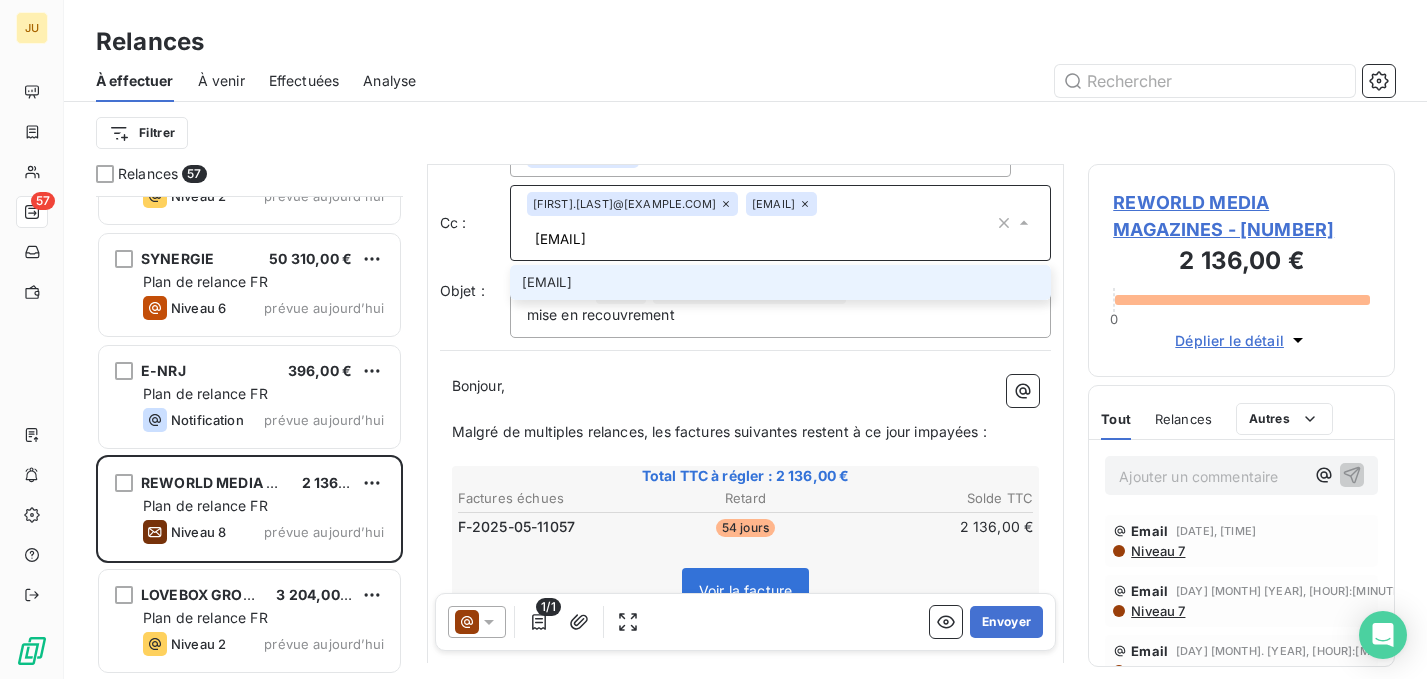 type on "[EMAIL]" 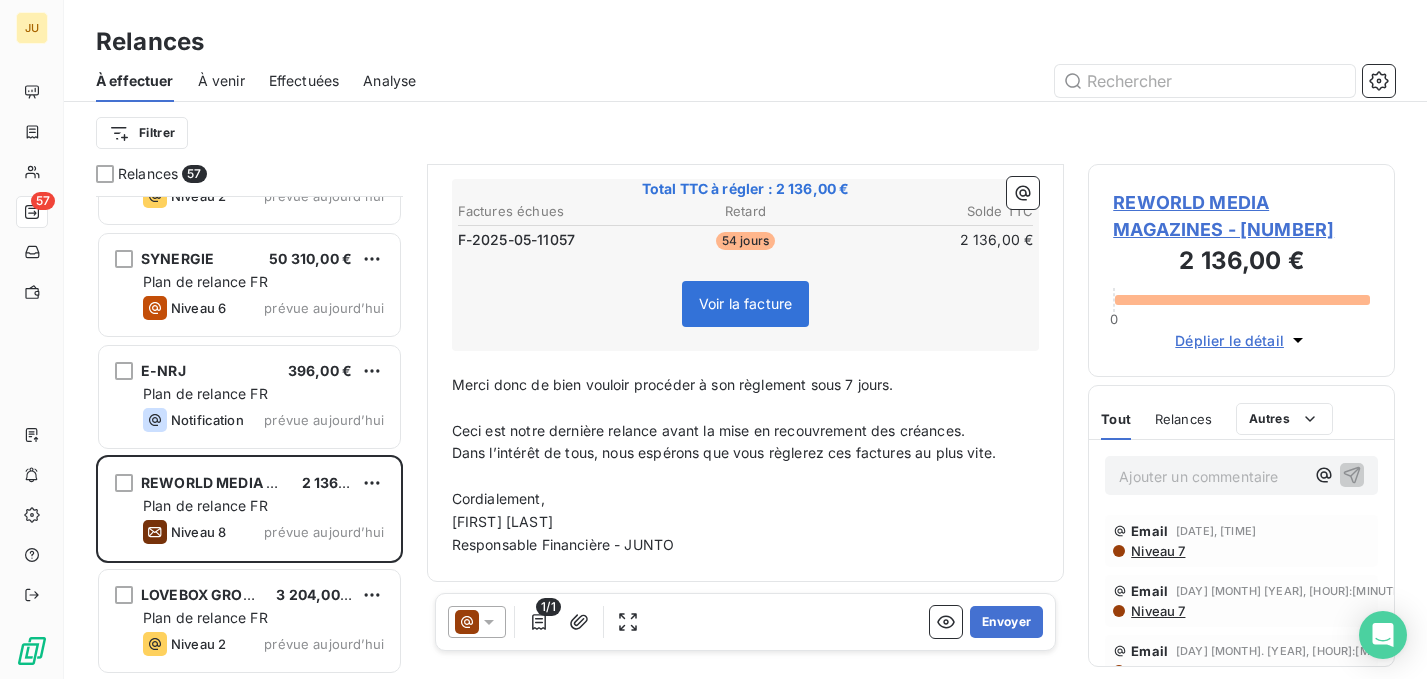 scroll, scrollTop: 0, scrollLeft: 0, axis: both 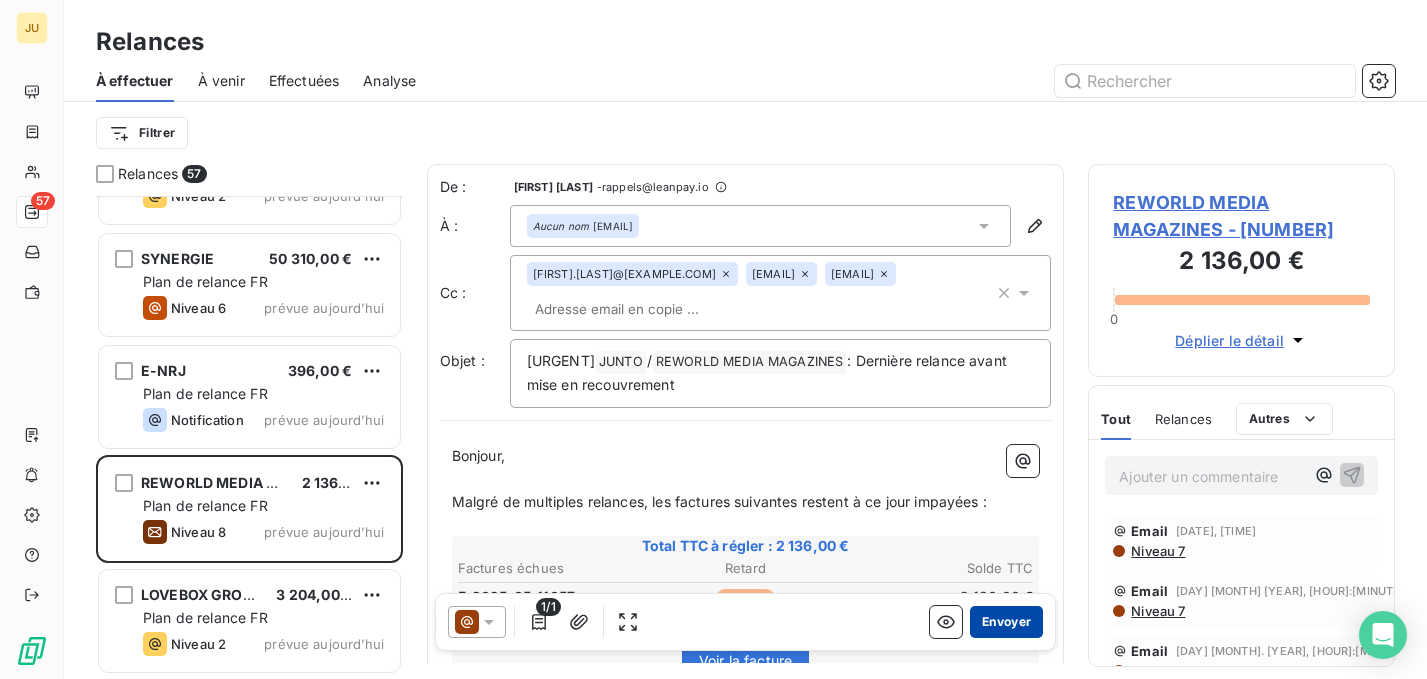 click on "Envoyer" at bounding box center [1006, 622] 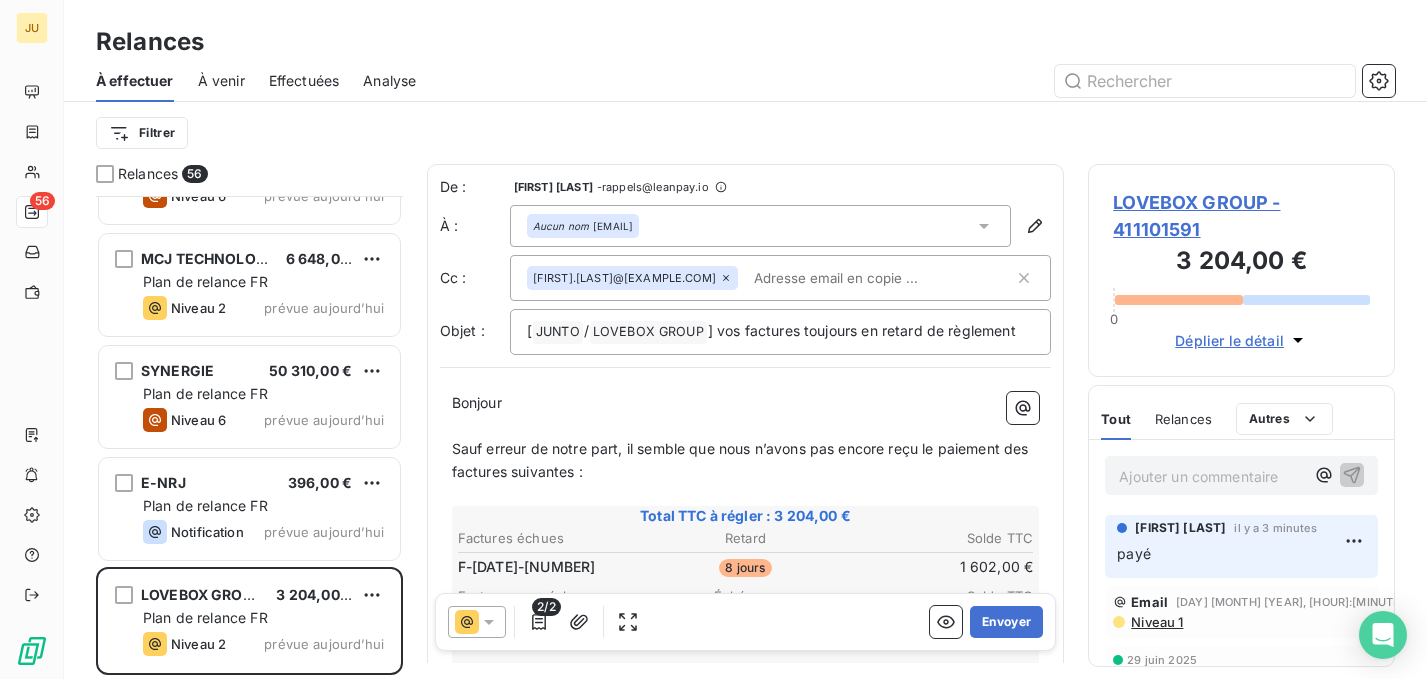 scroll, scrollTop: 5789, scrollLeft: 0, axis: vertical 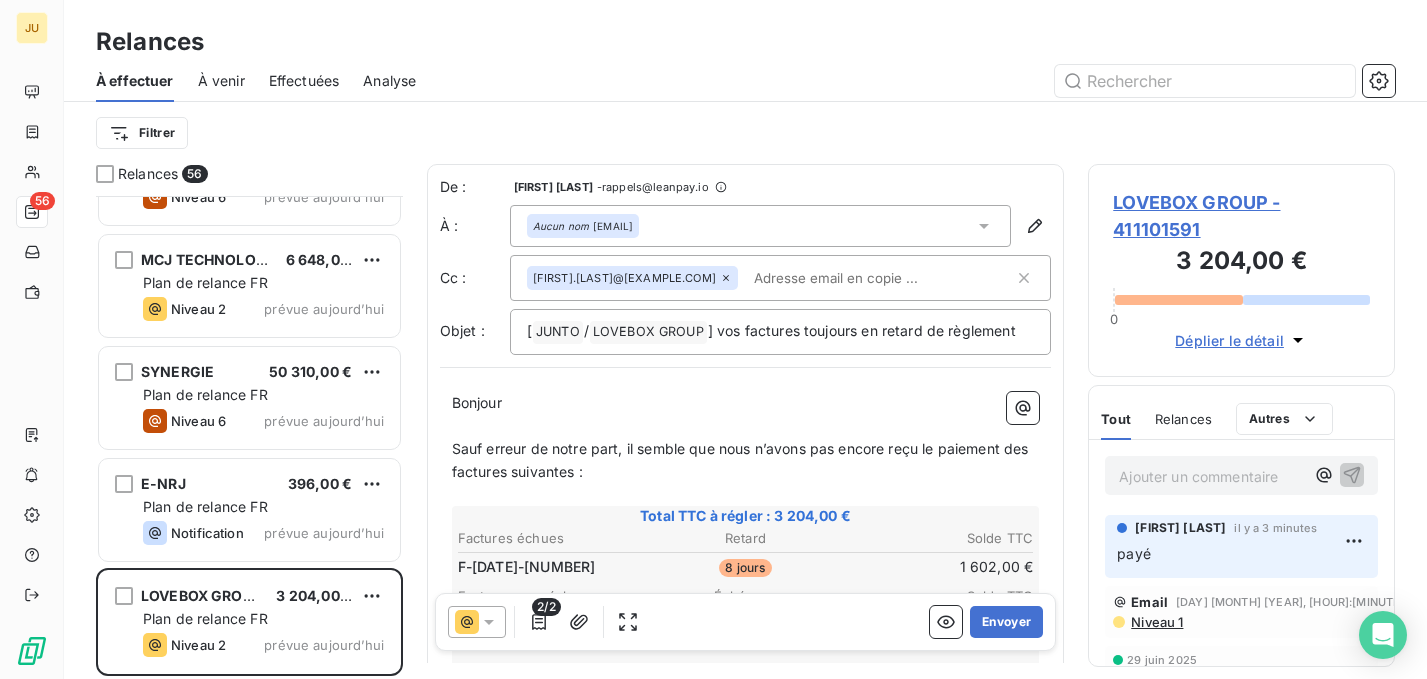 click on "Bonjour  ﻿   ﻿ ﻿ ﻿ Sauf erreur de notre part, il semble que nous n’avons pas encore reçu le paiement des factures suivantes : ﻿ Total TTC à régler :   3 204,00 € Factures échues Retard Solde TTC F-2025-06-11271 8 jours   1 602,00 € Factures non-échues Échéance Solde TTC F-2025-07-11501 dans 23 jours 1 602,00 € Voir   les factures ﻿ ﻿ Il s’agit probablement d’un oubli, nous vous remercions de bien vouloir procéder au règlement de ces factures dès que possible. ﻿ Merci beaucoup ﻿ Cordialement, [FIRST] [LAST] ﻿" at bounding box center [746, 654] 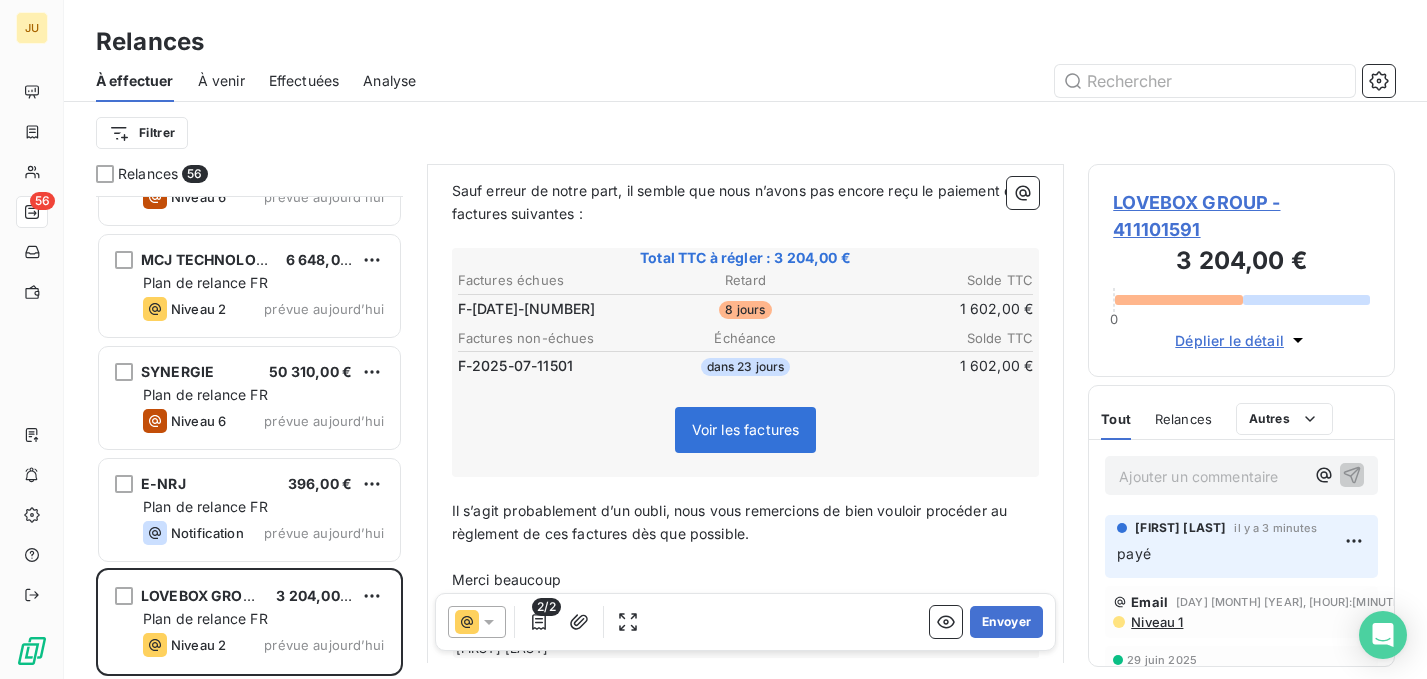 scroll, scrollTop: 360, scrollLeft: 0, axis: vertical 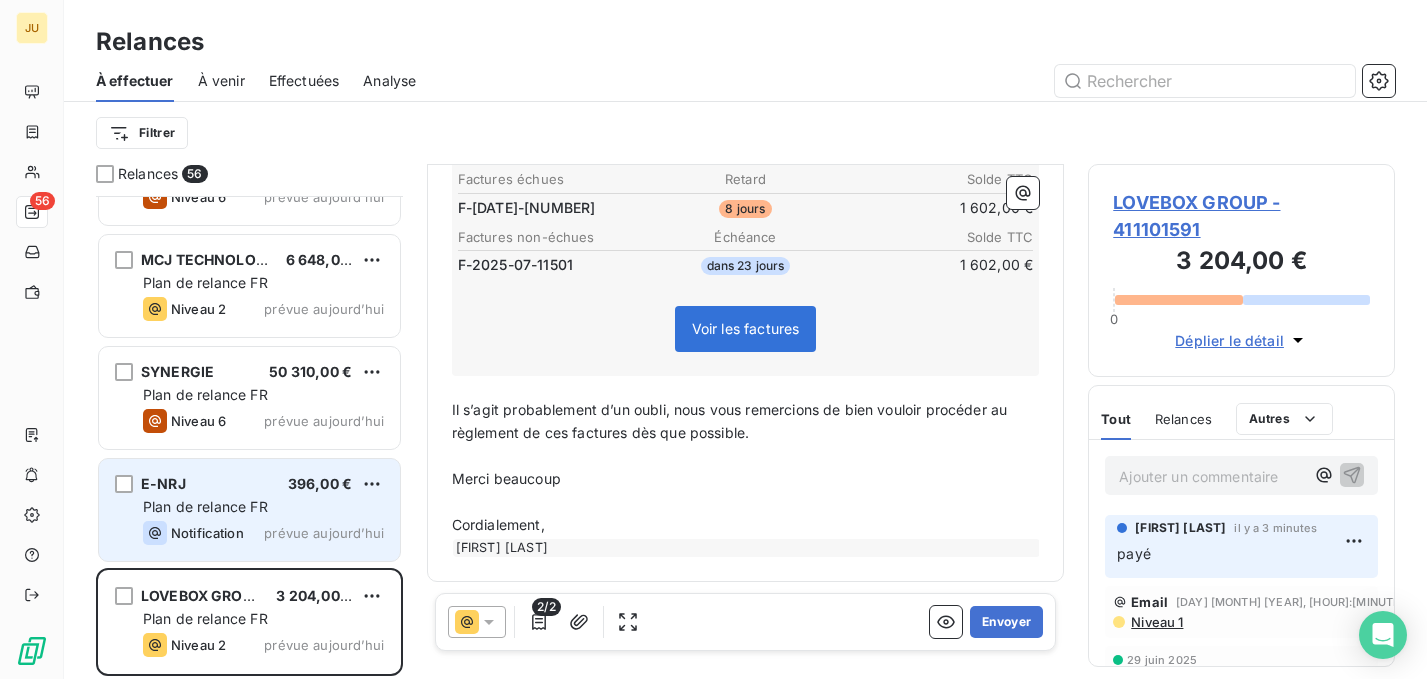 click on "E-NRJ 396,00 € Plan de relance FR Notification prévue aujourd’hui" at bounding box center [249, 510] 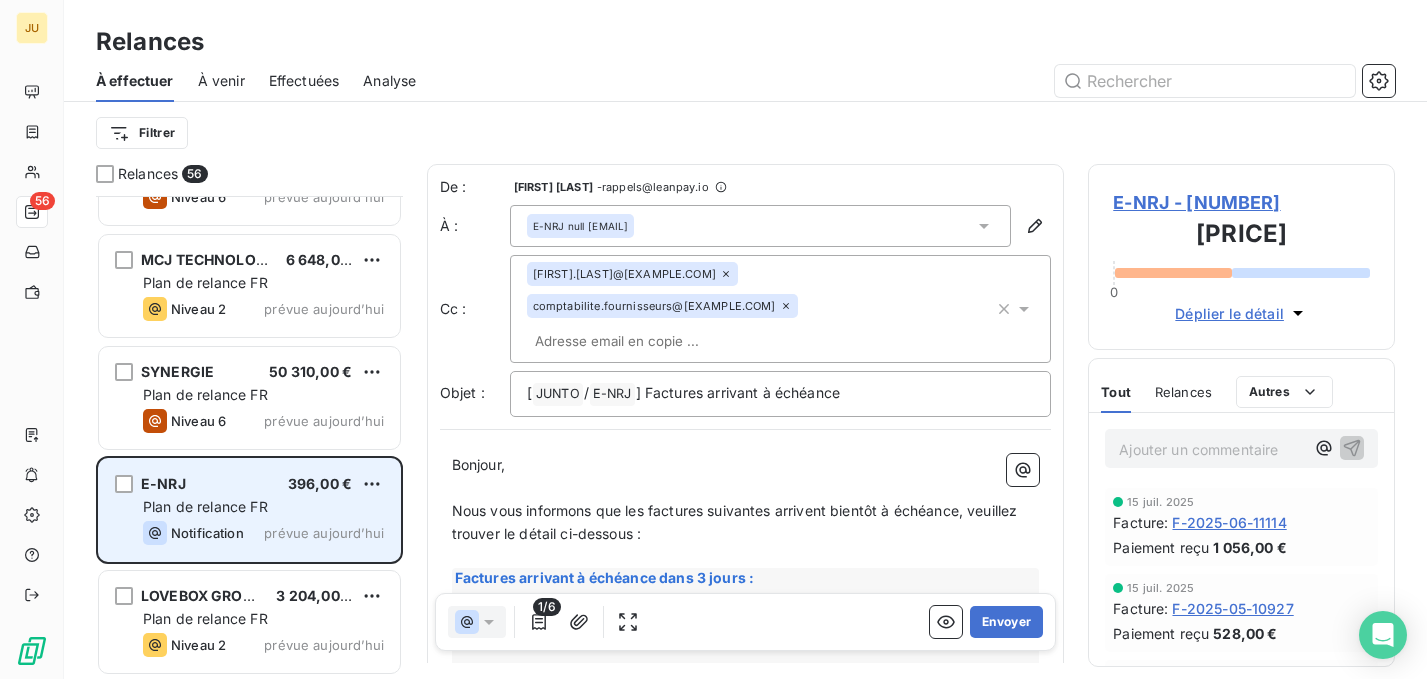 scroll, scrollTop: 5789, scrollLeft: 0, axis: vertical 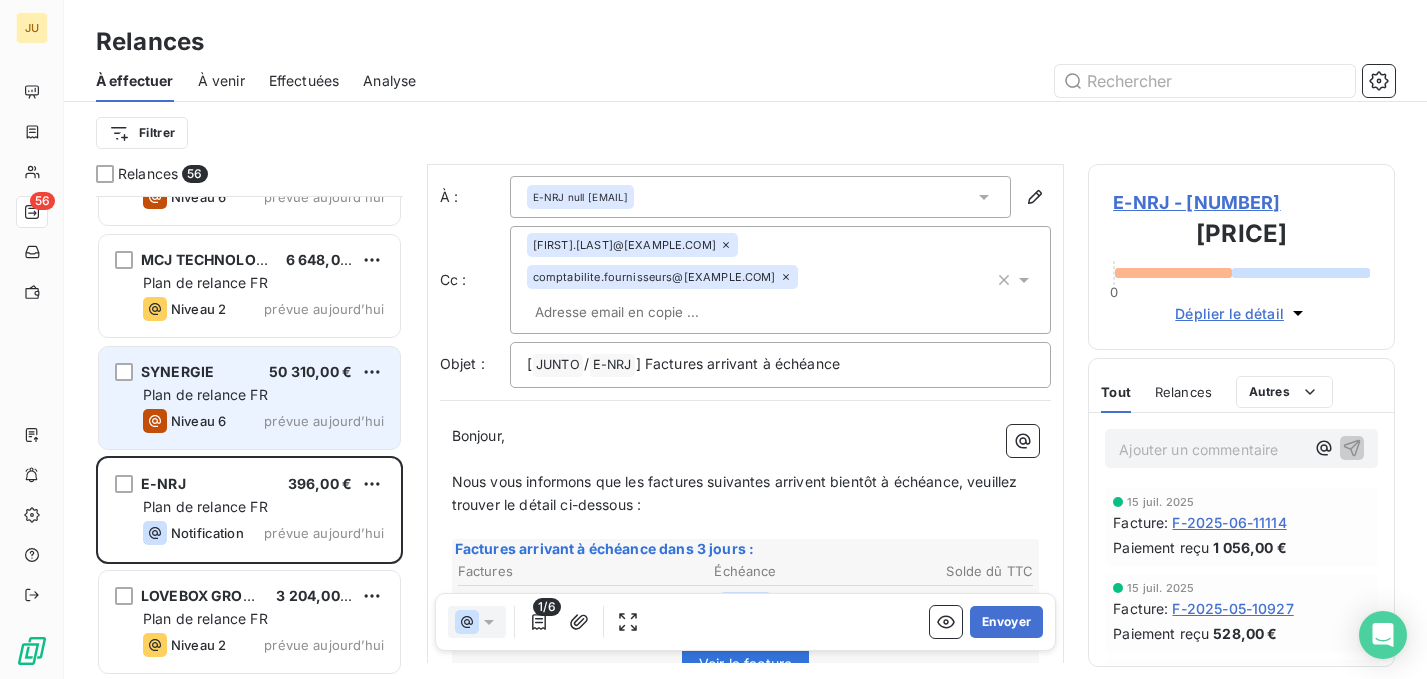 click on "prévue aujourd’hui" at bounding box center [324, 421] 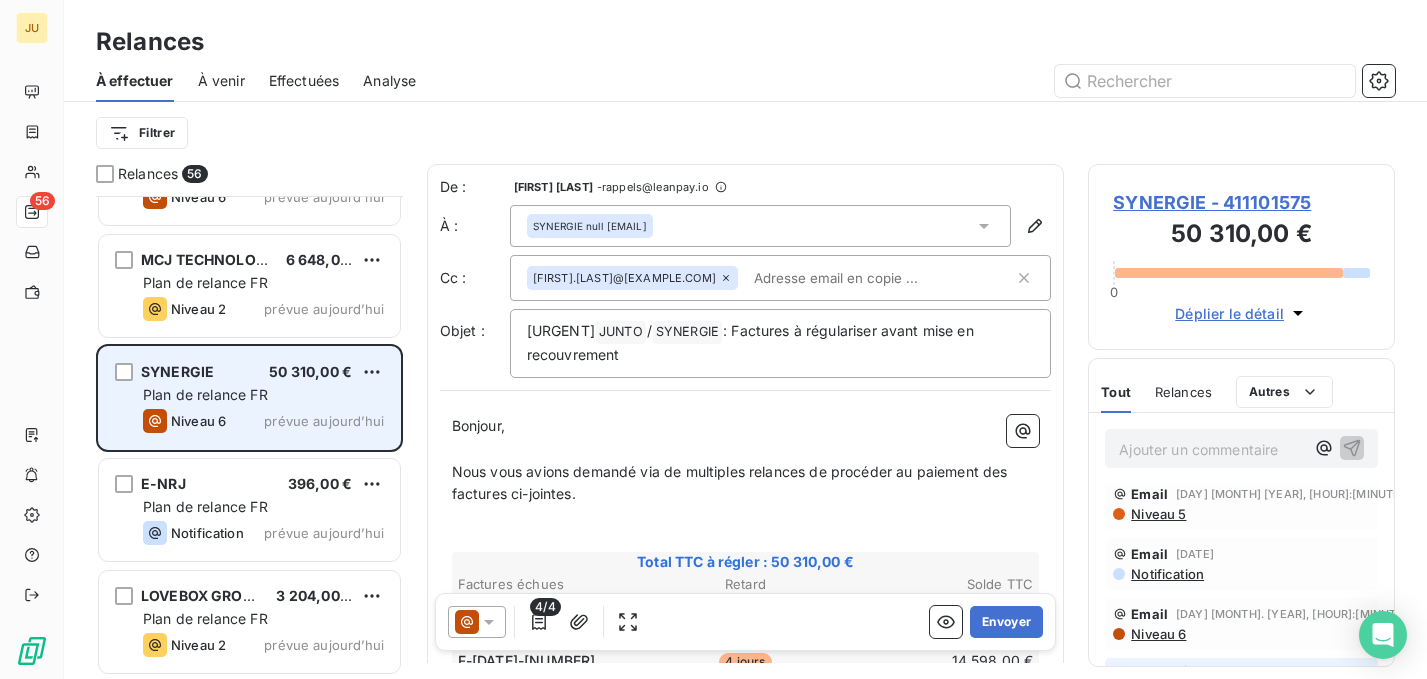scroll, scrollTop: 11, scrollLeft: 0, axis: vertical 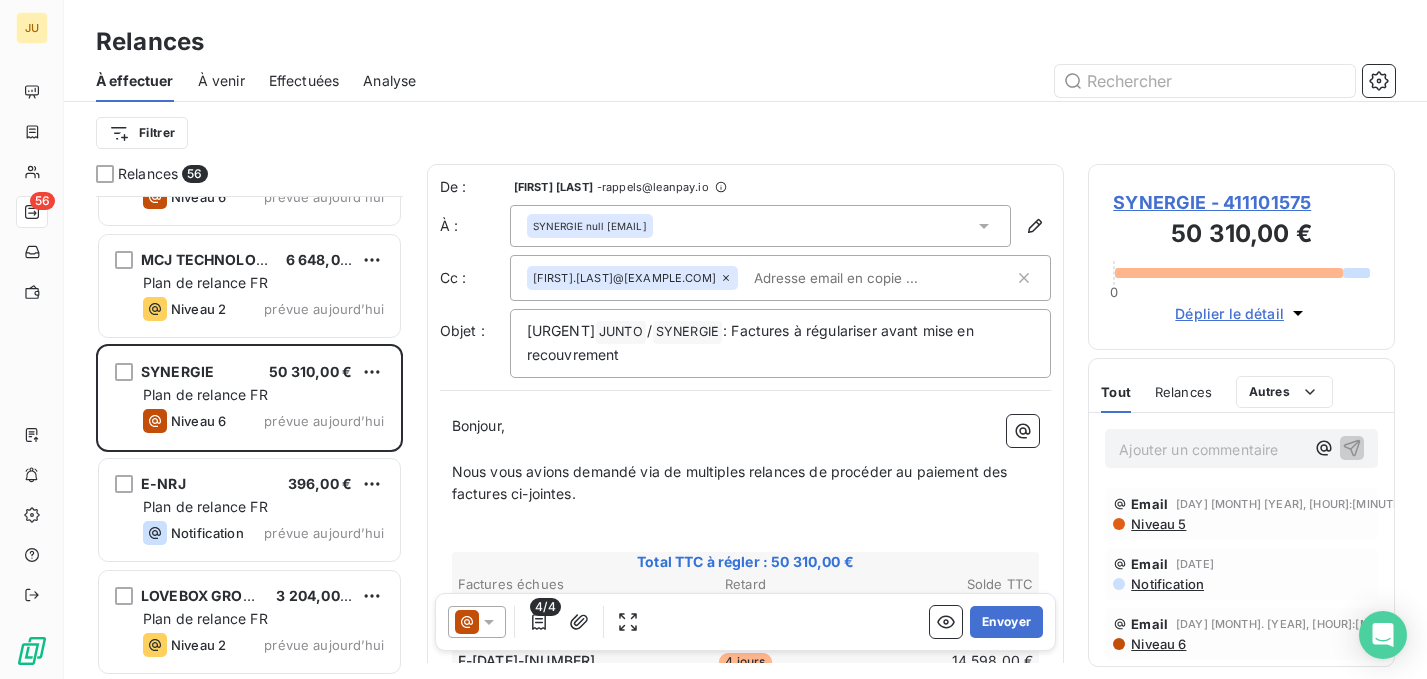 click at bounding box center (861, 278) 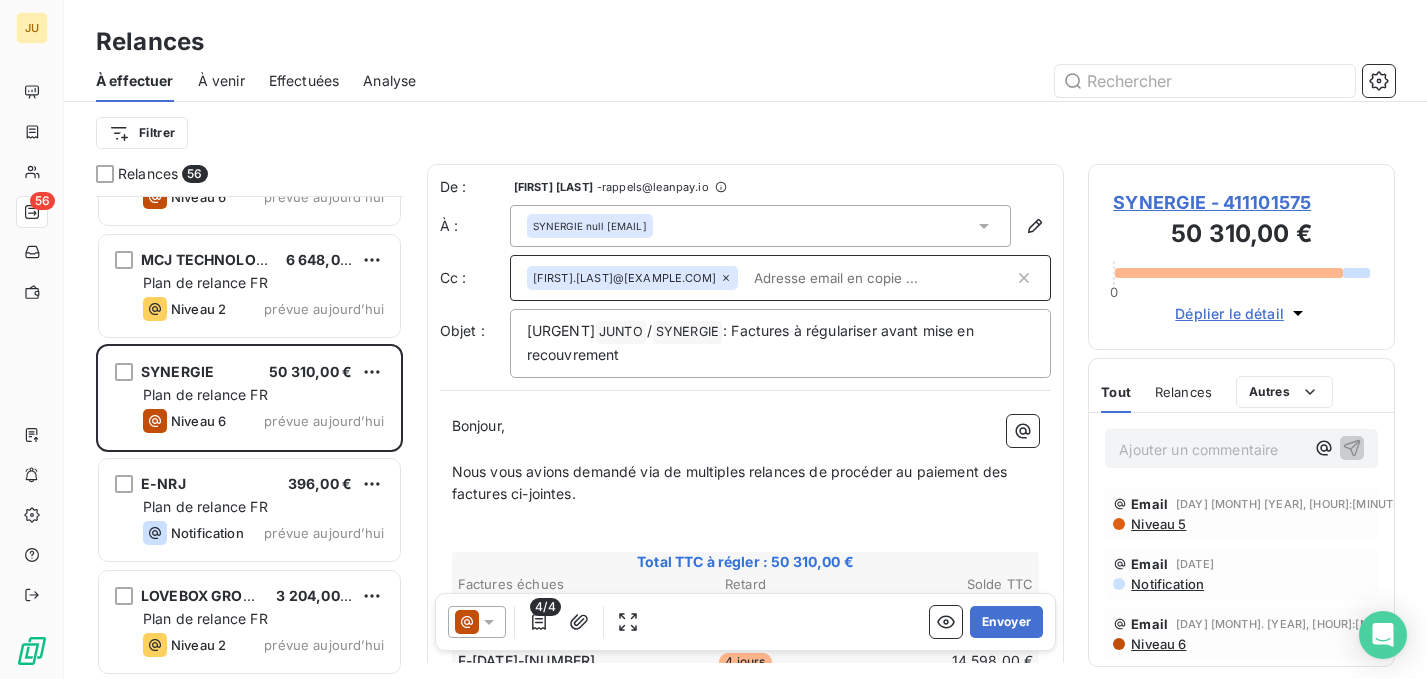 click at bounding box center [880, 278] 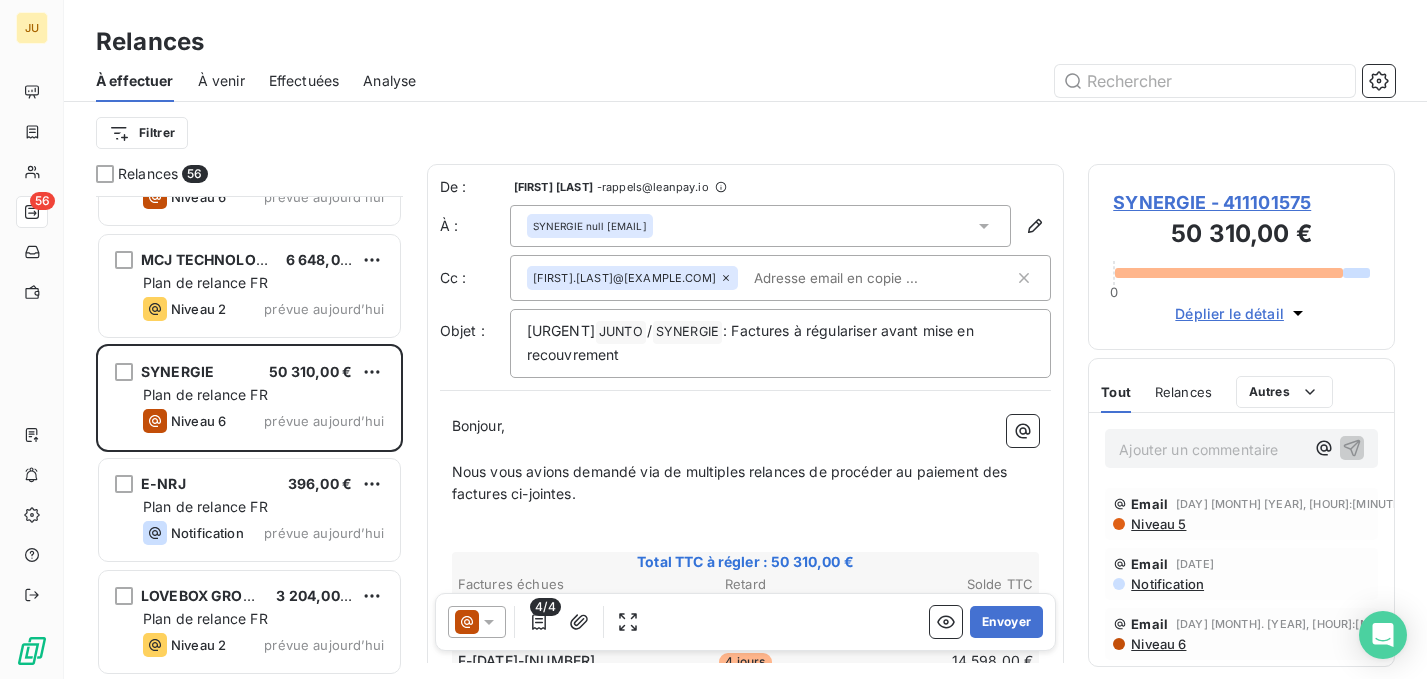 click at bounding box center [861, 278] 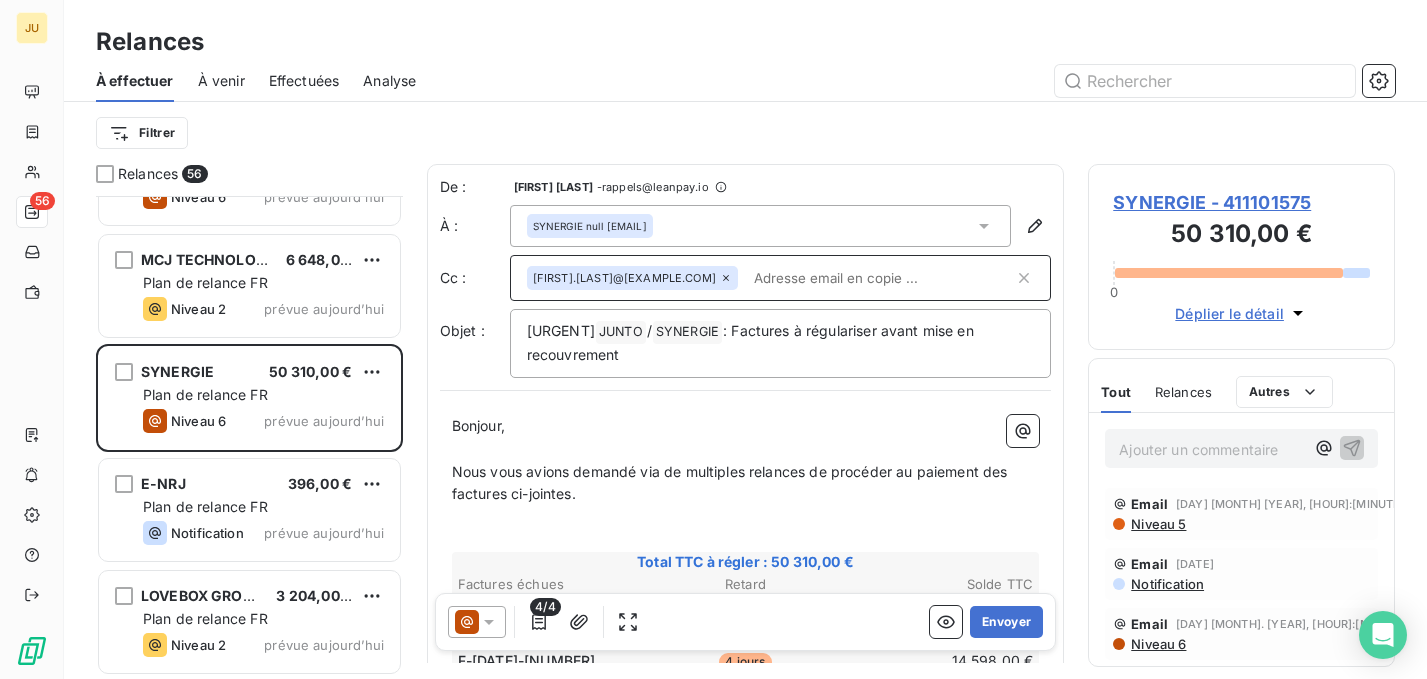 click at bounding box center [880, 278] 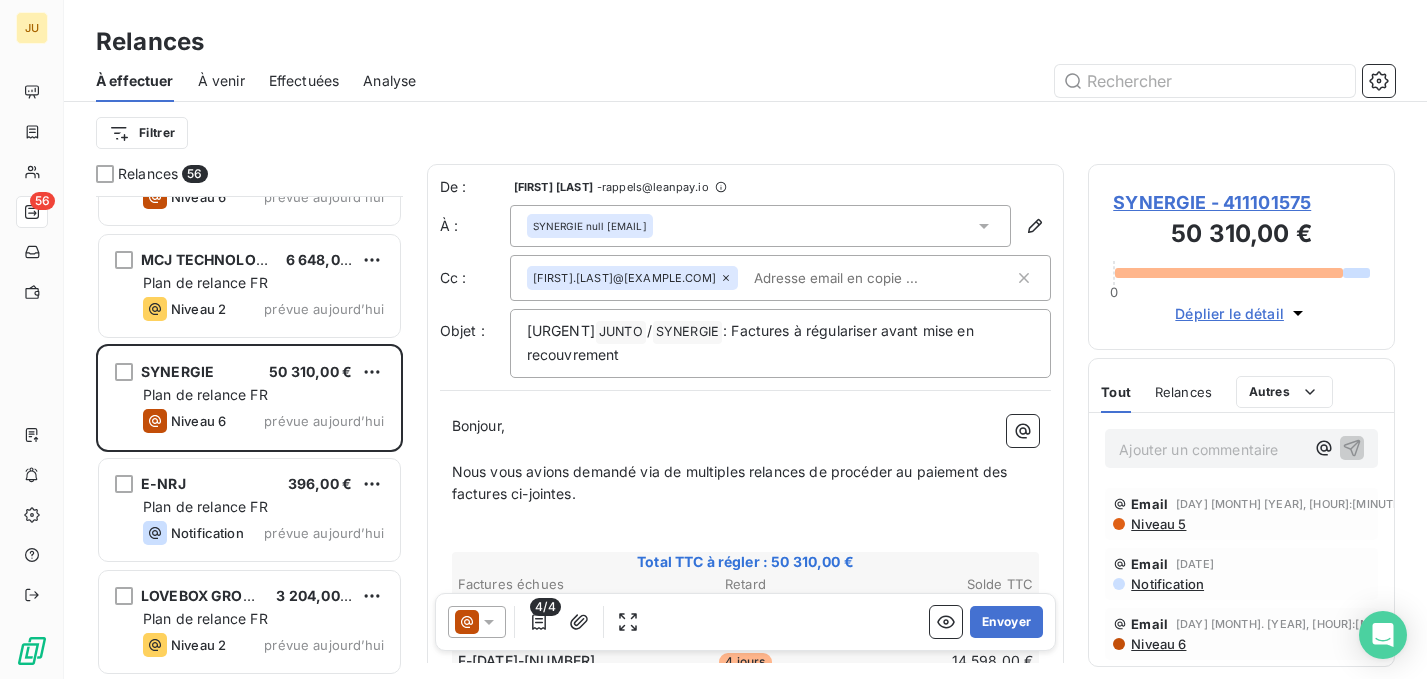 click at bounding box center [861, 278] 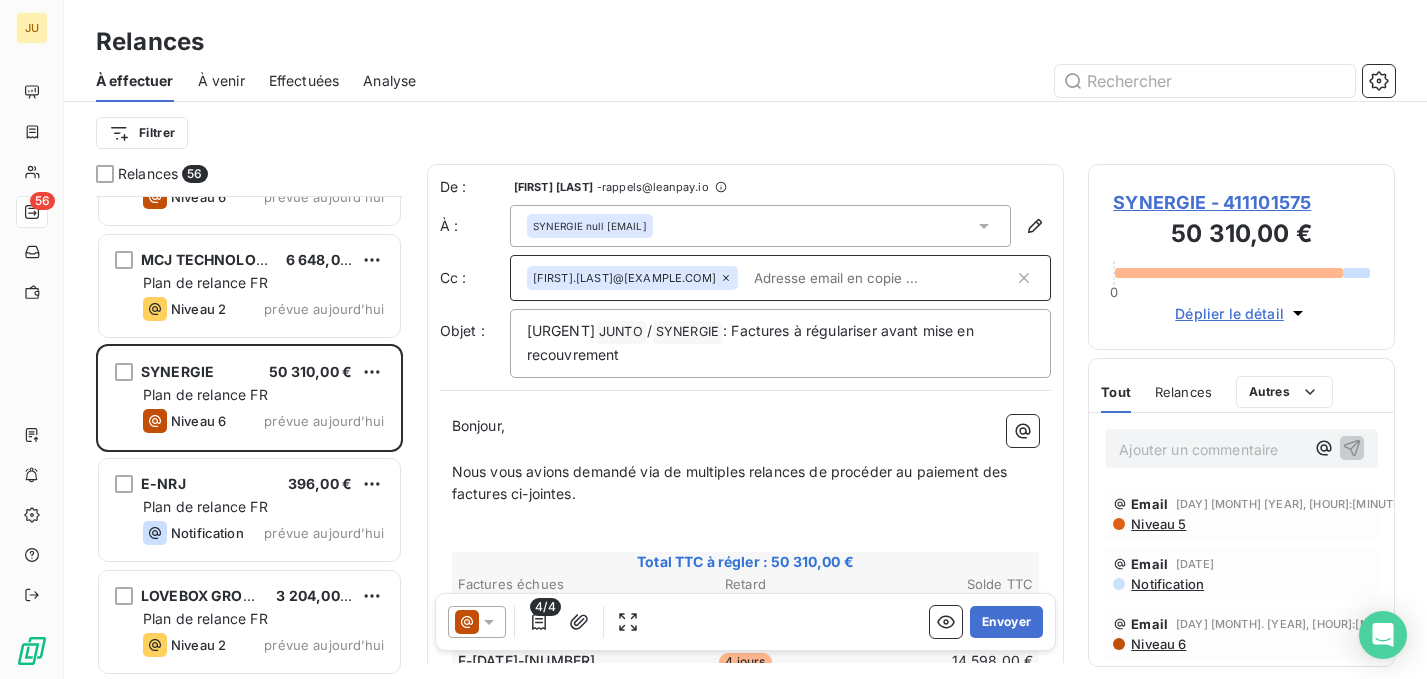 click at bounding box center (880, 278) 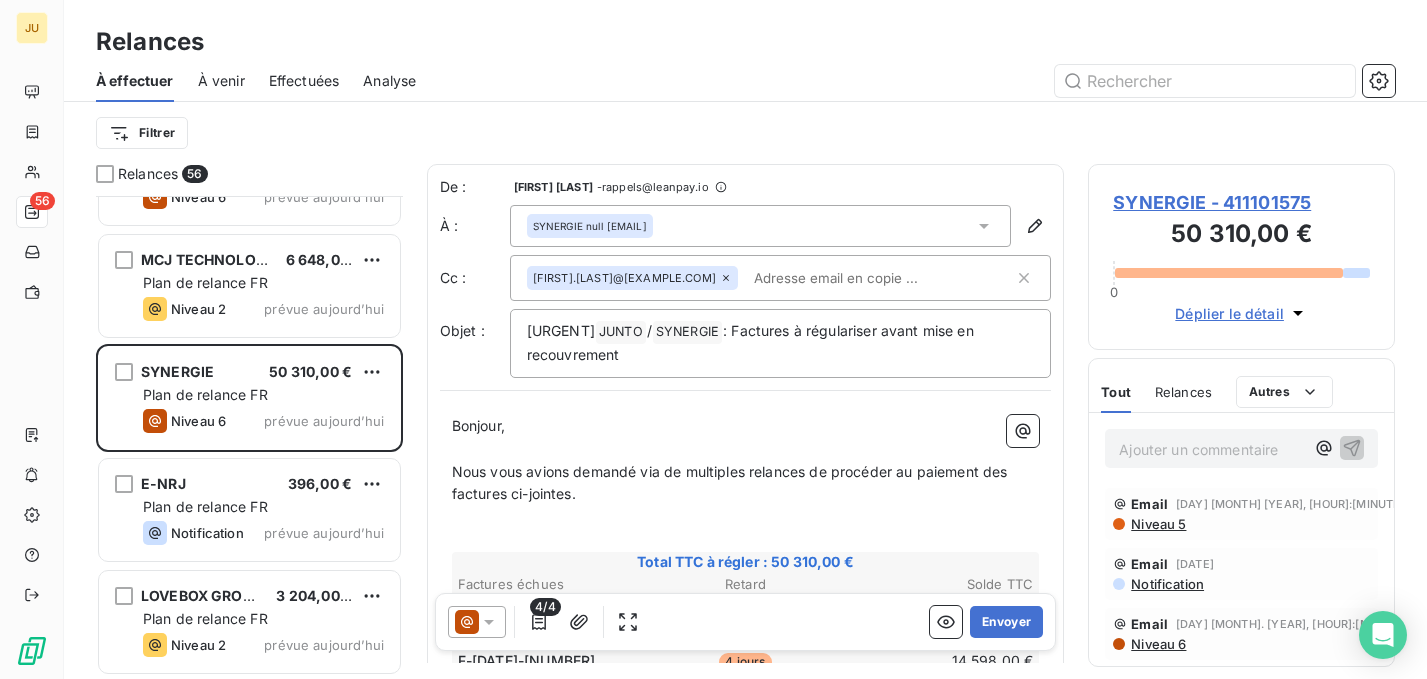 paste on "[FIRST].[LAST]@[EXAMPLE.COM]" 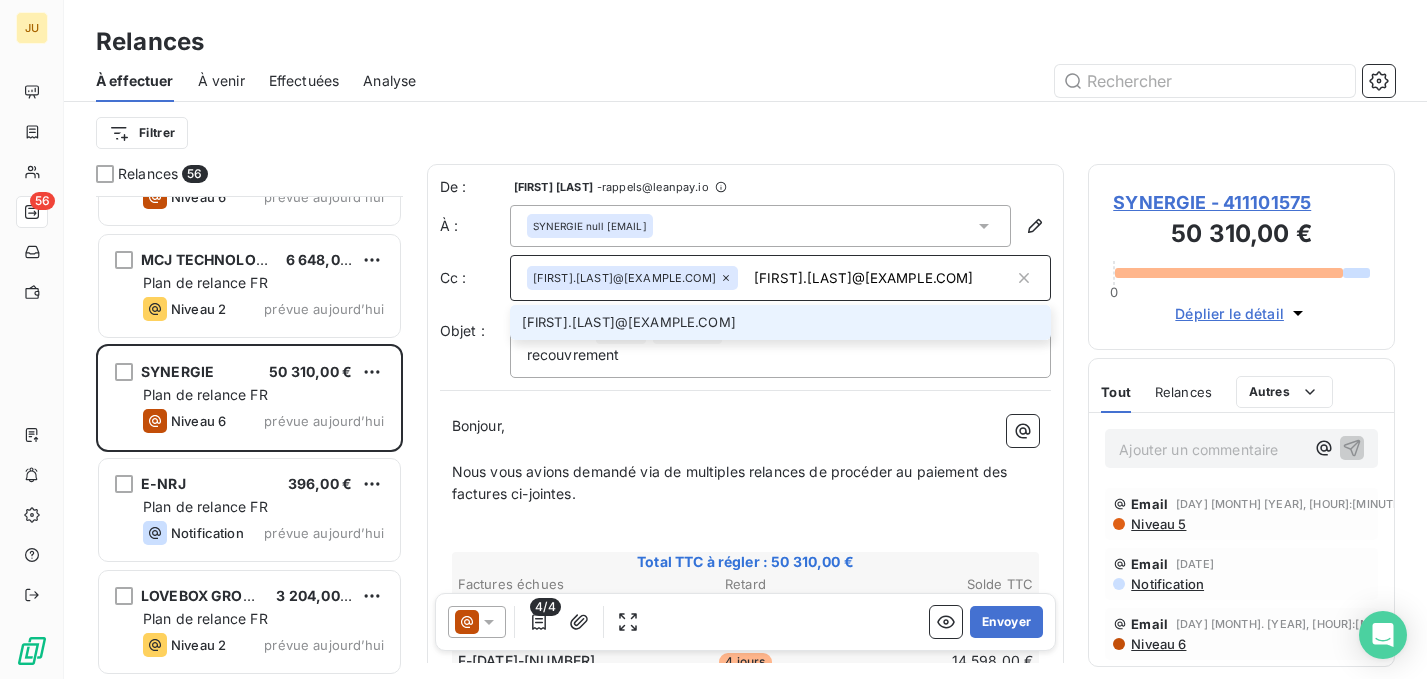 type on "[FIRST].[LAST]@[EXAMPLE.COM]" 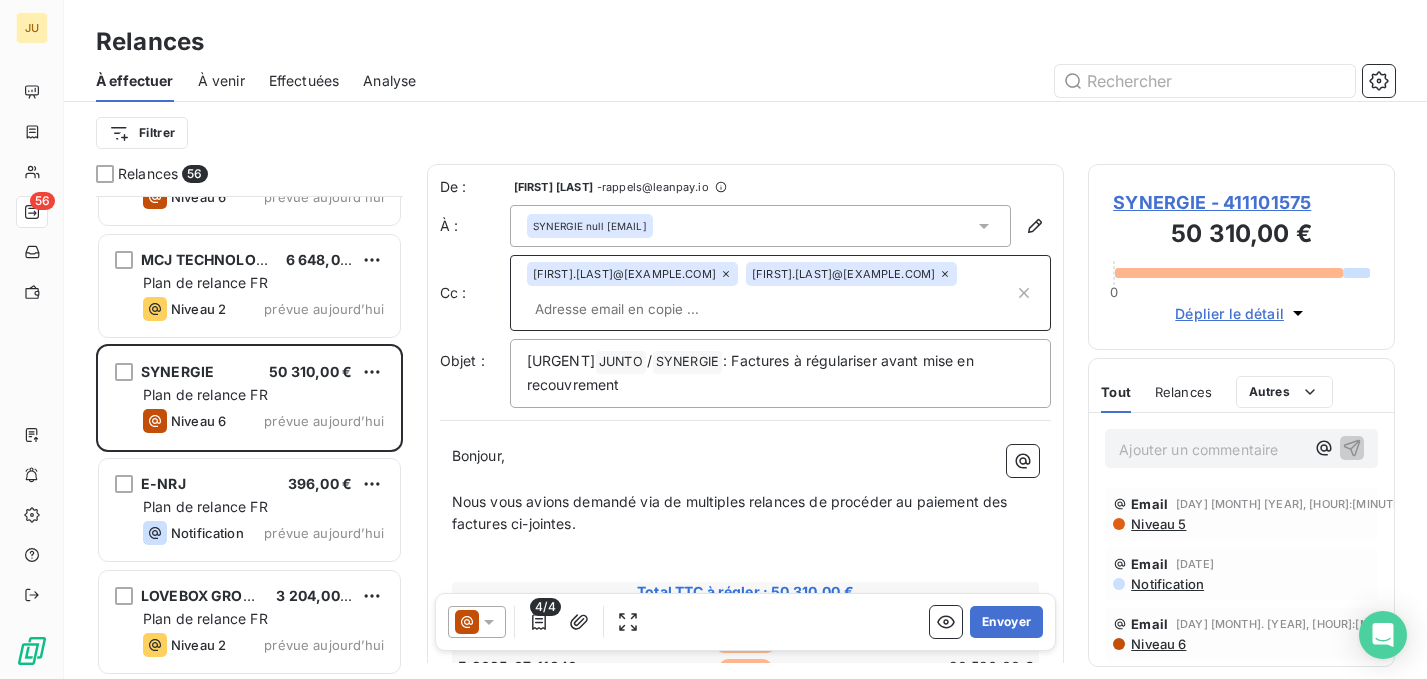 click at bounding box center [771, 309] 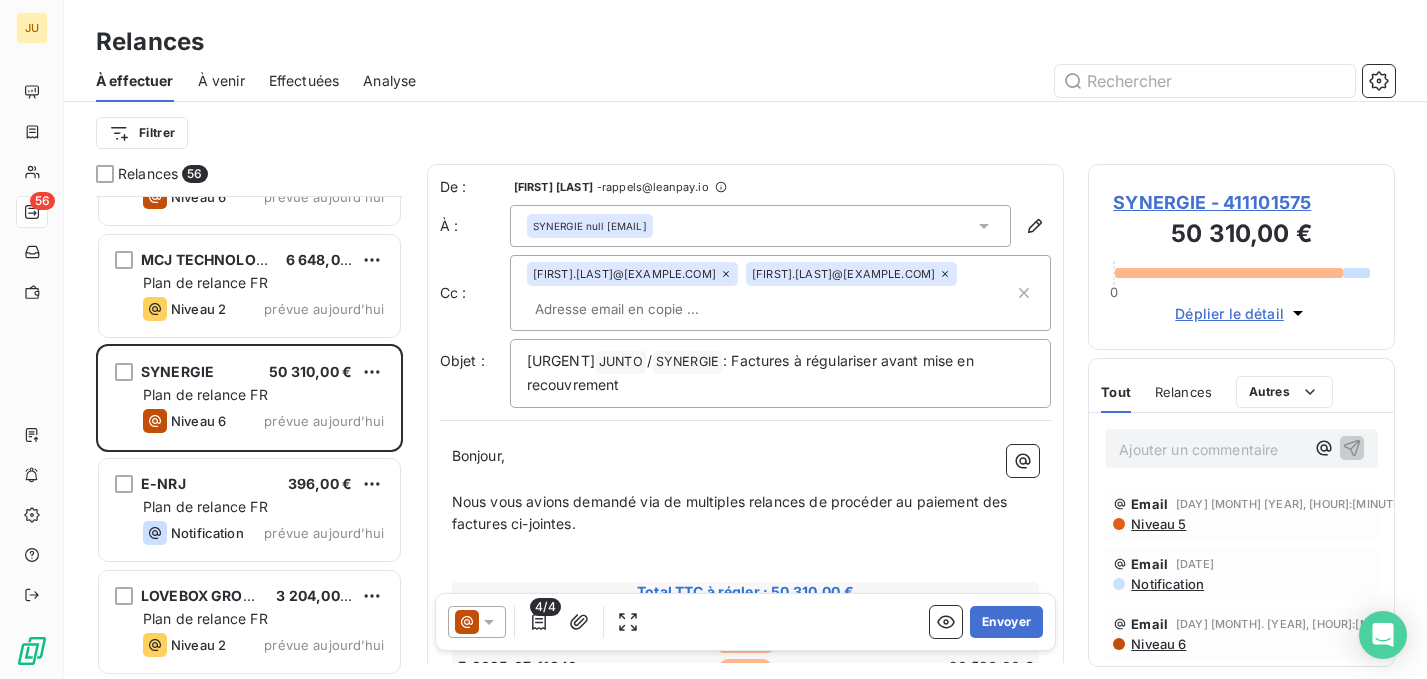 click on "Bonjour," at bounding box center [746, 456] 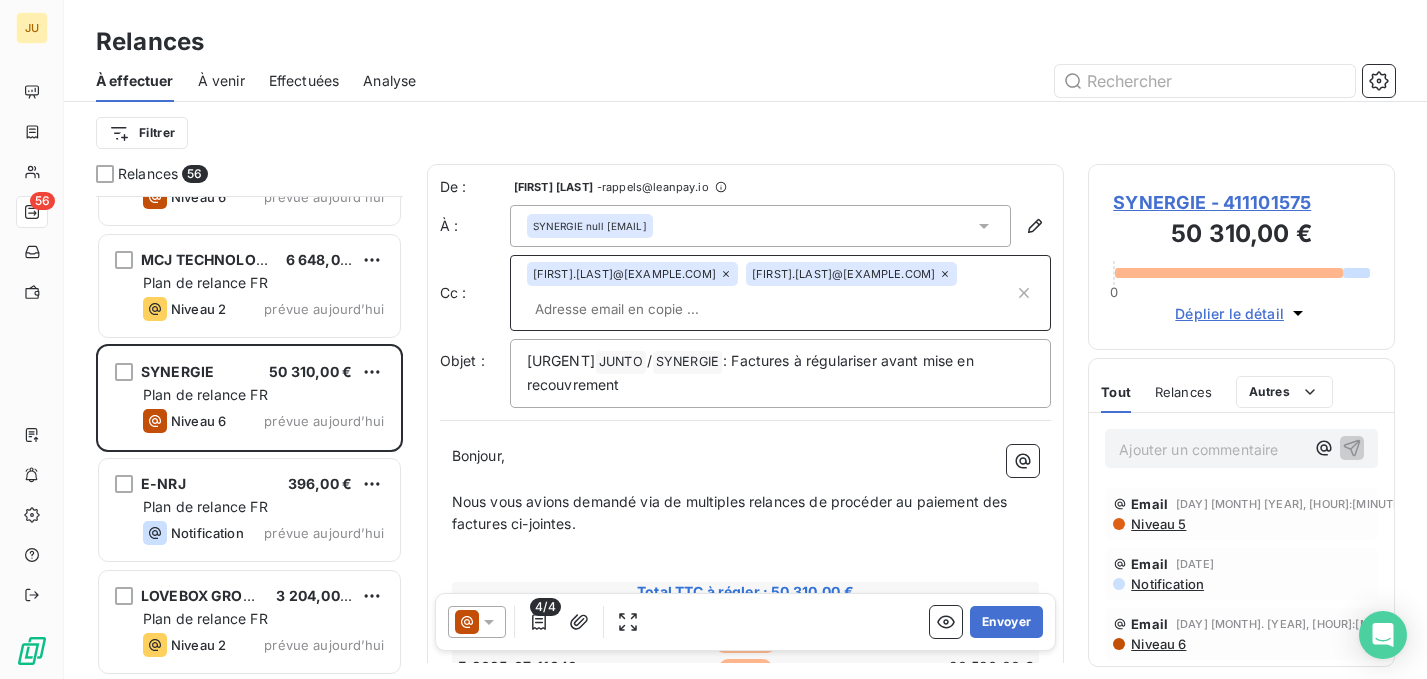 paste on "[EMAIL]" 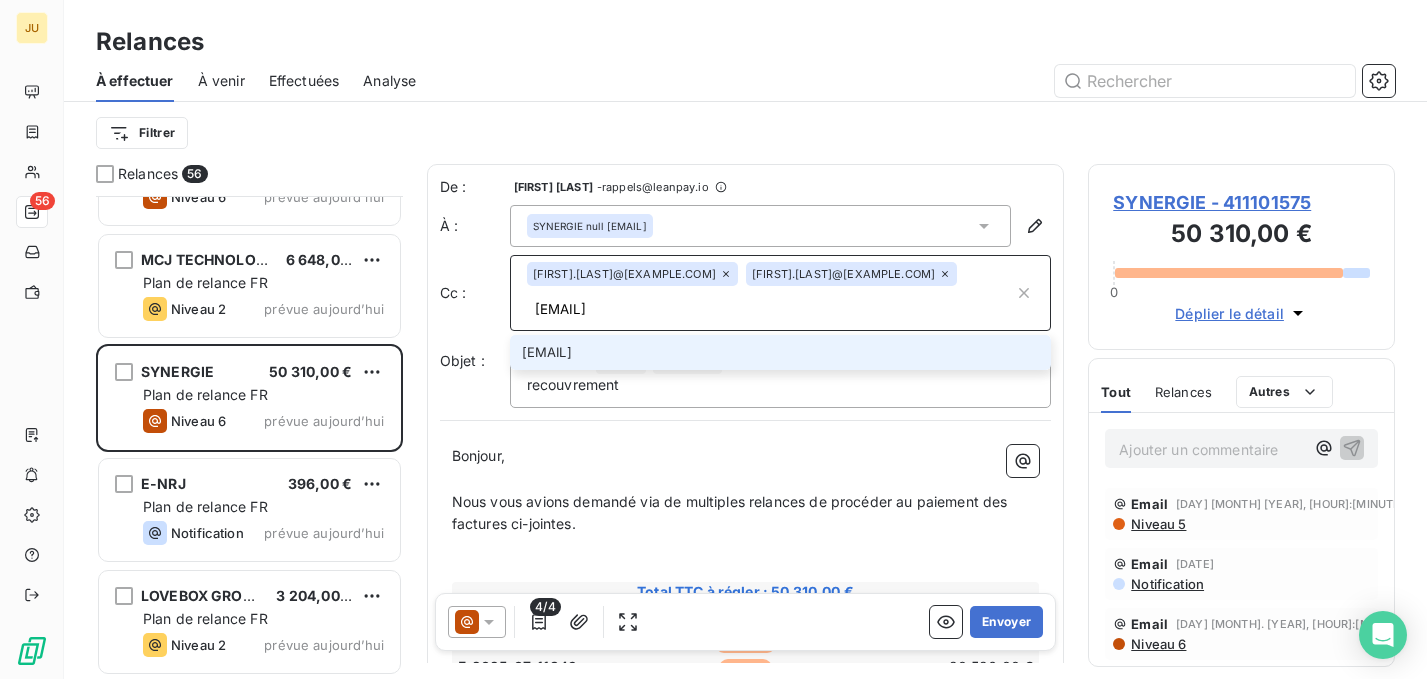 type on "[EMAIL]" 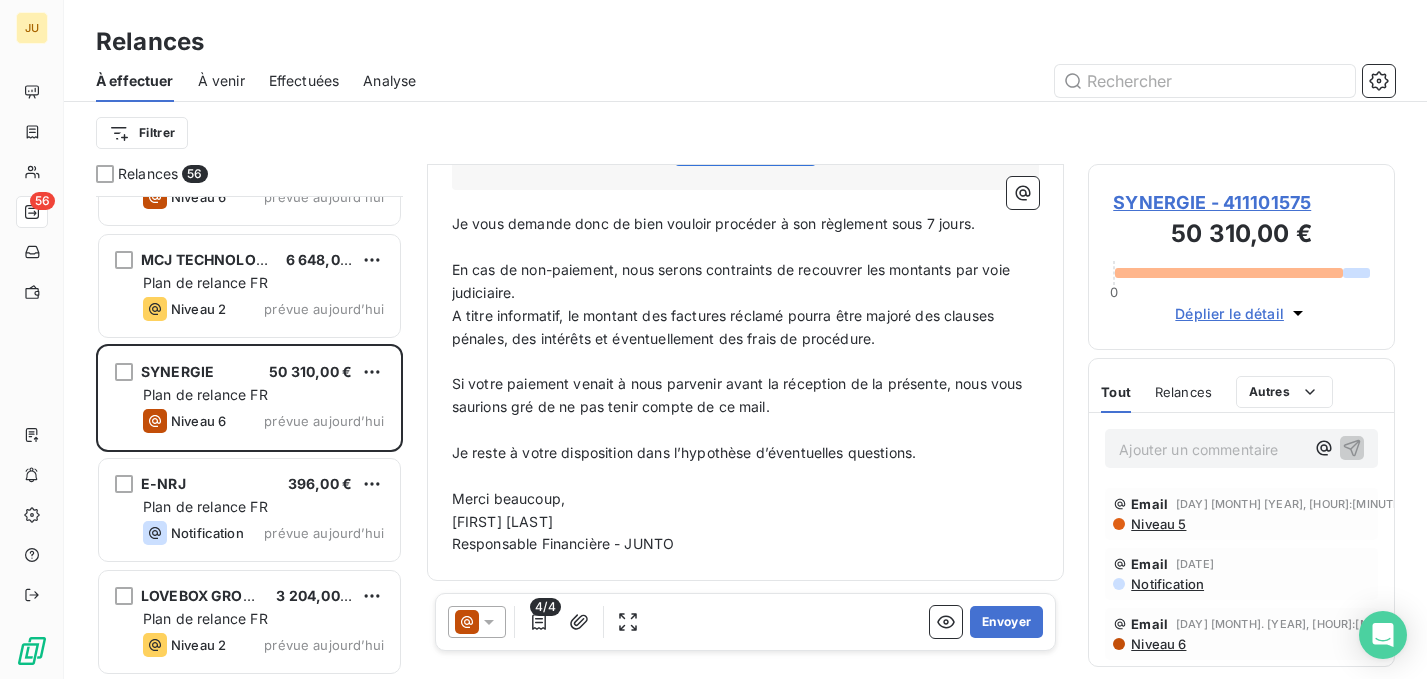scroll, scrollTop: 0, scrollLeft: 0, axis: both 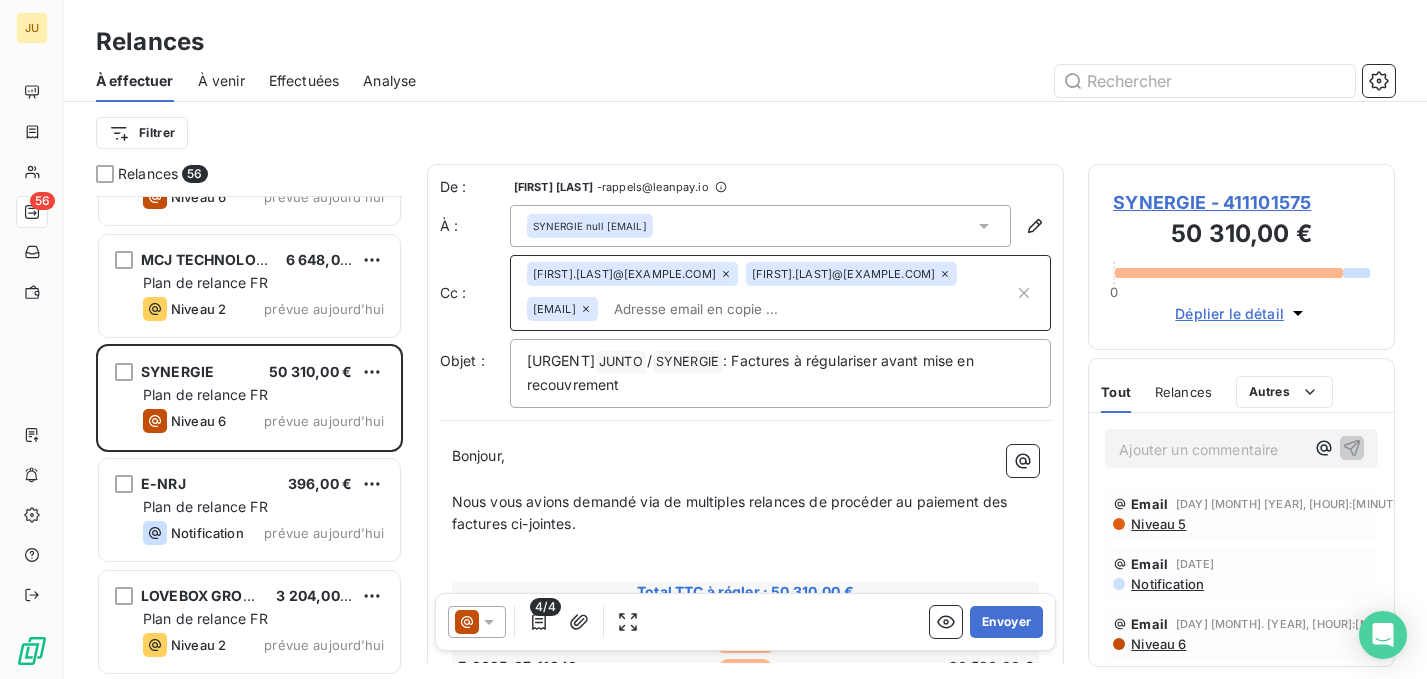 click 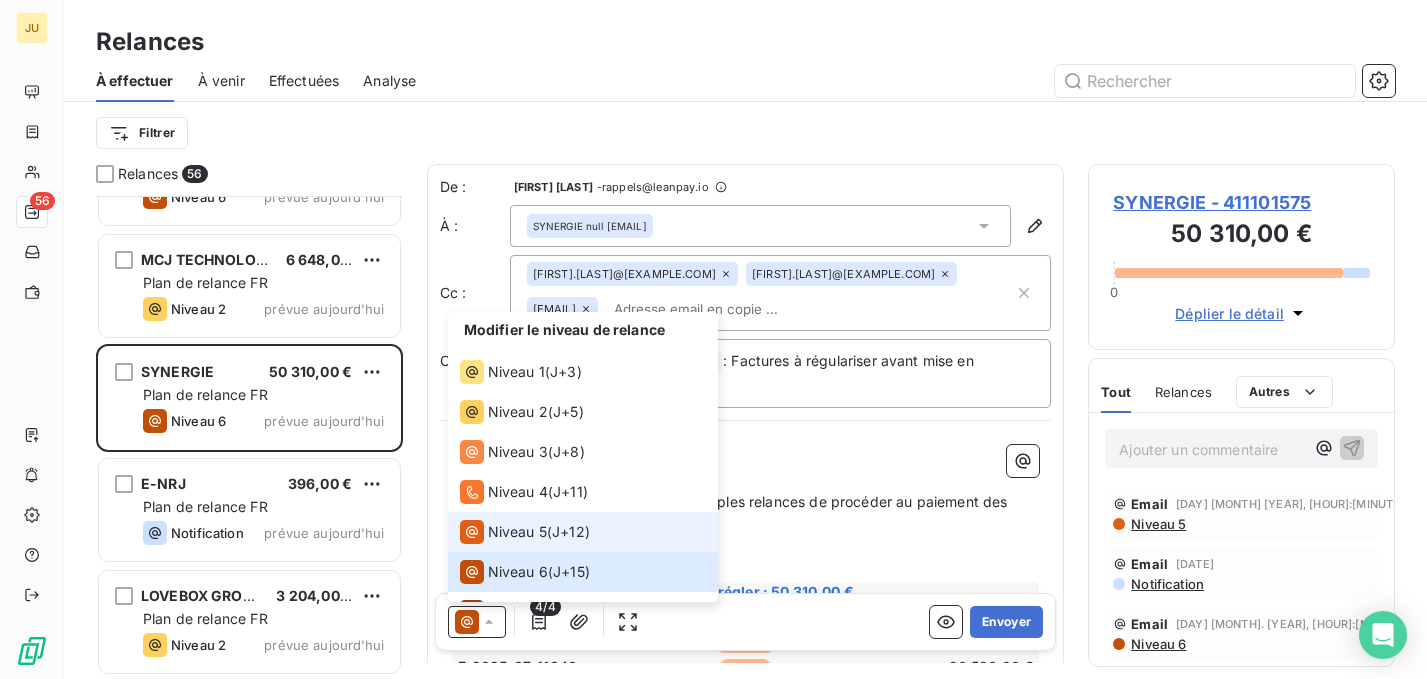 click on "[DATE_REFERENCE] )" at bounding box center (571, 532) 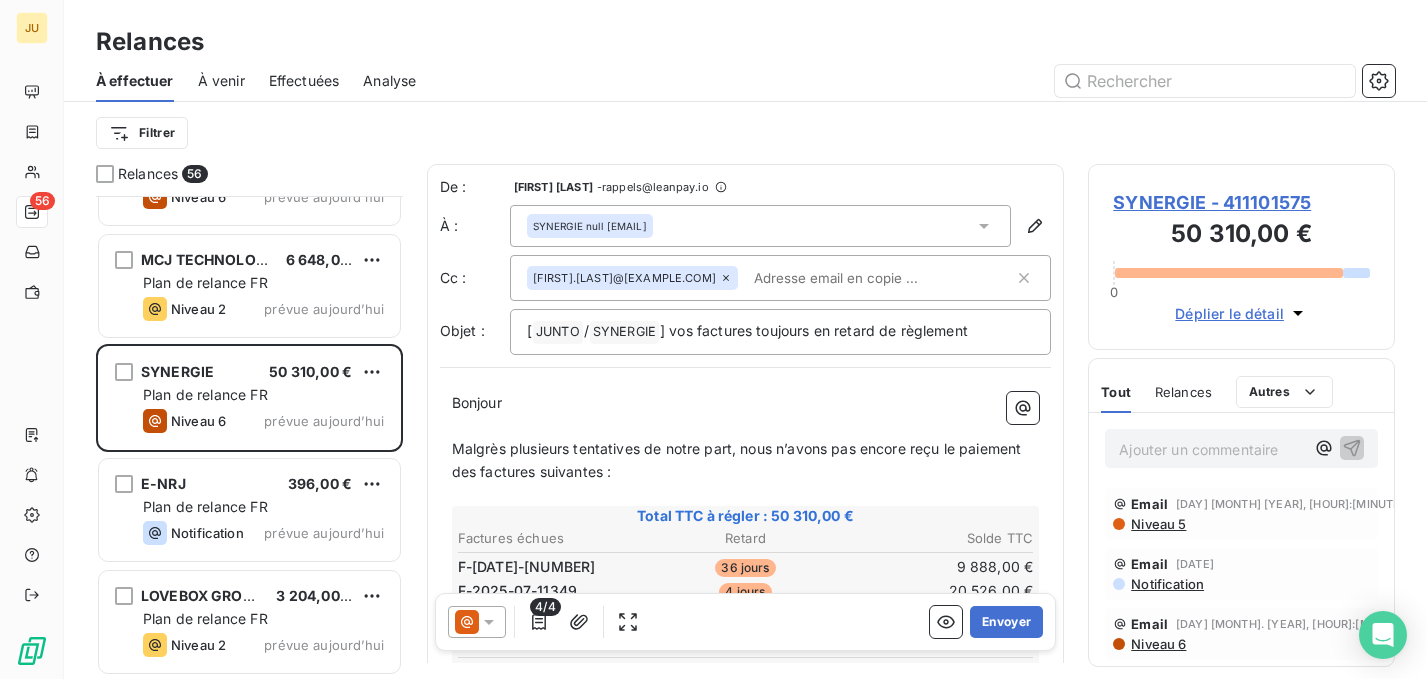scroll, scrollTop: 155, scrollLeft: 0, axis: vertical 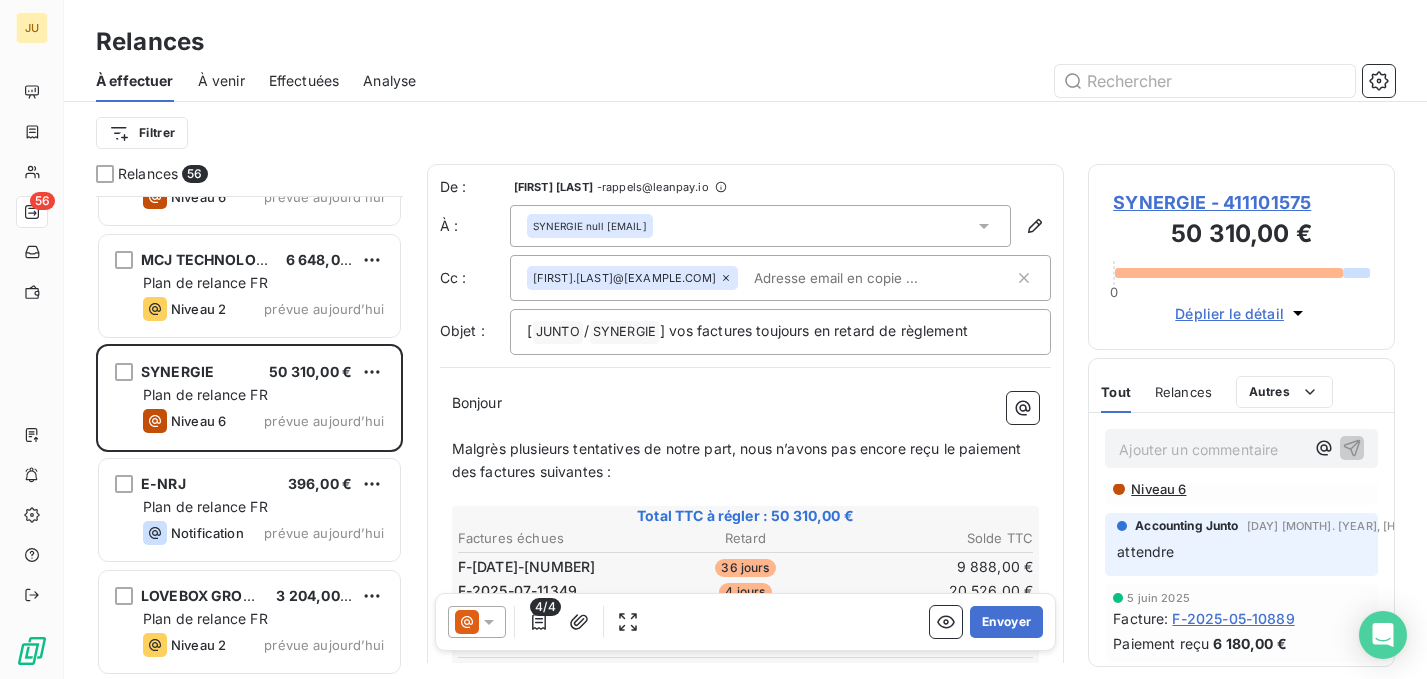 click 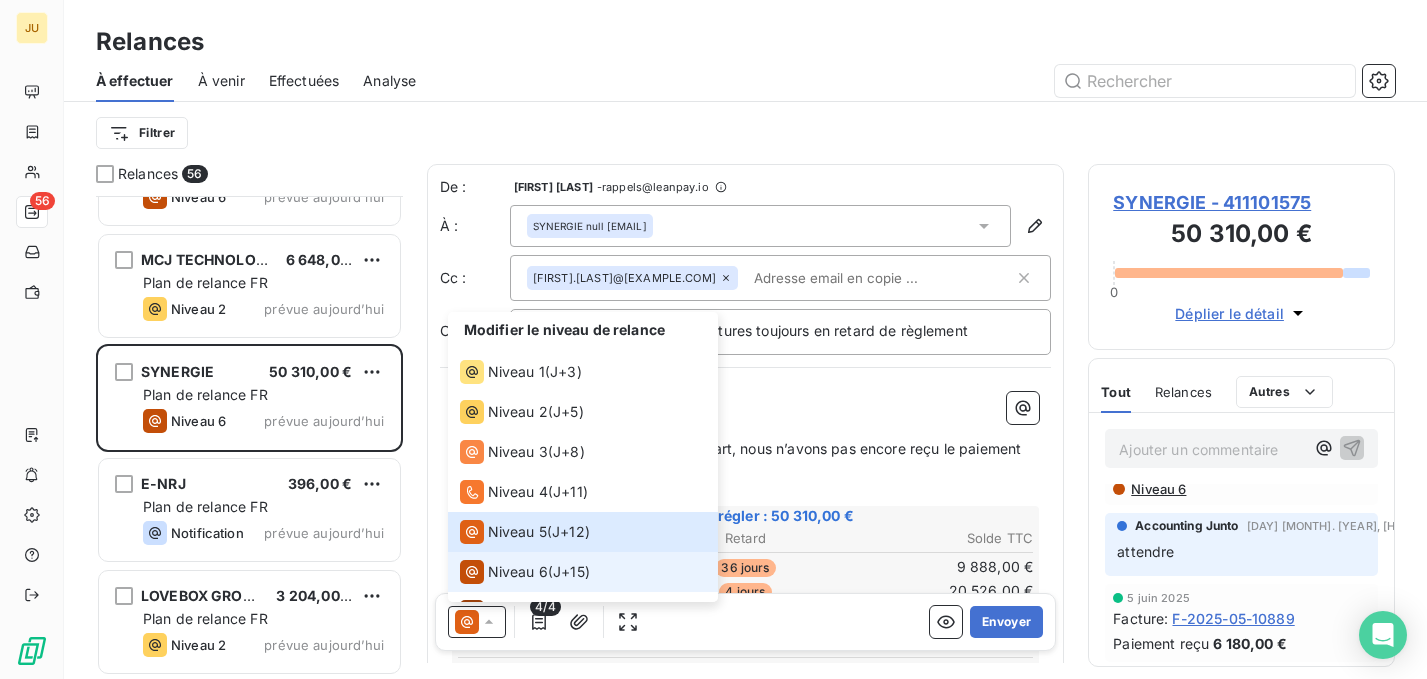 click on "Niveau 6" at bounding box center (518, 572) 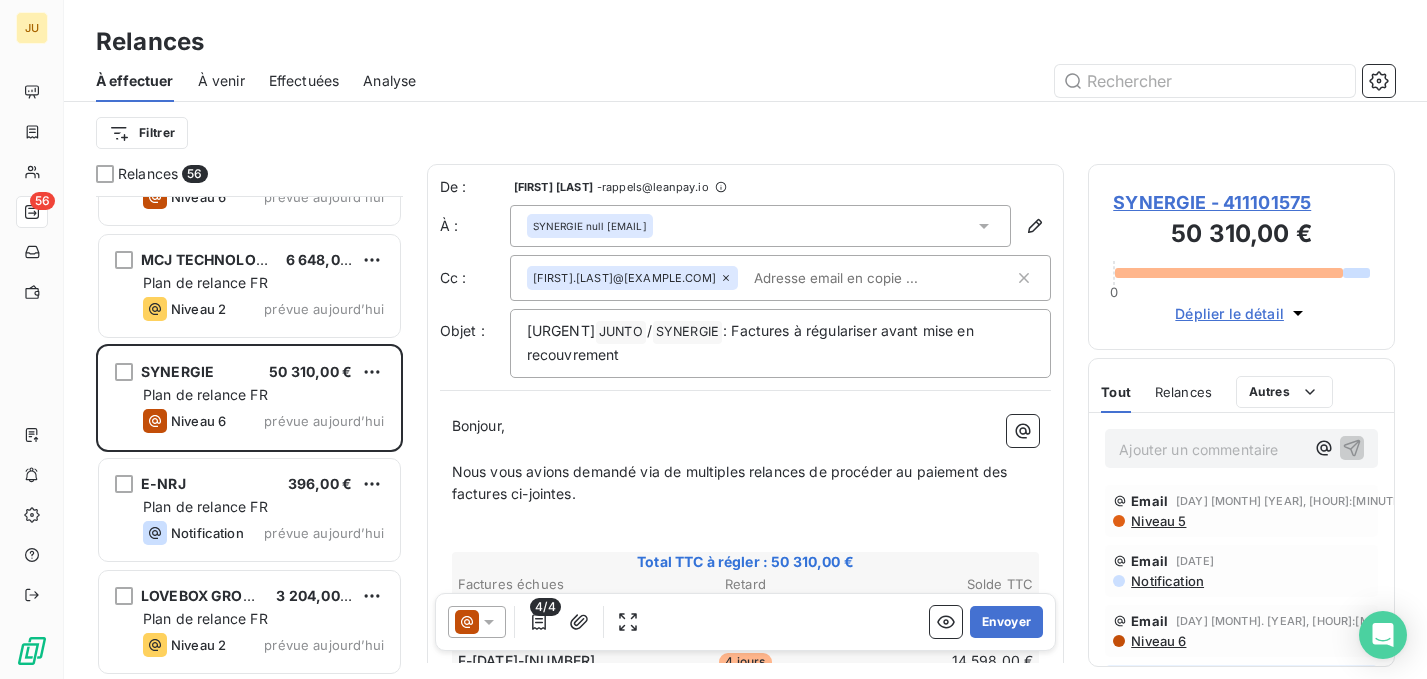 scroll, scrollTop: 4, scrollLeft: 0, axis: vertical 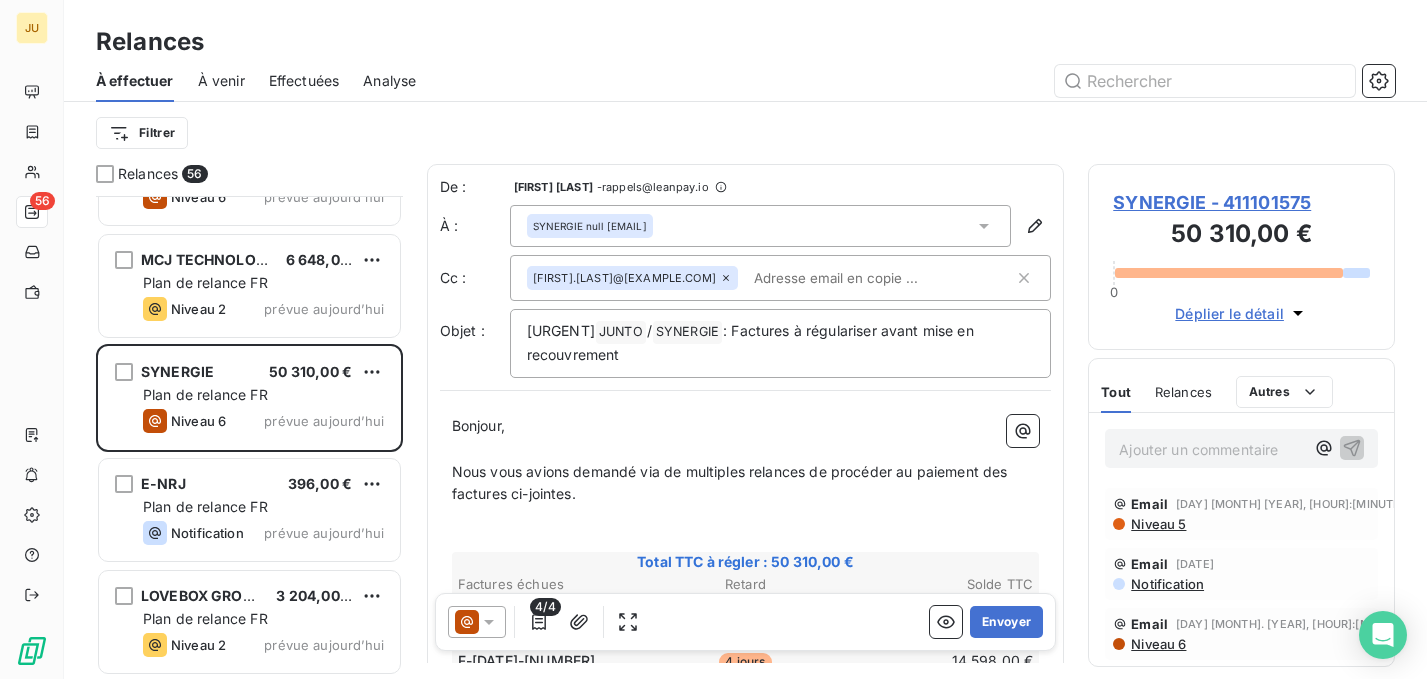 click at bounding box center (861, 278) 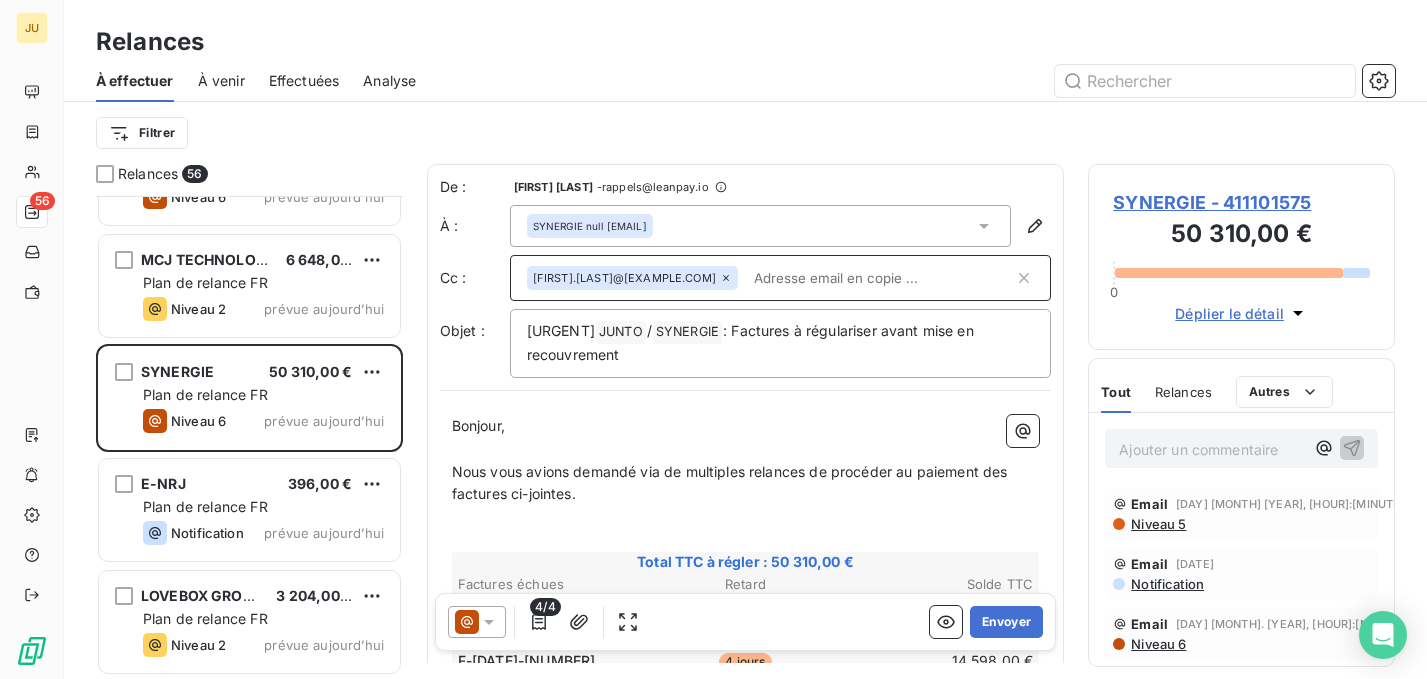 paste on "[EMAIL]" 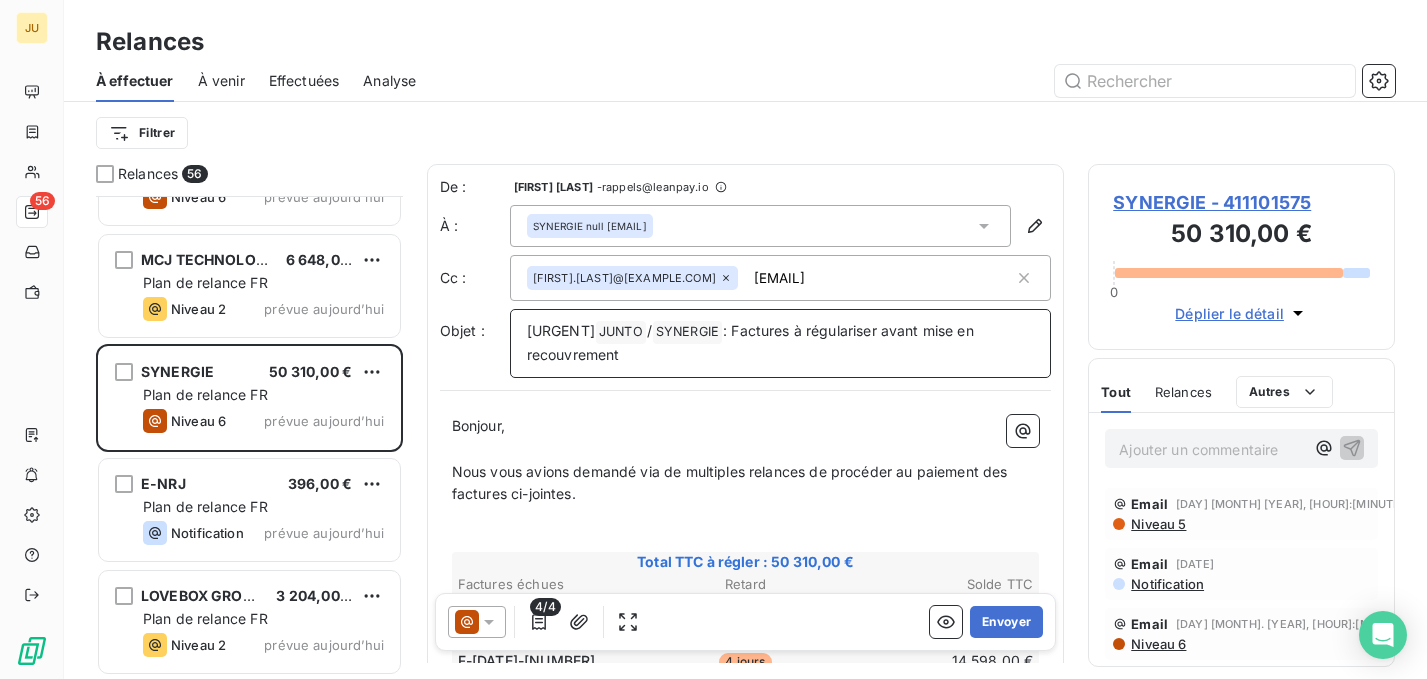 click on "[URGENT] JUNTO / SYNERGIE : Factures à régulariser avant mise en recouvrement" at bounding box center (781, 343) 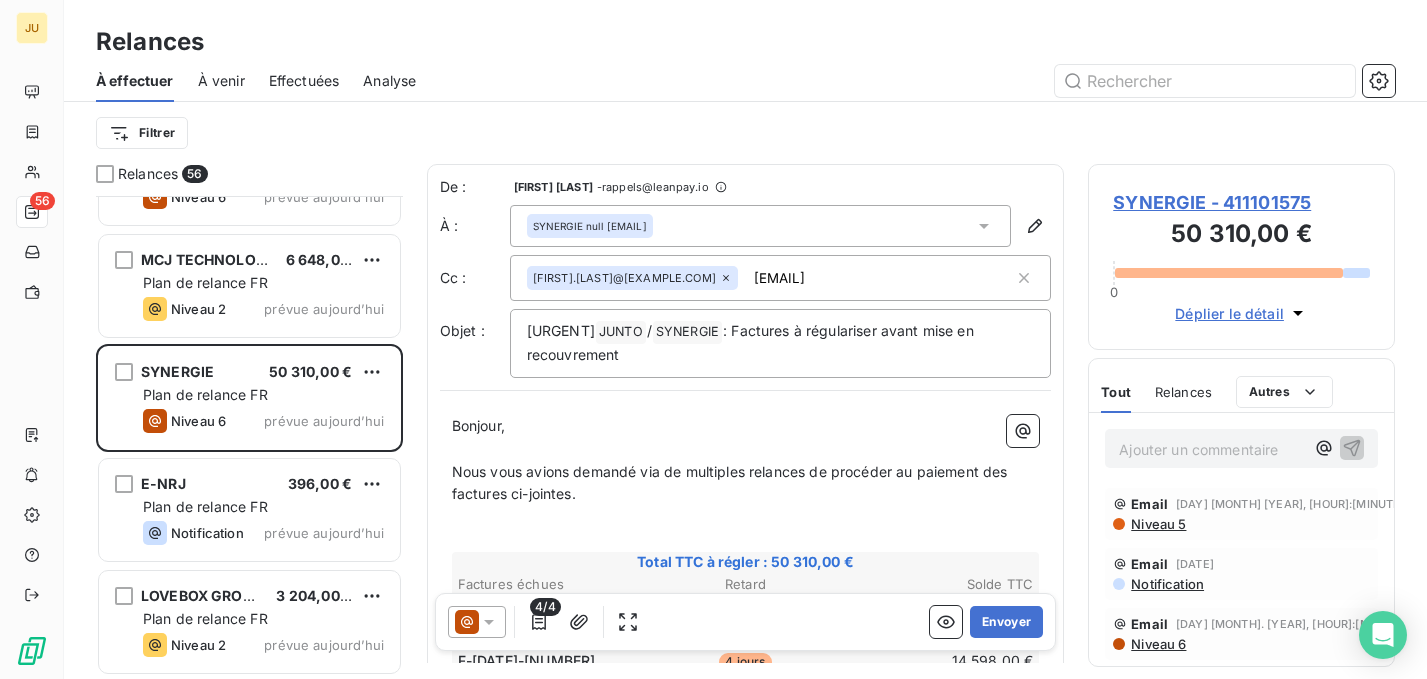 click on "[EMAIL]" at bounding box center (861, 278) 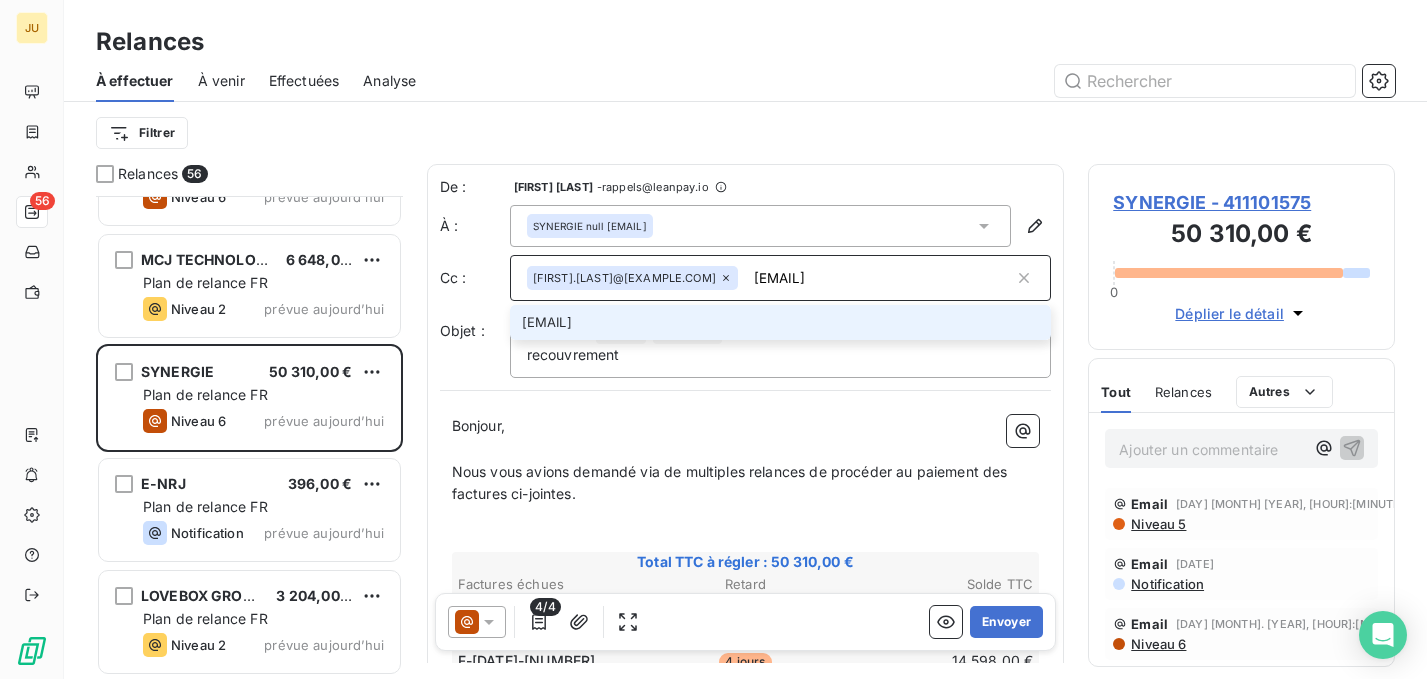 click on "[EMAIL]" at bounding box center [781, 322] 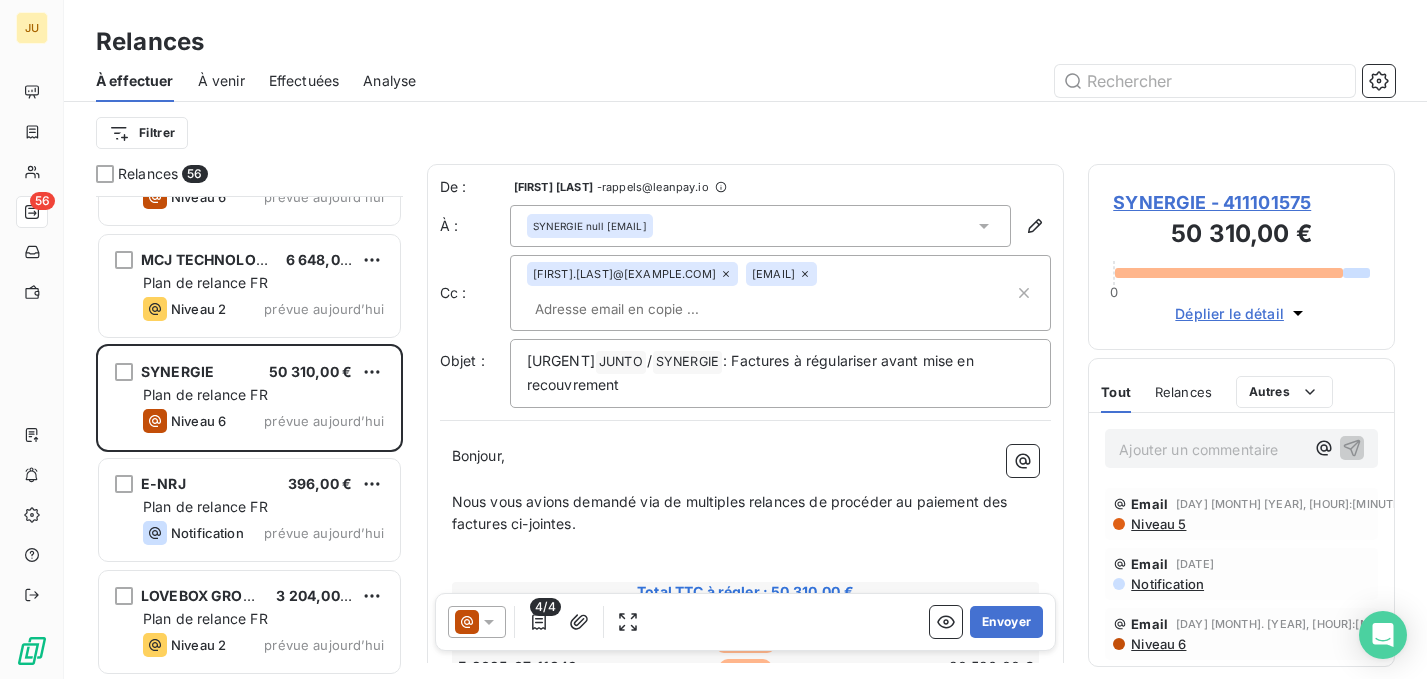 paste on "[FIRST].[LAST]@[EXAMPLE.COM]" 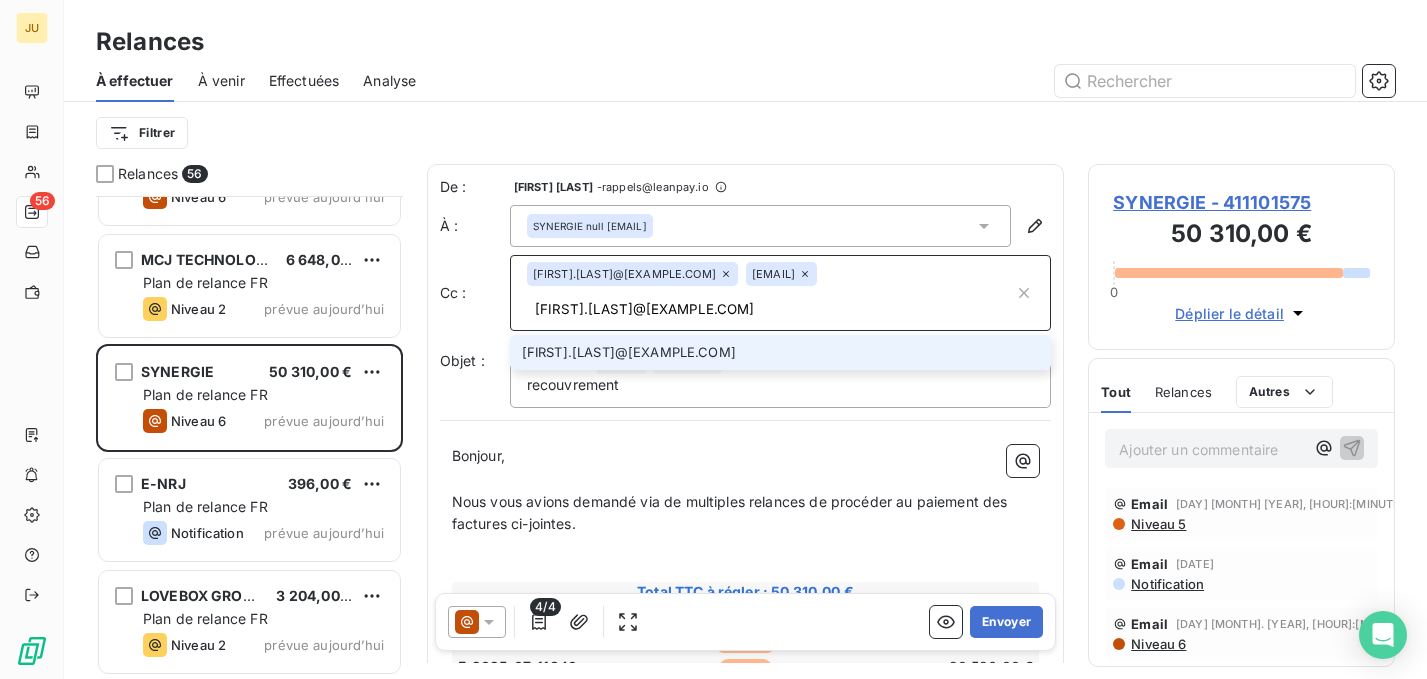 type on "[FIRST].[LAST]@[EXAMPLE.COM]" 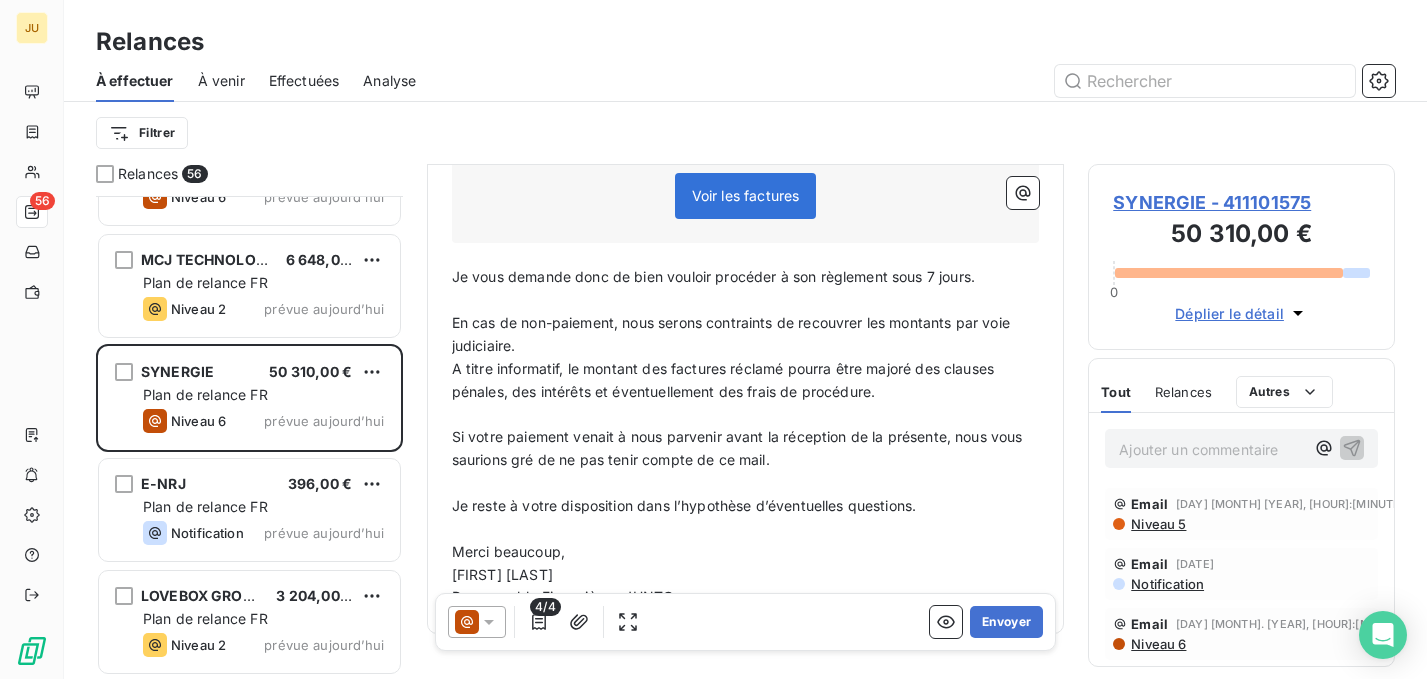 scroll, scrollTop: 670, scrollLeft: 0, axis: vertical 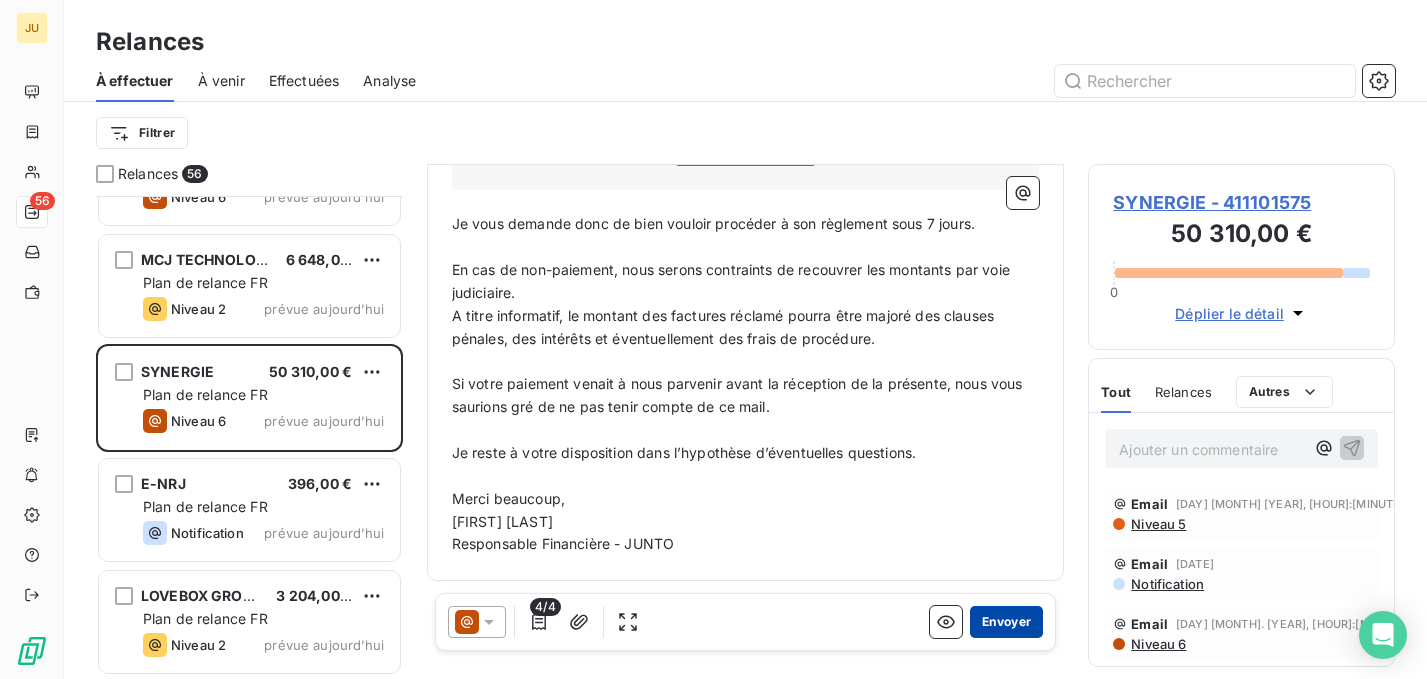 click on "Envoyer" at bounding box center [1006, 622] 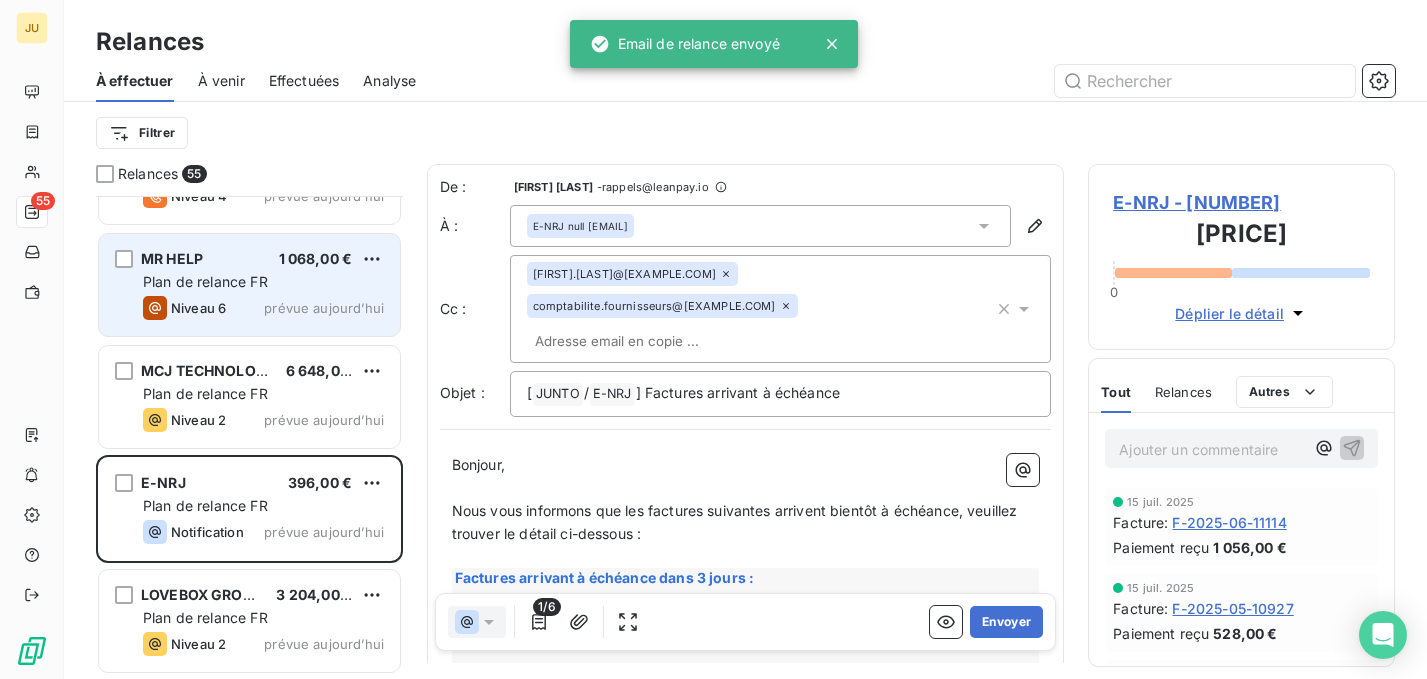 scroll, scrollTop: 5677, scrollLeft: 0, axis: vertical 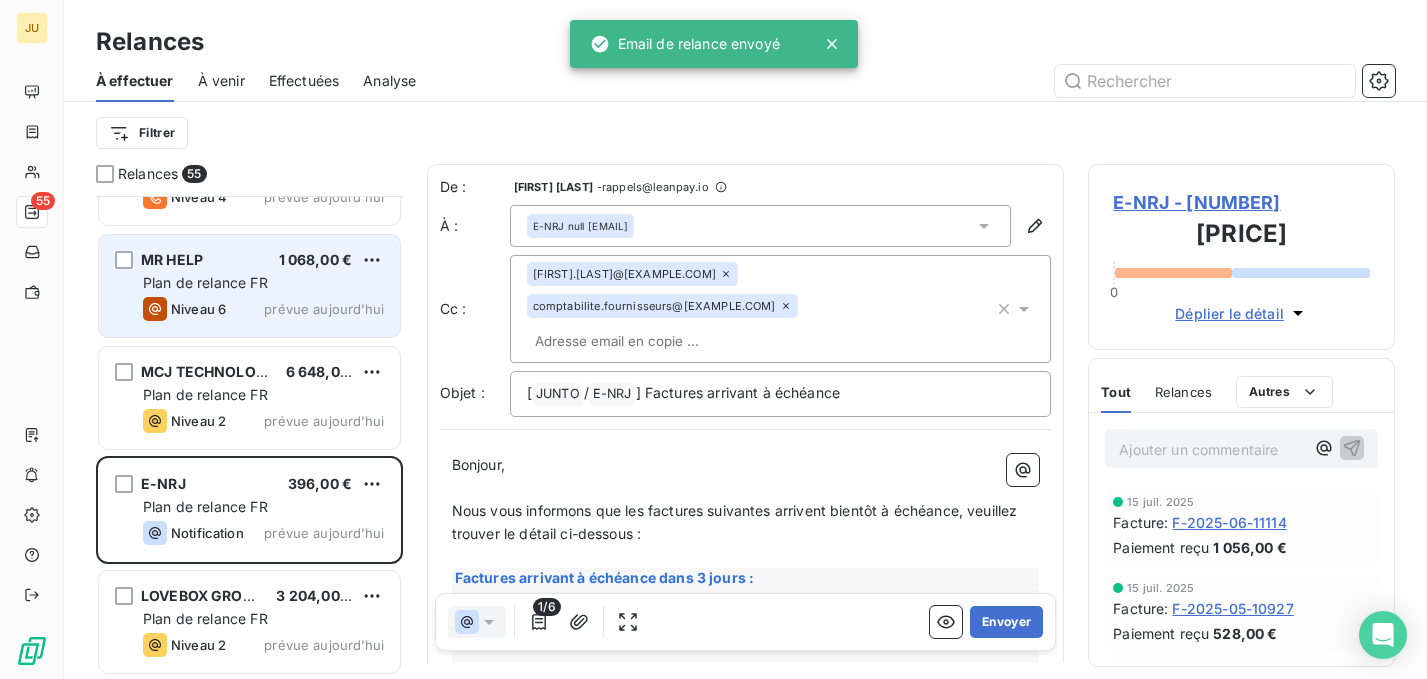 click on "MR HELP [PRICE] Plan de relance FR Niveau 6 prévue aujourd’hui" at bounding box center (249, 286) 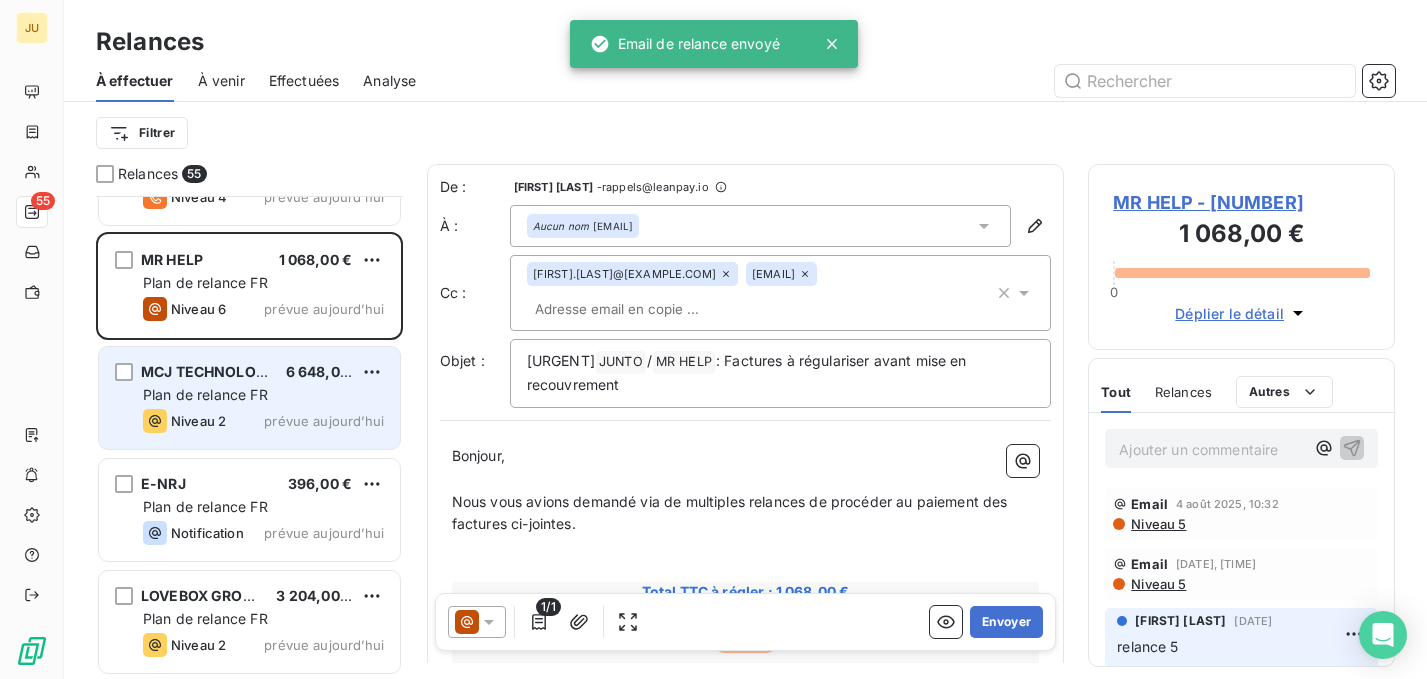 click on "MCJ TECHNOLOGIES 6 648,00 € Plan de relance FR Niveau 2 prévue aujourd’hui" at bounding box center [249, 398] 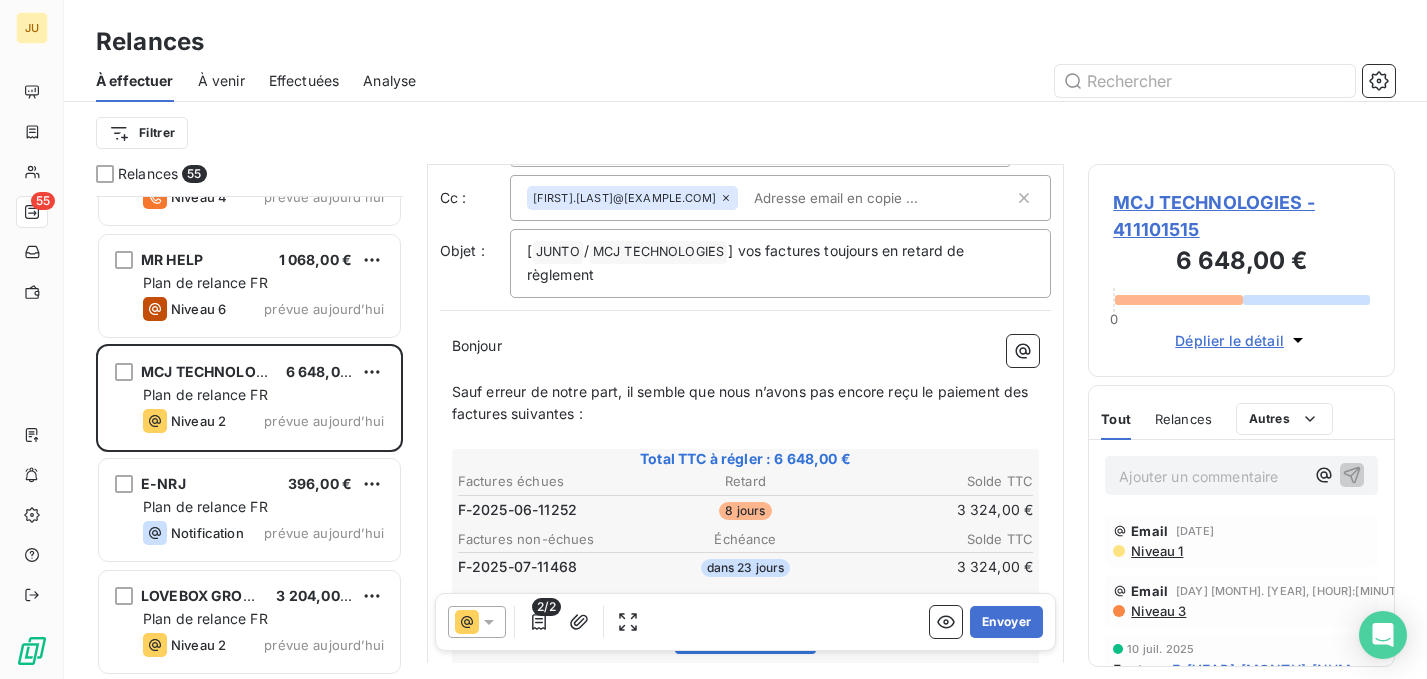 scroll, scrollTop: 185, scrollLeft: 0, axis: vertical 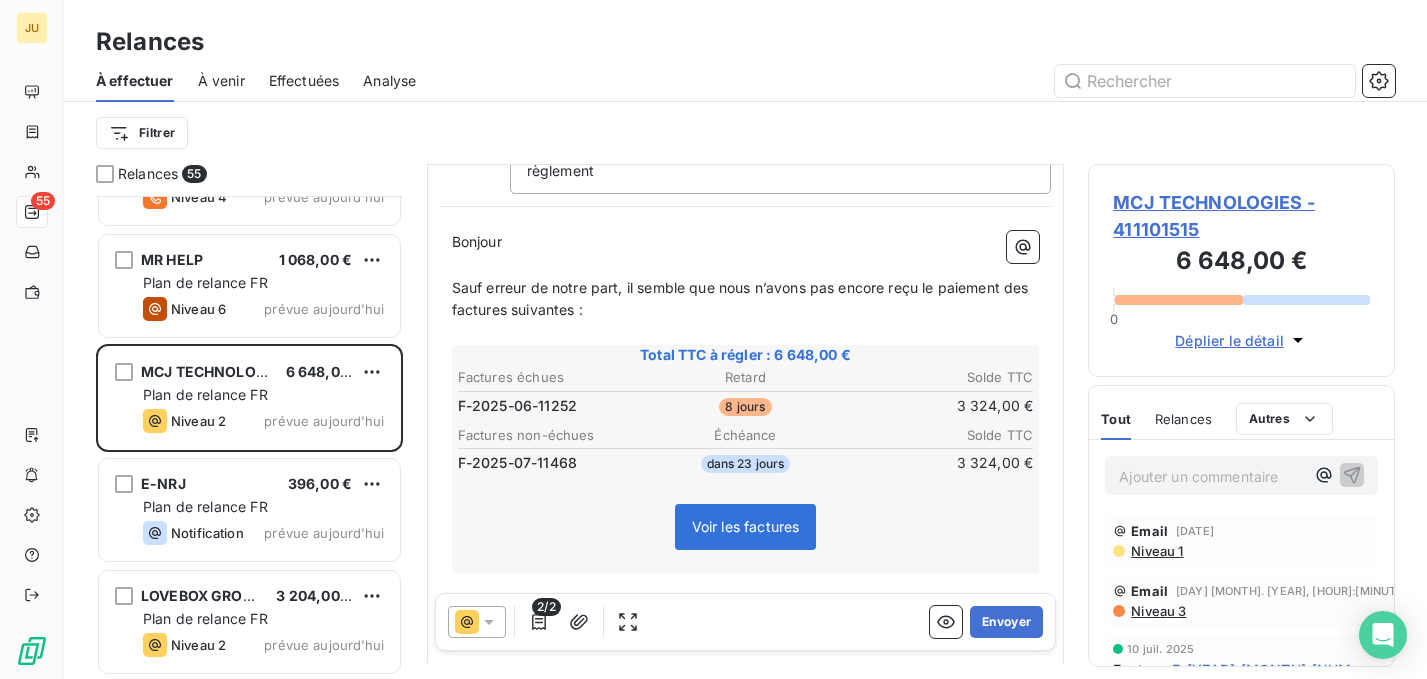 click 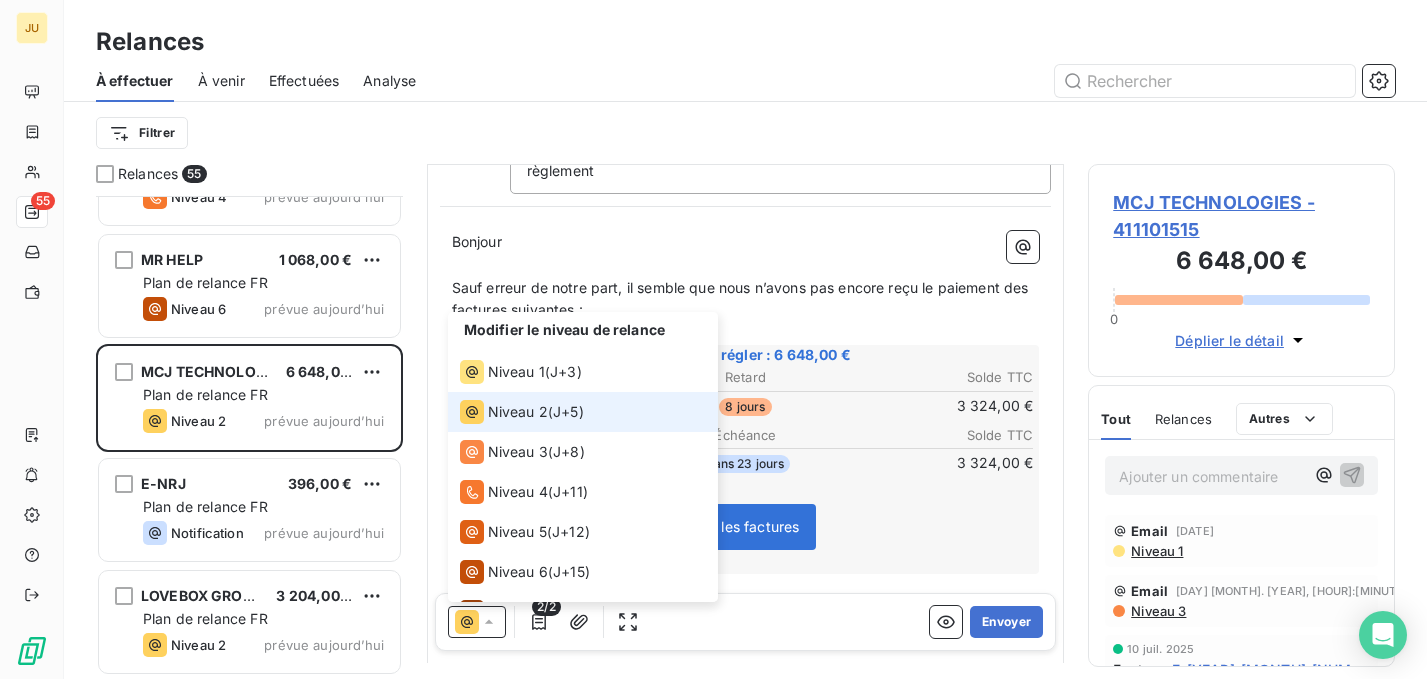 click on "Niveau 2  ( J+5 )" at bounding box center [583, 412] 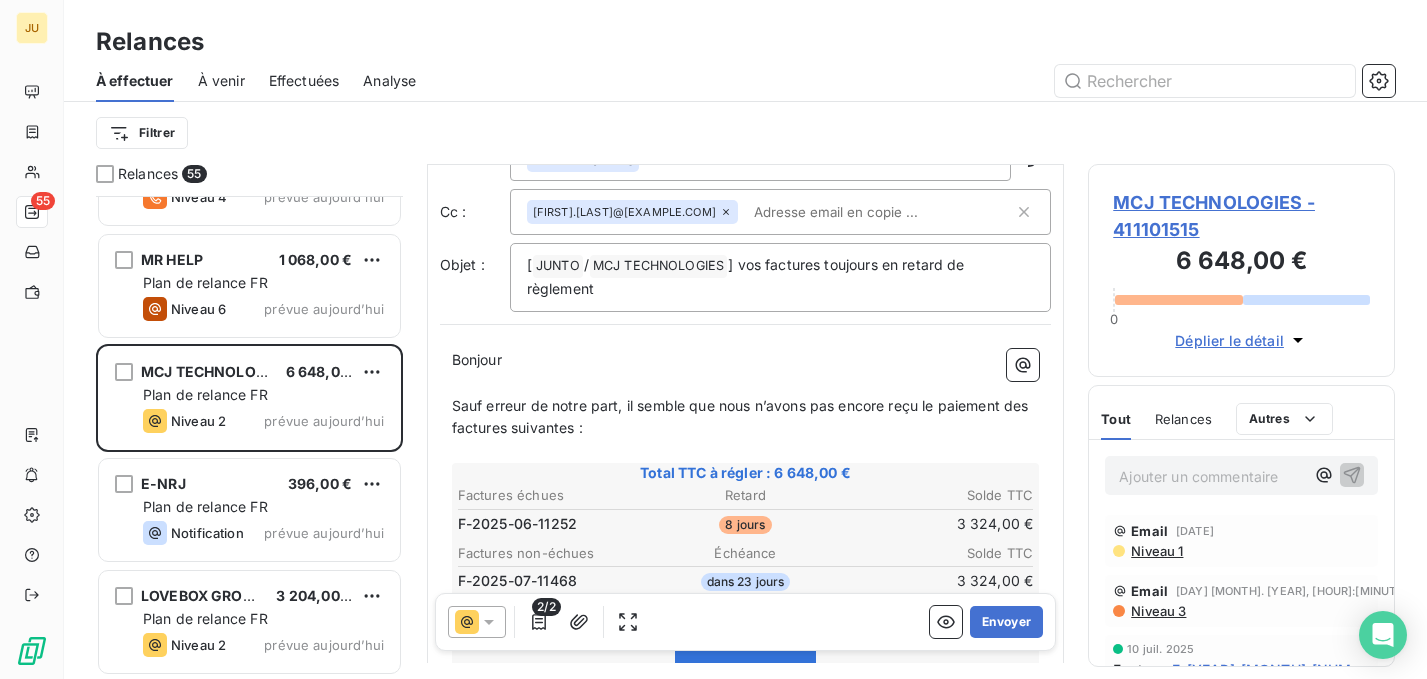 scroll, scrollTop: 0, scrollLeft: 0, axis: both 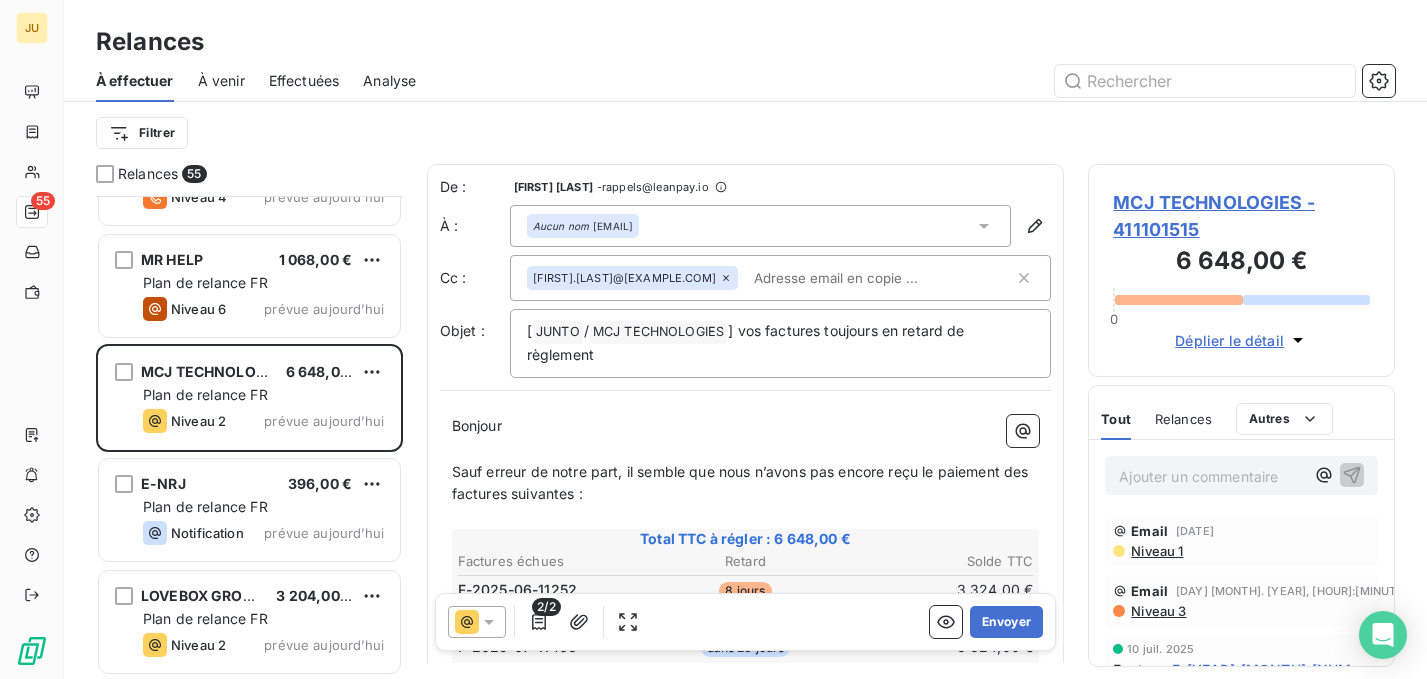 click at bounding box center (861, 278) 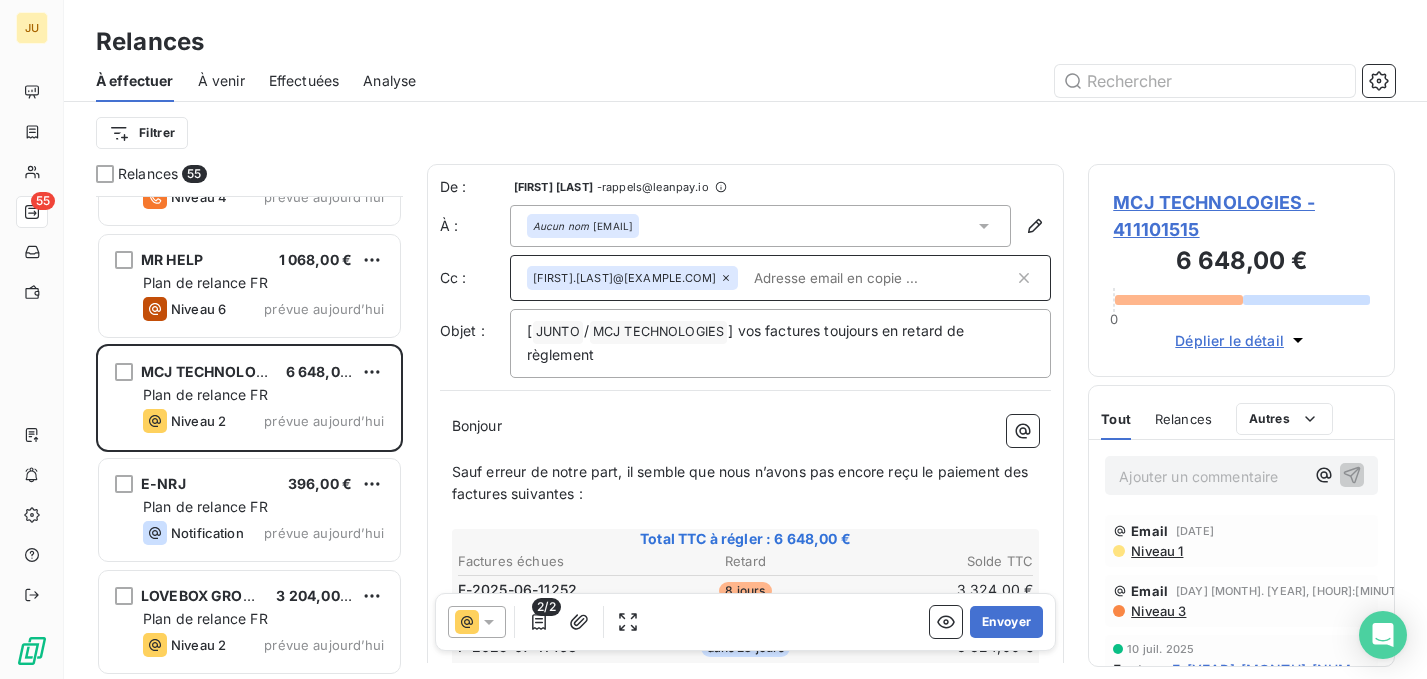 paste on "[FIRST].[LAST]@[EXAMPLE.COM]" 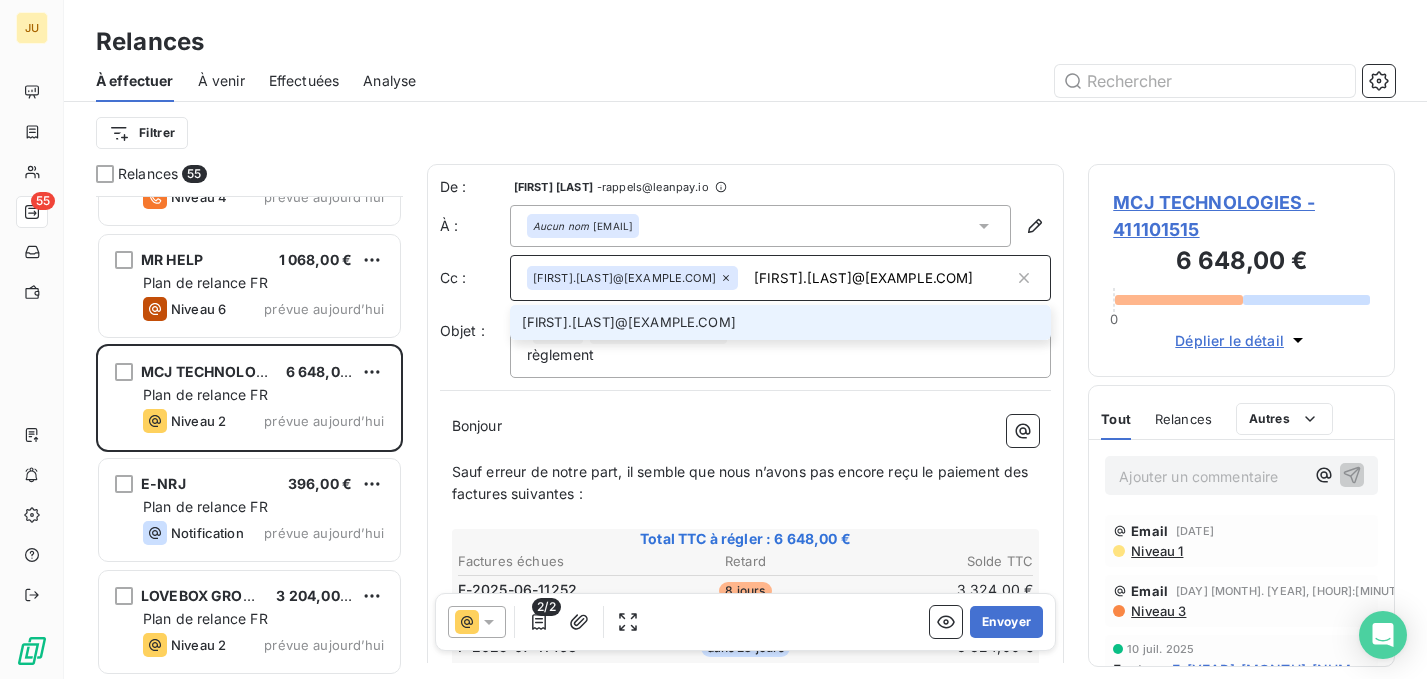 type on "[FIRST].[LAST]@[EXAMPLE.COM]" 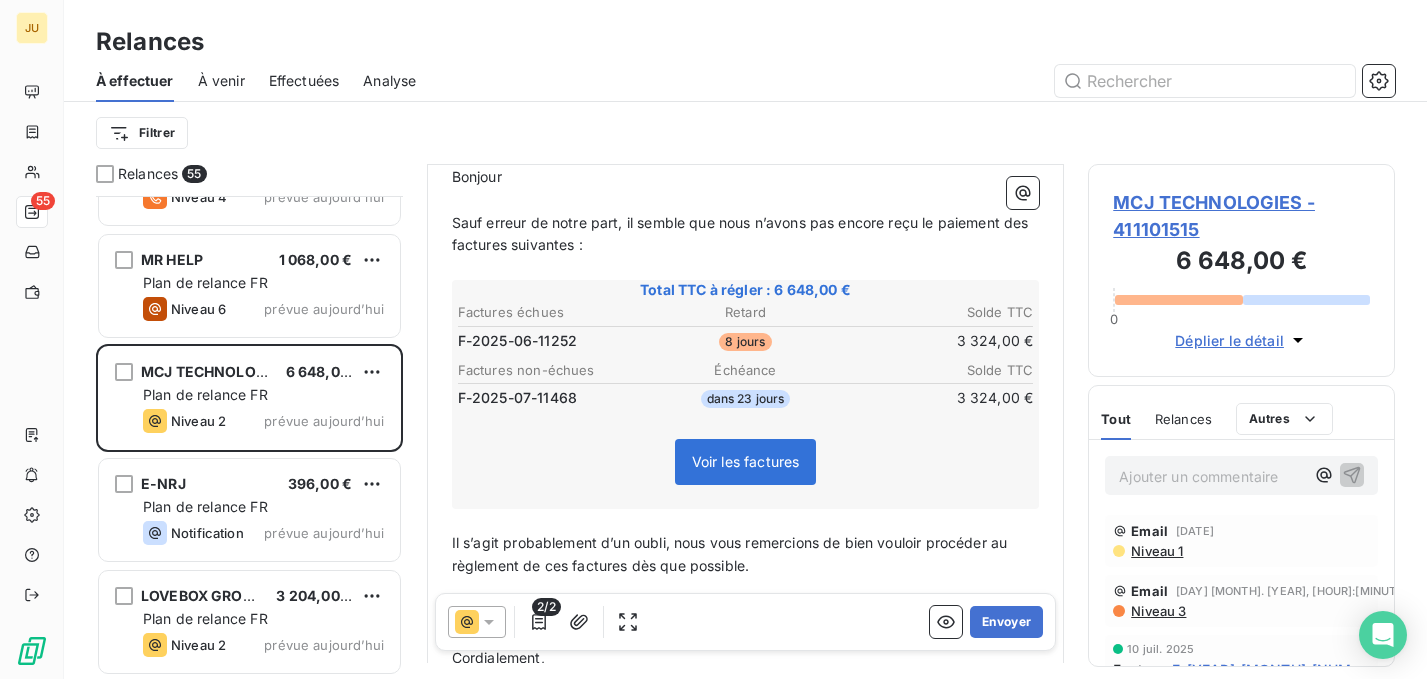 scroll, scrollTop: 275, scrollLeft: 0, axis: vertical 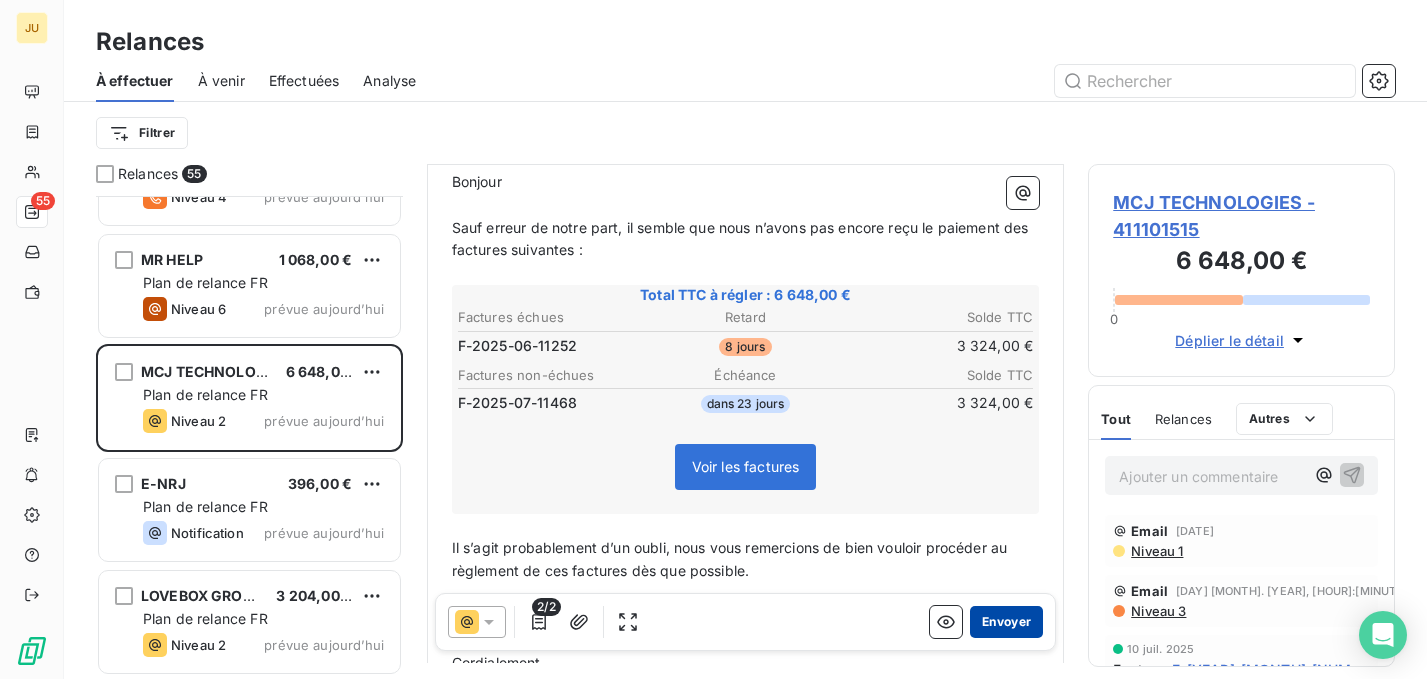 click on "Envoyer" at bounding box center [1006, 622] 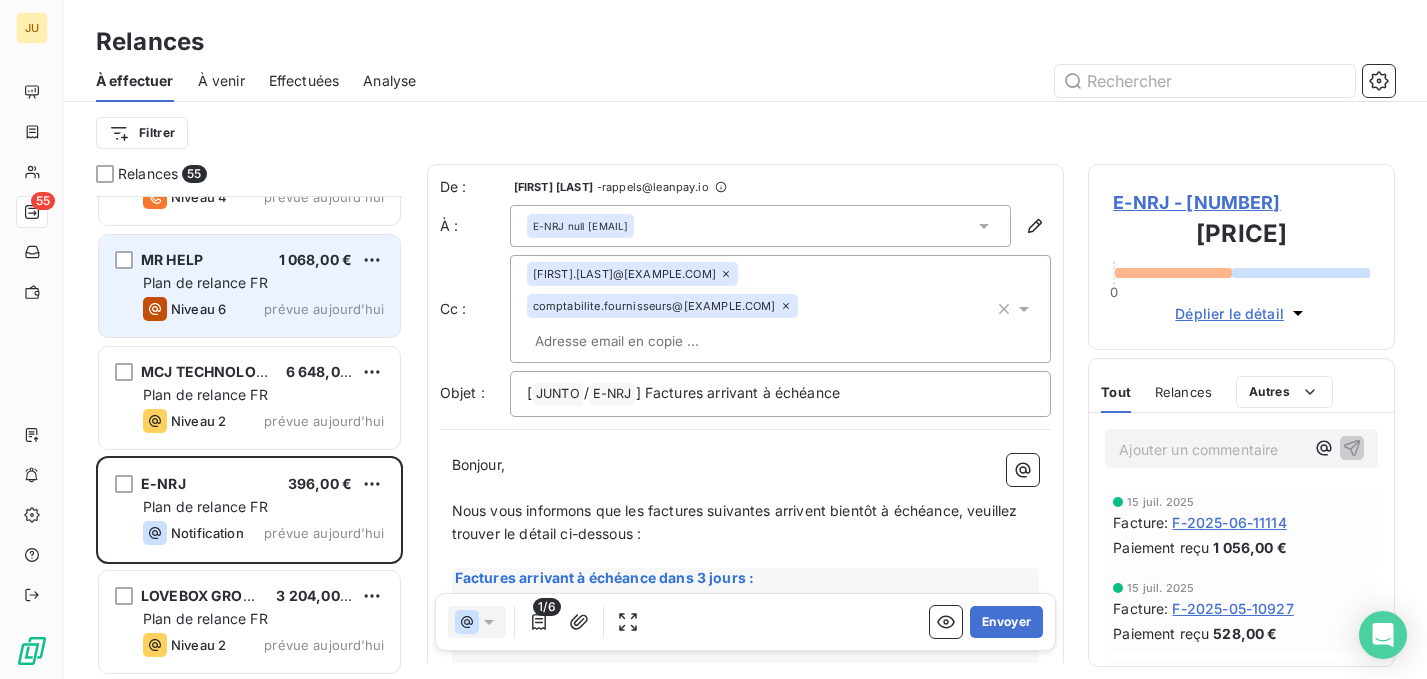 scroll, scrollTop: 5565, scrollLeft: 0, axis: vertical 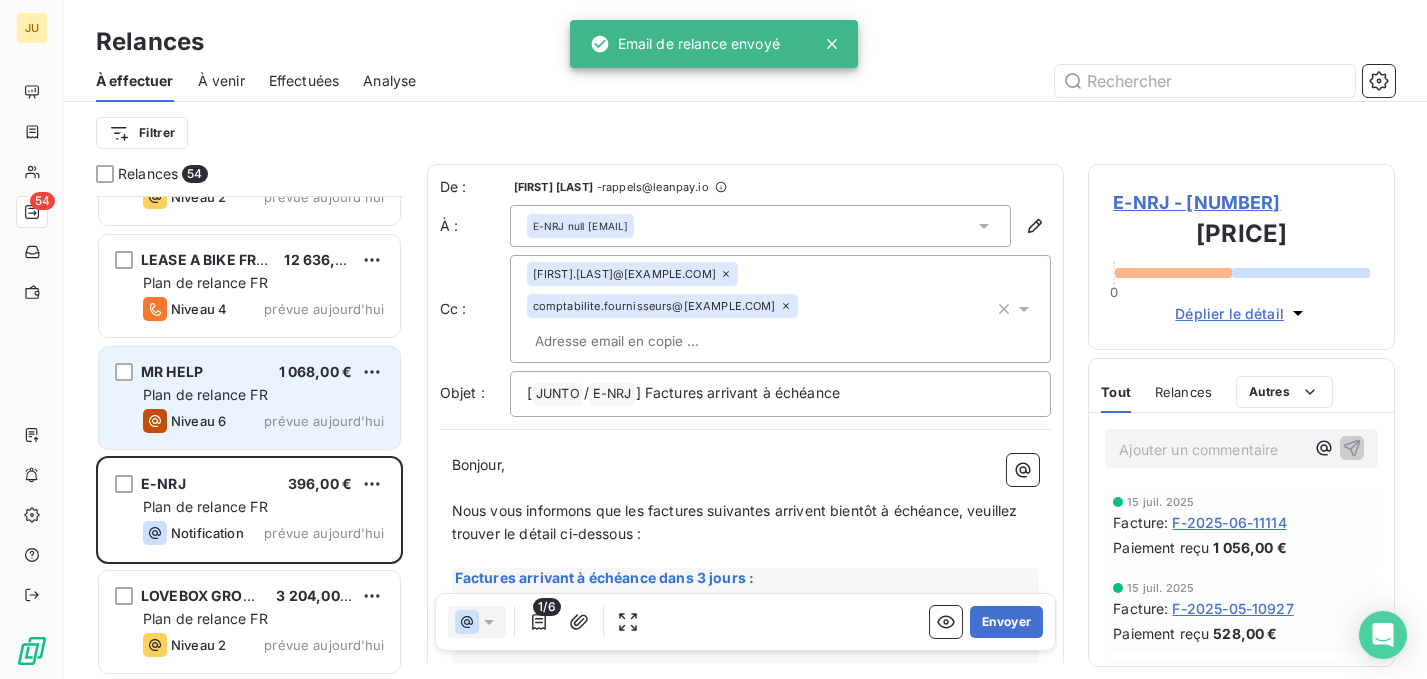 click on "Niveau 6 prévue aujourd’hui" at bounding box center [263, 421] 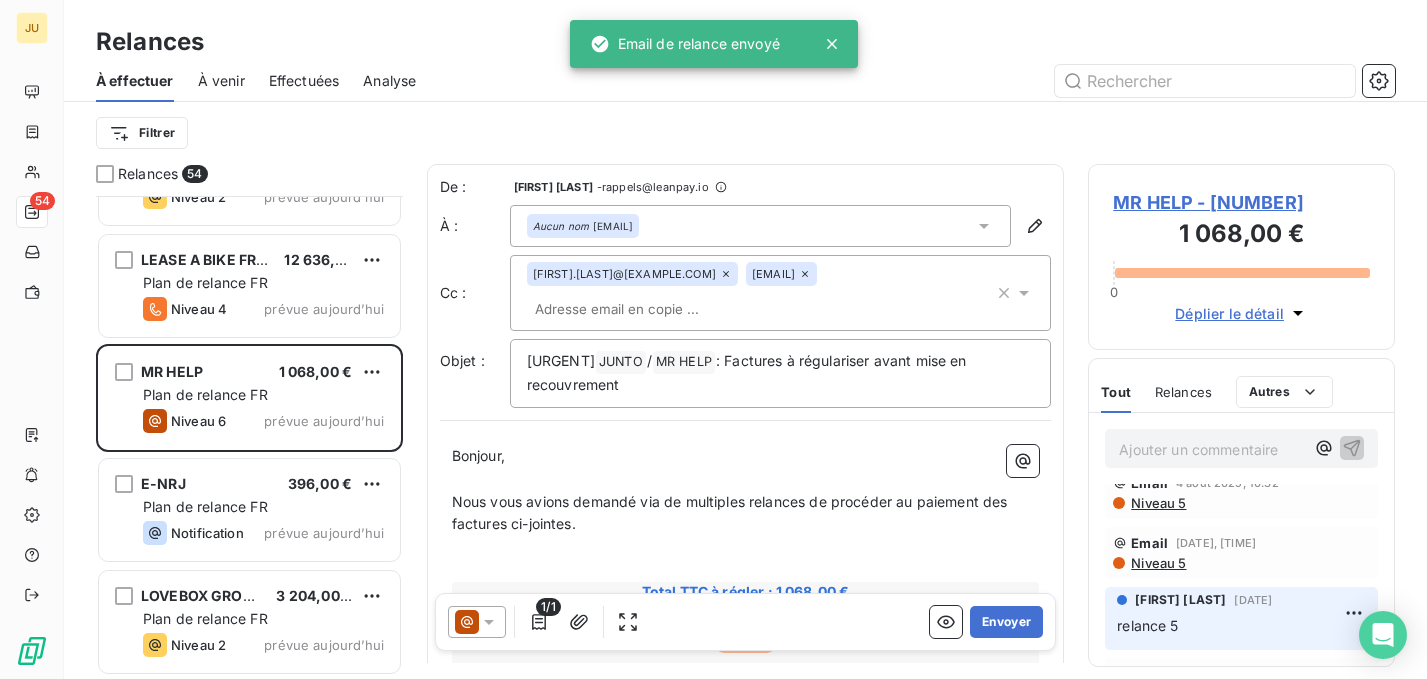 scroll, scrollTop: 23, scrollLeft: 0, axis: vertical 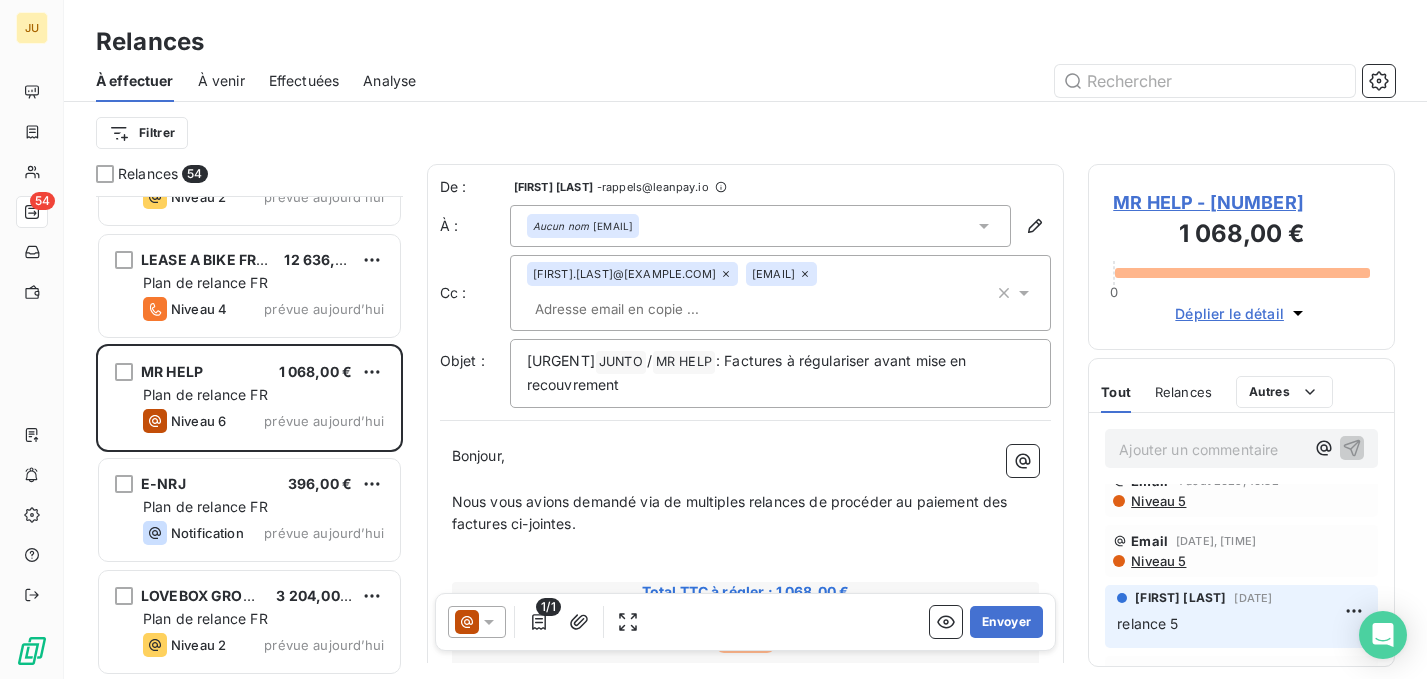click at bounding box center [642, 309] 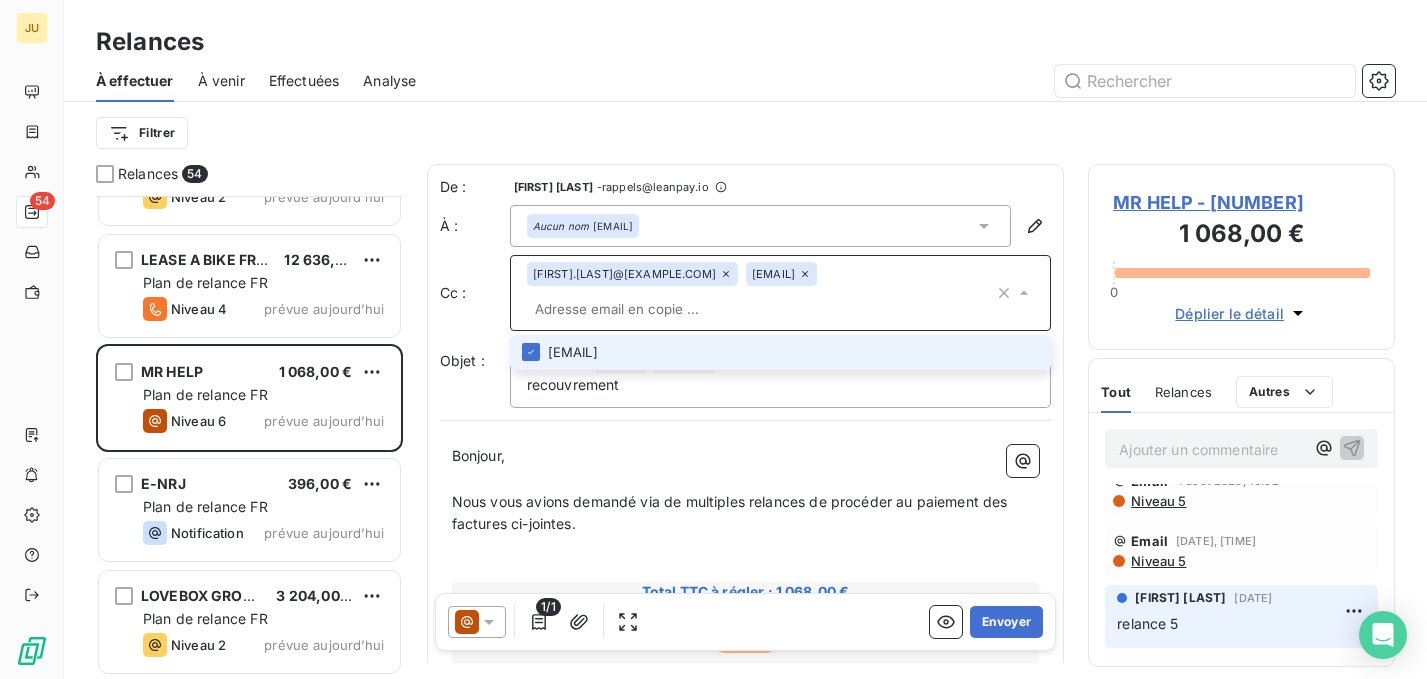 paste on "[EMAIL]" 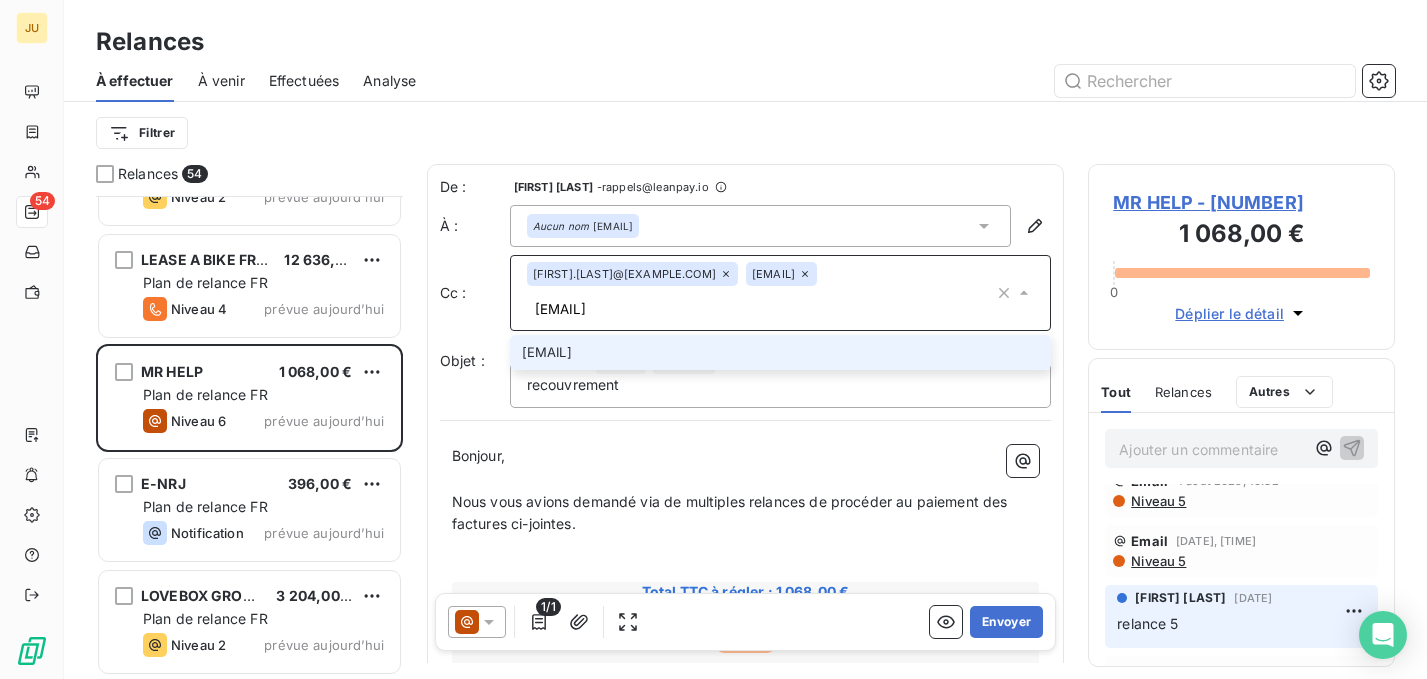 type on "[EMAIL]" 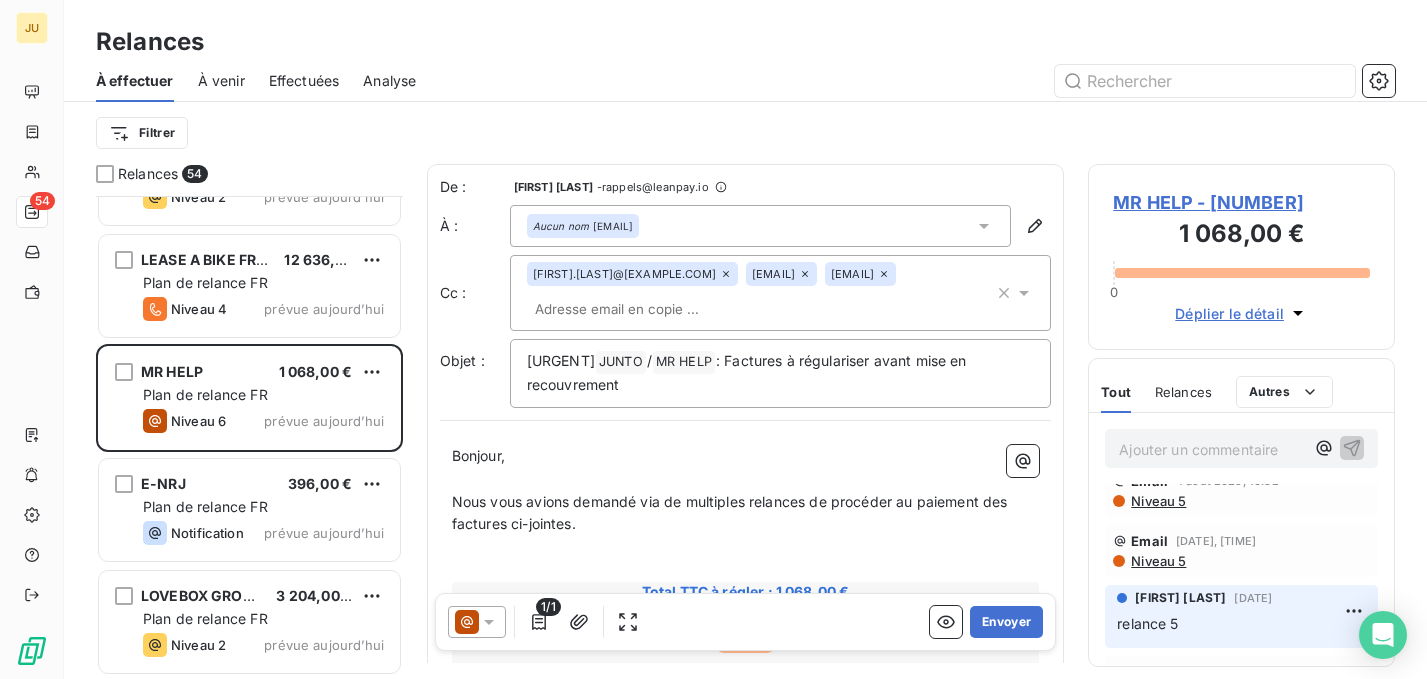 click on "Bonjour," at bounding box center [746, 456] 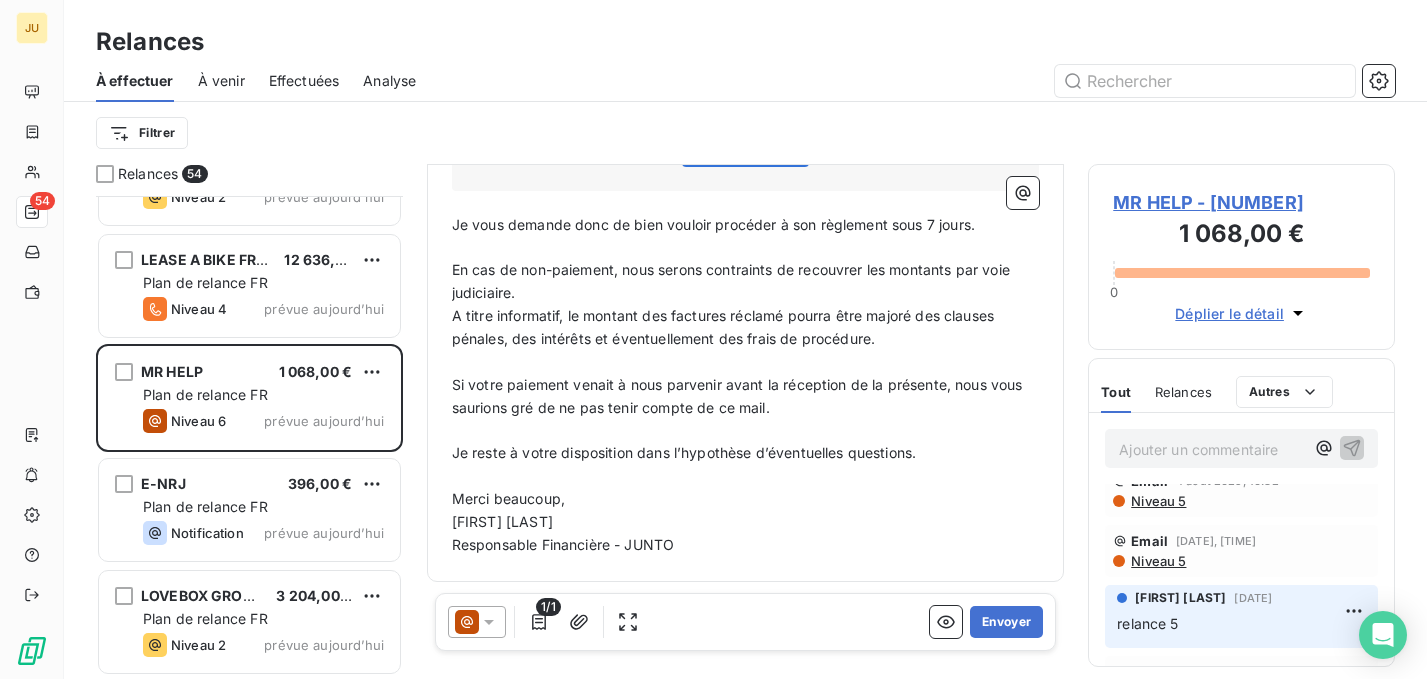 scroll, scrollTop: 0, scrollLeft: 0, axis: both 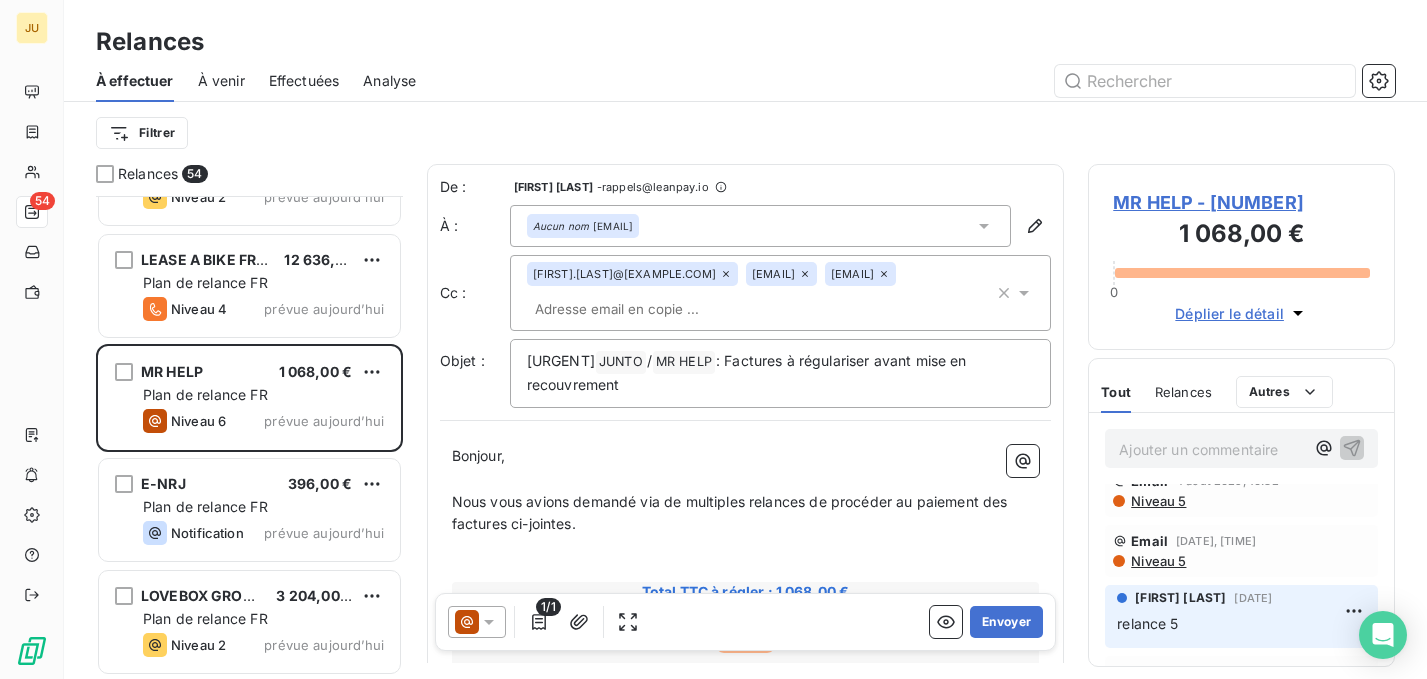 click 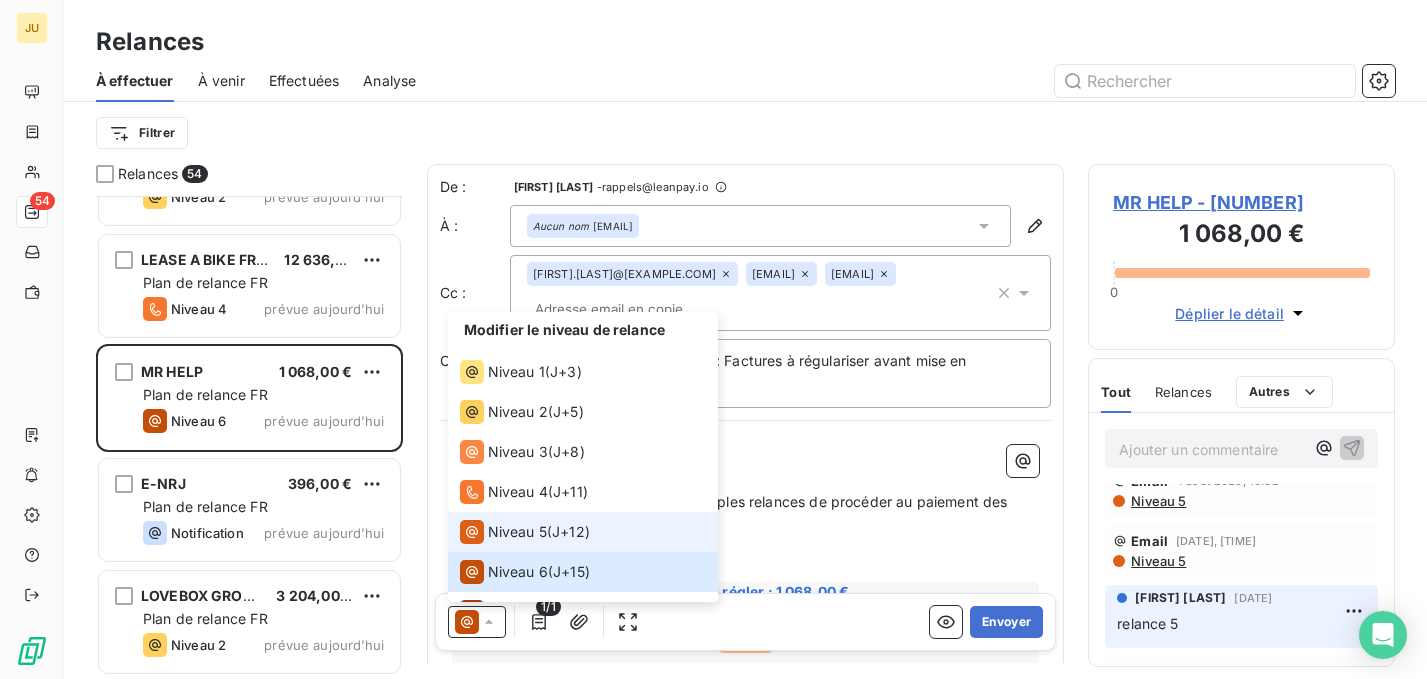 click on "Niveau 5  ( J+12 )" at bounding box center [583, 532] 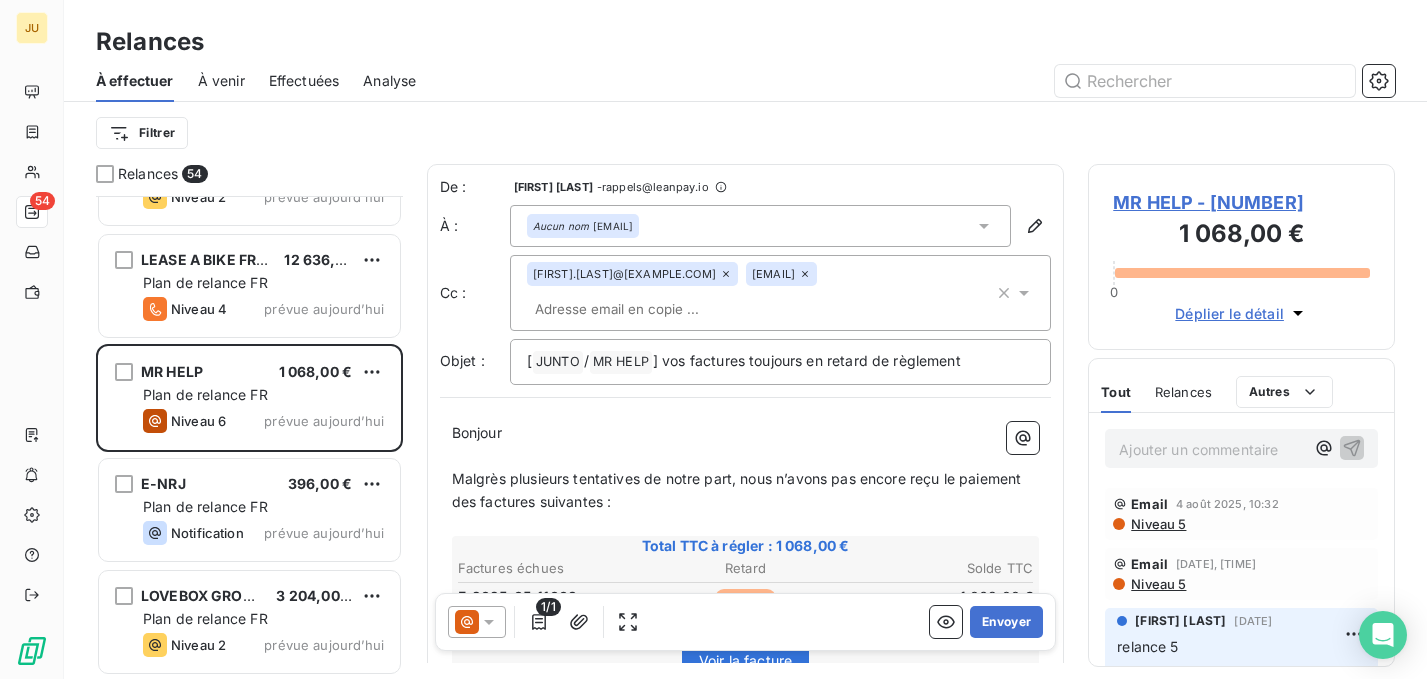 click at bounding box center (642, 309) 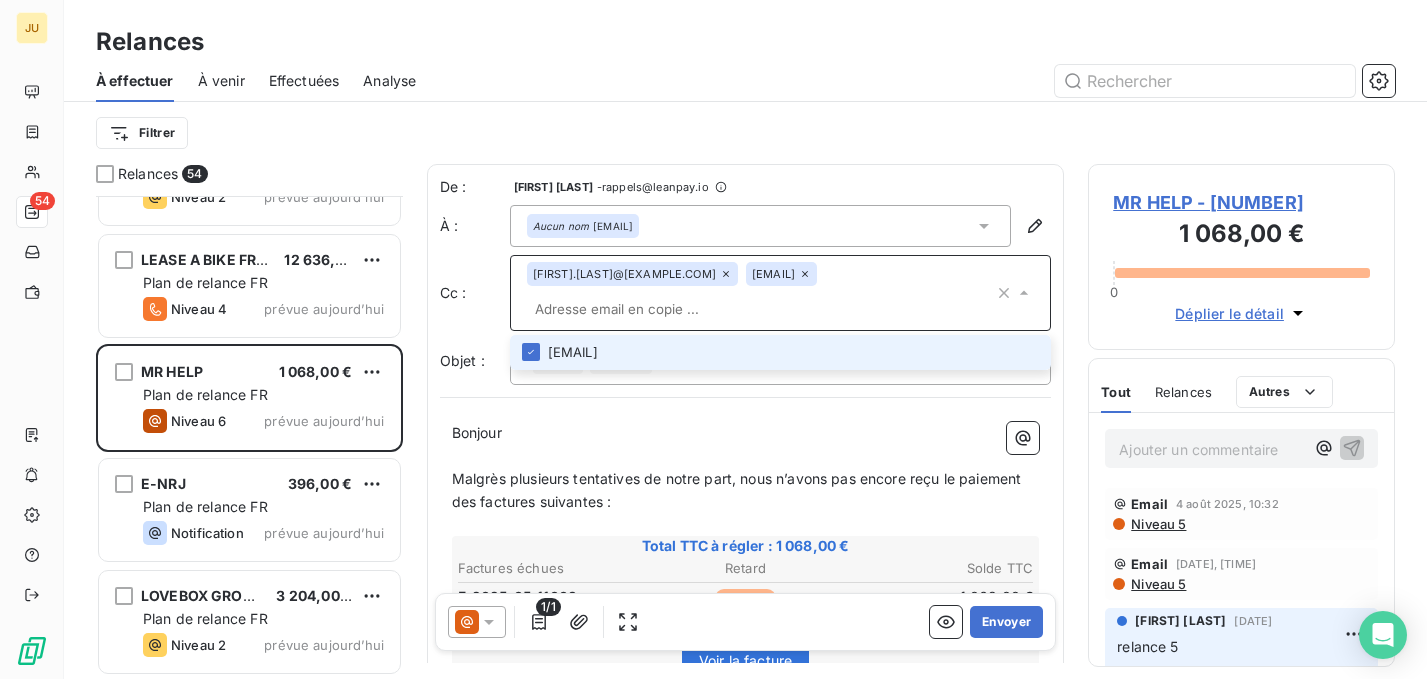 paste on "[EMAIL]" 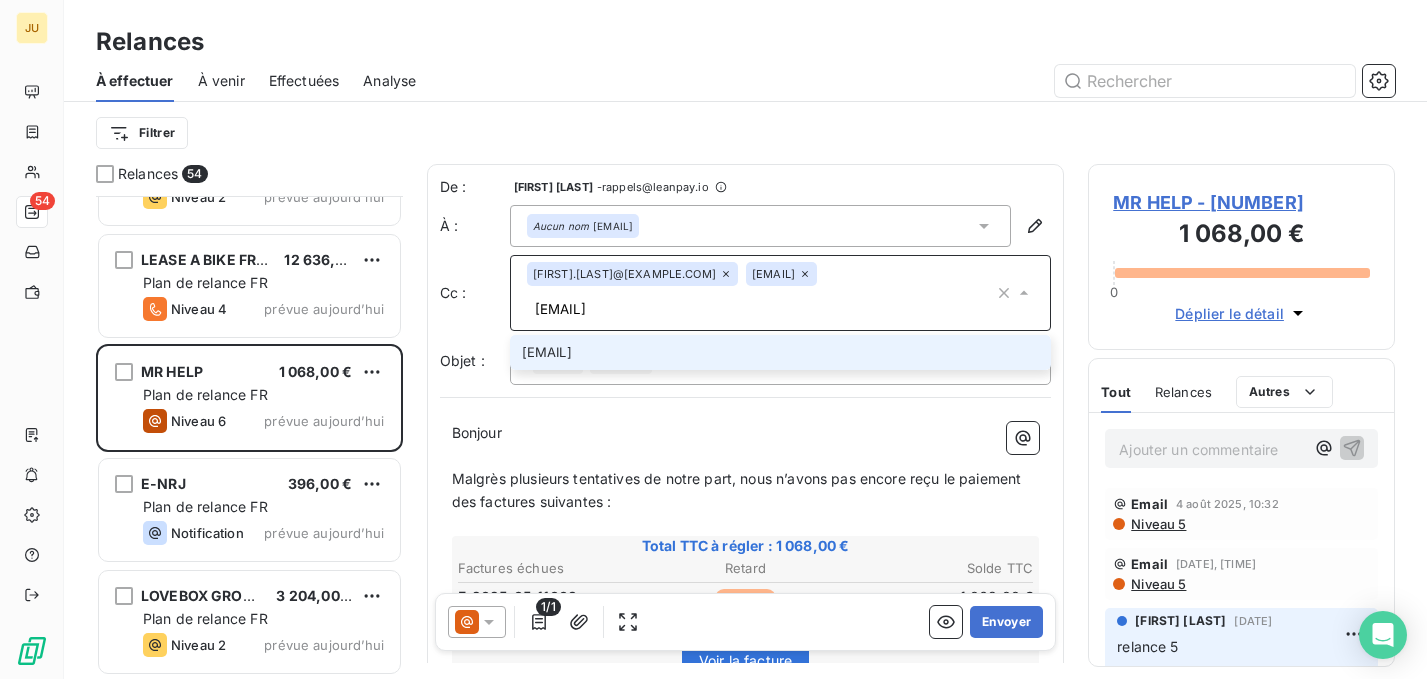 type on "[EMAIL]" 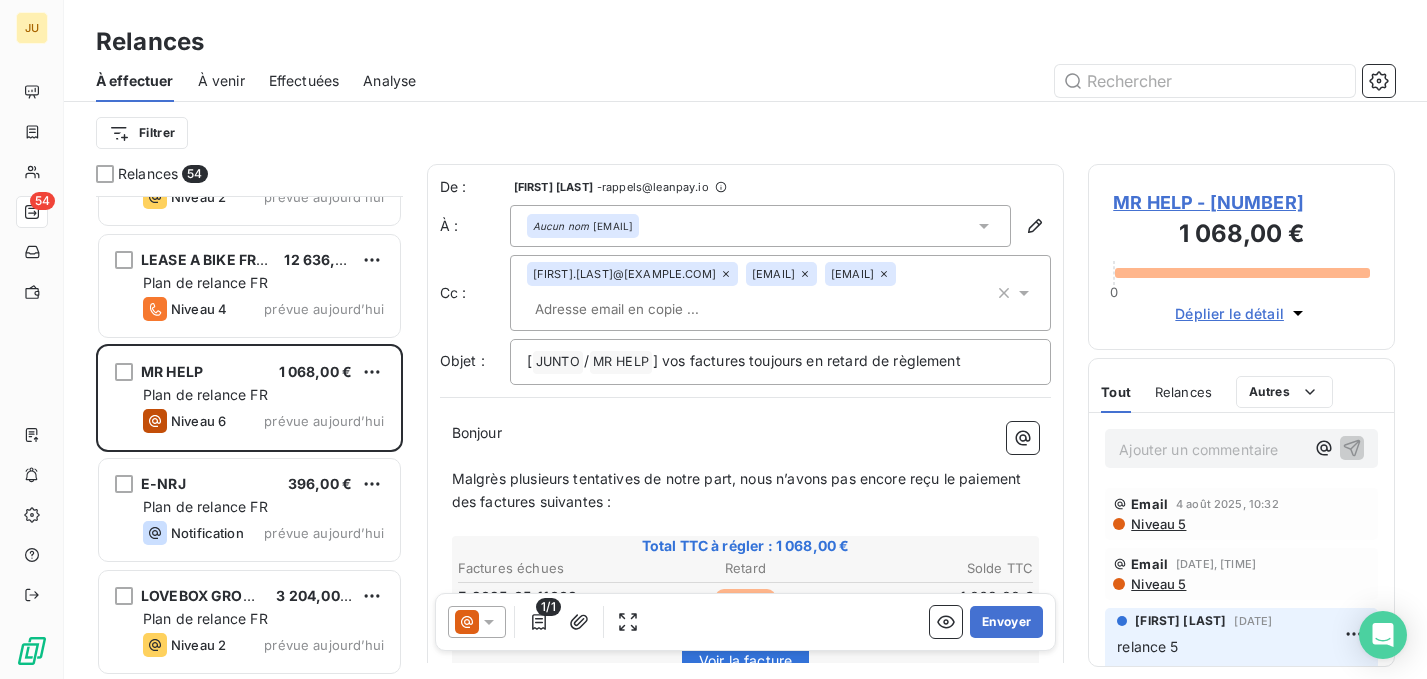 click at bounding box center [642, 309] 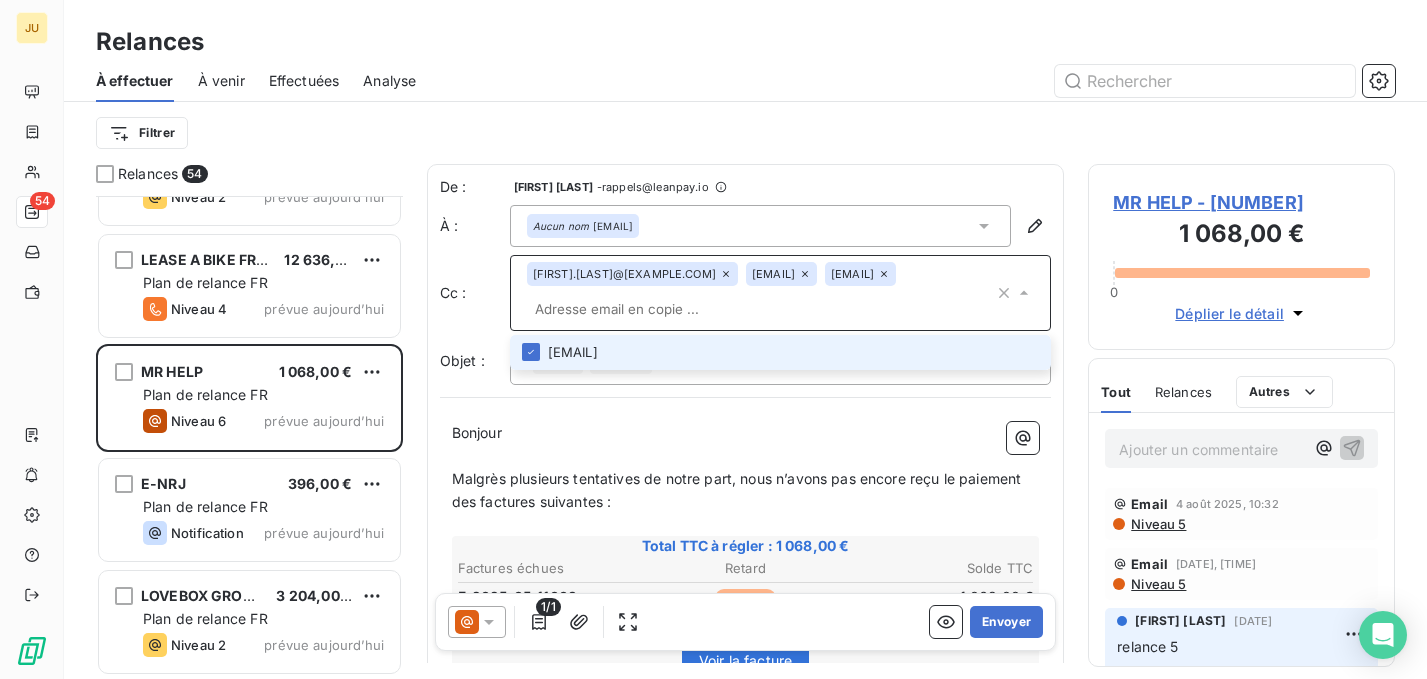 paste on "[EMAIL]" 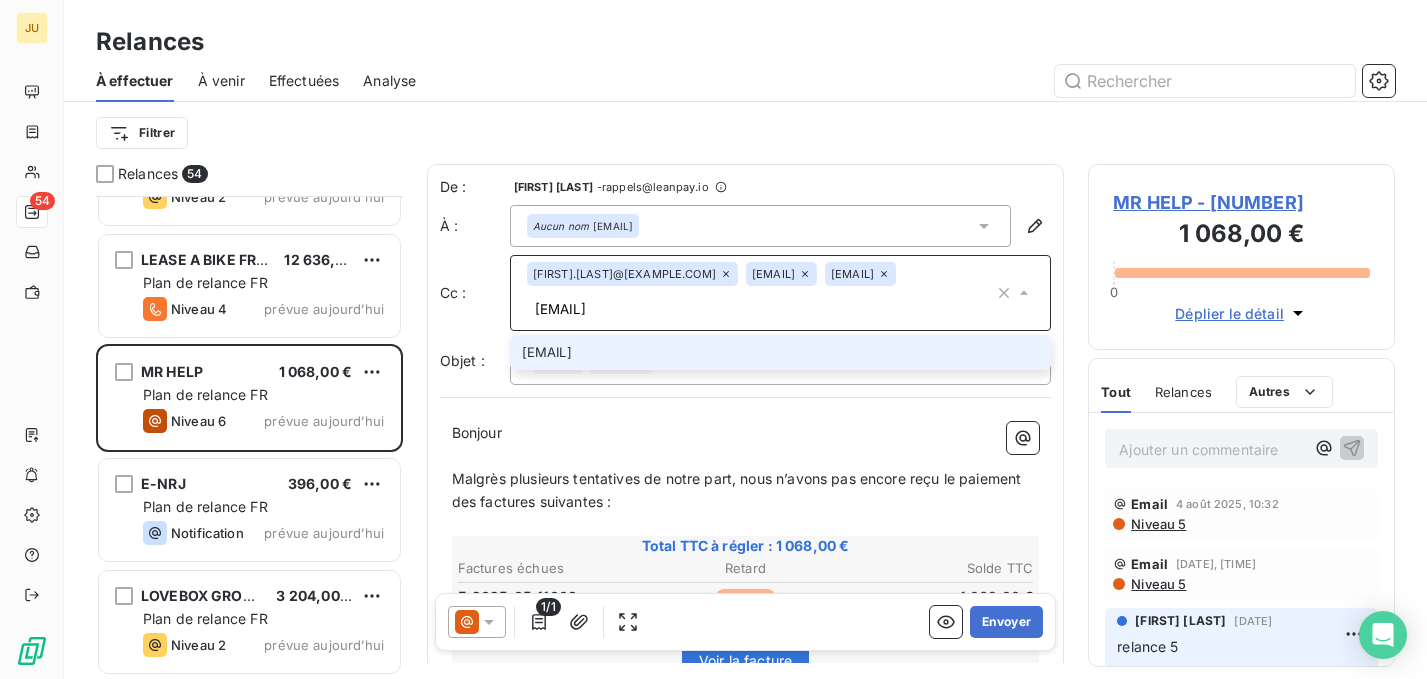 type on "[EMAIL]" 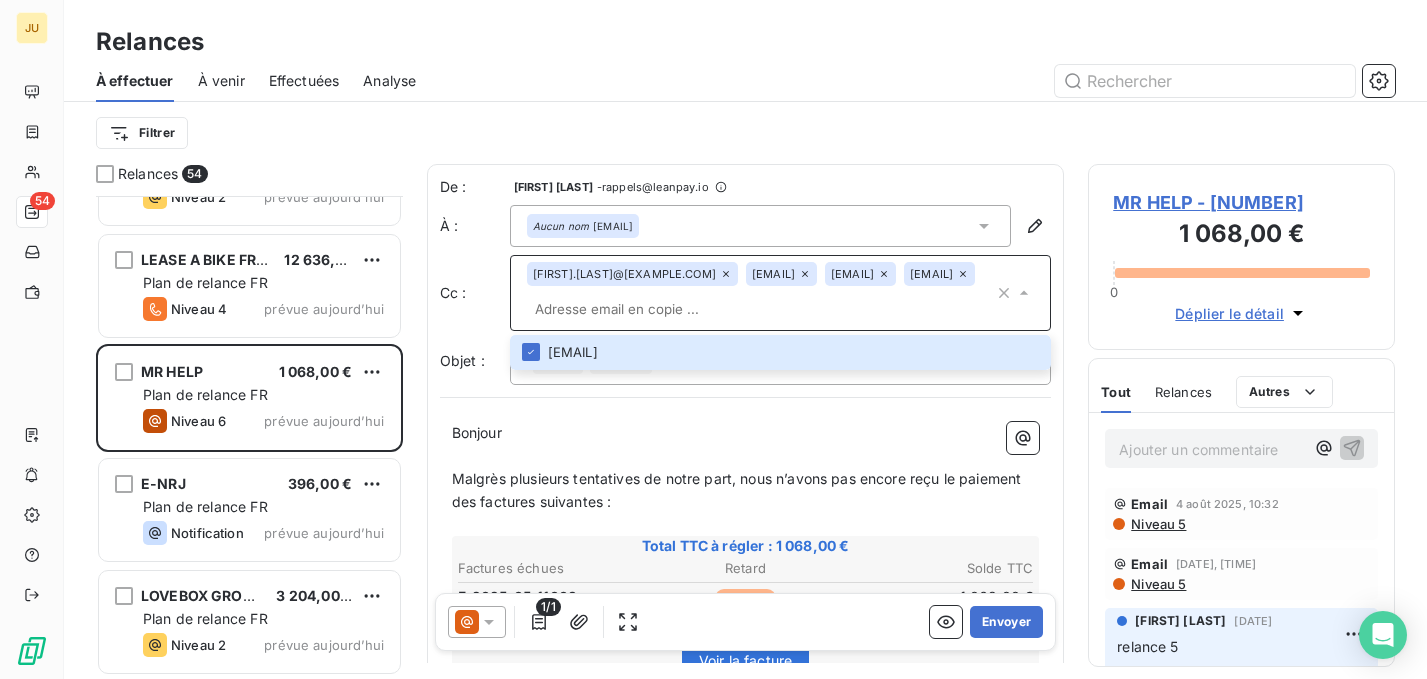 click at bounding box center [477, 622] 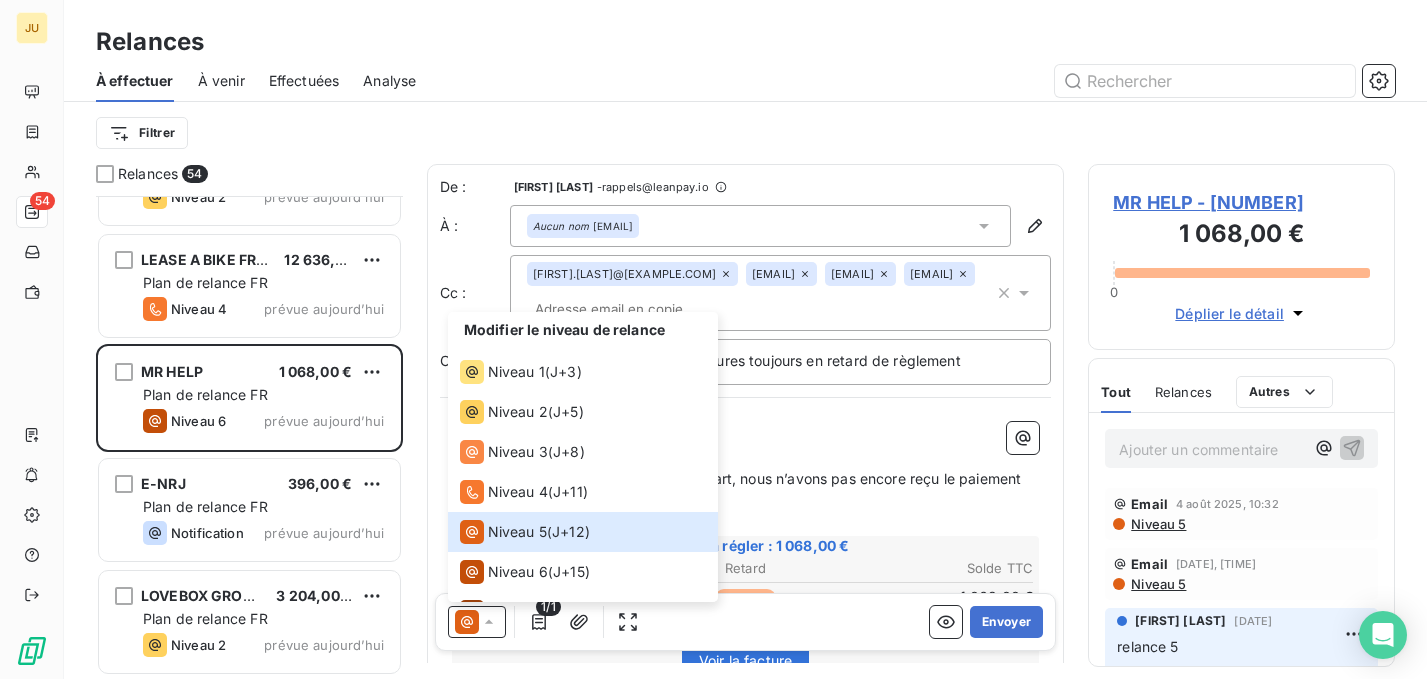 click on "﻿" at bounding box center (746, 456) 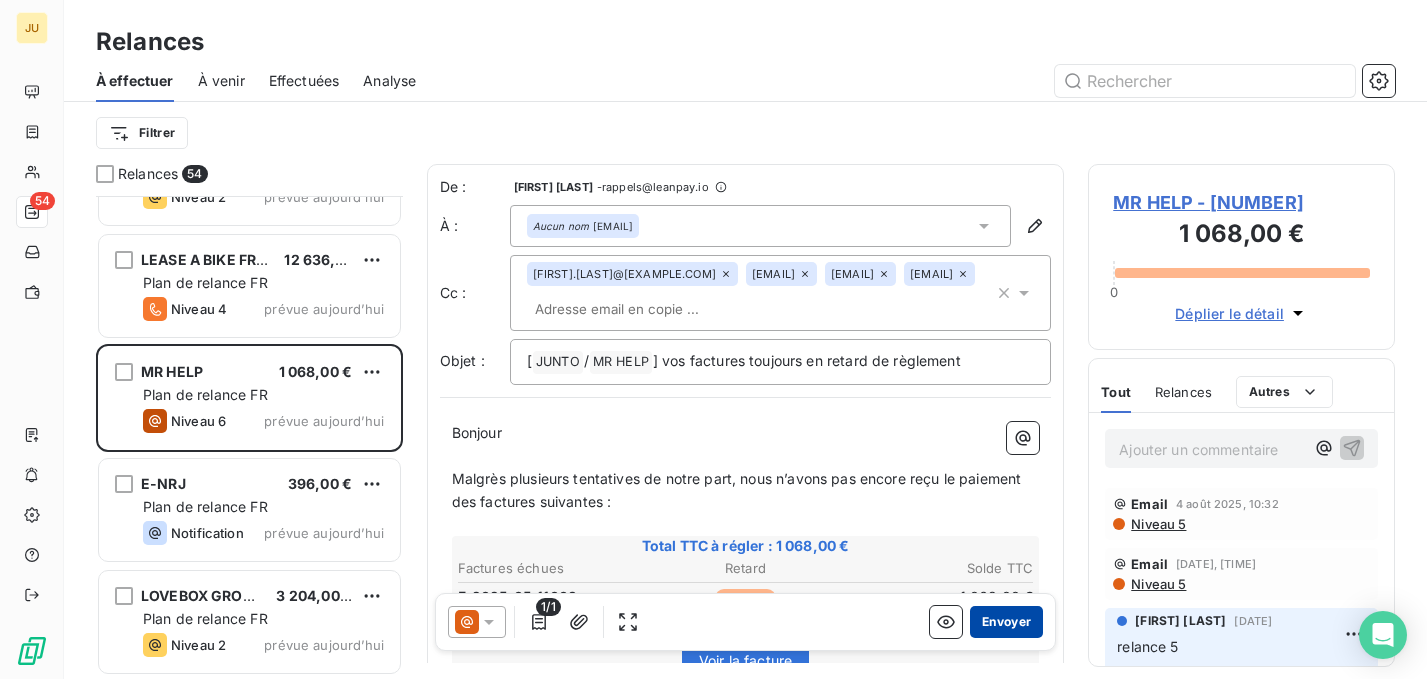 click on "Envoyer" at bounding box center (1006, 622) 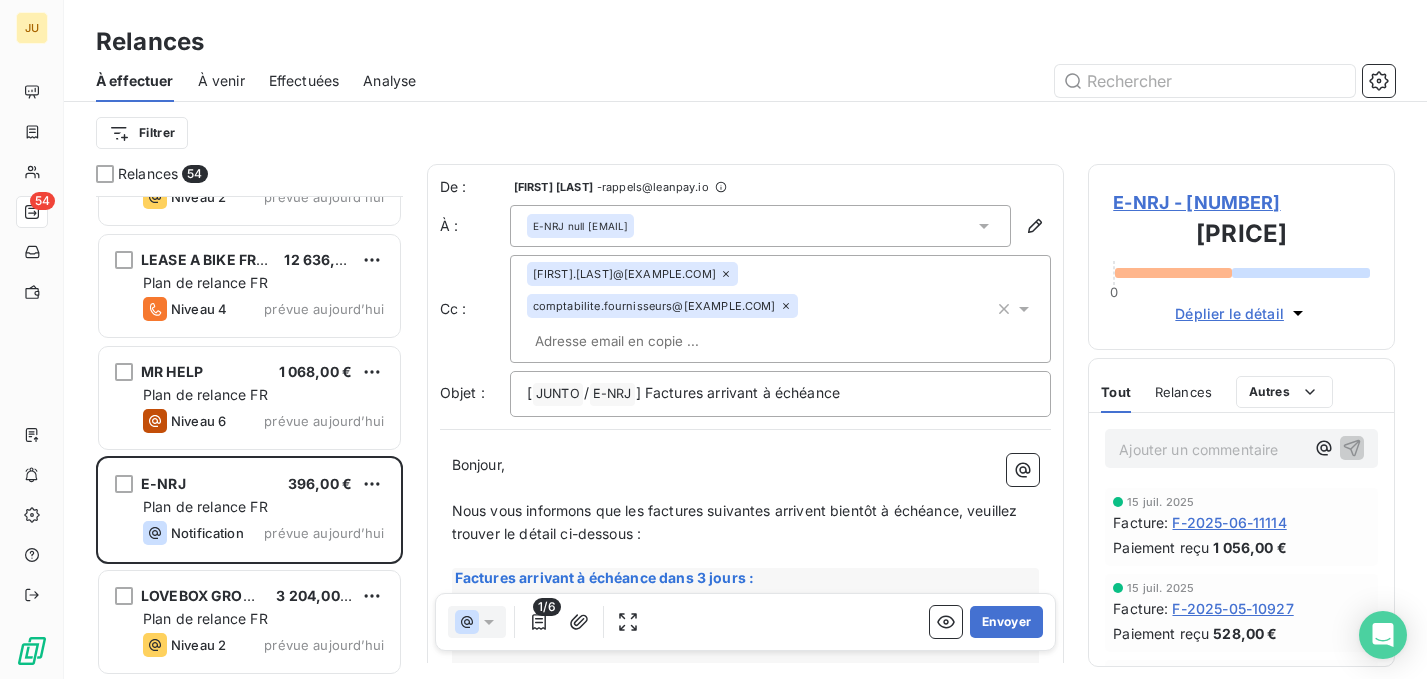 scroll, scrollTop: 5453, scrollLeft: 0, axis: vertical 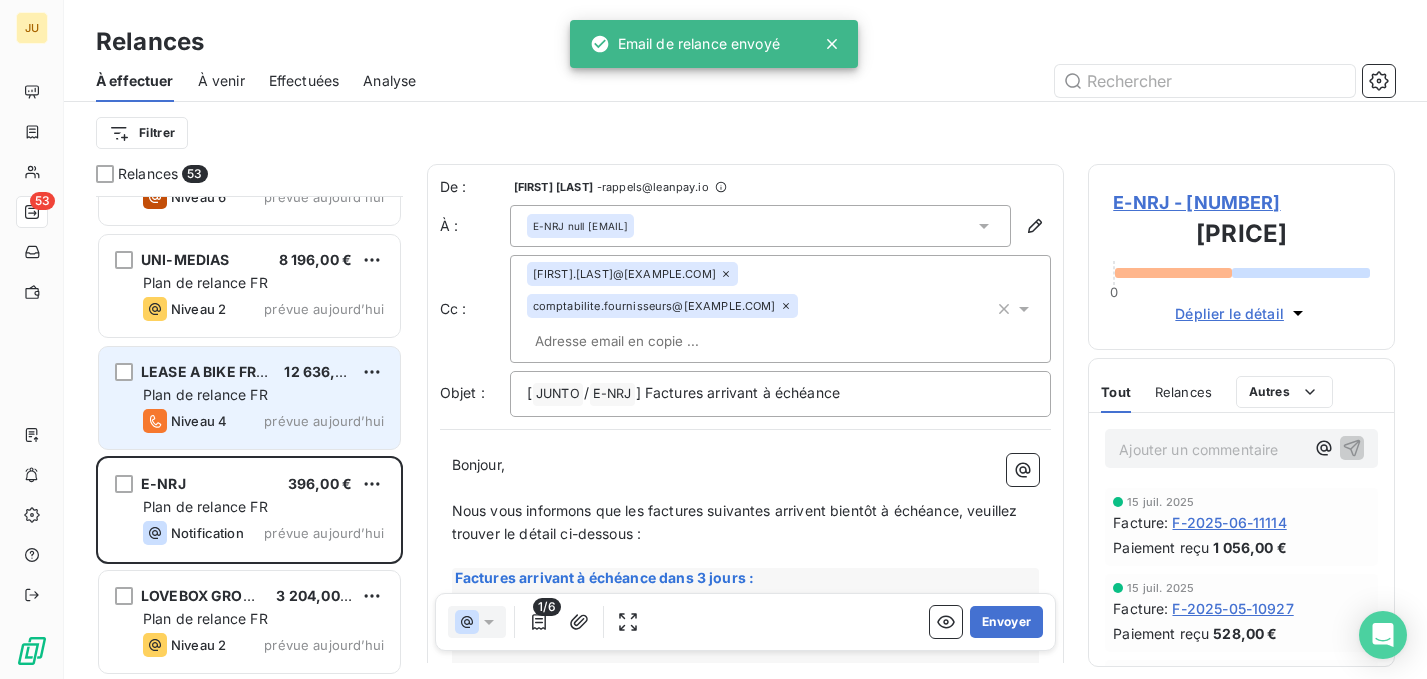 click on "LEASE A BIKE FRANCE" at bounding box center [204, 372] 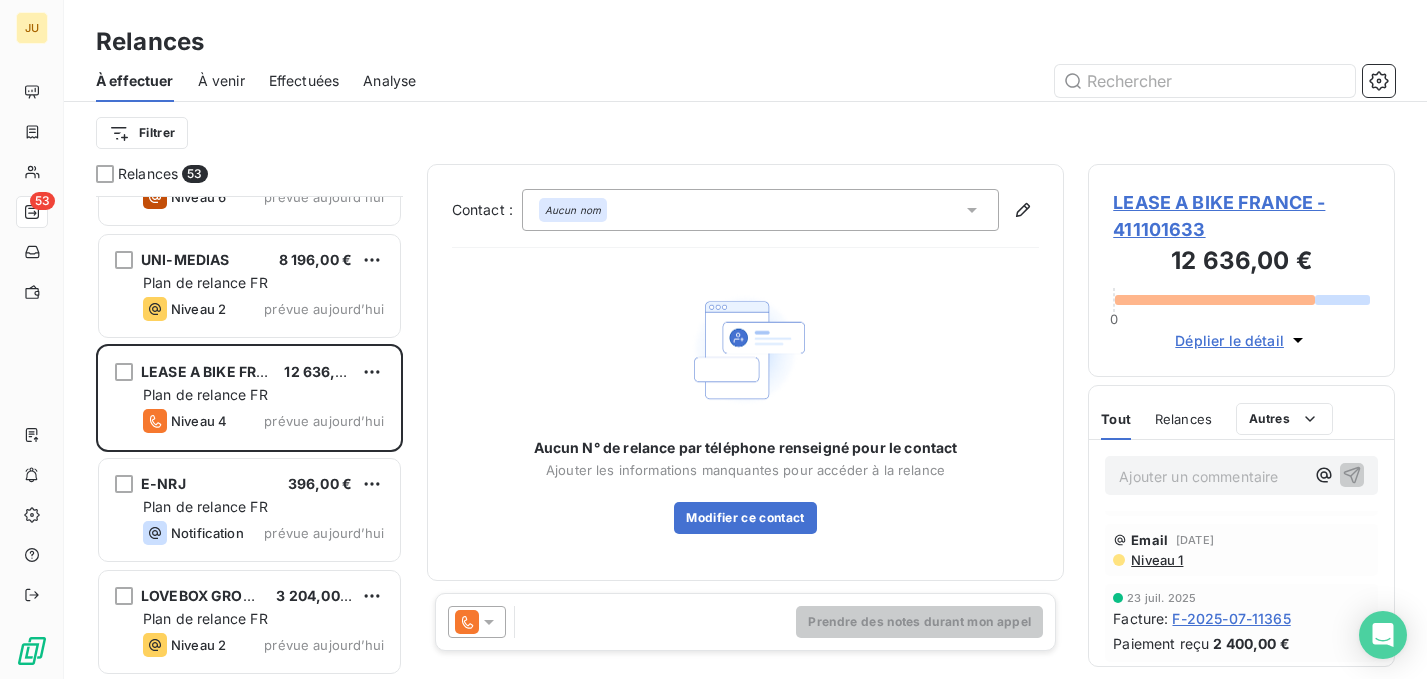 scroll, scrollTop: 0, scrollLeft: 0, axis: both 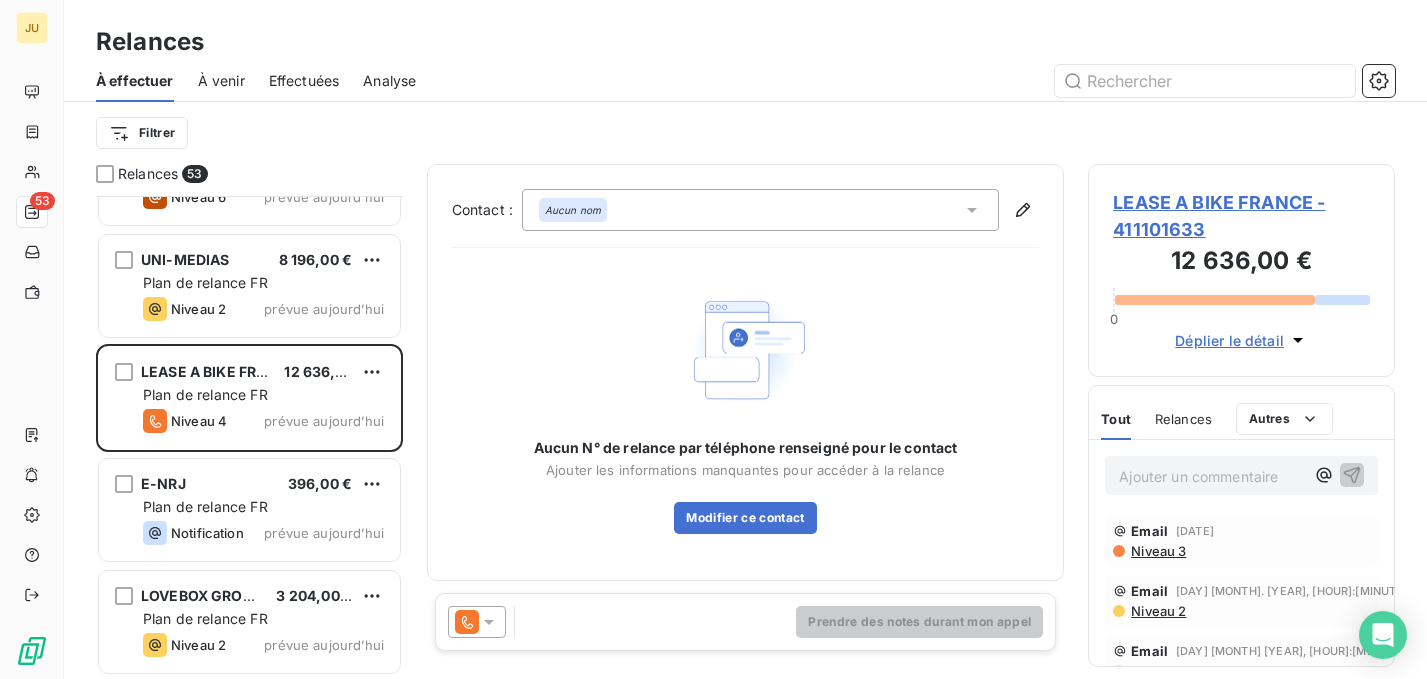 click 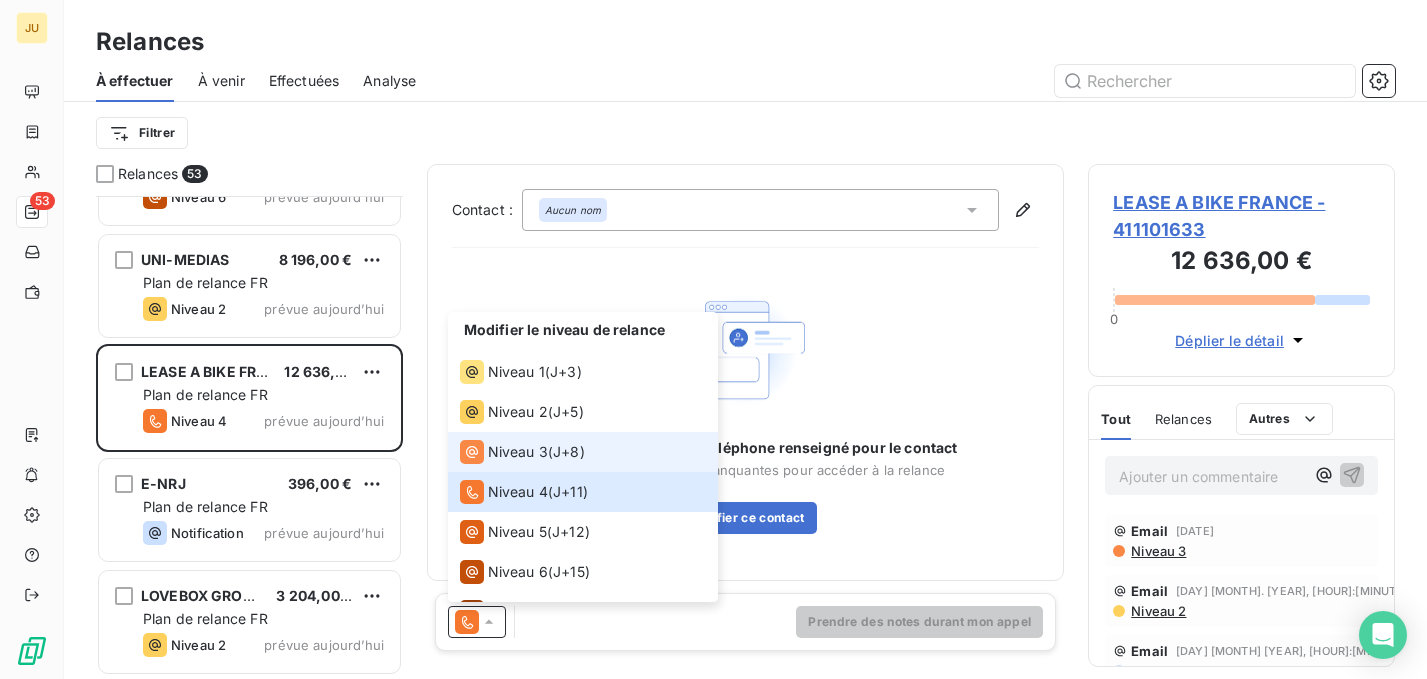 click on "Niveau 3" at bounding box center [518, 452] 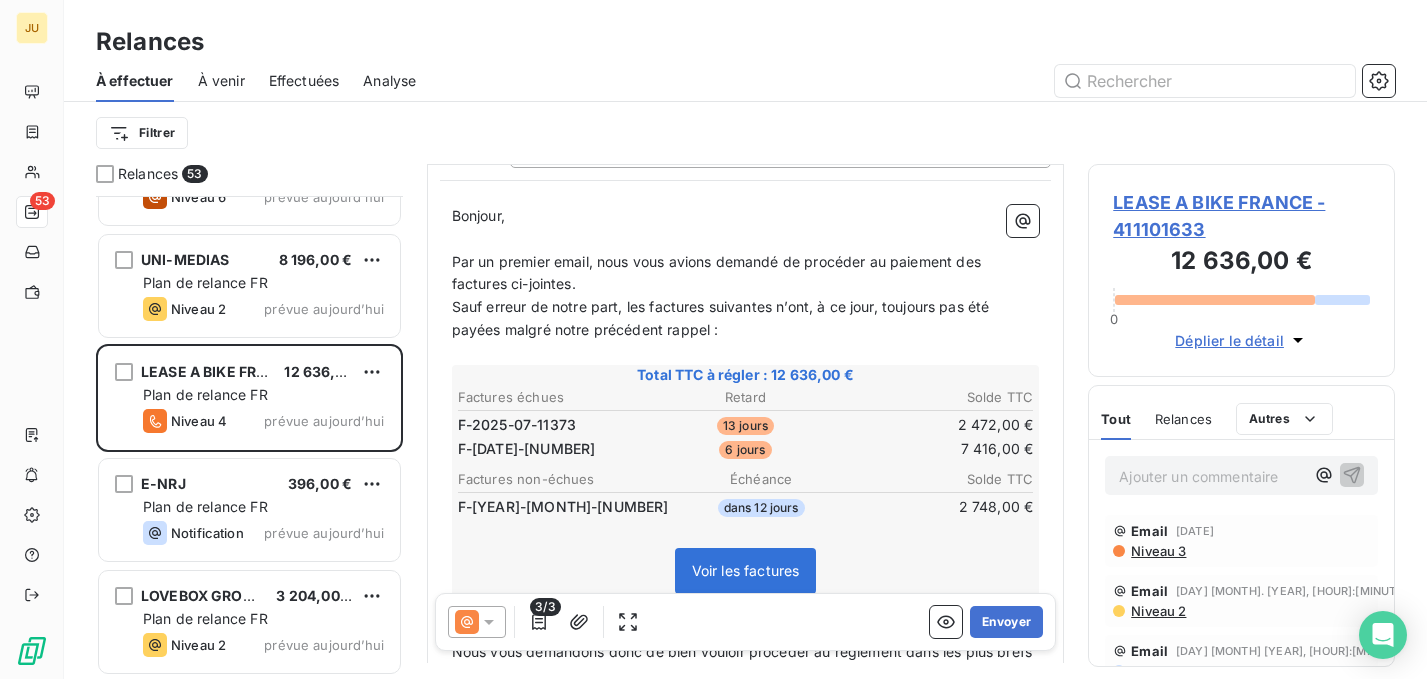 scroll, scrollTop: 244, scrollLeft: 0, axis: vertical 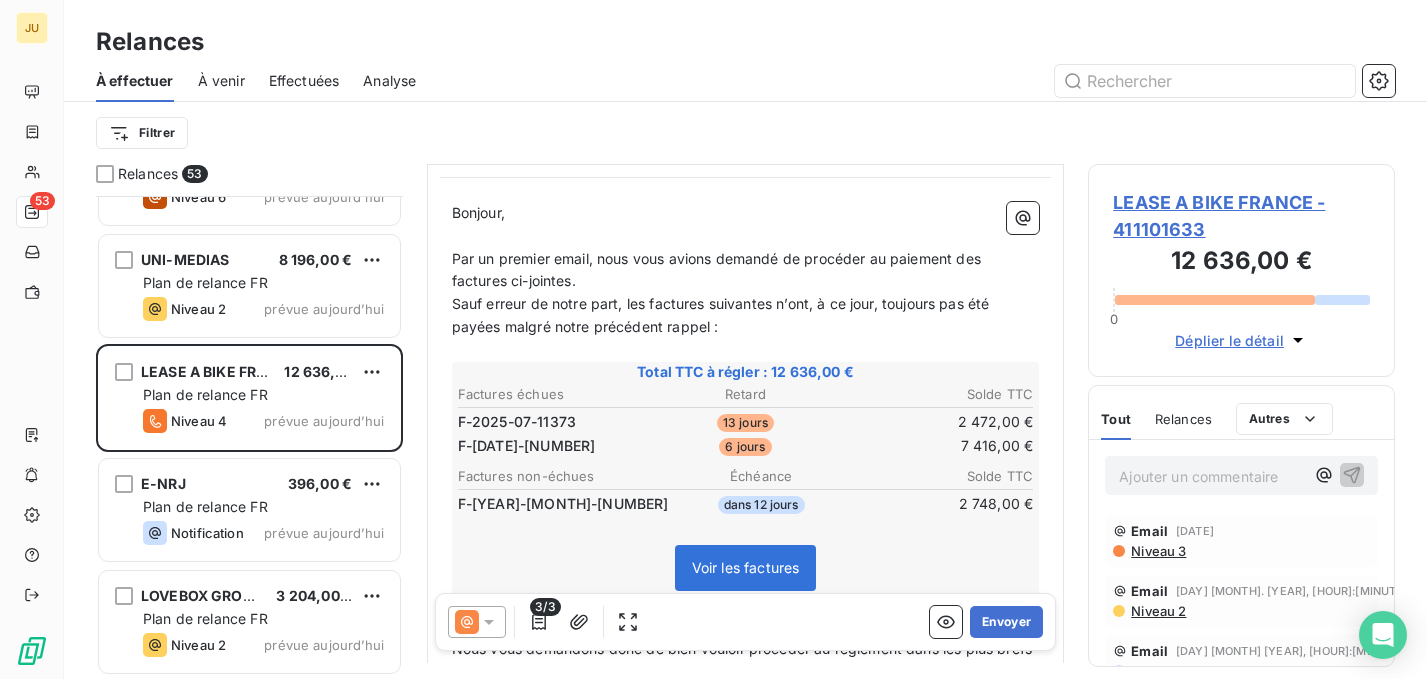 click 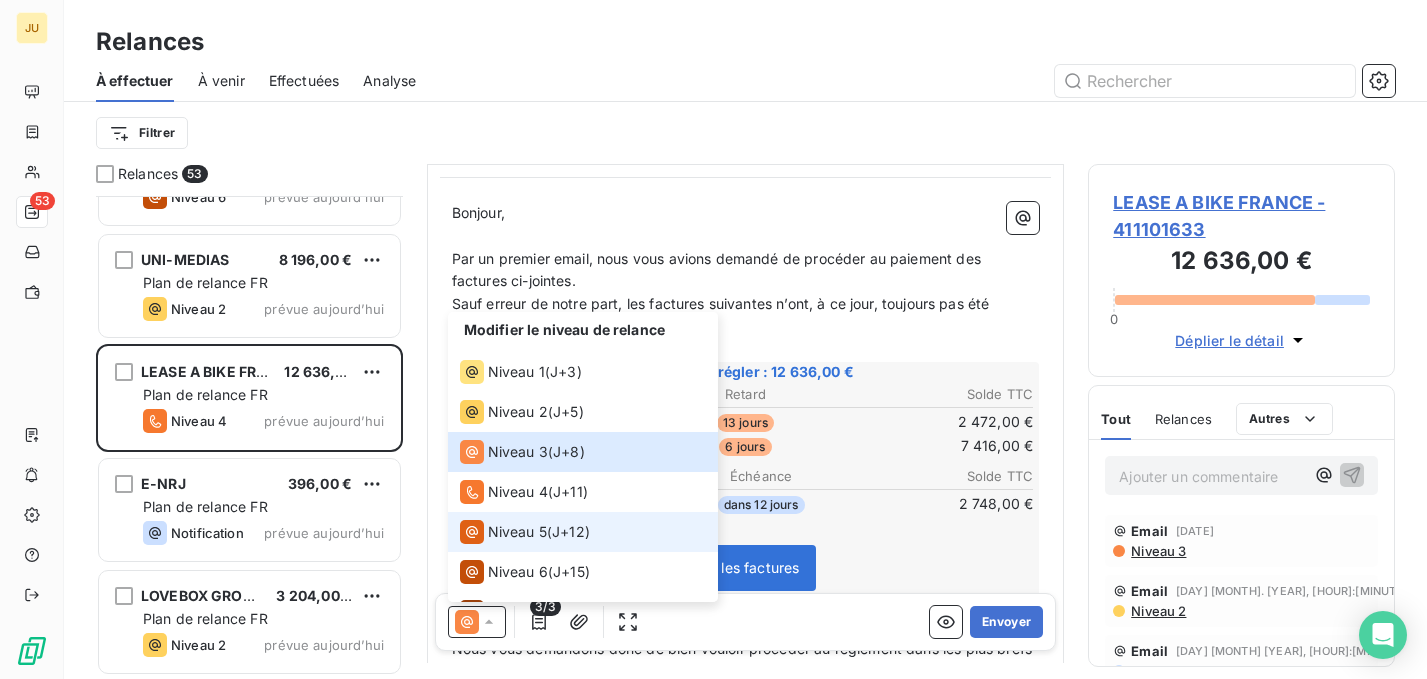 click on "Niveau 5  ( J+12 )" at bounding box center (583, 532) 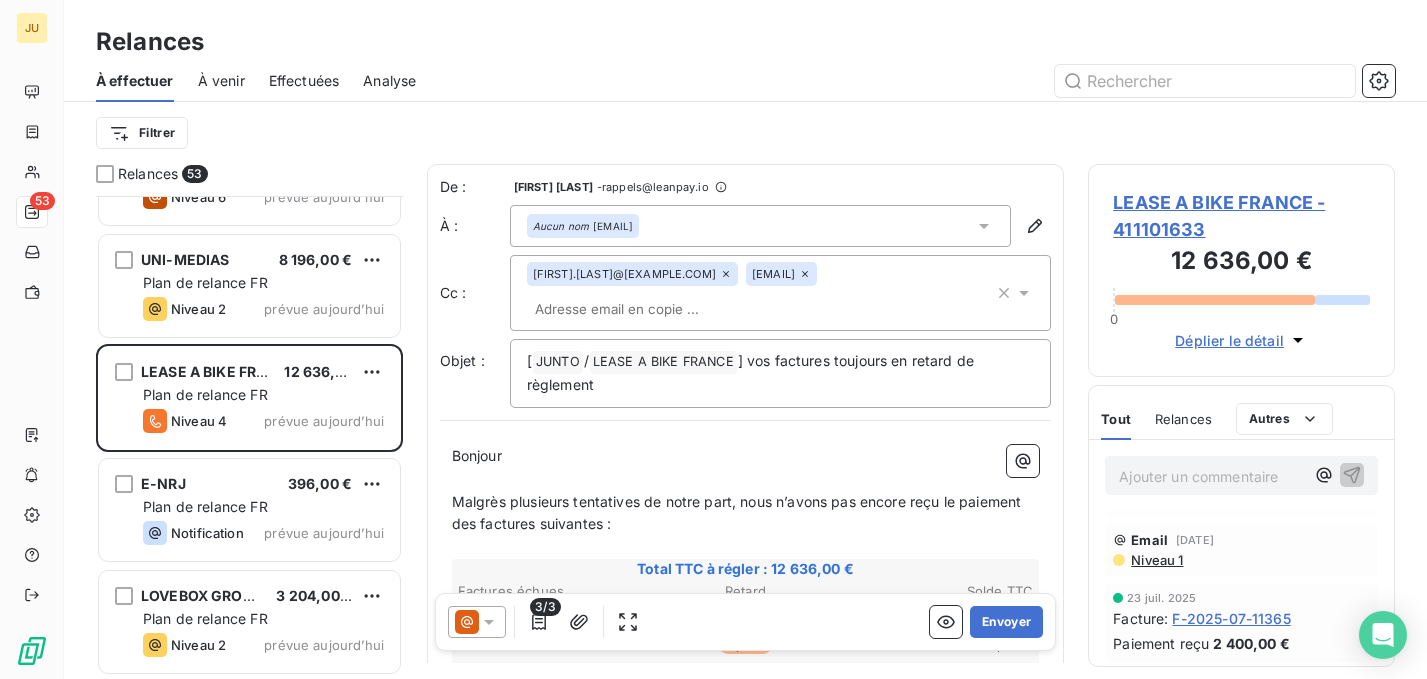 scroll, scrollTop: 0, scrollLeft: 0, axis: both 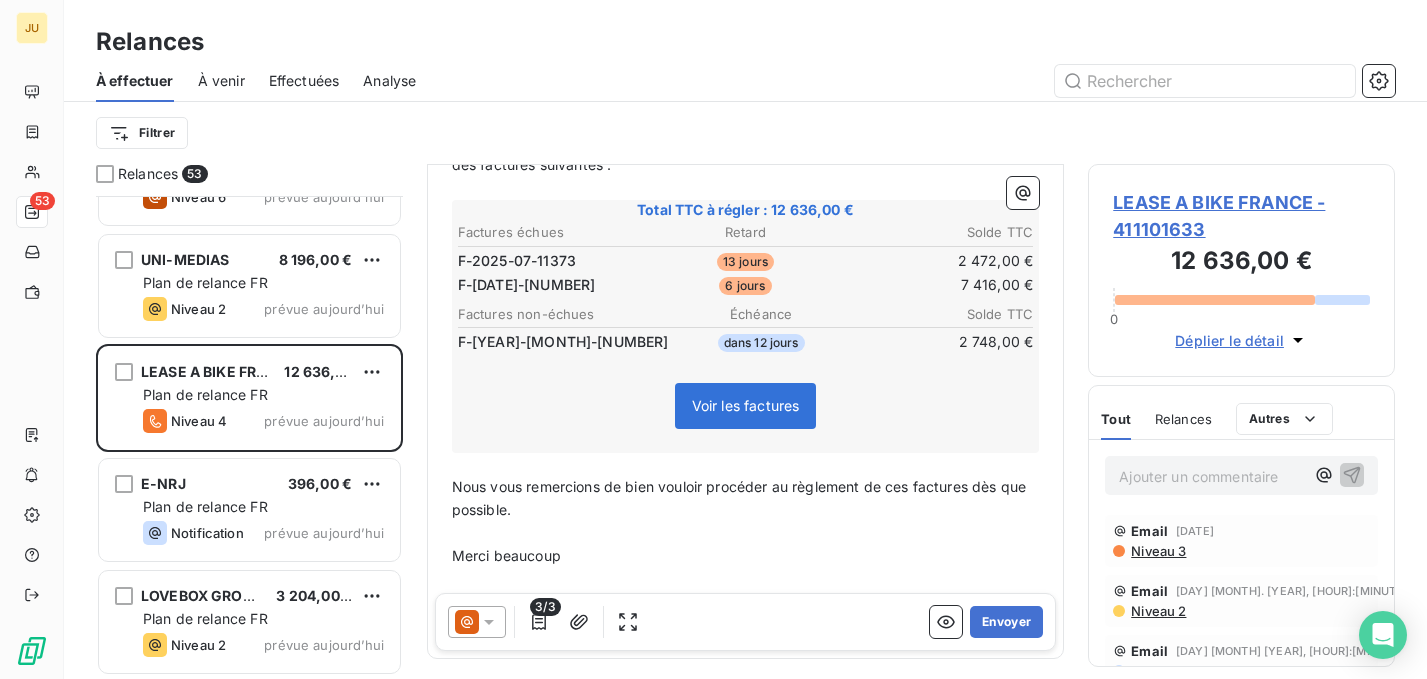 click 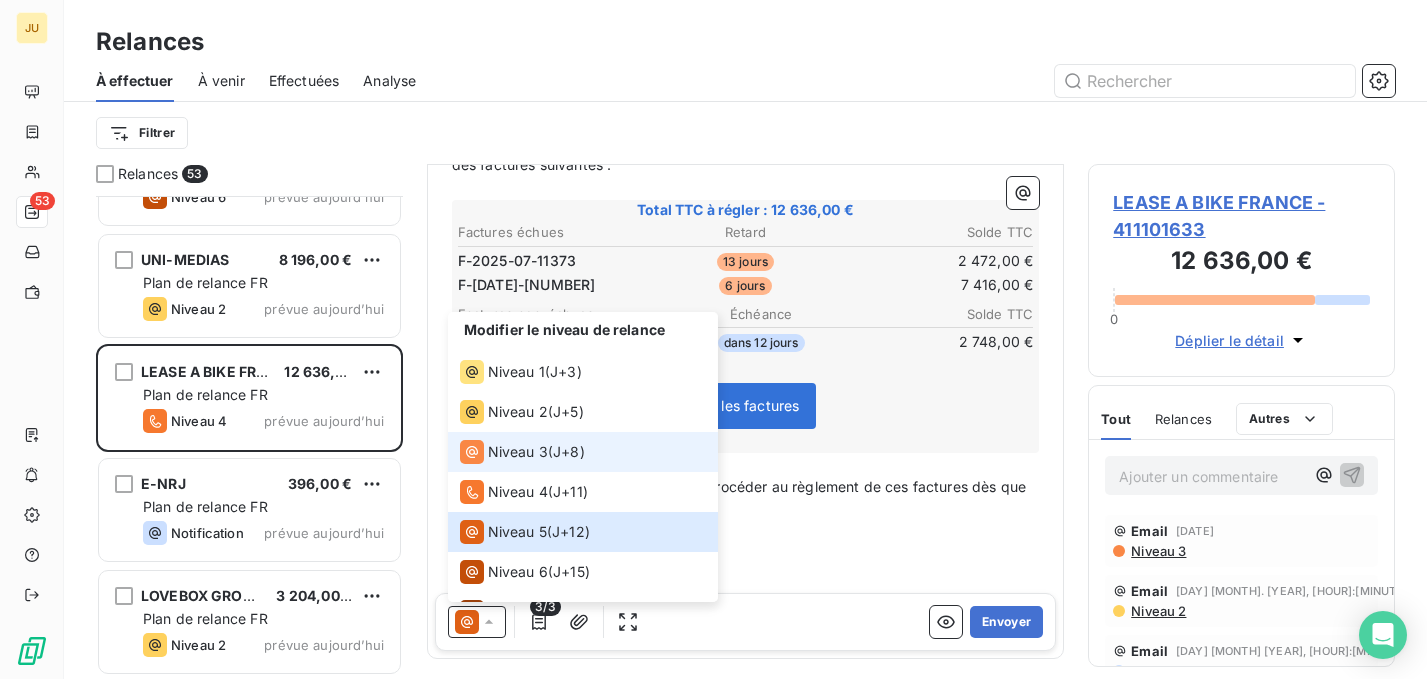 click on "Niveau 3  ( J+8 )" at bounding box center (583, 452) 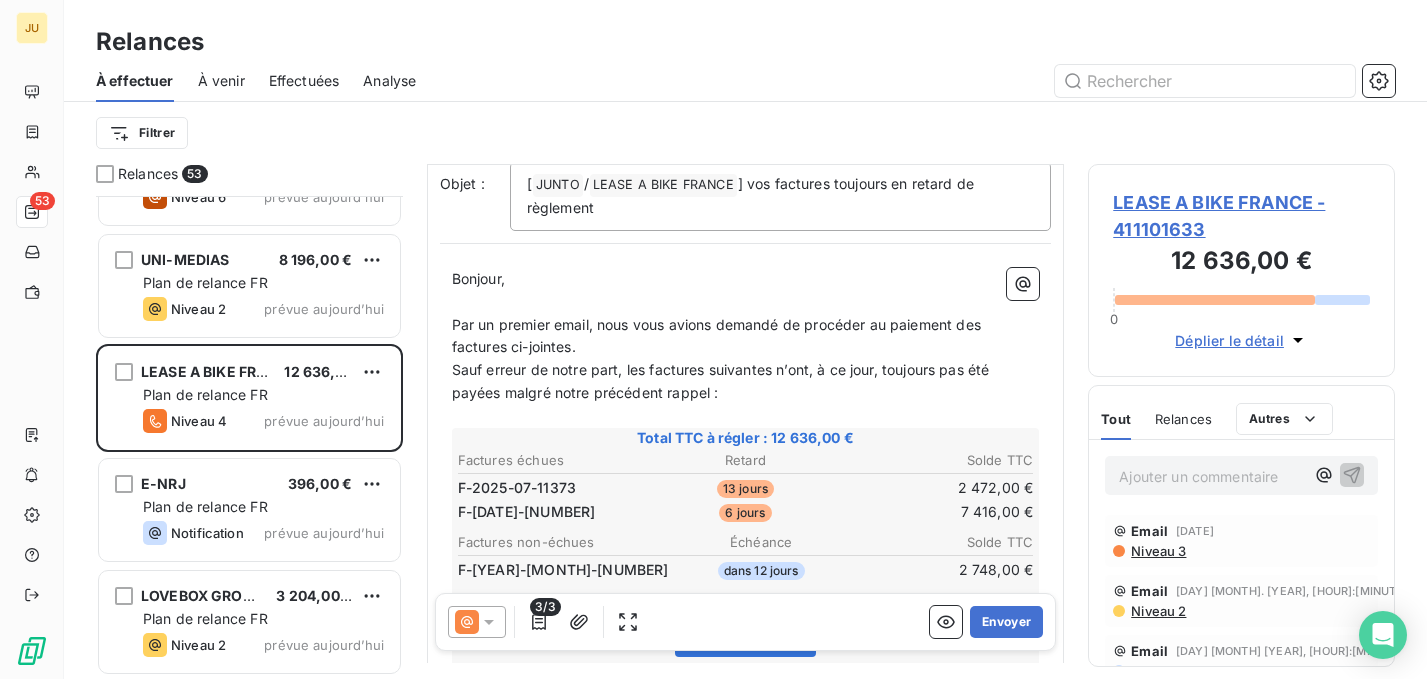 scroll, scrollTop: 0, scrollLeft: 0, axis: both 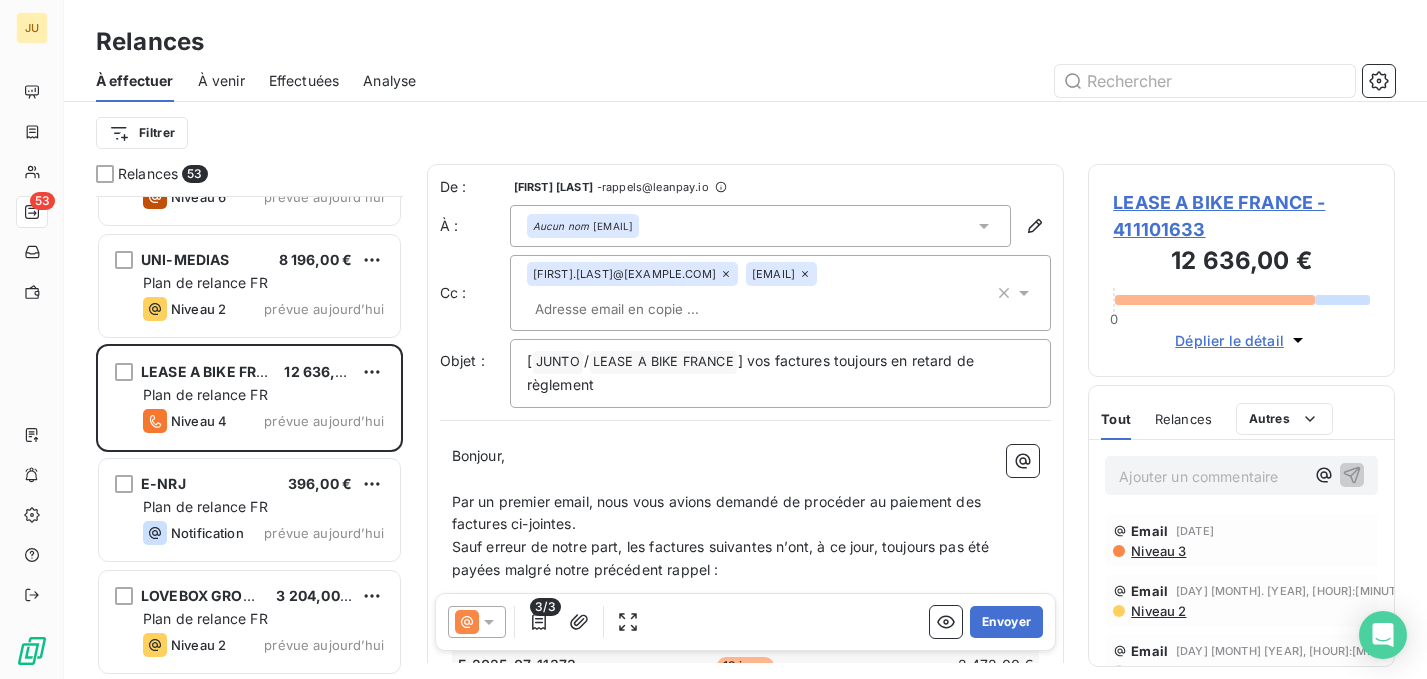 click on "[EMAIL] [EMAIL]" at bounding box center [761, 293] 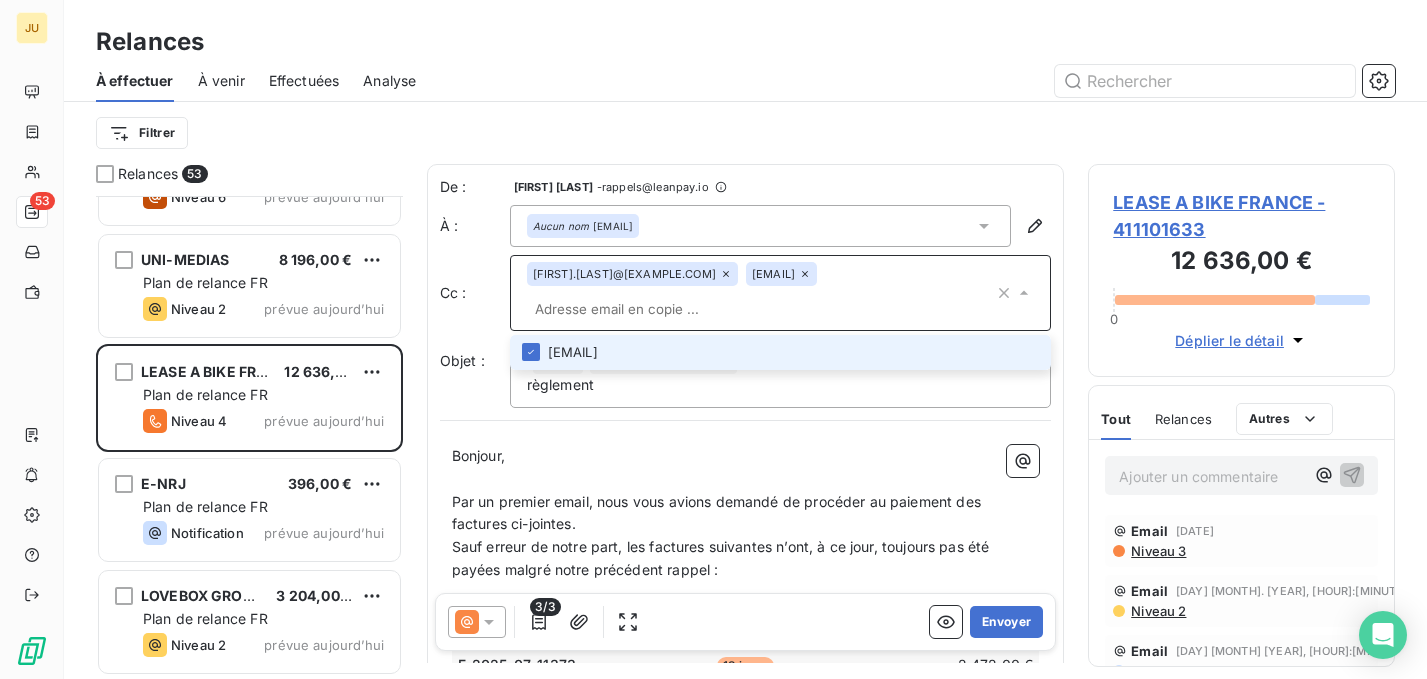 paste on "[FIRST].[LAST]@[EXAMPLE.COM]" 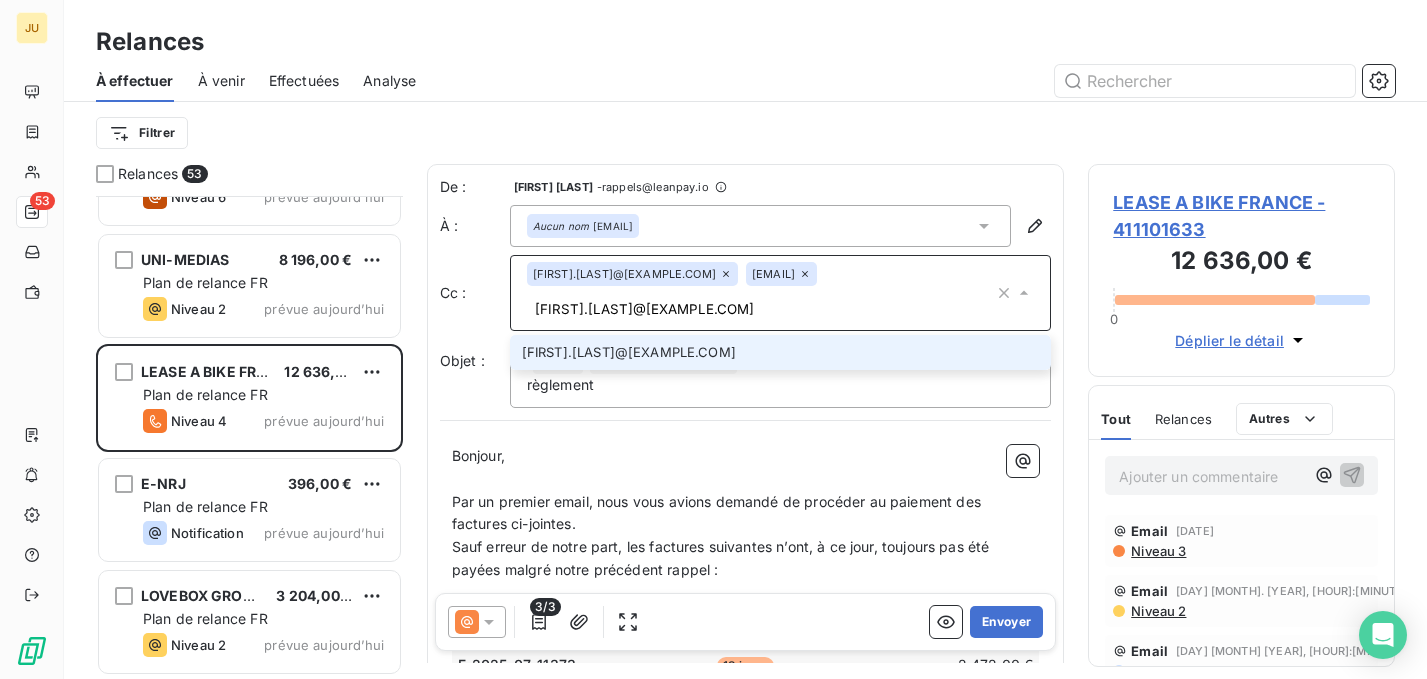type on "[FIRST].[LAST]@[EXAMPLE.COM]" 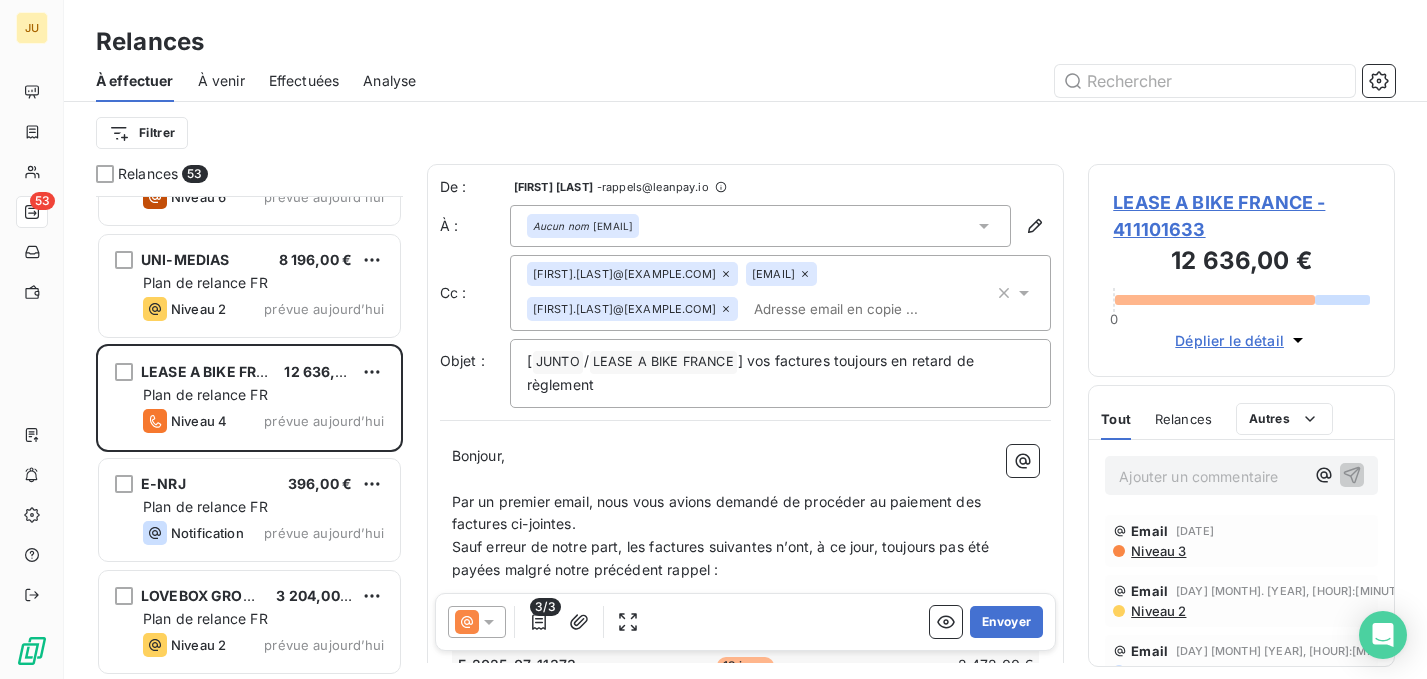 click on "Bonjour," at bounding box center (746, 456) 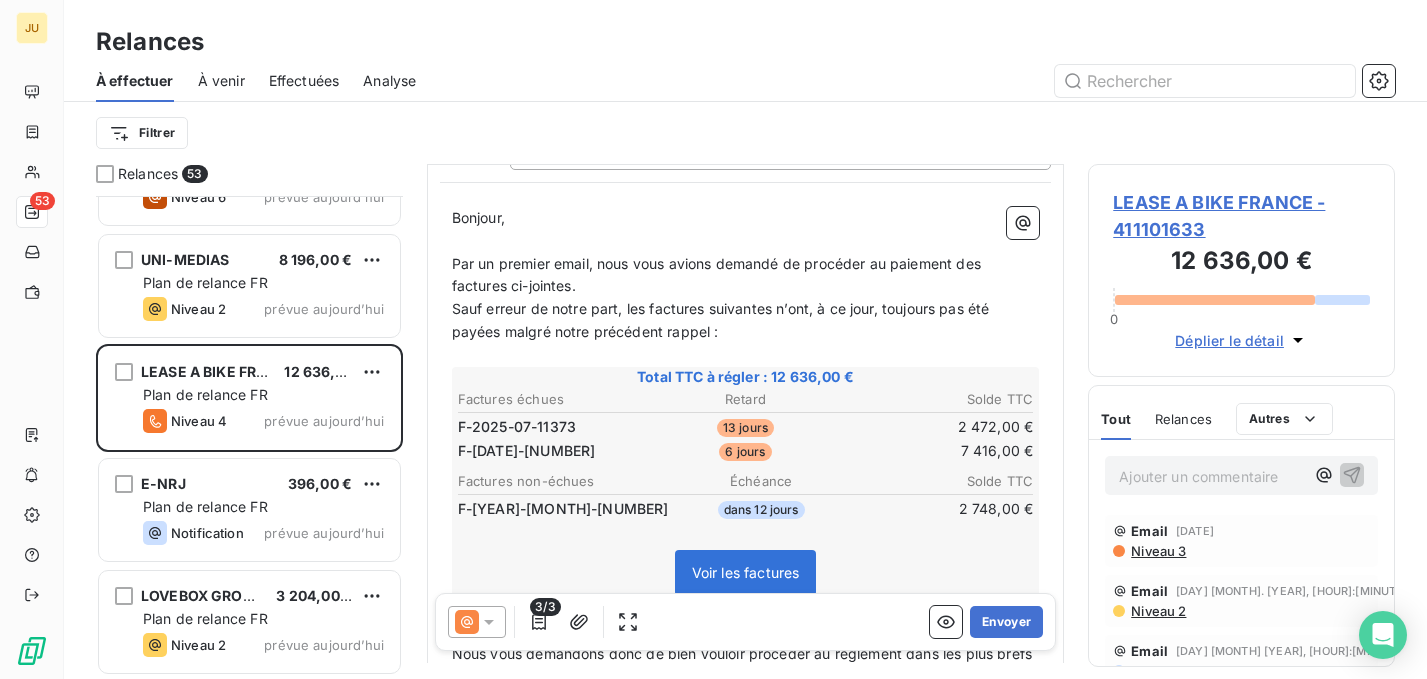 scroll, scrollTop: 0, scrollLeft: 0, axis: both 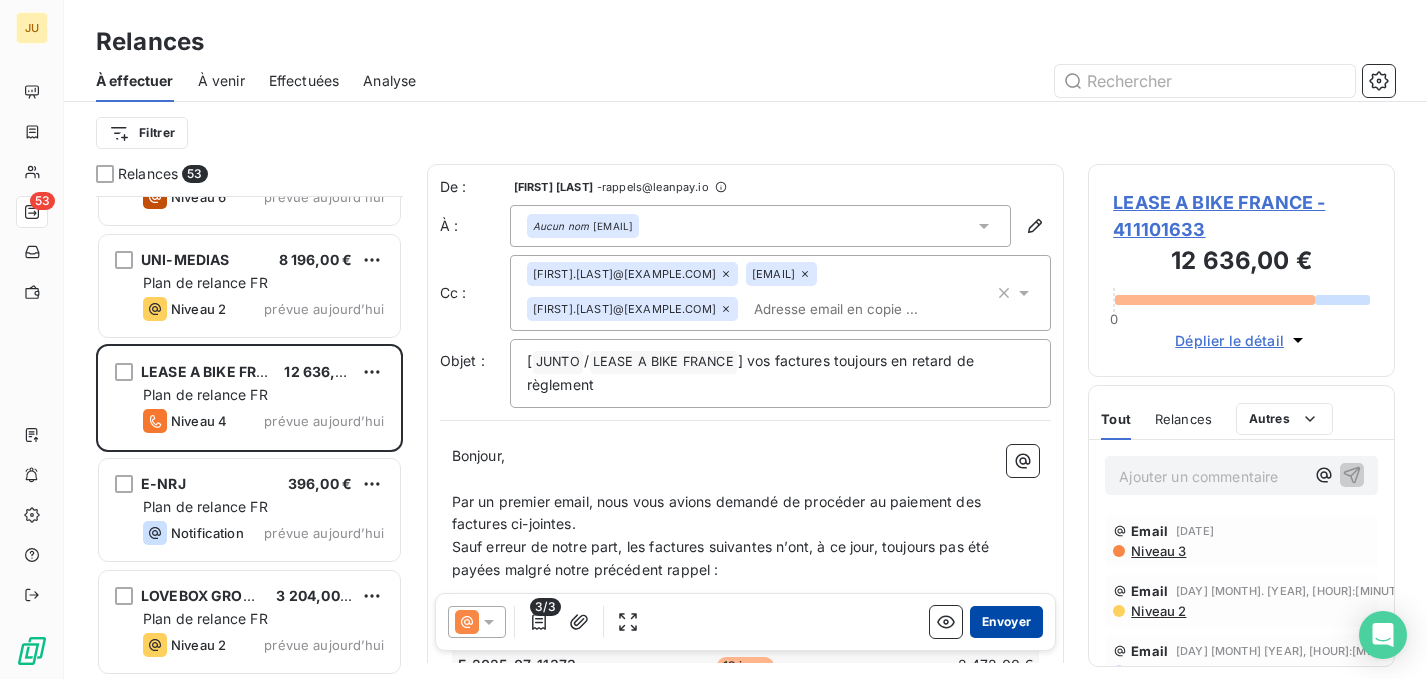 click on "Envoyer" at bounding box center (1006, 622) 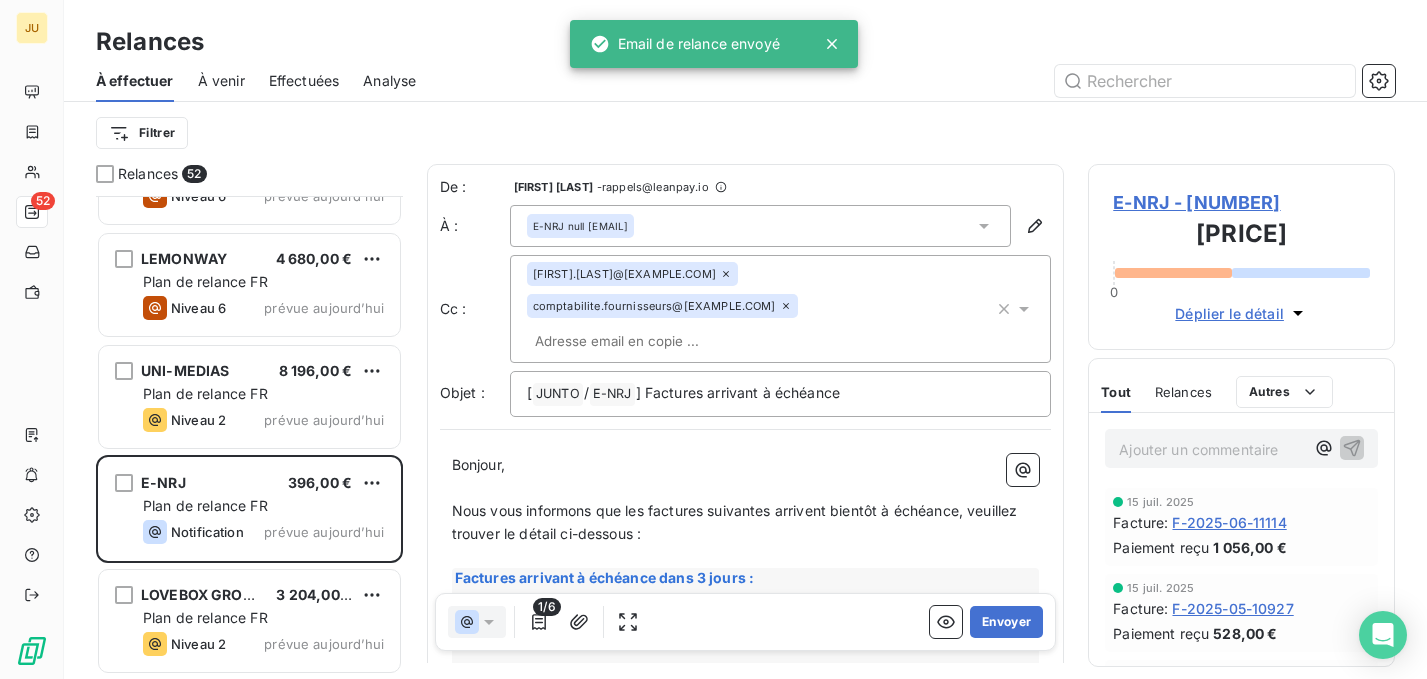 scroll, scrollTop: 5341, scrollLeft: 0, axis: vertical 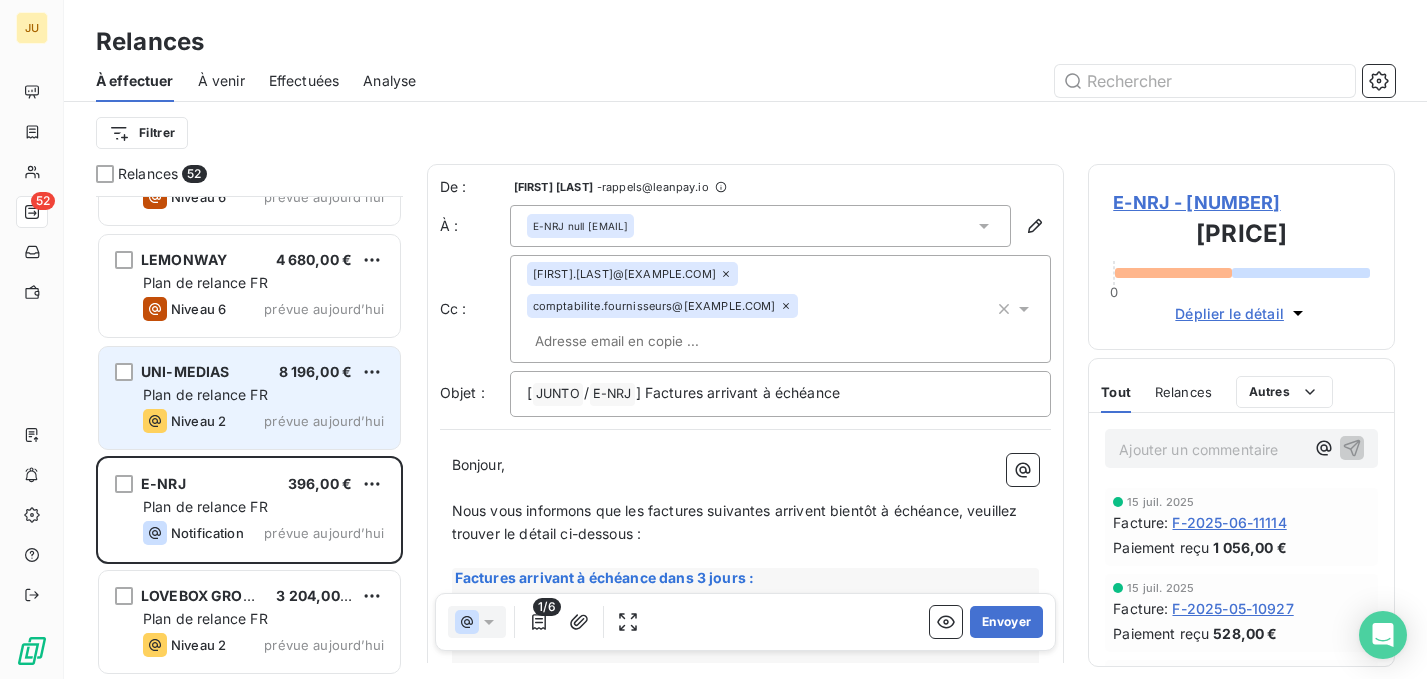click on "Plan de relance FR" at bounding box center (263, 395) 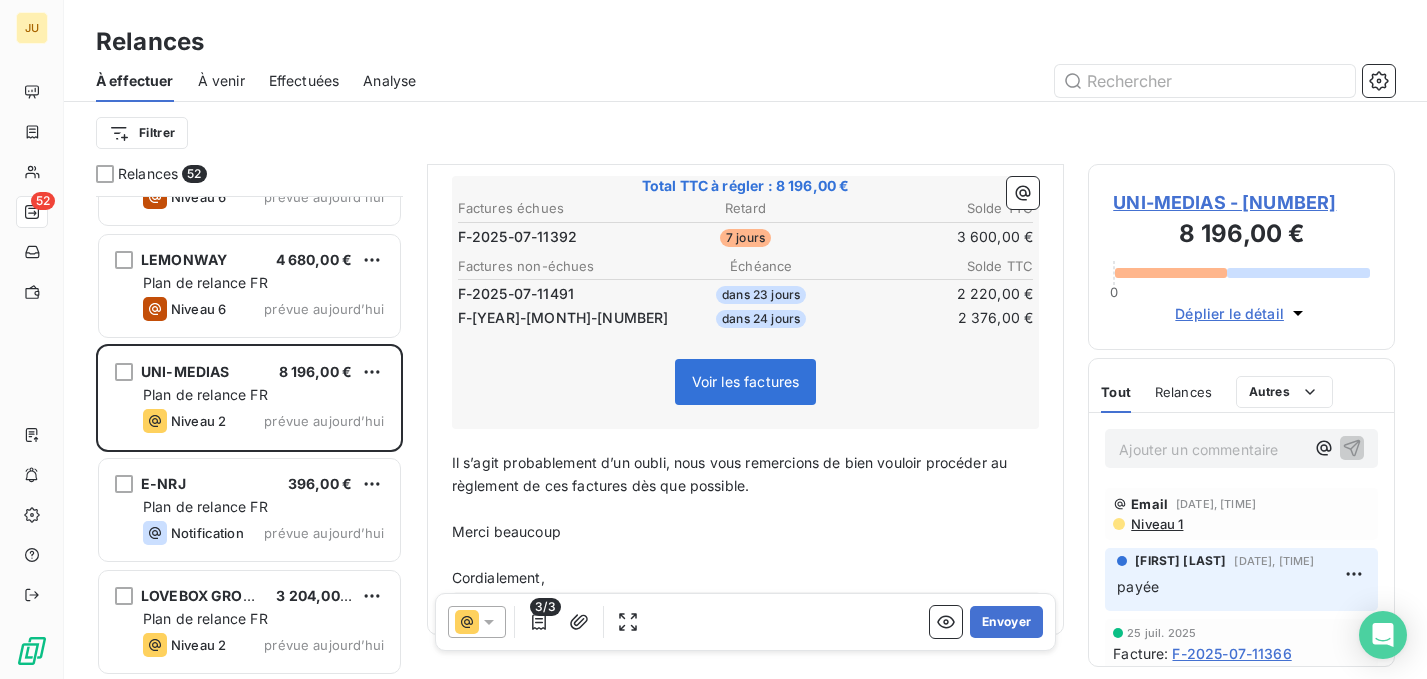 scroll, scrollTop: 384, scrollLeft: 0, axis: vertical 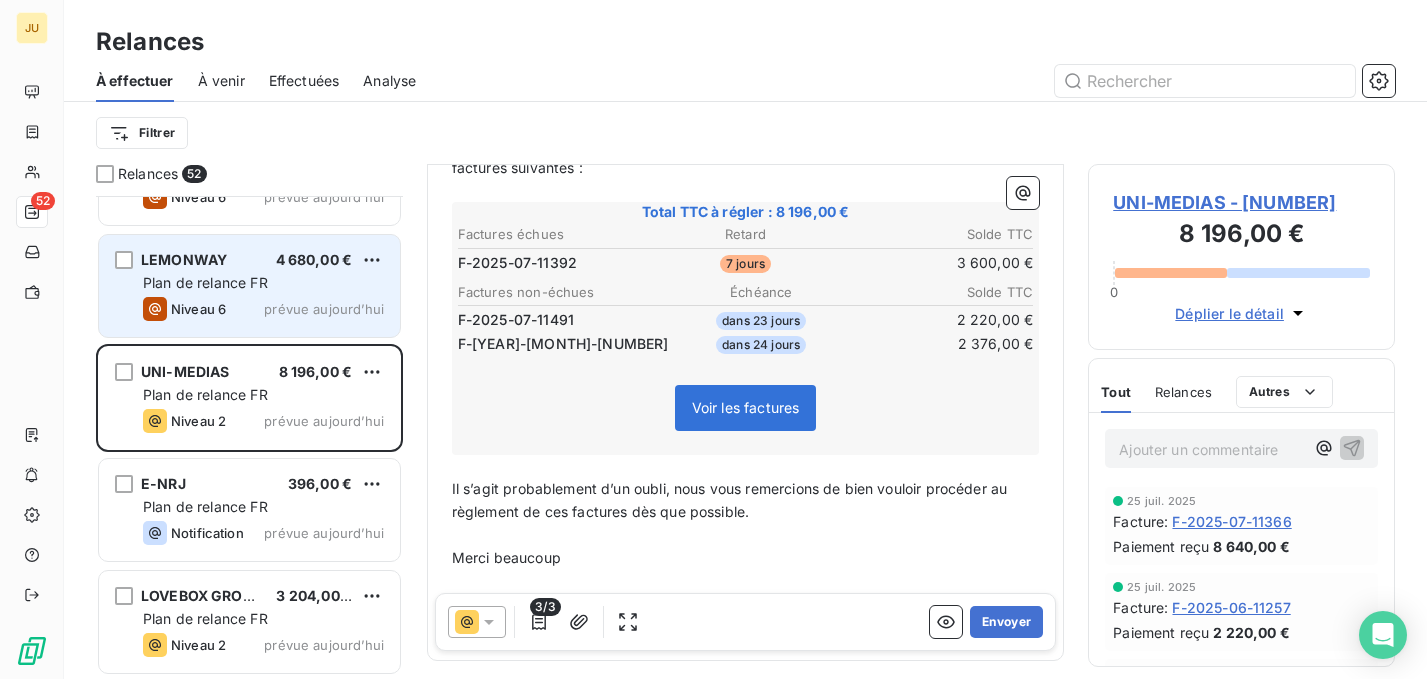 click on "Niveau 6 prévue aujourd’hui" at bounding box center [263, 309] 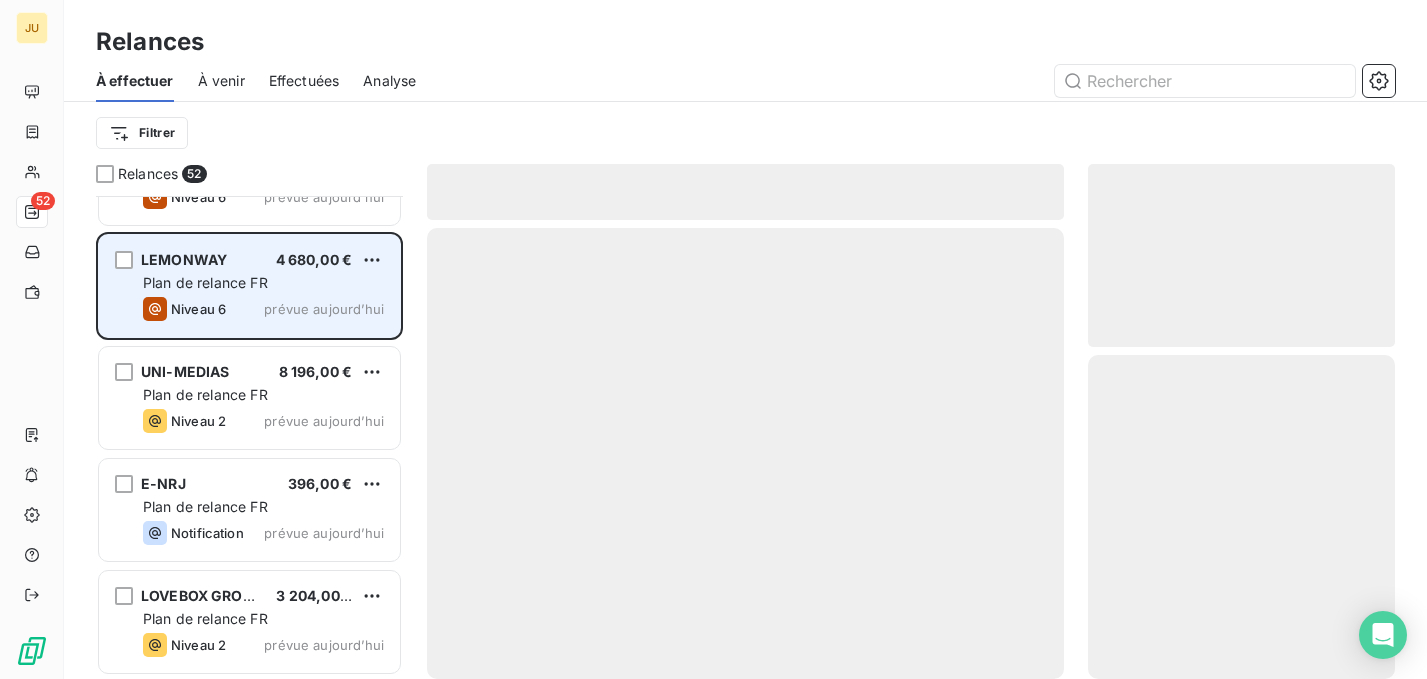 click on "Niveau 6 prévue aujourd’hui" at bounding box center (263, 309) 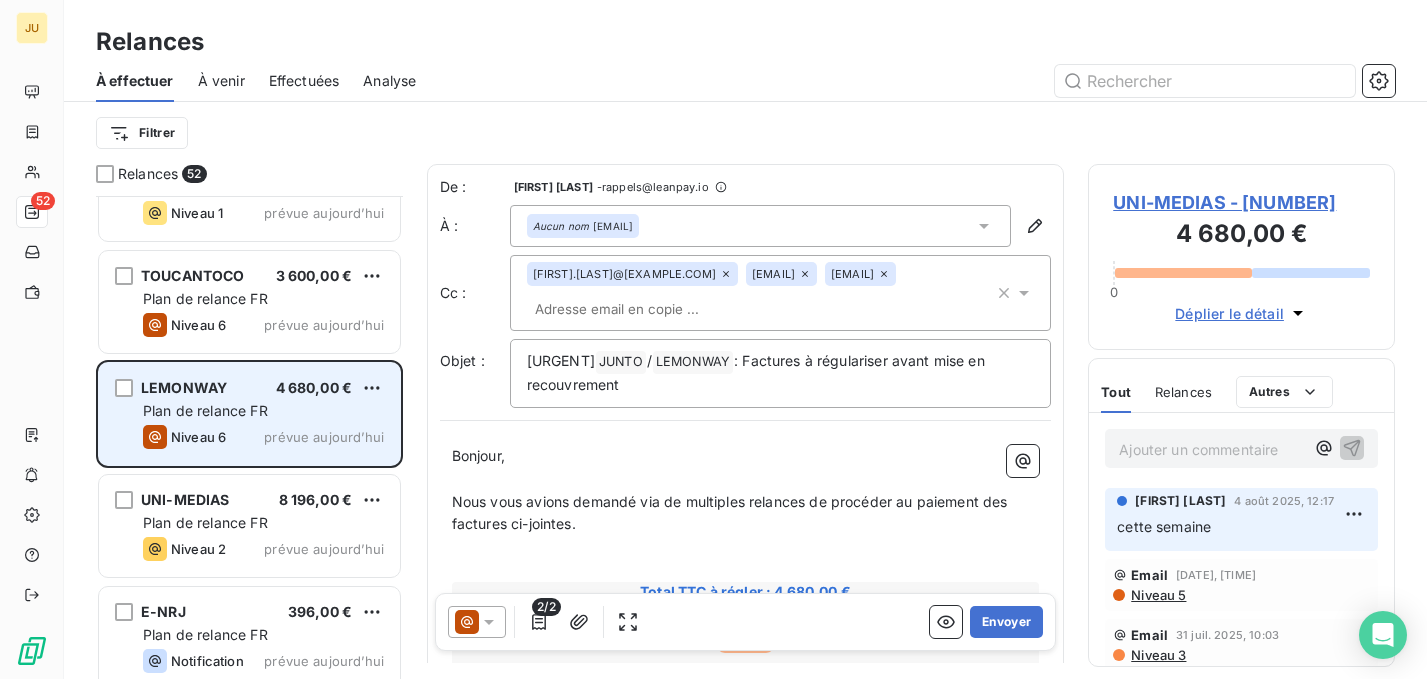 scroll, scrollTop: 5211, scrollLeft: 0, axis: vertical 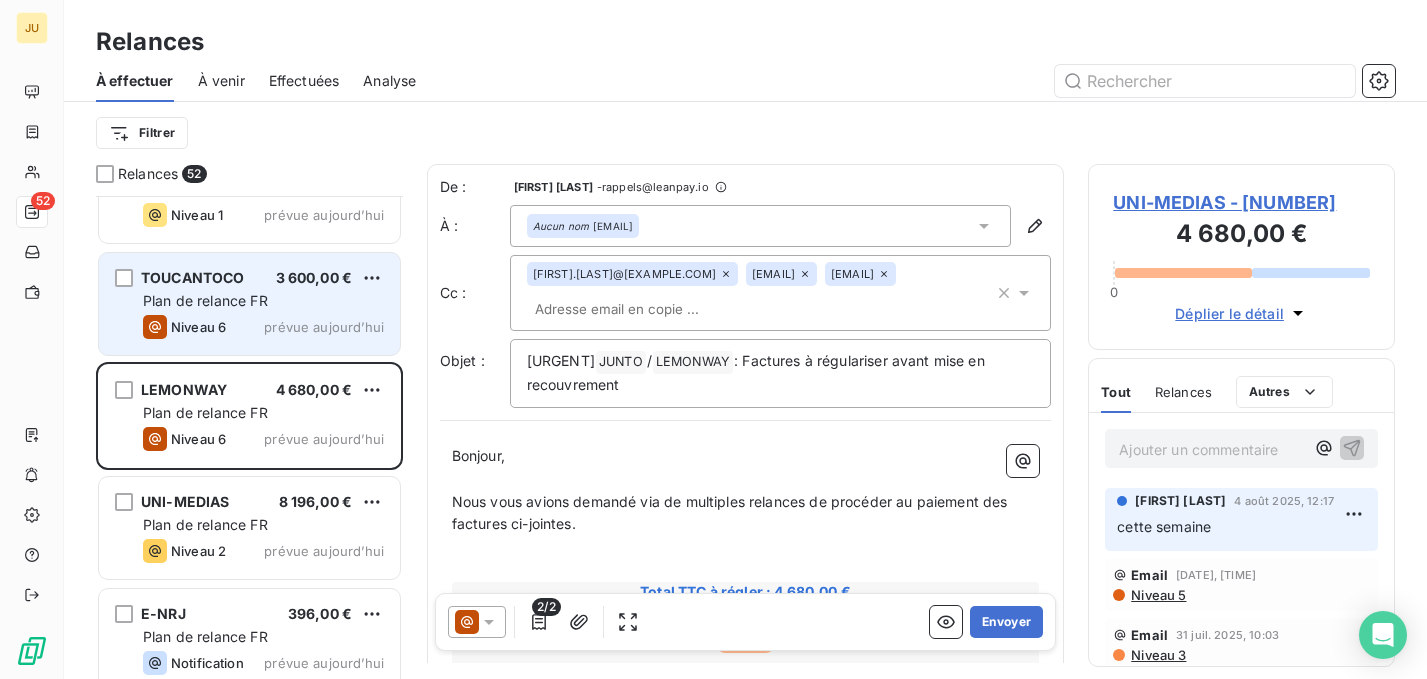 click on "[COMPANY_NAME] [PRICE] Plan de relance FR Niveau [NUMBER] prévue [TIME_REFERENCE]" at bounding box center [249, 304] 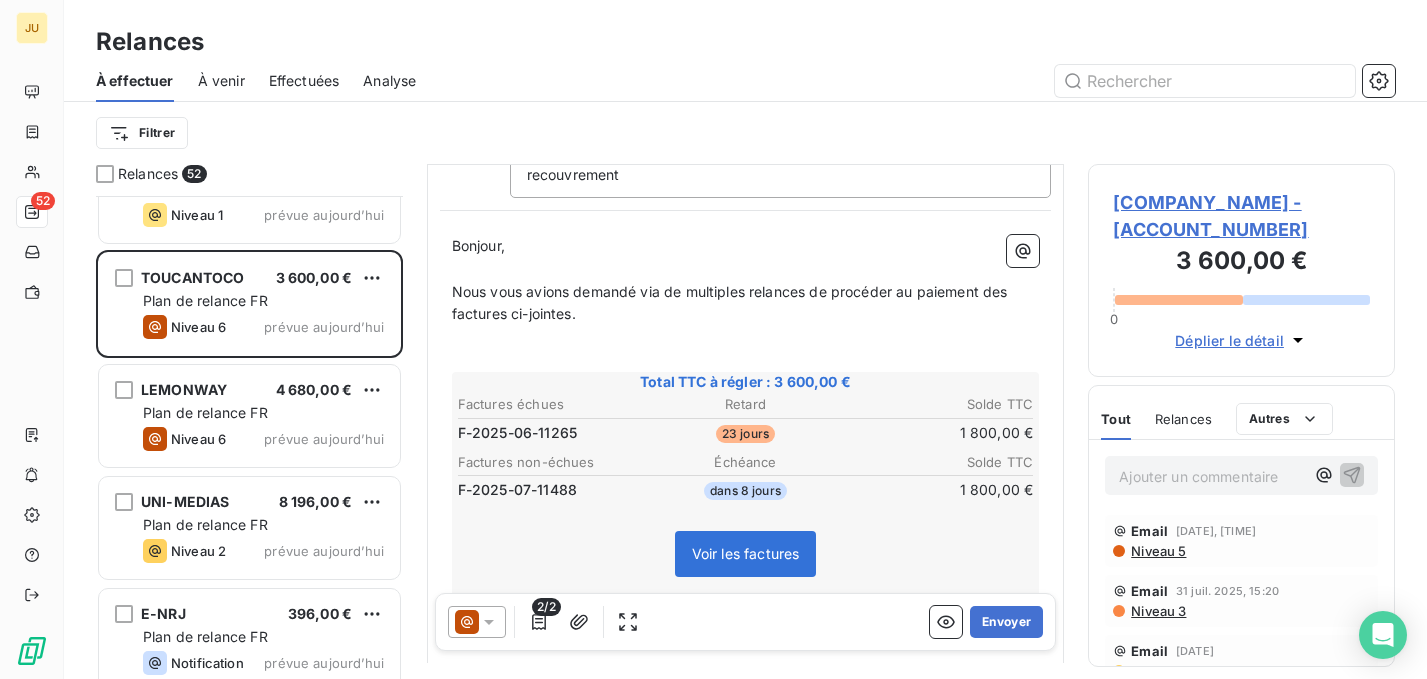 scroll, scrollTop: 183, scrollLeft: 0, axis: vertical 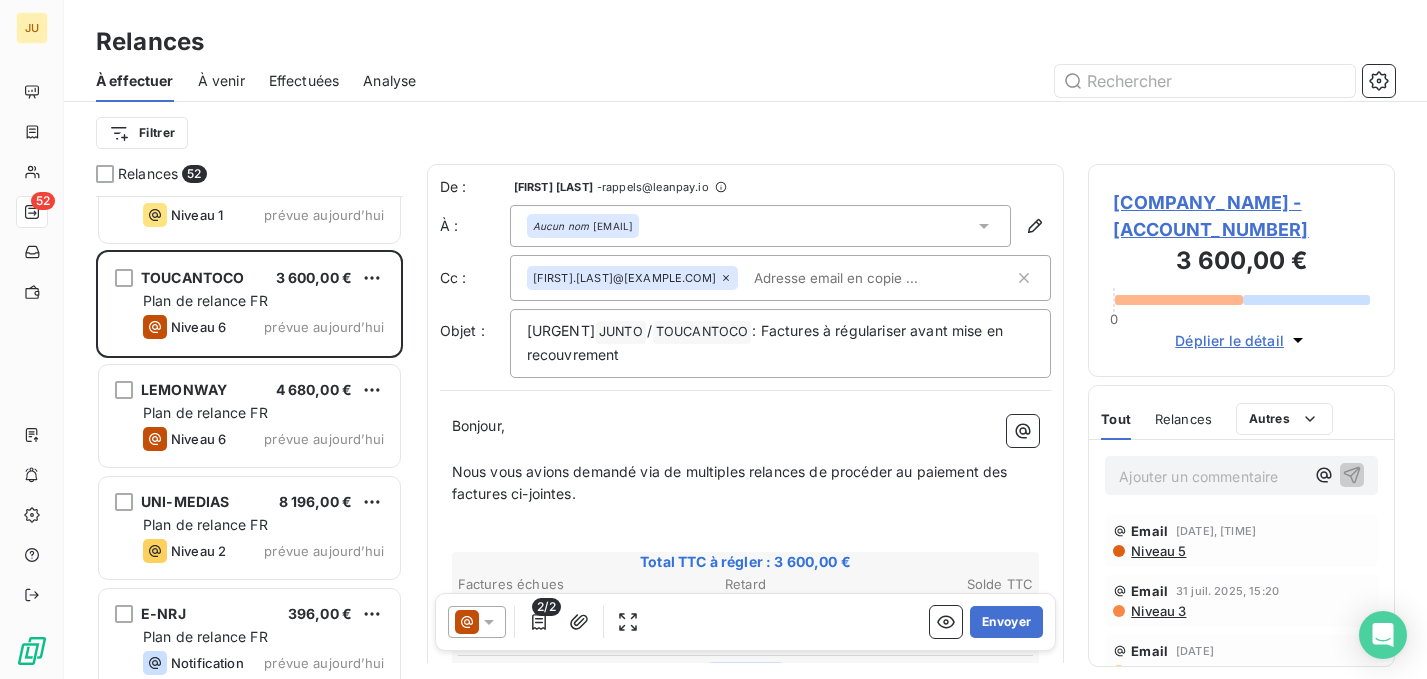click on "Ajouter un commentaire ﻿" at bounding box center (1211, 476) 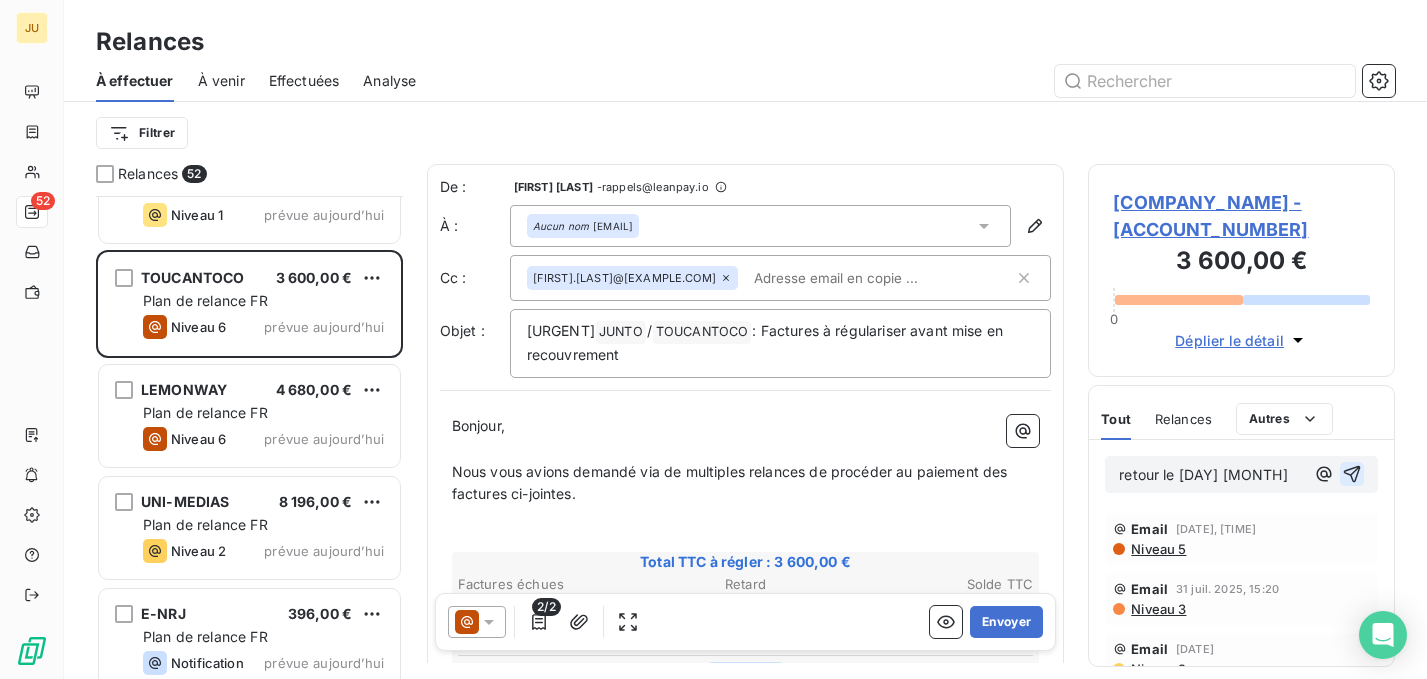 click 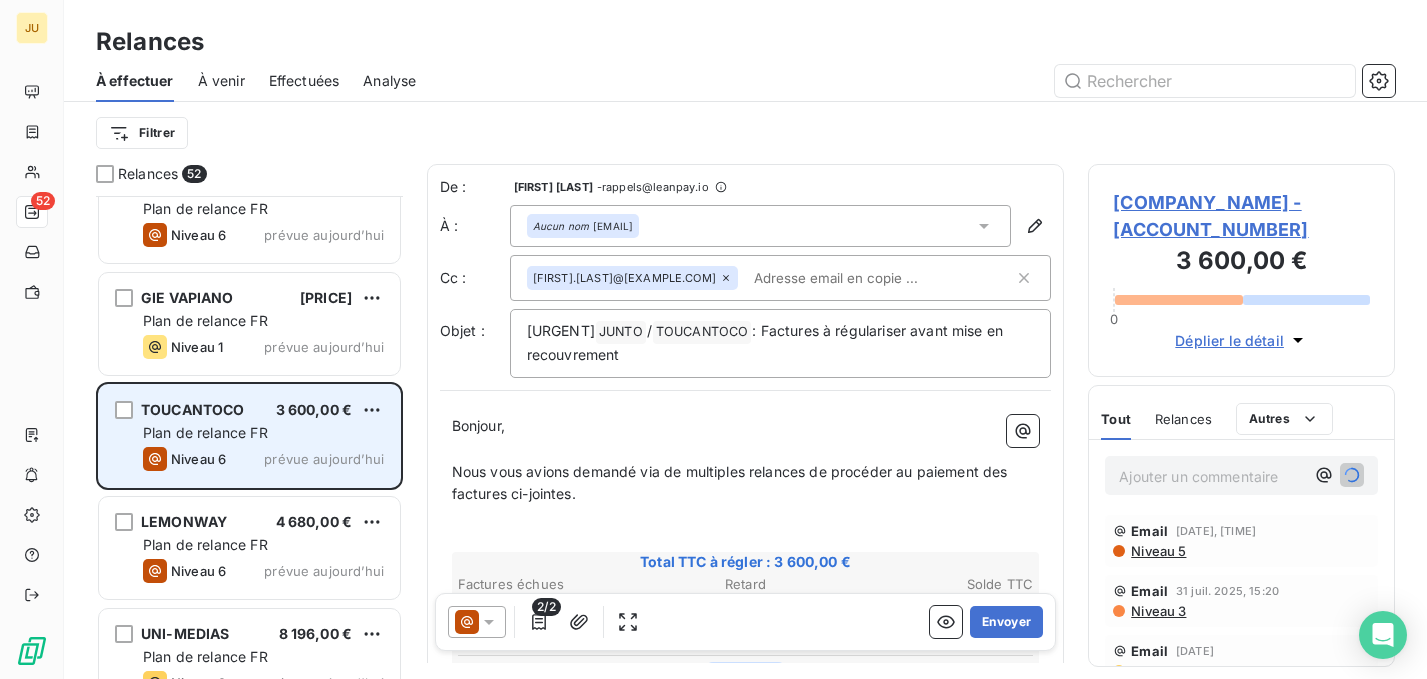 scroll, scrollTop: 5072, scrollLeft: 0, axis: vertical 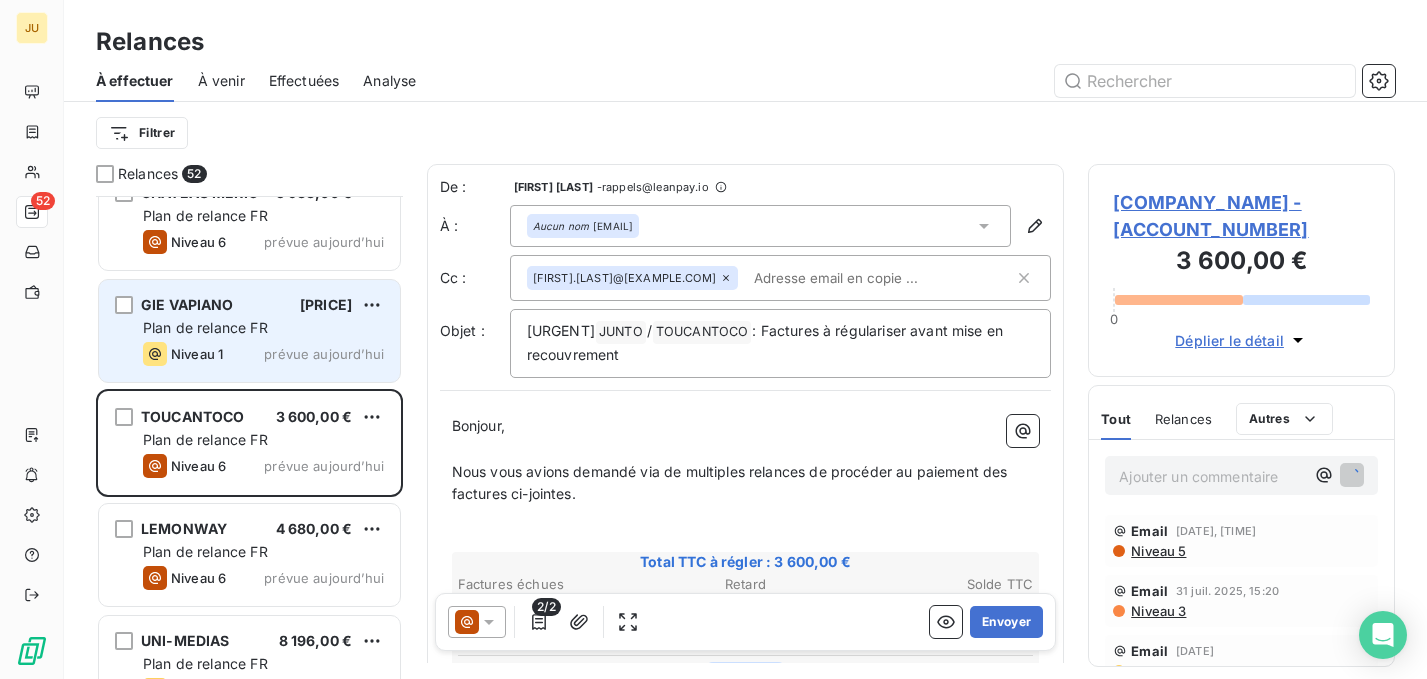click on "Plan de relance FR" at bounding box center (205, 327) 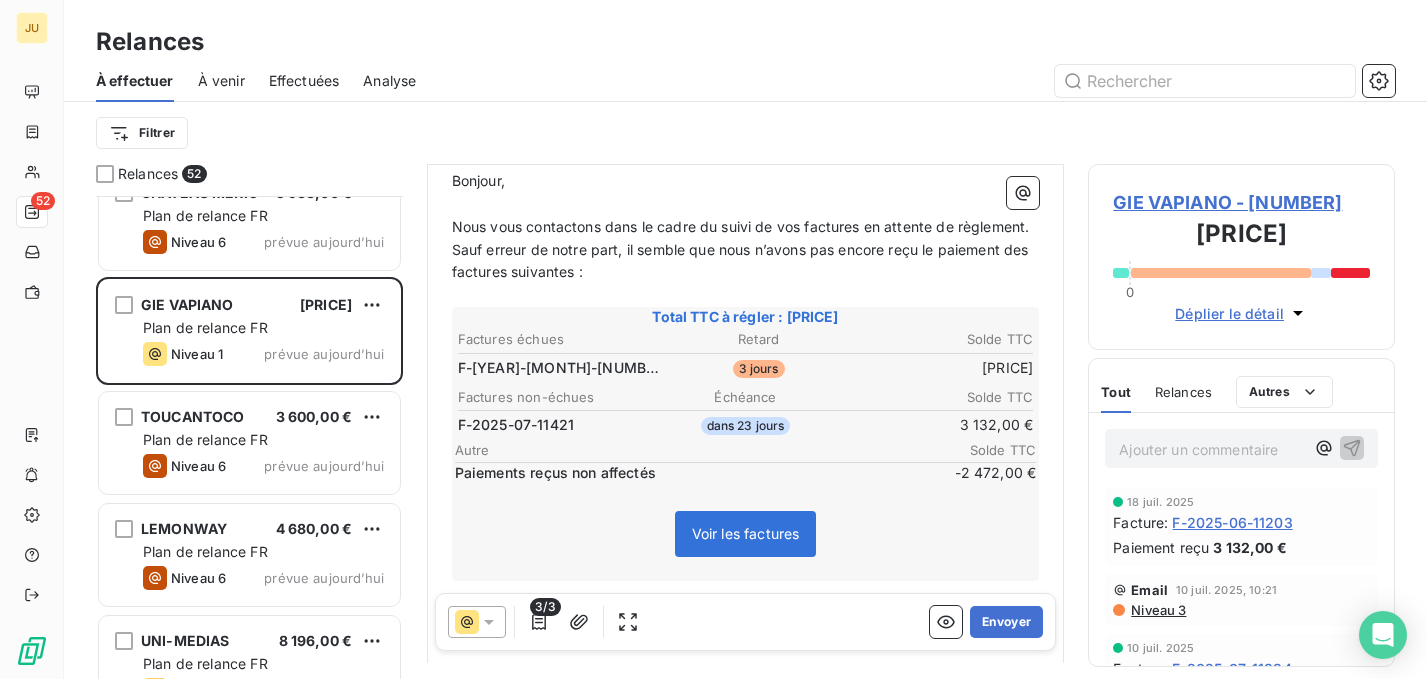 scroll, scrollTop: 255, scrollLeft: 0, axis: vertical 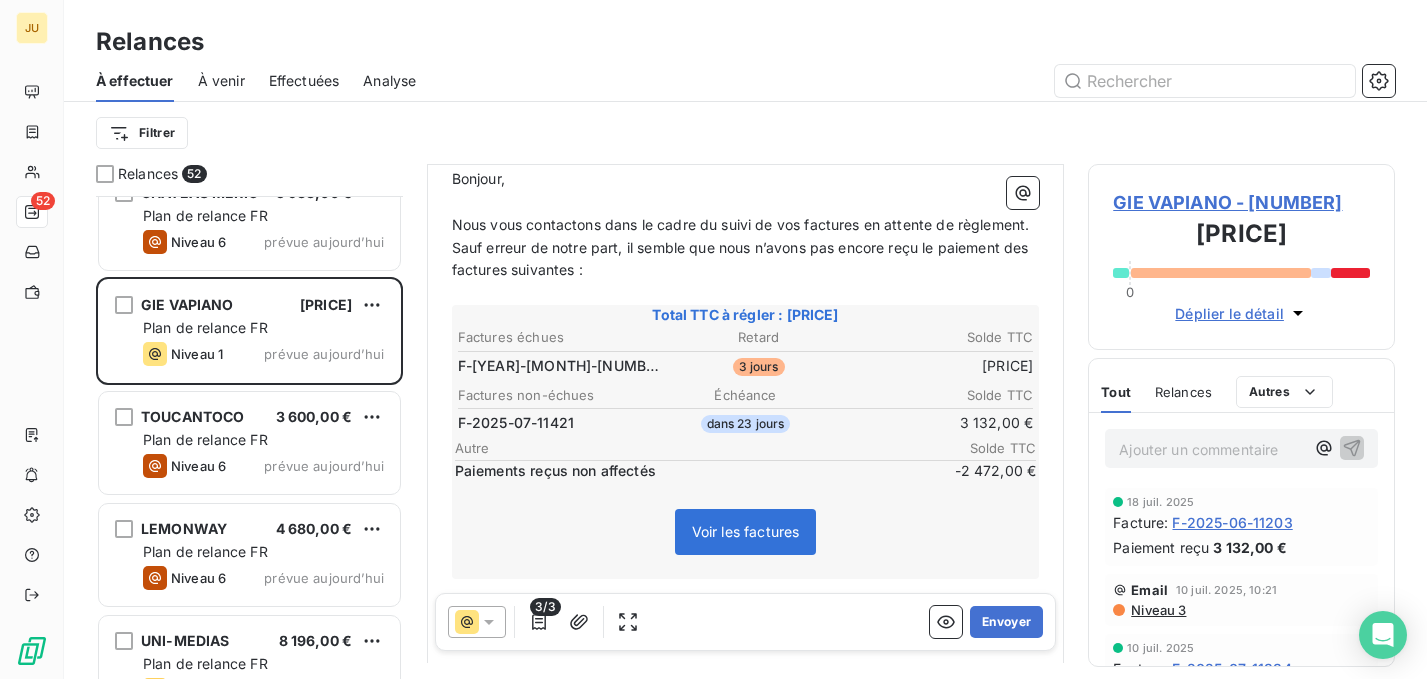click on "Ajouter un commentaire ﻿" at bounding box center [1211, 449] 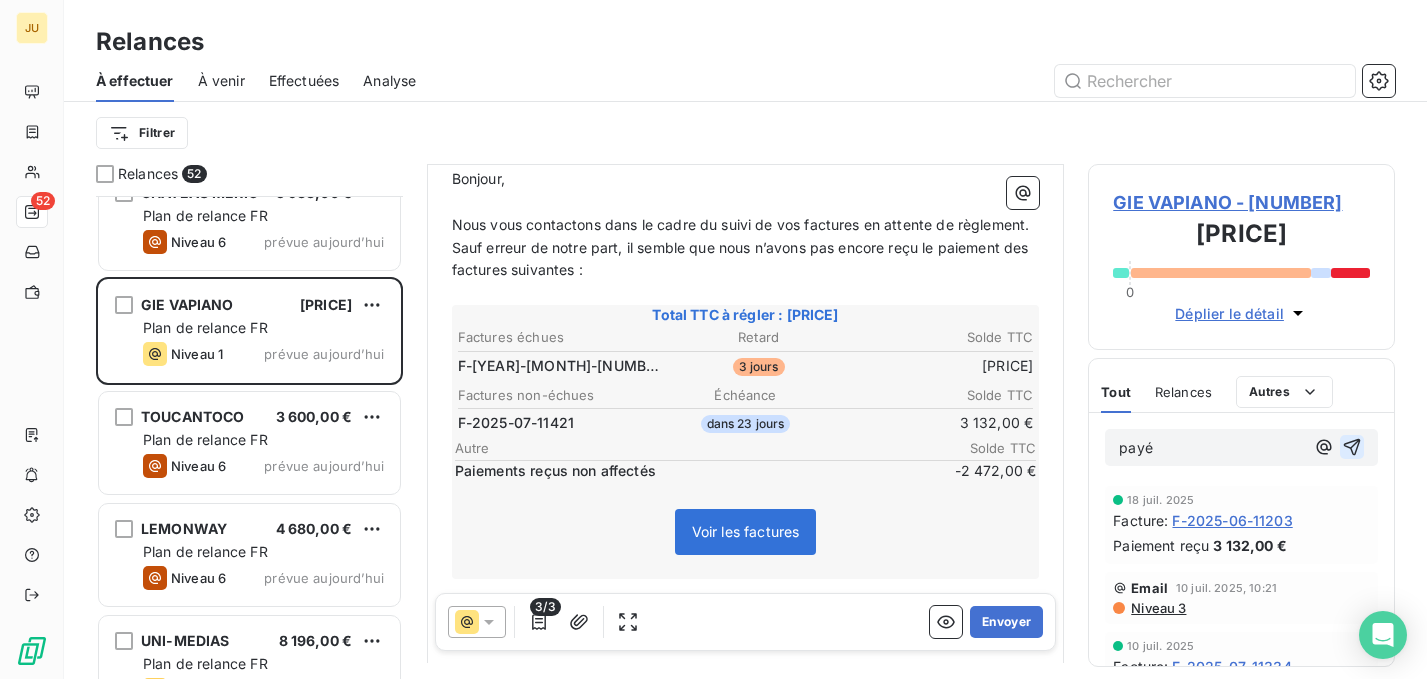 click 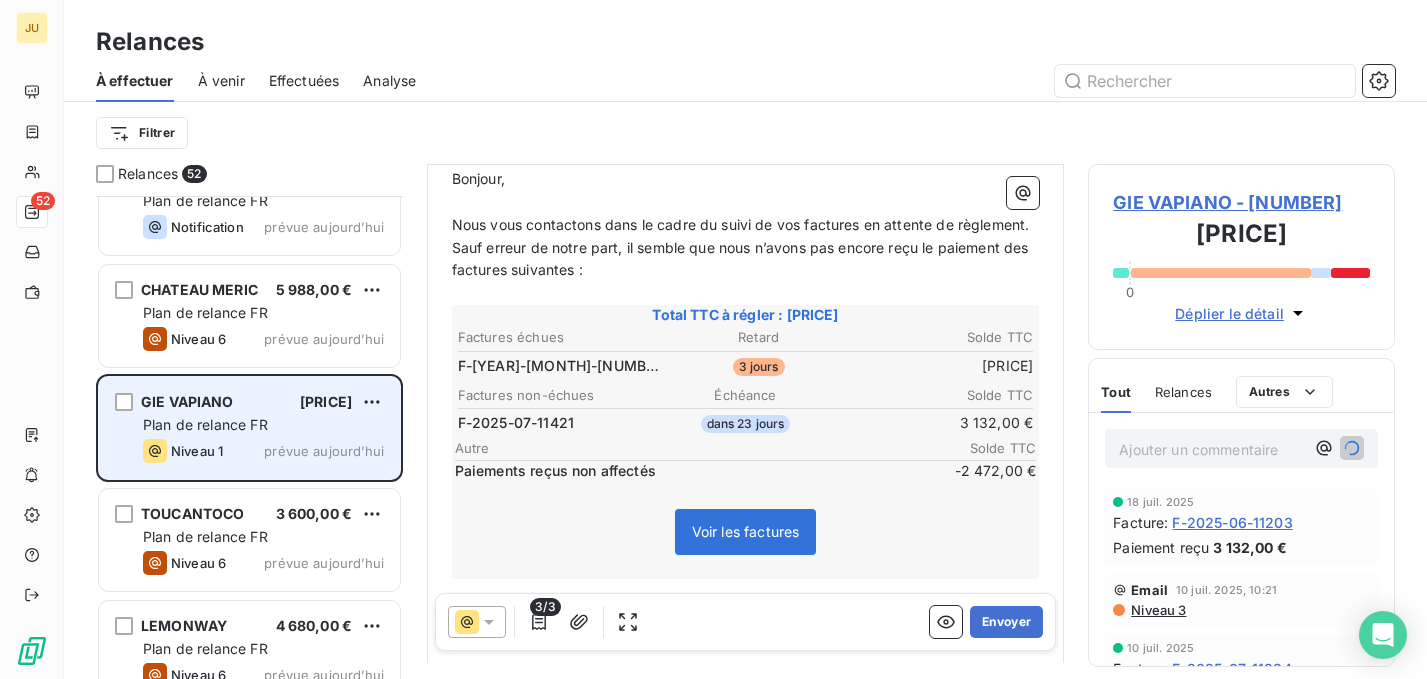 scroll, scrollTop: 4963, scrollLeft: 0, axis: vertical 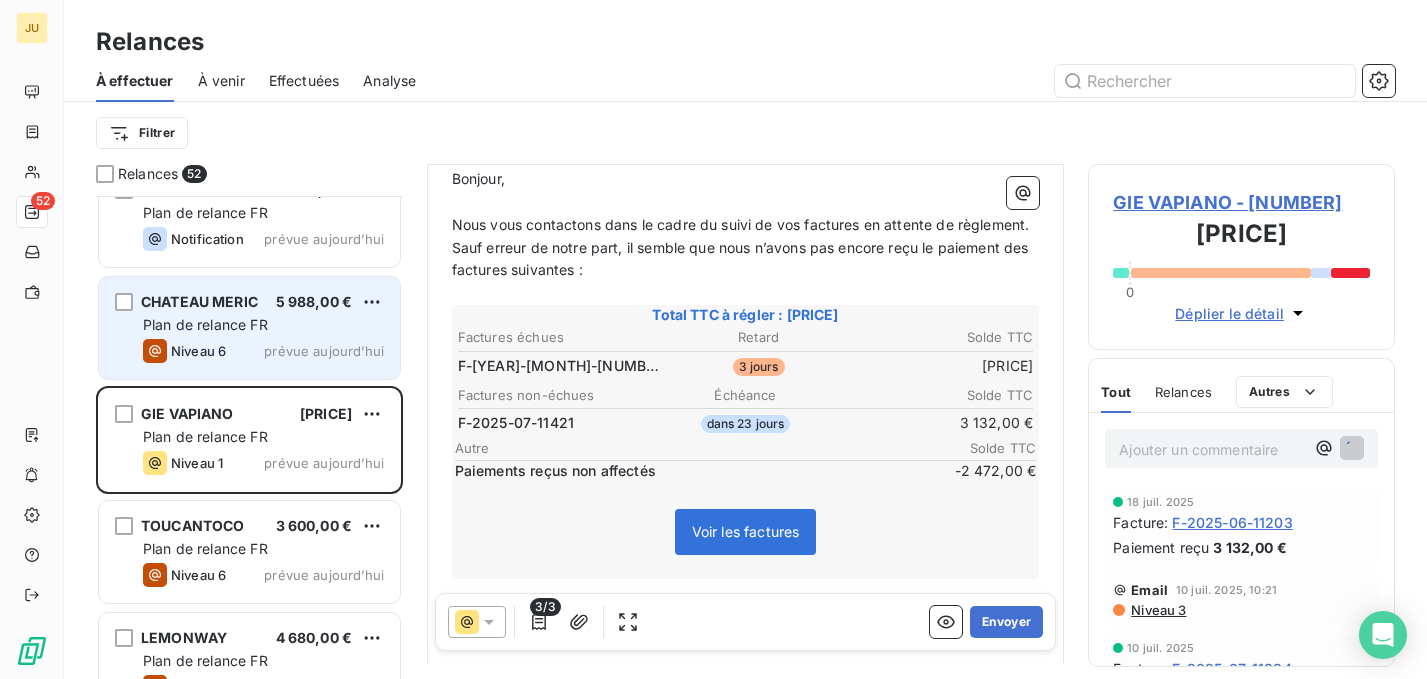 click on "Niveau 6 prévue aujourd’hui" at bounding box center [263, 351] 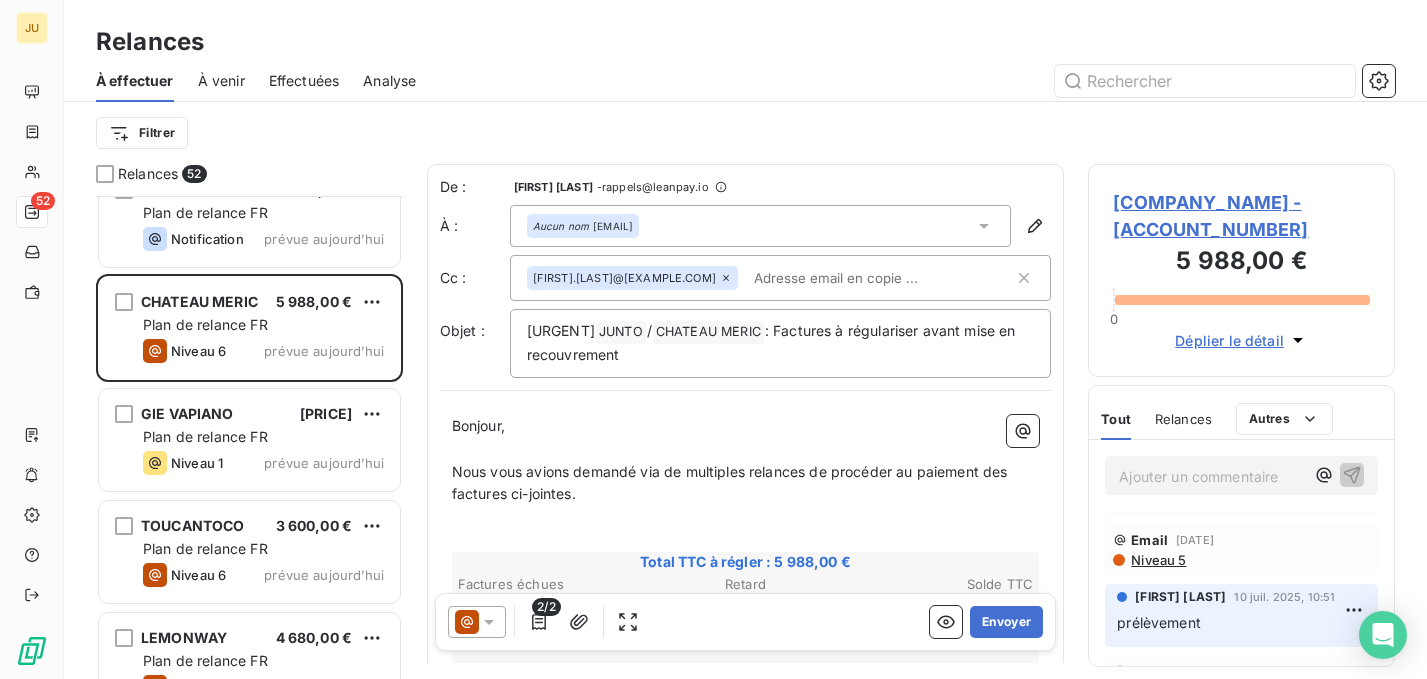 scroll, scrollTop: 0, scrollLeft: 0, axis: both 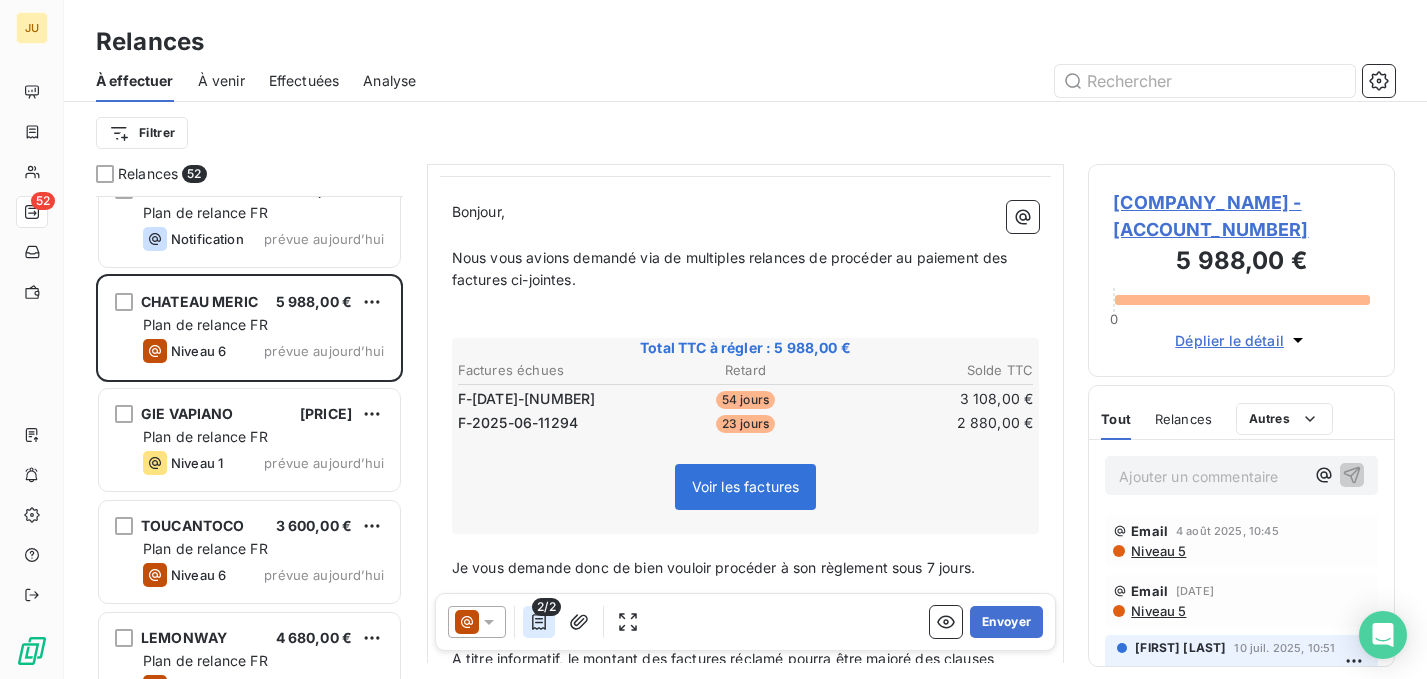 click 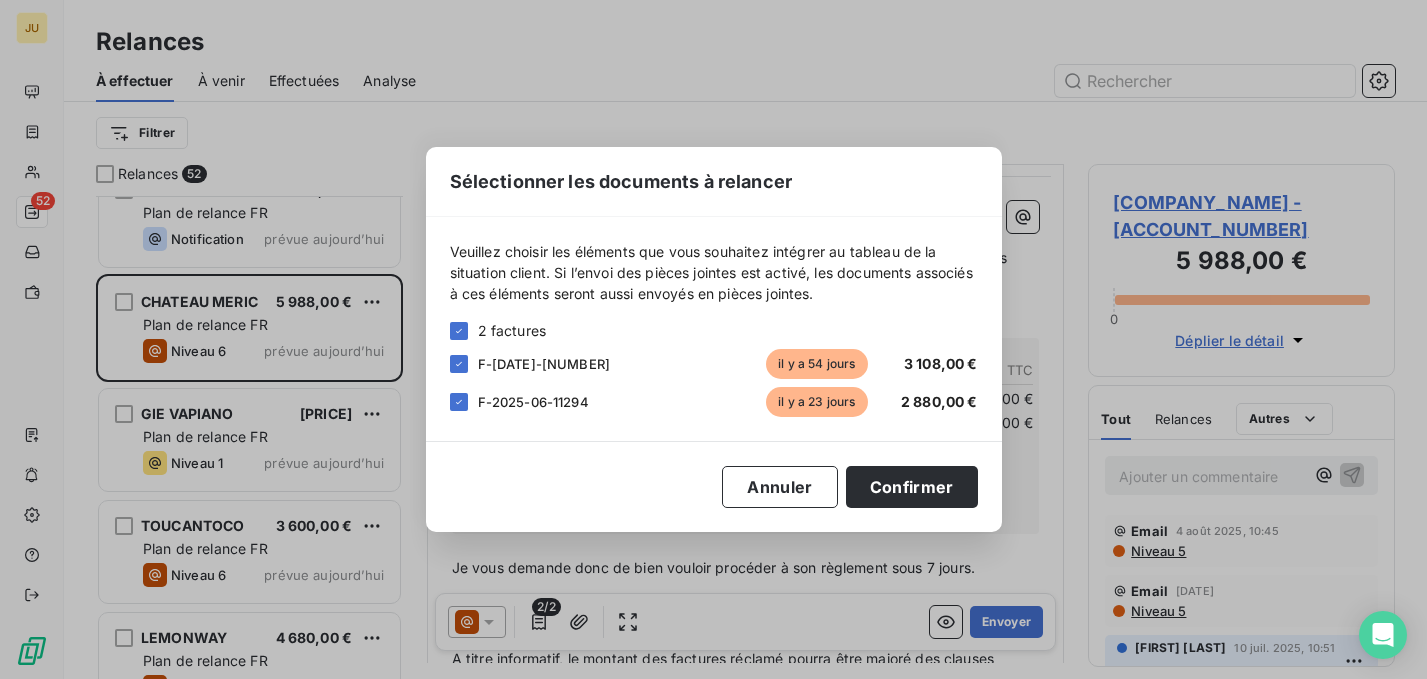 click on "F-2025-06-11294 il y a [DURATION]   [AMOUNT]" at bounding box center (714, 402) 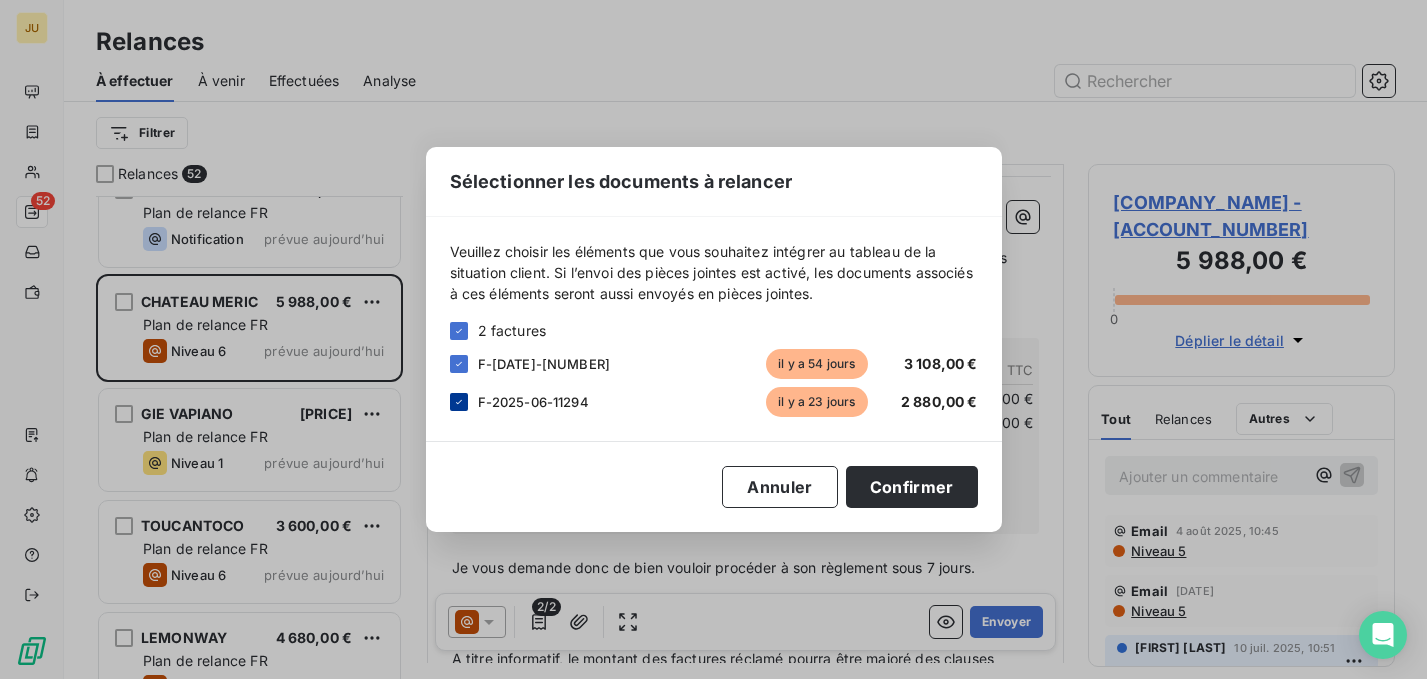 click 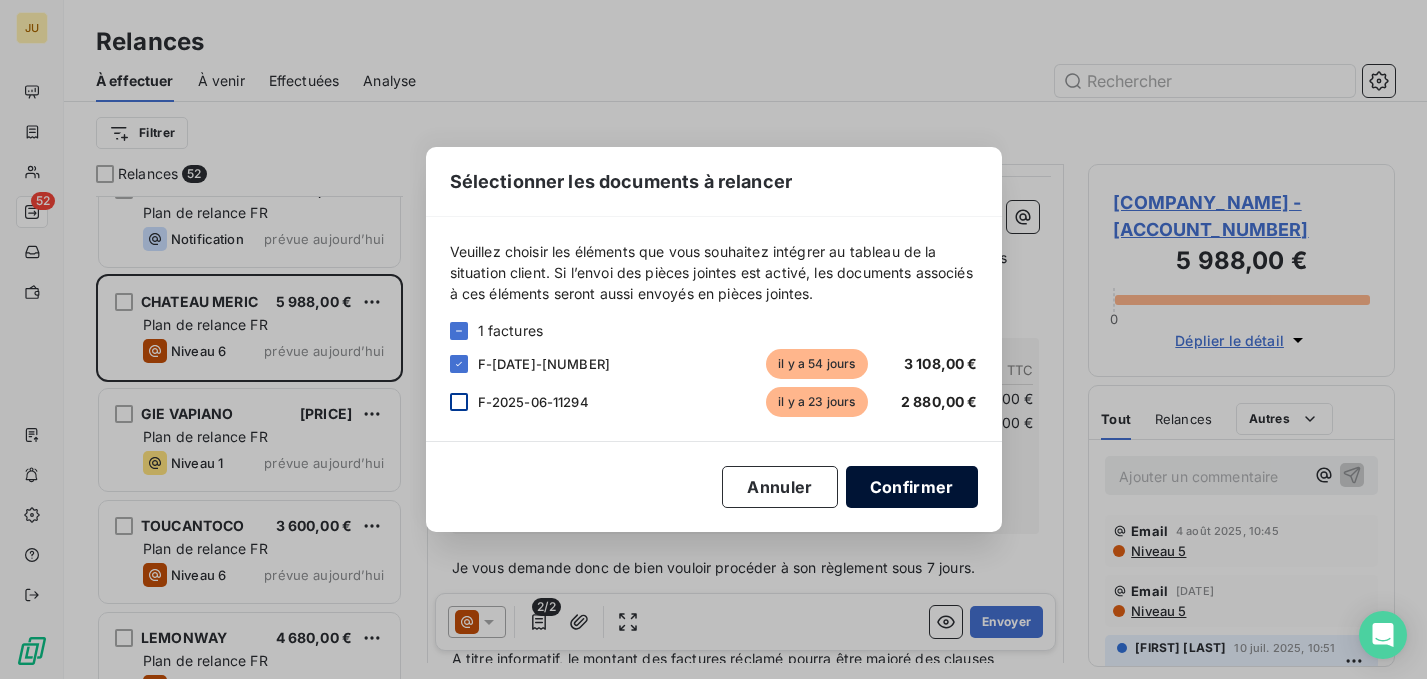 click on "Confirmer" at bounding box center [912, 487] 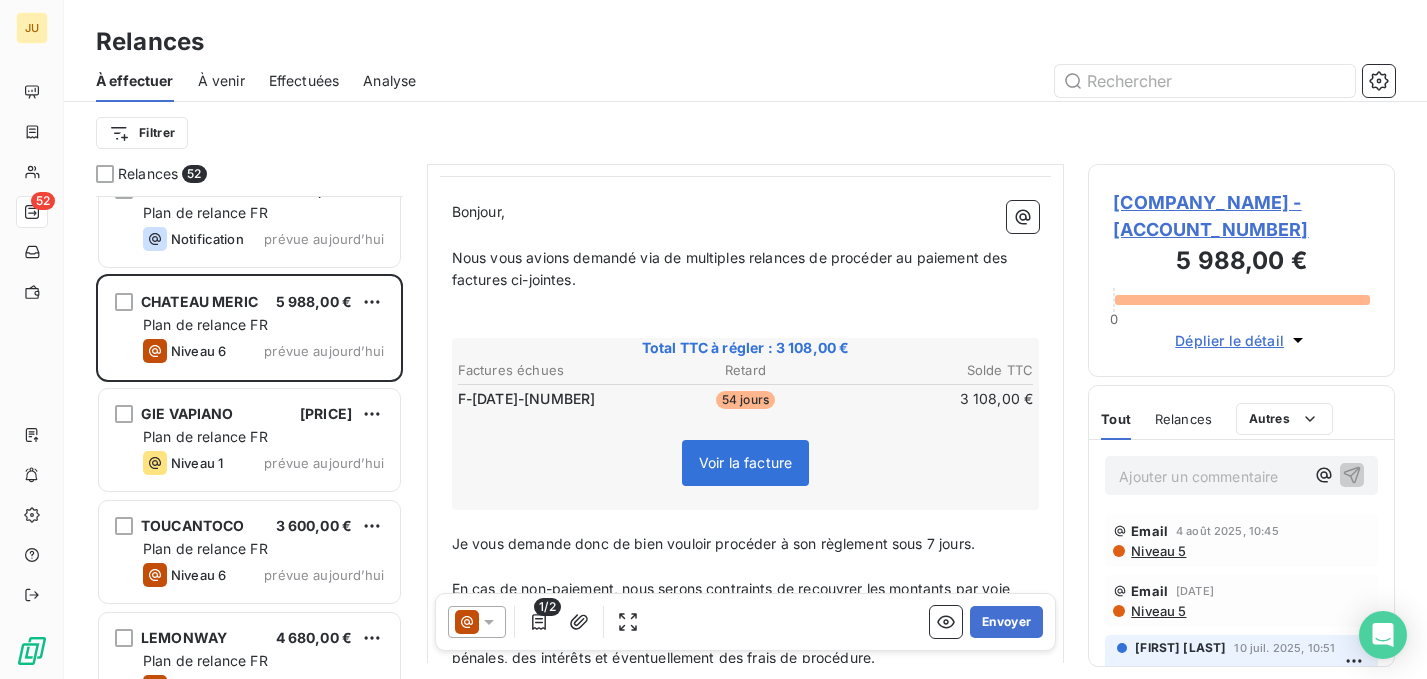 click 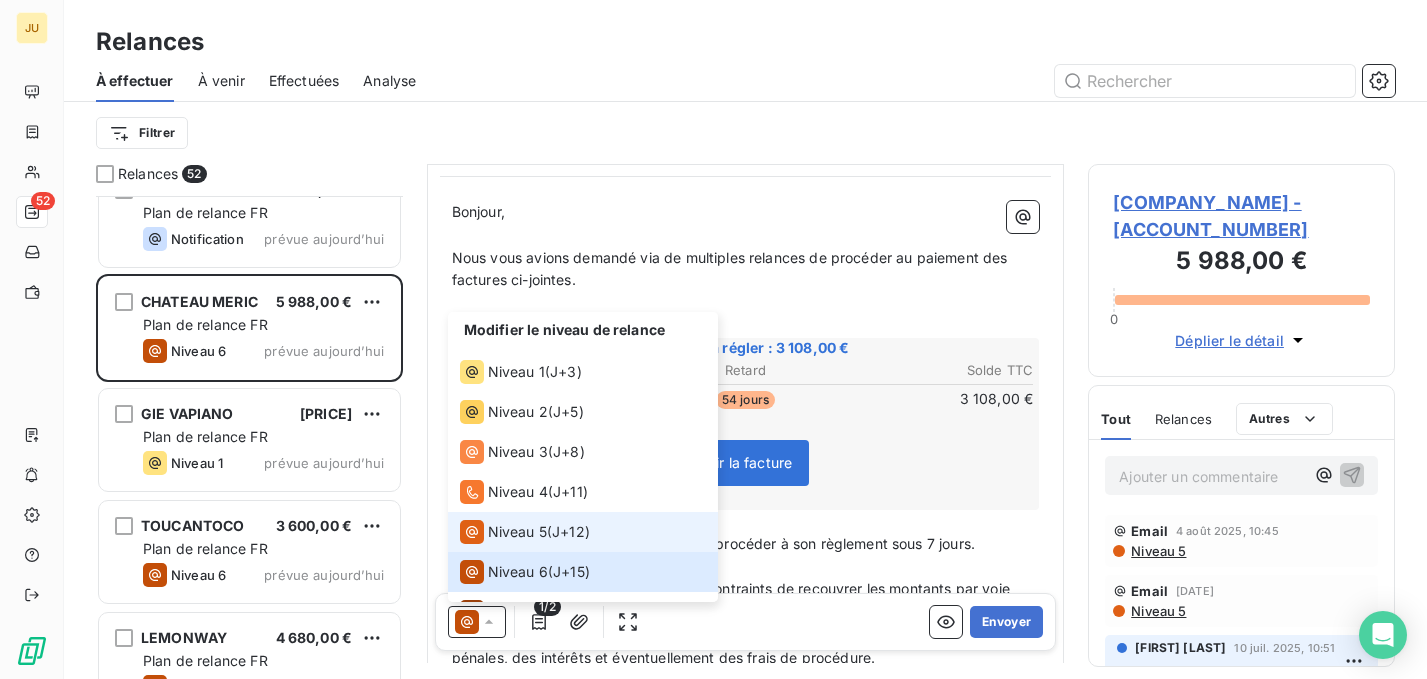 click on "Niveau 5" at bounding box center [503, 532] 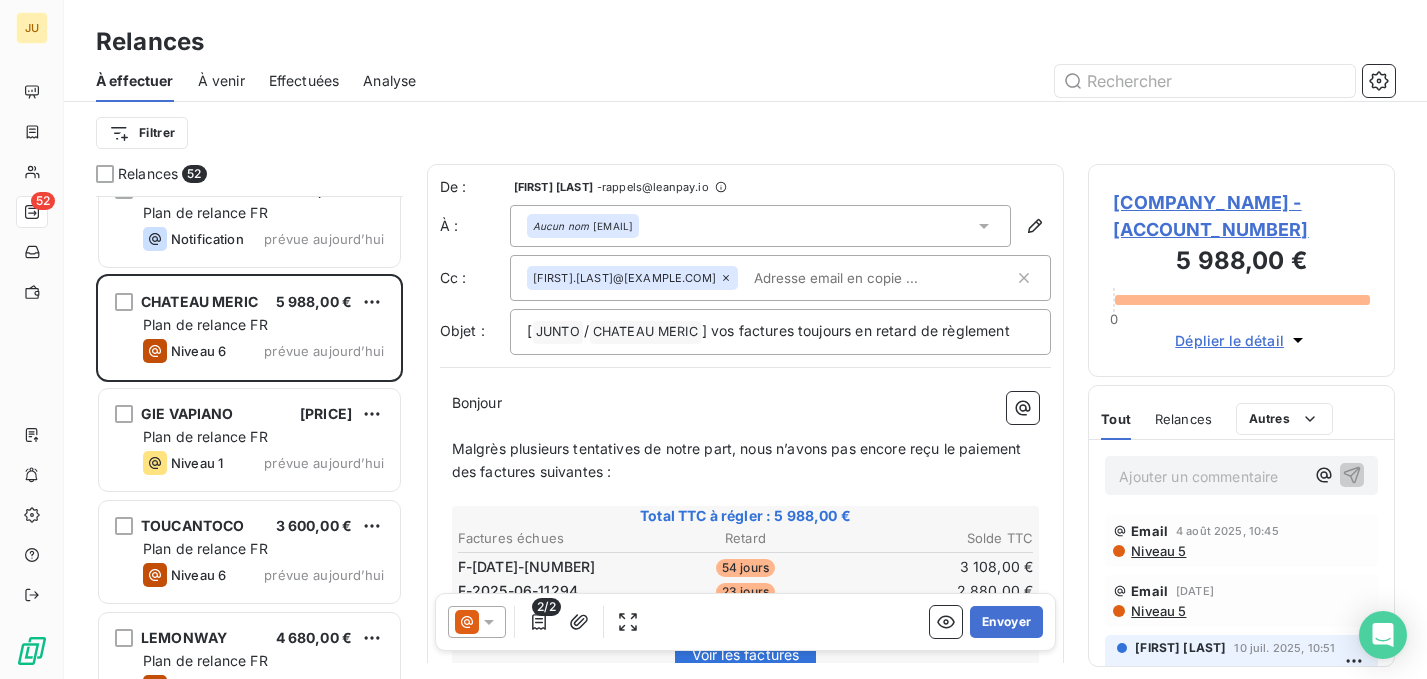click at bounding box center (861, 278) 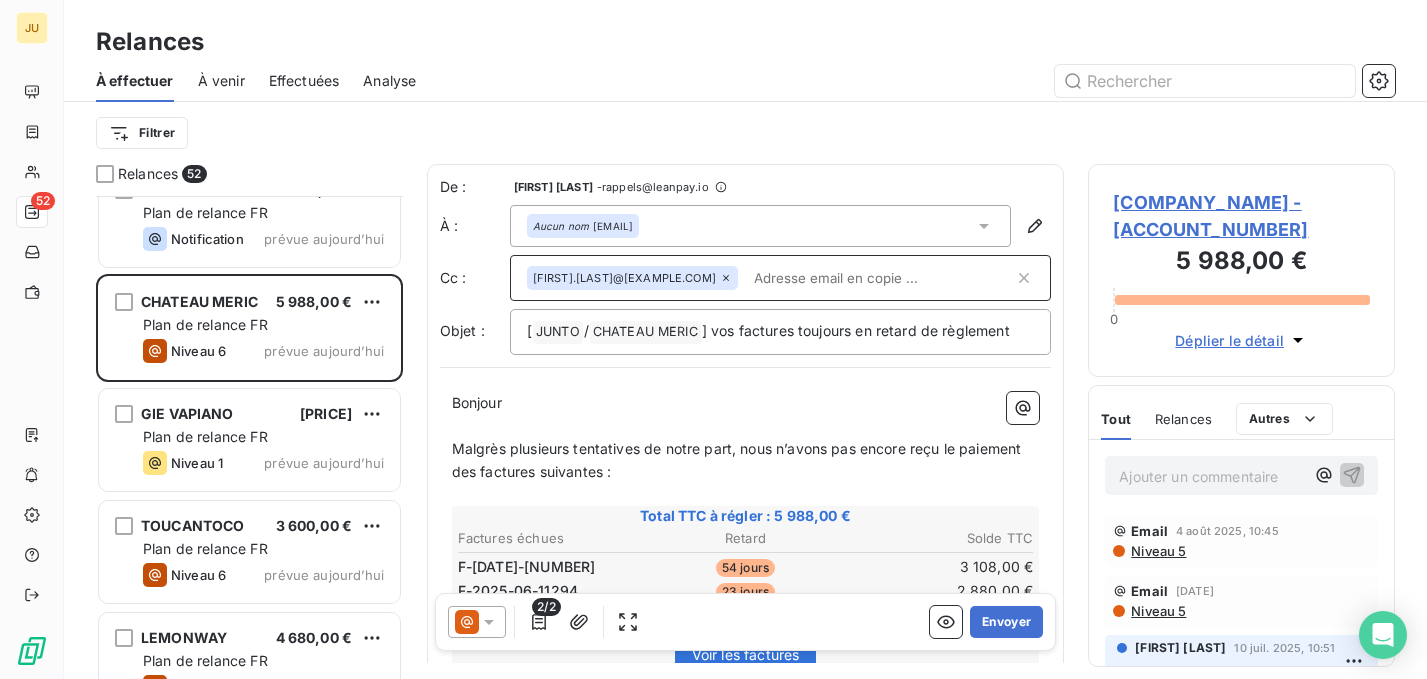 paste on "[FIRST].[LAST]@[EXAMPLE.COM]" 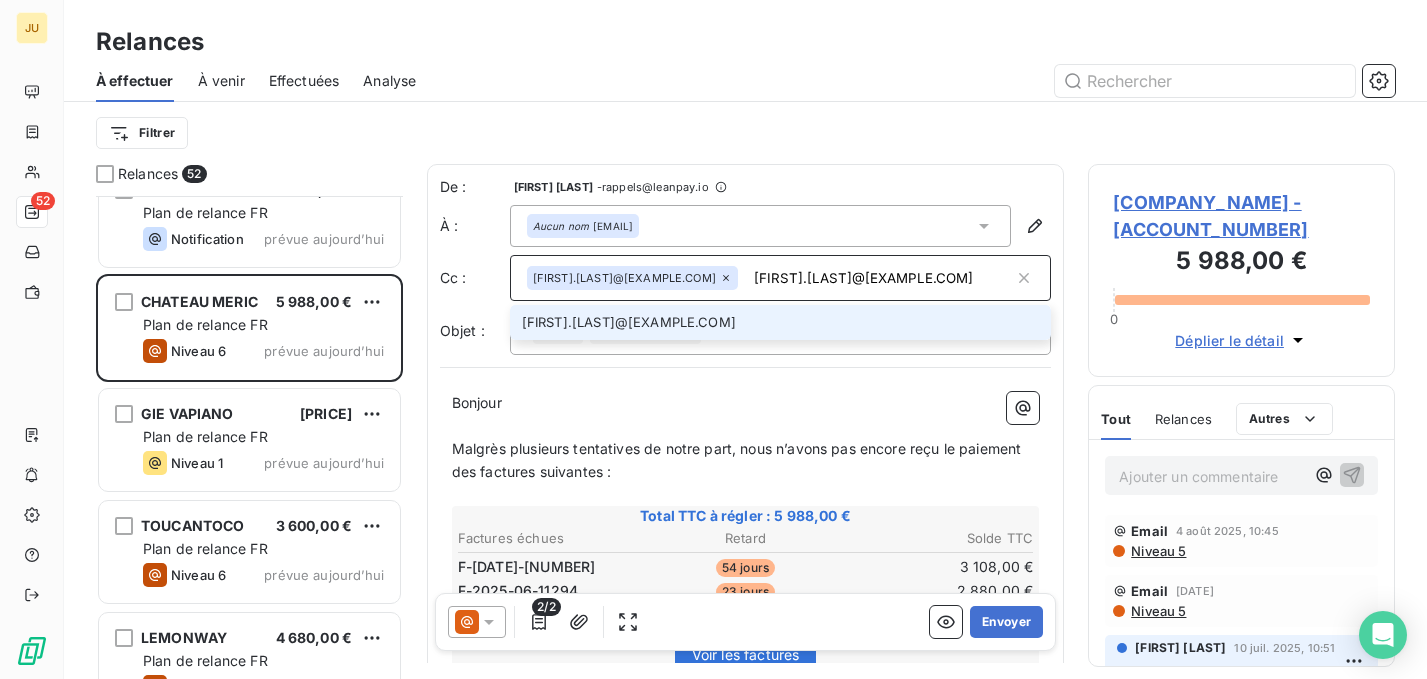 type on "[FIRST].[LAST]@[EXAMPLE.COM]" 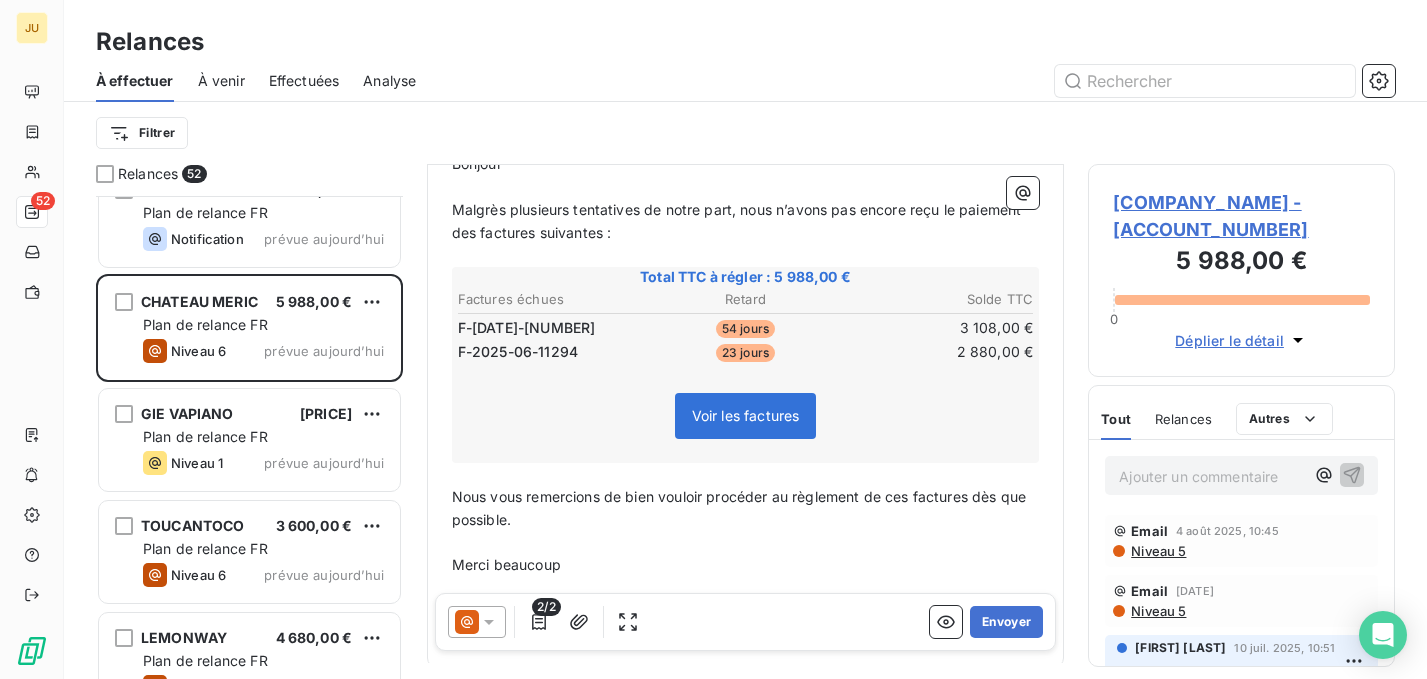 scroll, scrollTop: 260, scrollLeft: 0, axis: vertical 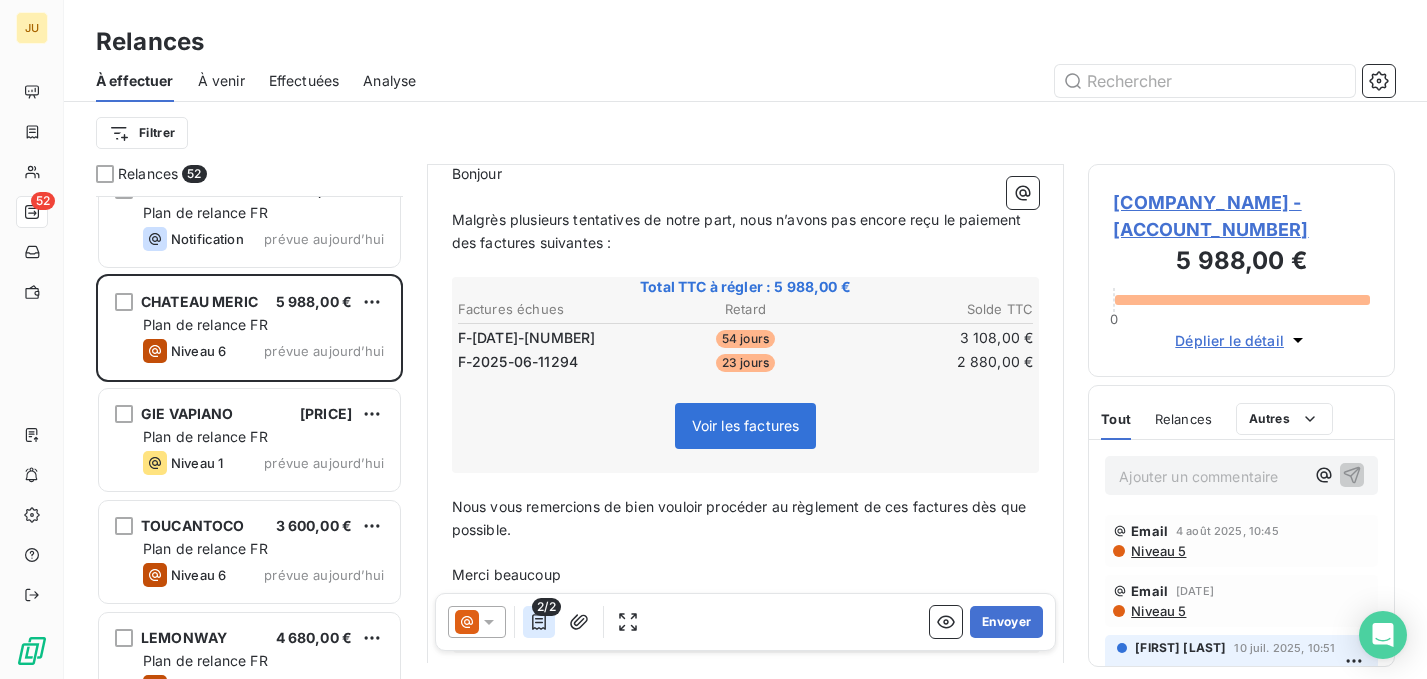 click 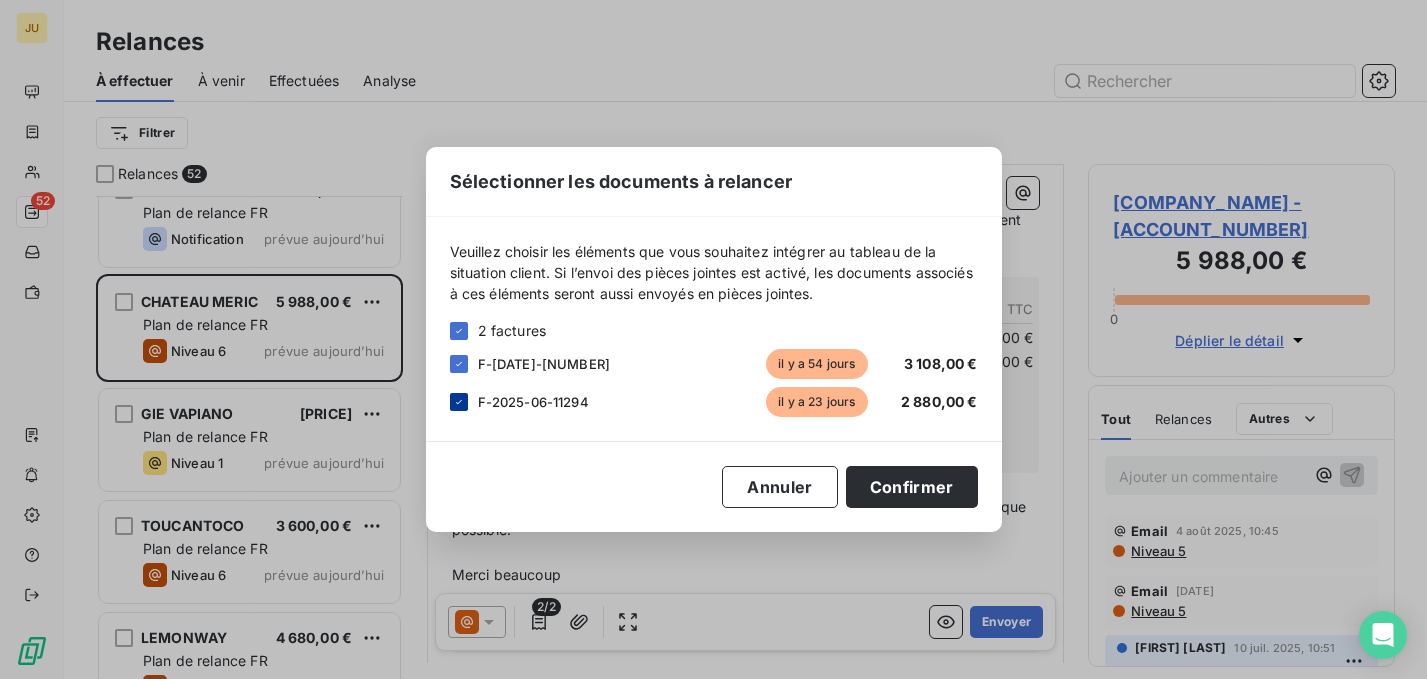 click 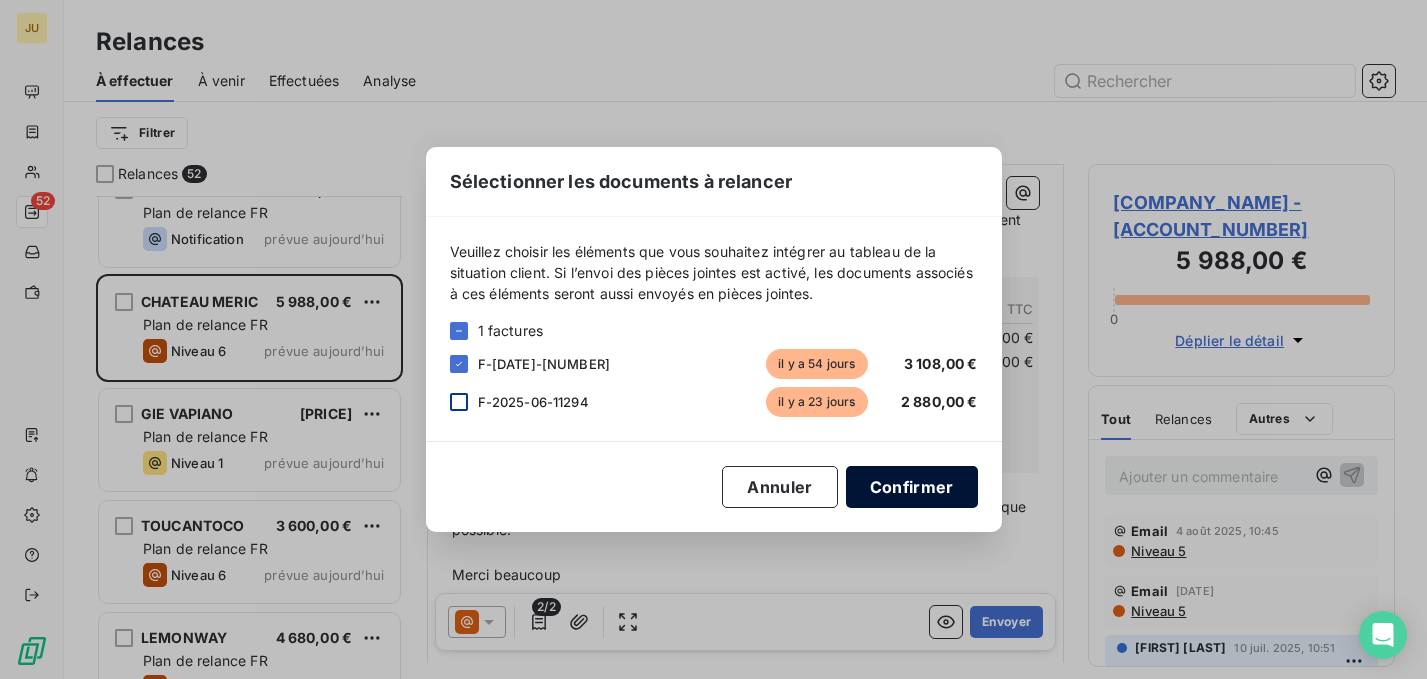 click on "Confirmer" at bounding box center (912, 487) 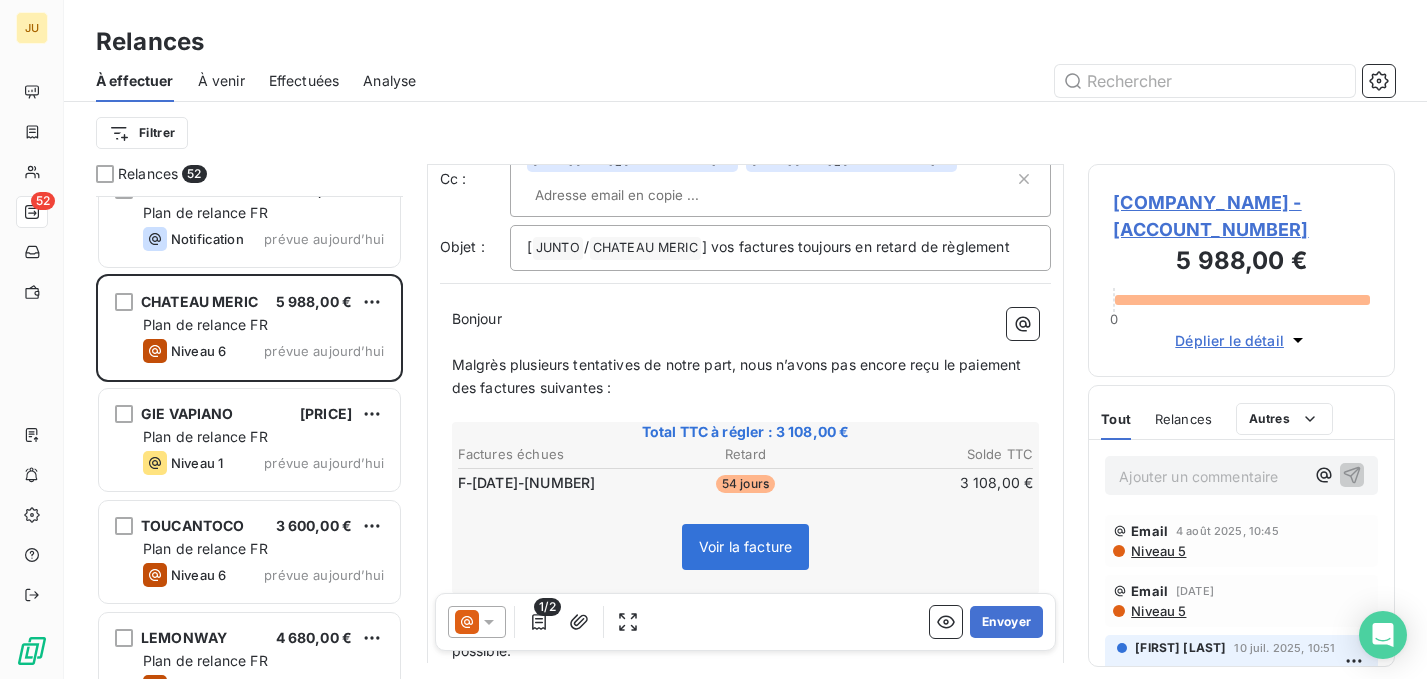 scroll, scrollTop: 0, scrollLeft: 0, axis: both 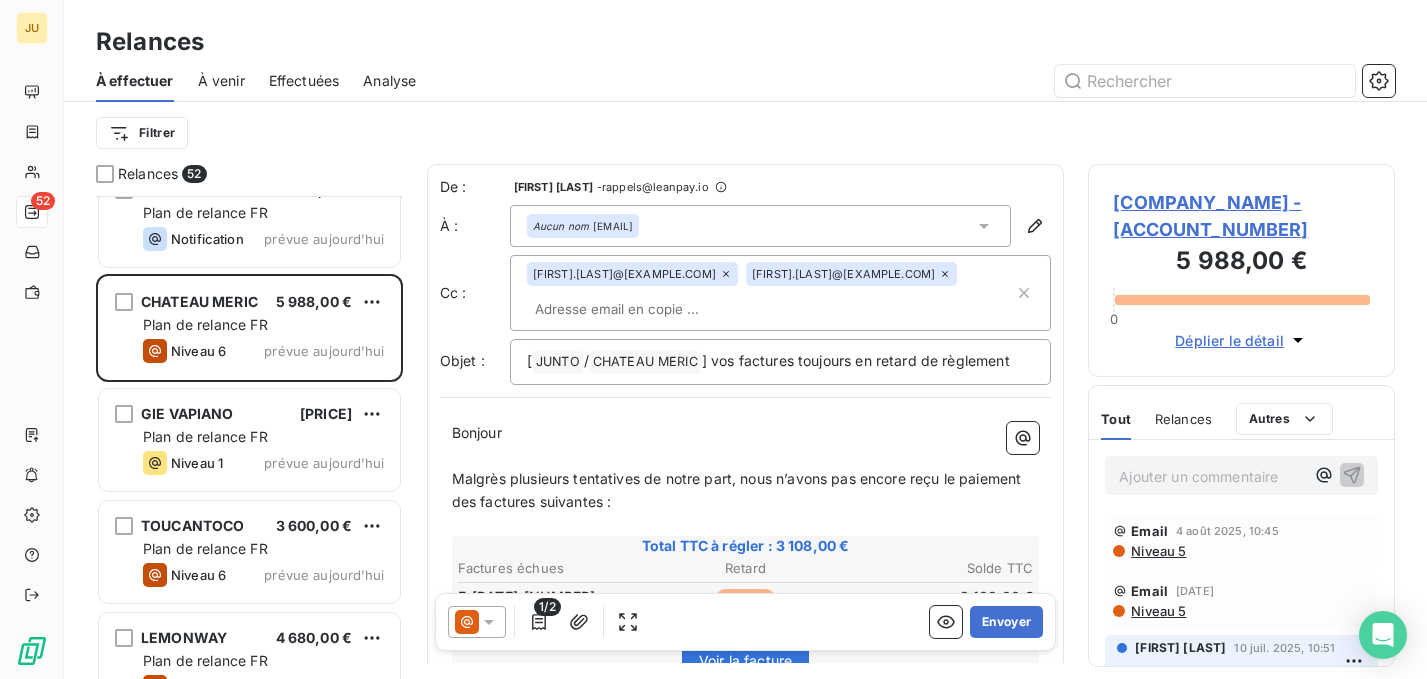 click 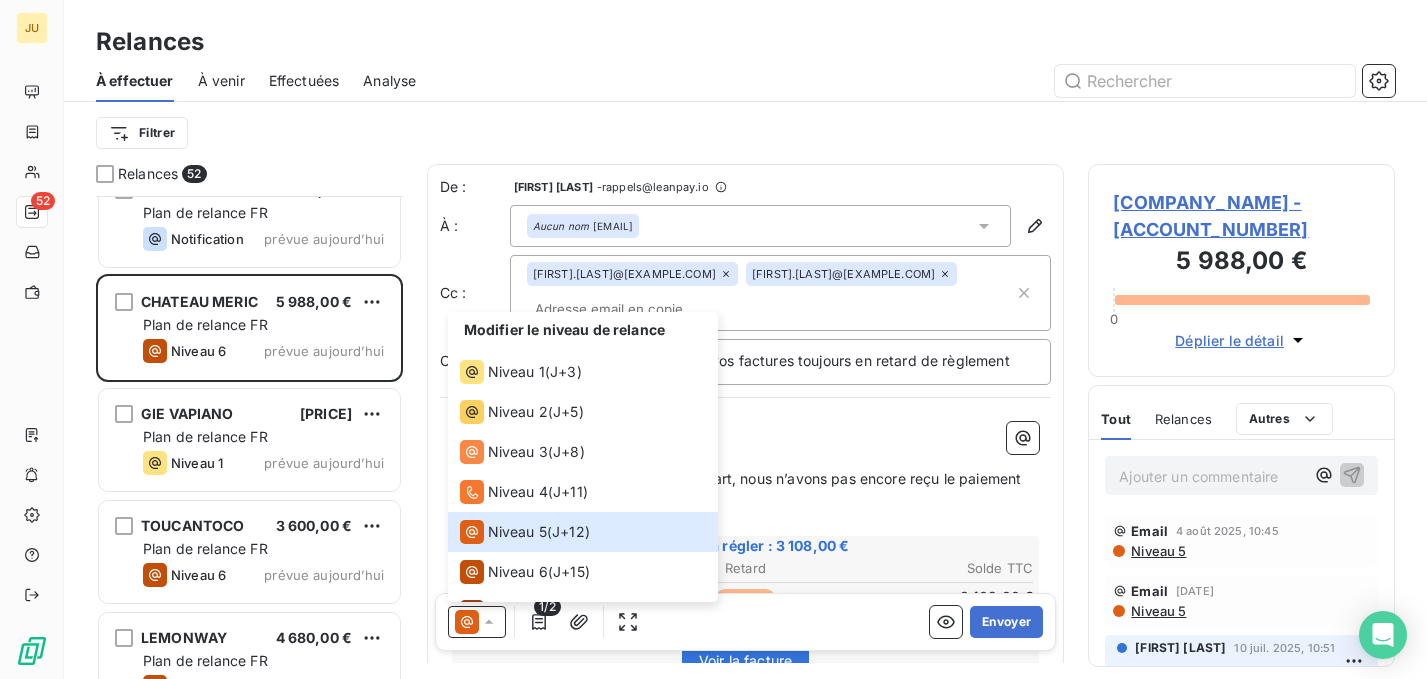 click on "﻿" at bounding box center [746, 456] 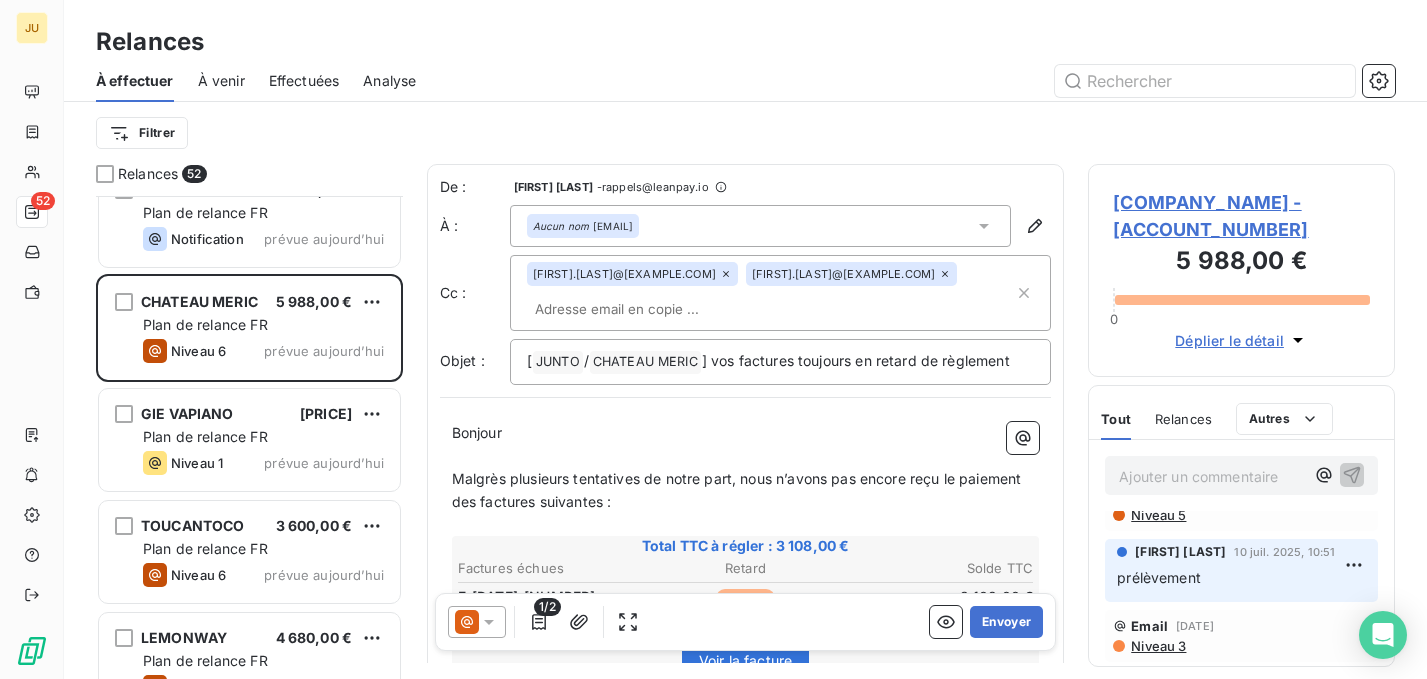 scroll, scrollTop: 0, scrollLeft: 0, axis: both 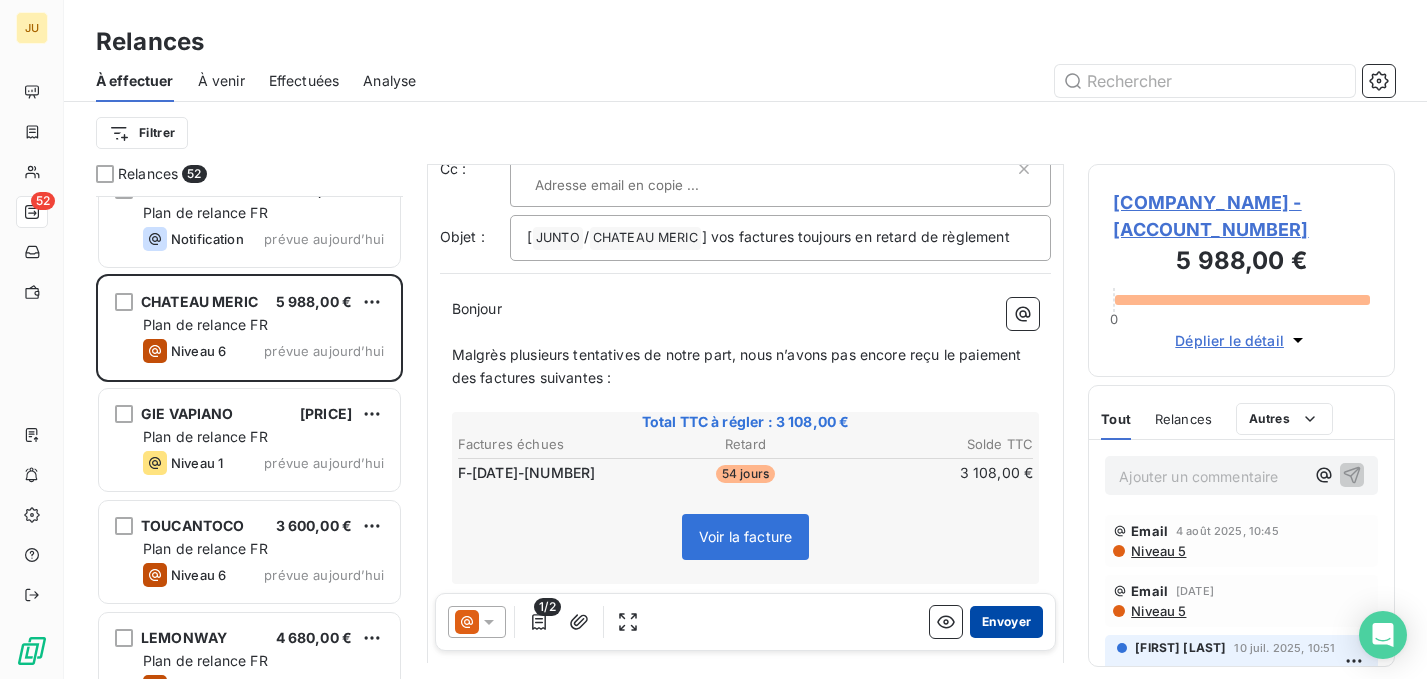 click on "Envoyer" at bounding box center [1006, 622] 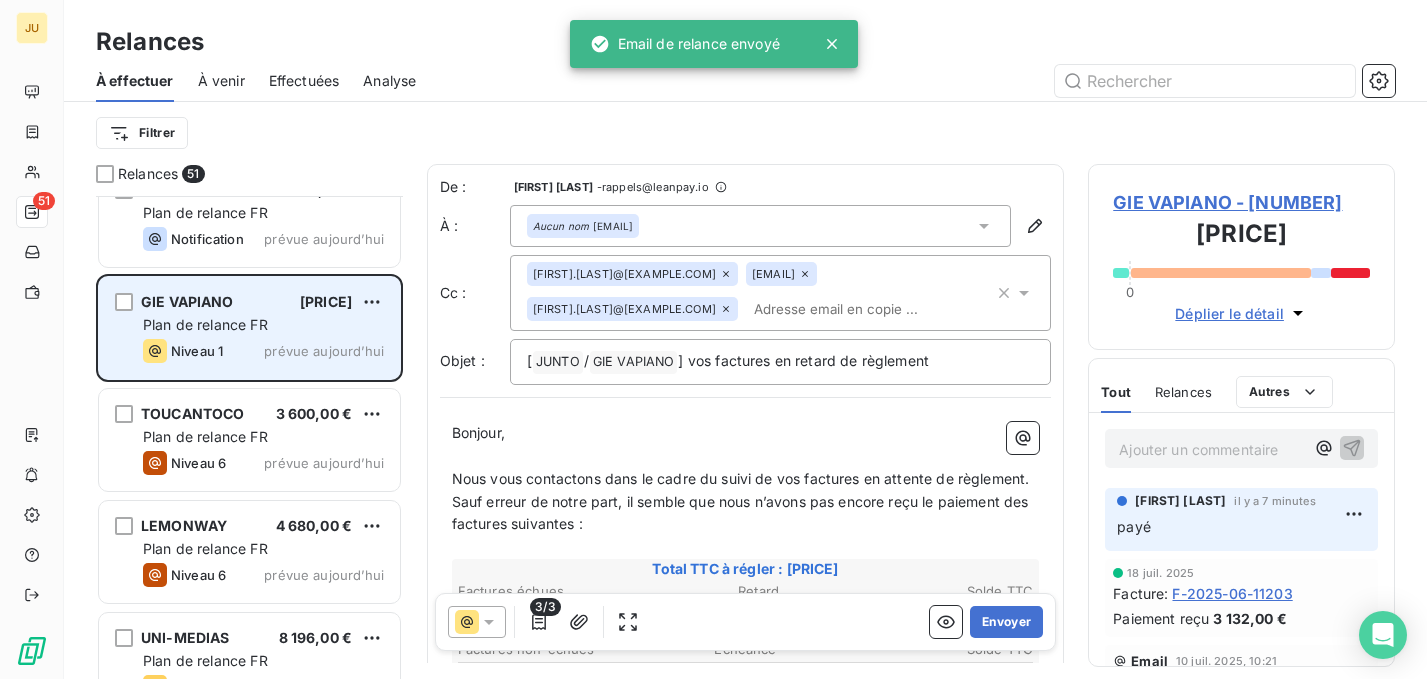 click on "Niveau 1 prévue aujourd’hui" at bounding box center (263, 351) 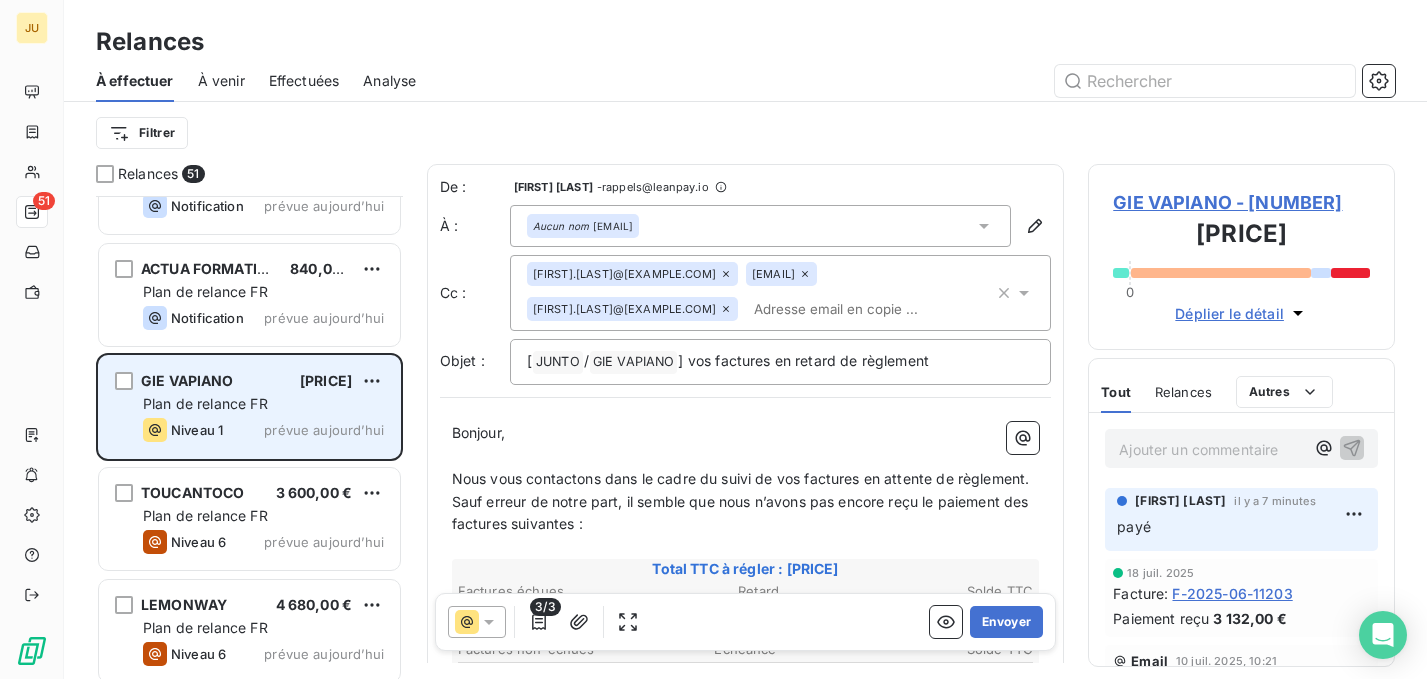 scroll, scrollTop: 4869, scrollLeft: 0, axis: vertical 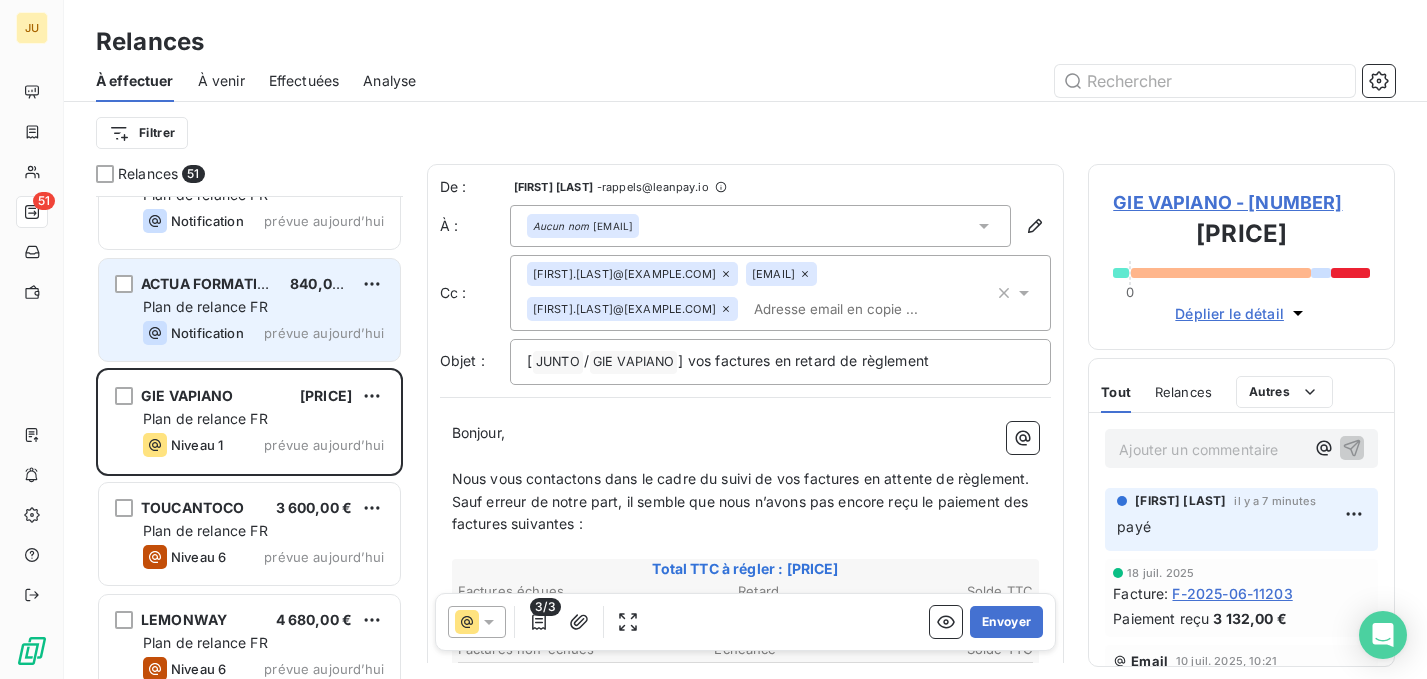 click on "prévue aujourd’hui" at bounding box center [324, 333] 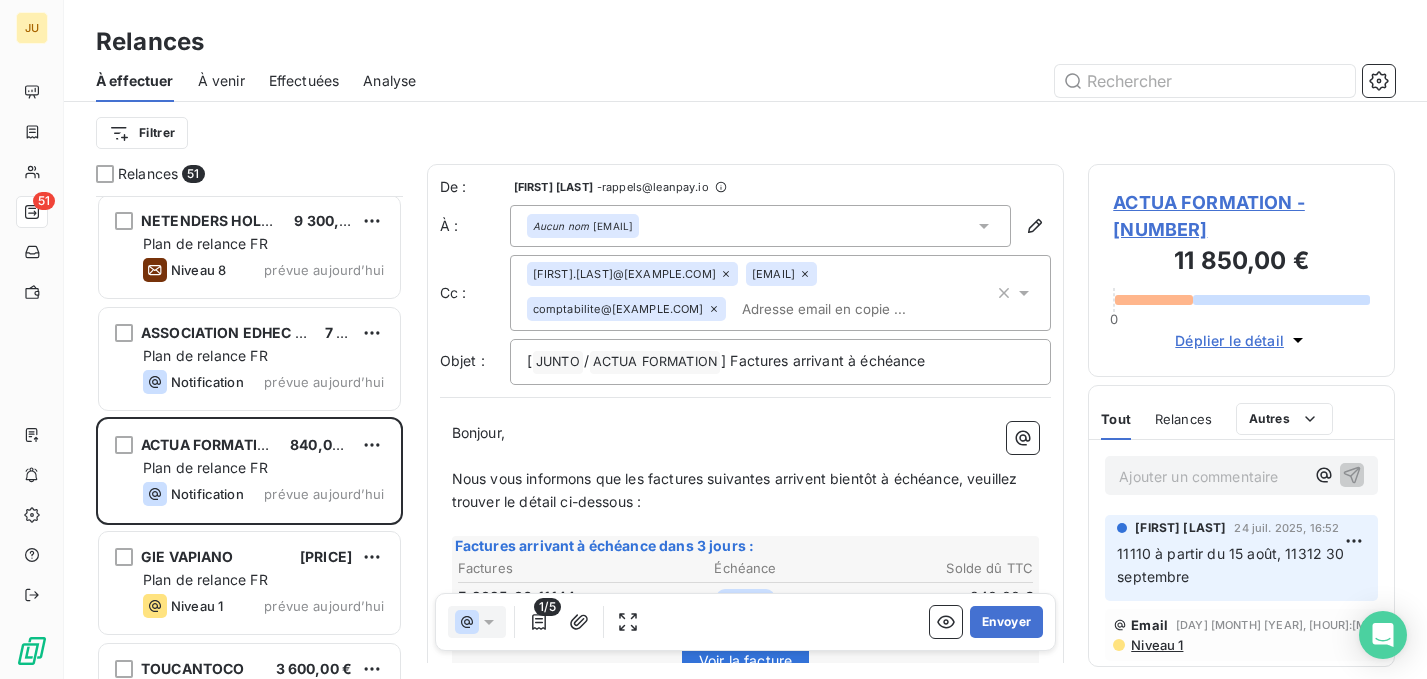 scroll, scrollTop: 4694, scrollLeft: 0, axis: vertical 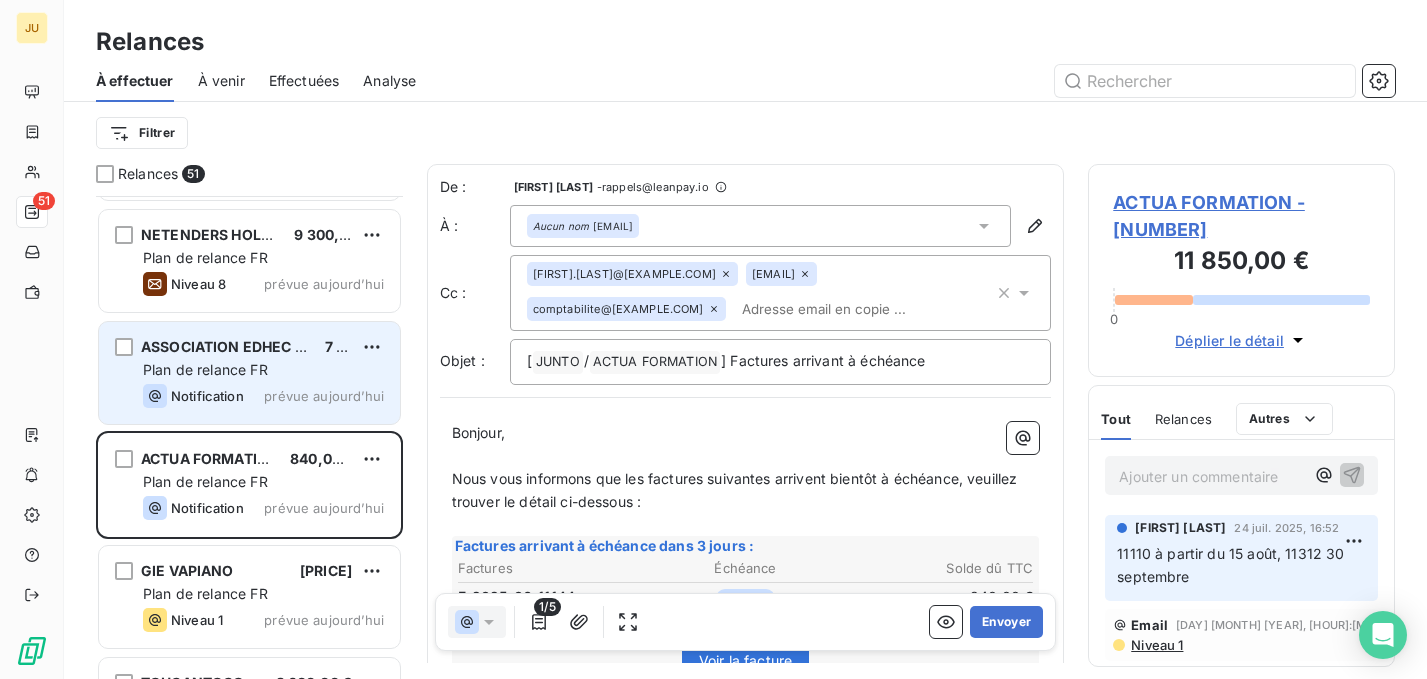 click on "Plan de relance FR" at bounding box center (263, 370) 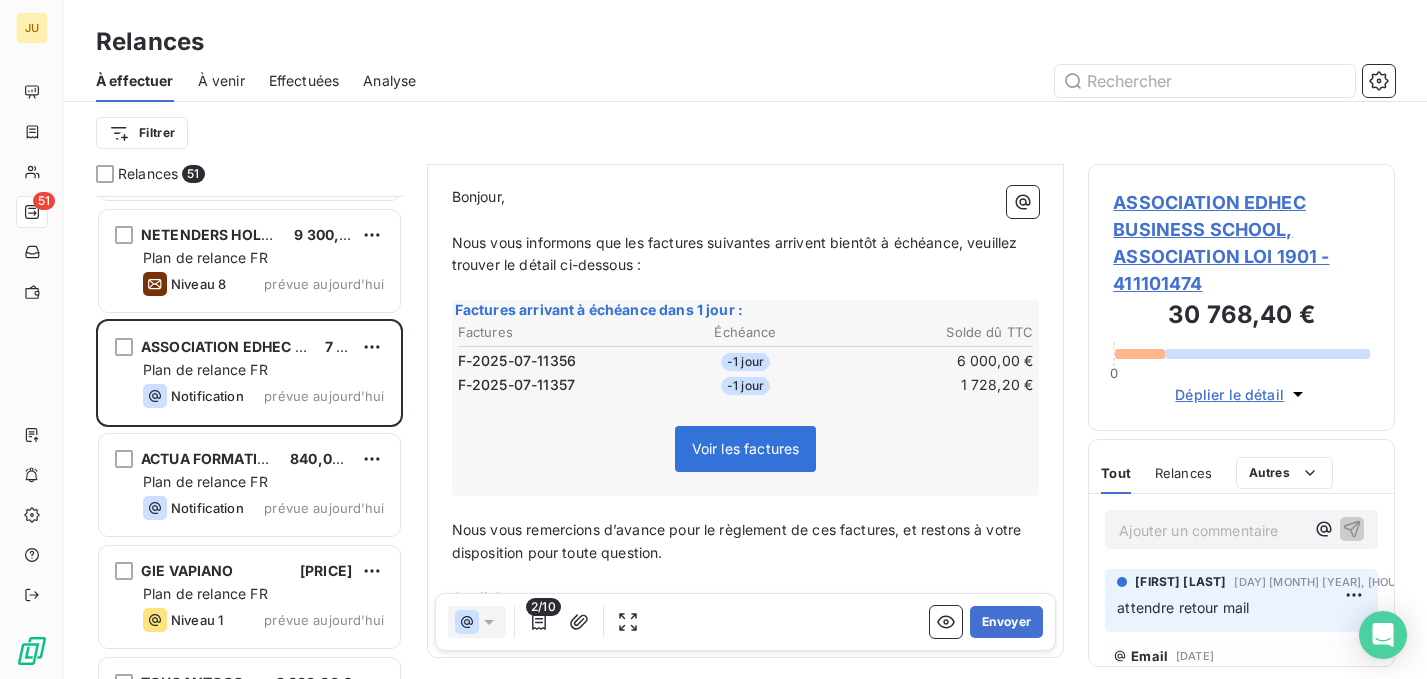 scroll, scrollTop: 238, scrollLeft: 0, axis: vertical 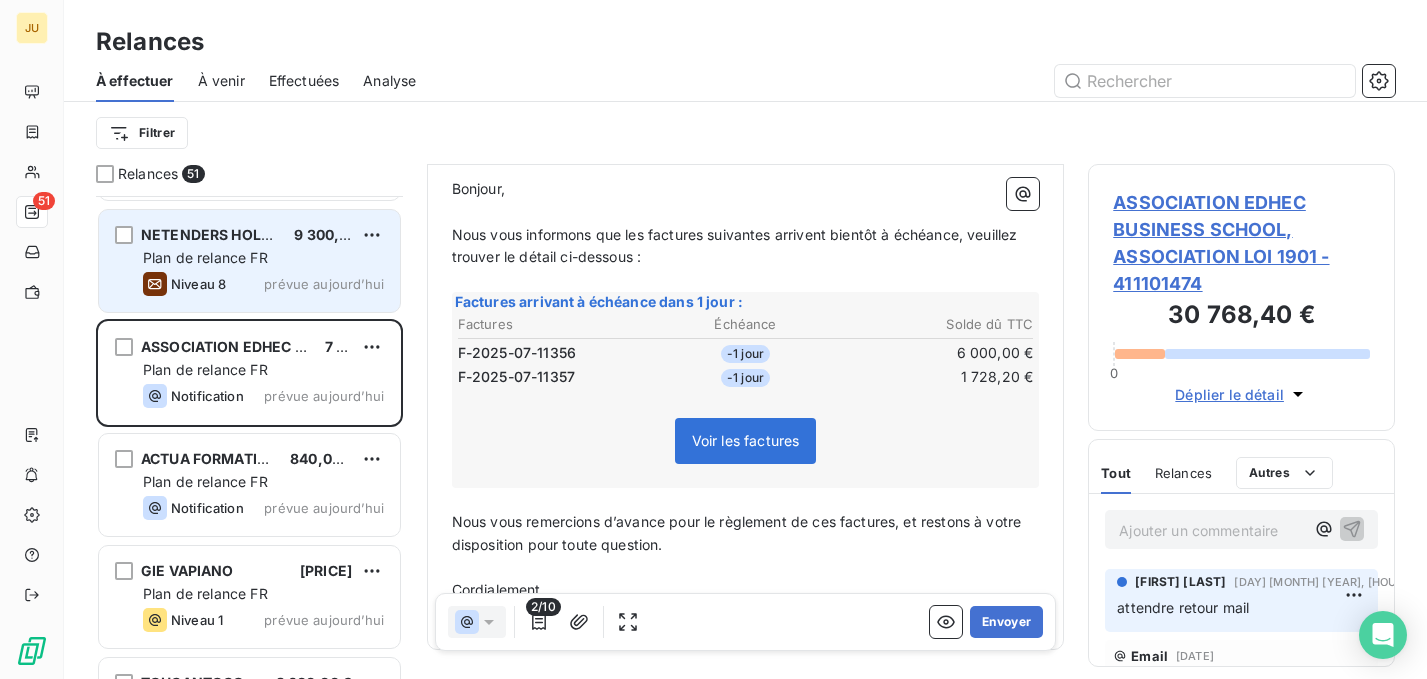 click on "Plan de relance FR" at bounding box center (205, 257) 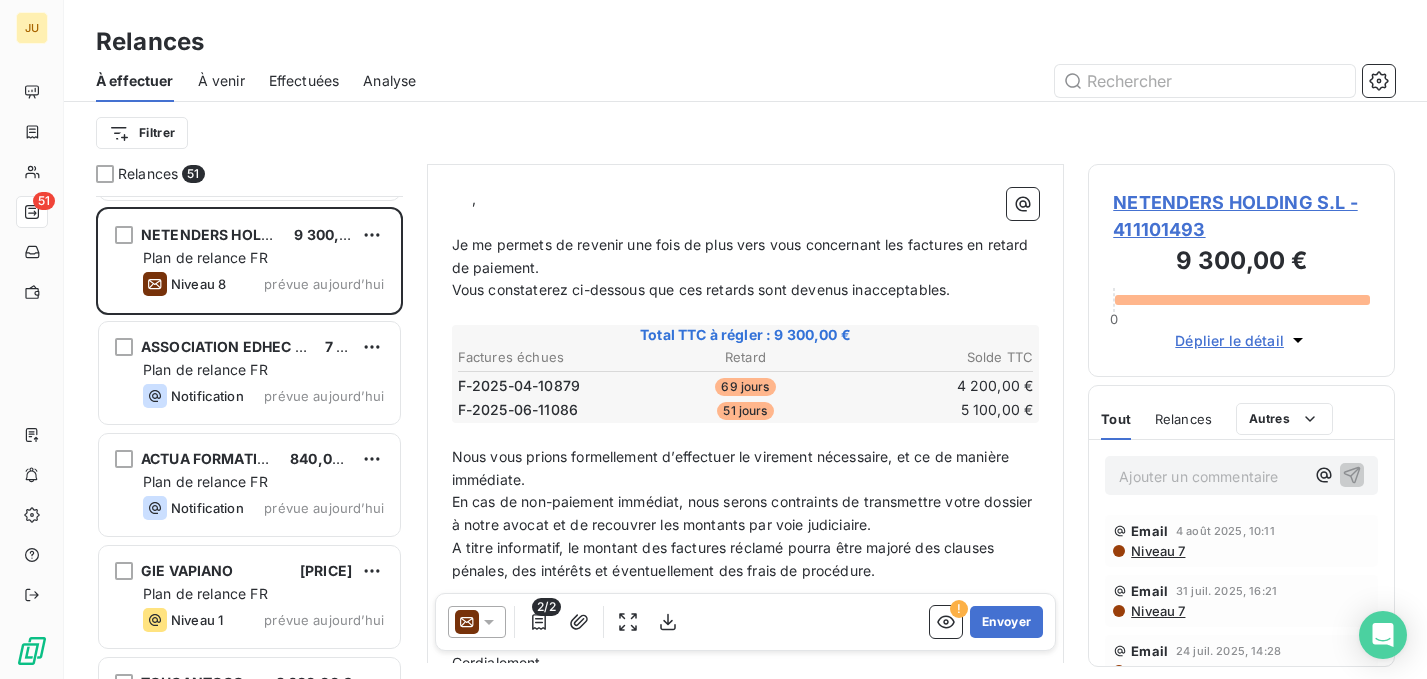 scroll, scrollTop: 338, scrollLeft: 0, axis: vertical 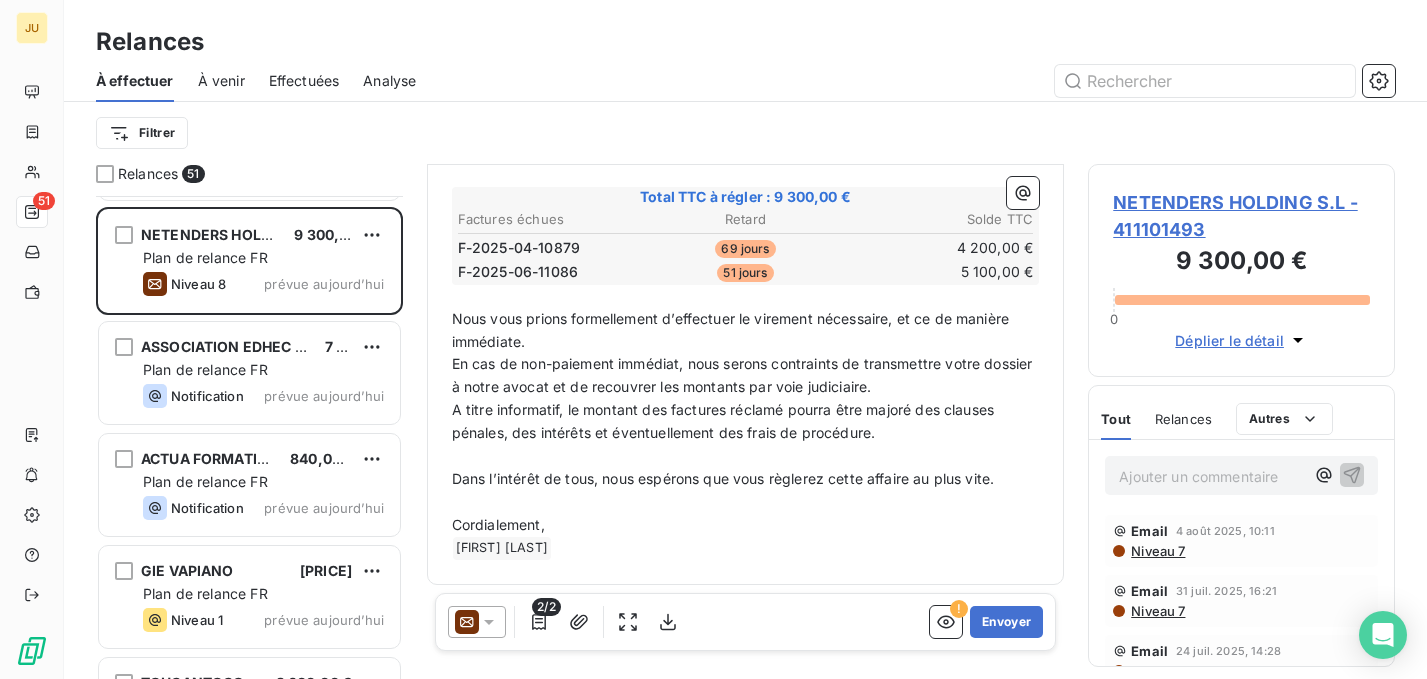 click 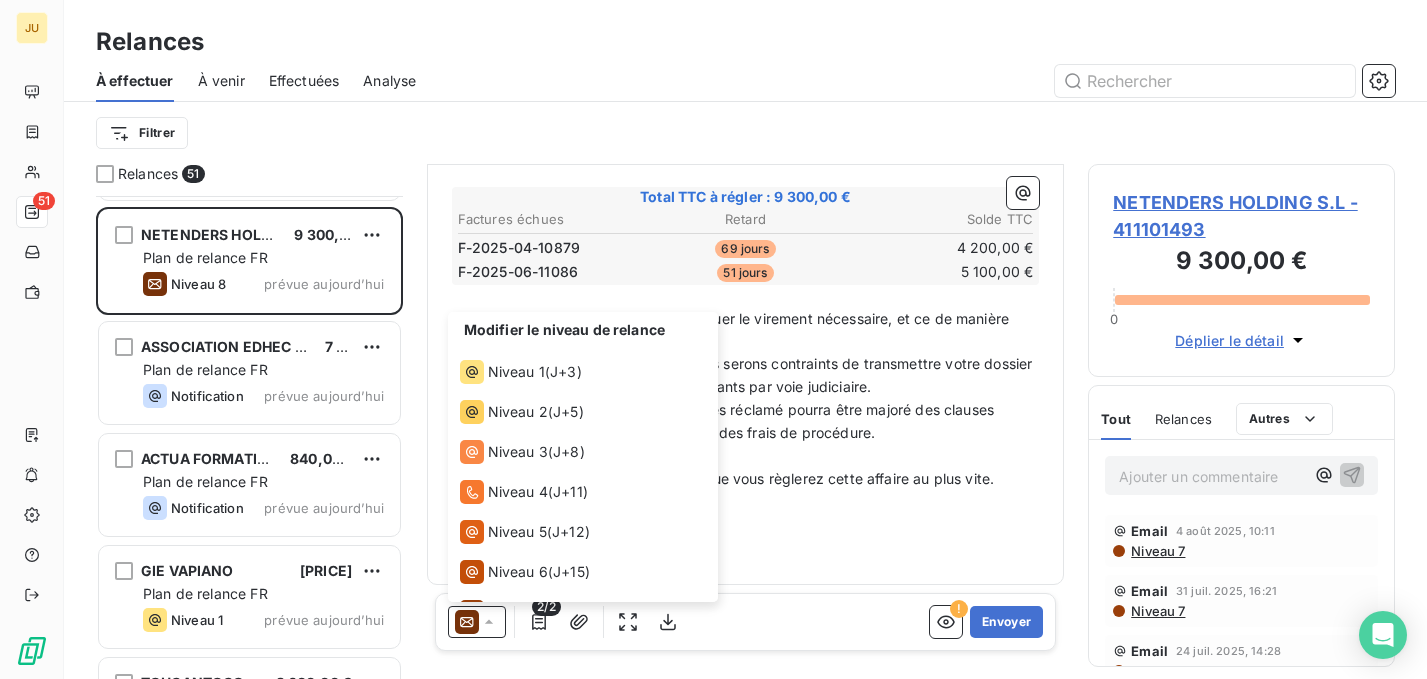 scroll, scrollTop: 70, scrollLeft: 0, axis: vertical 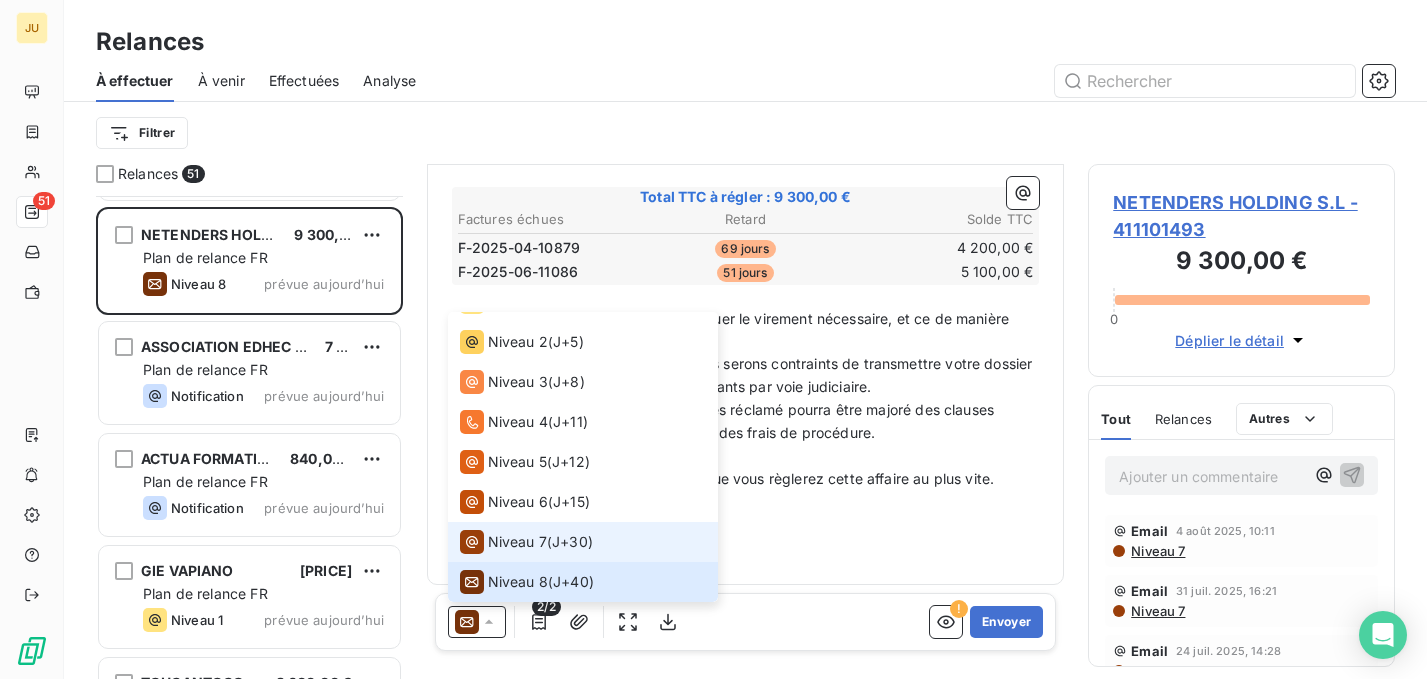 click on "Niveau 7" at bounding box center [503, 542] 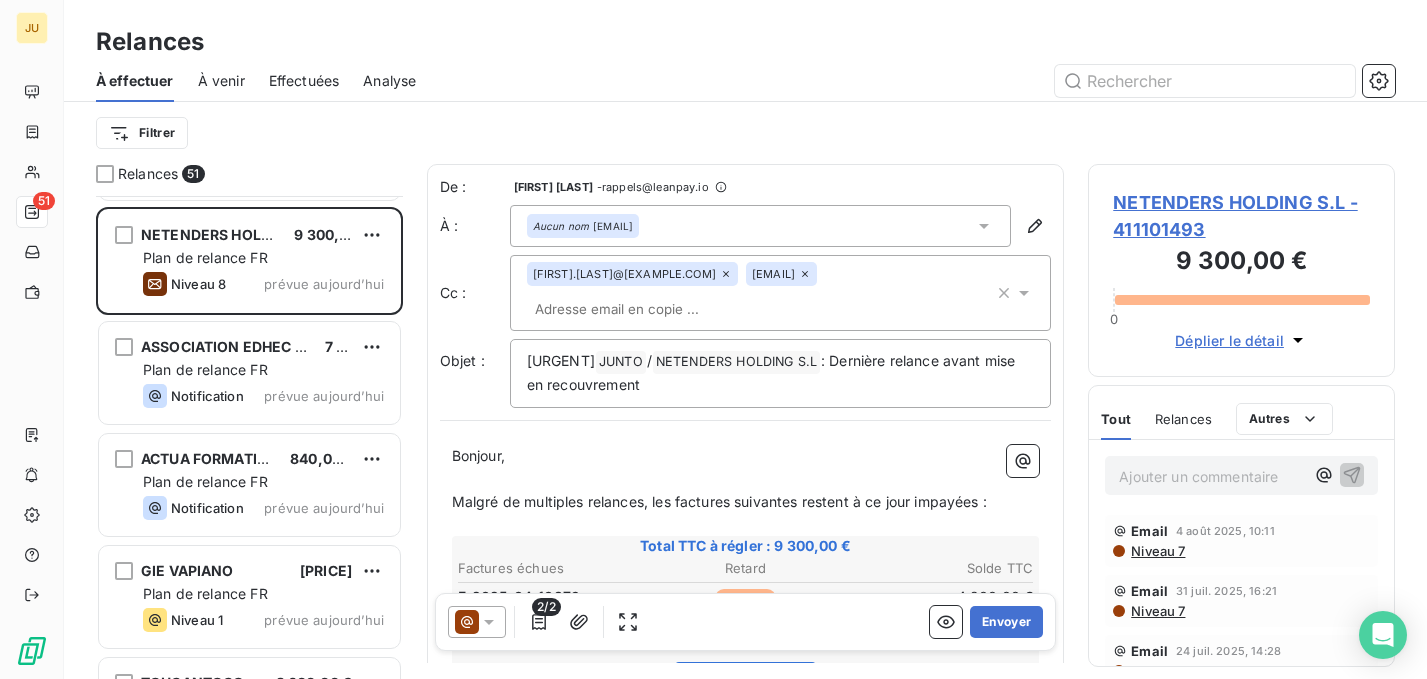 click at bounding box center (642, 309) 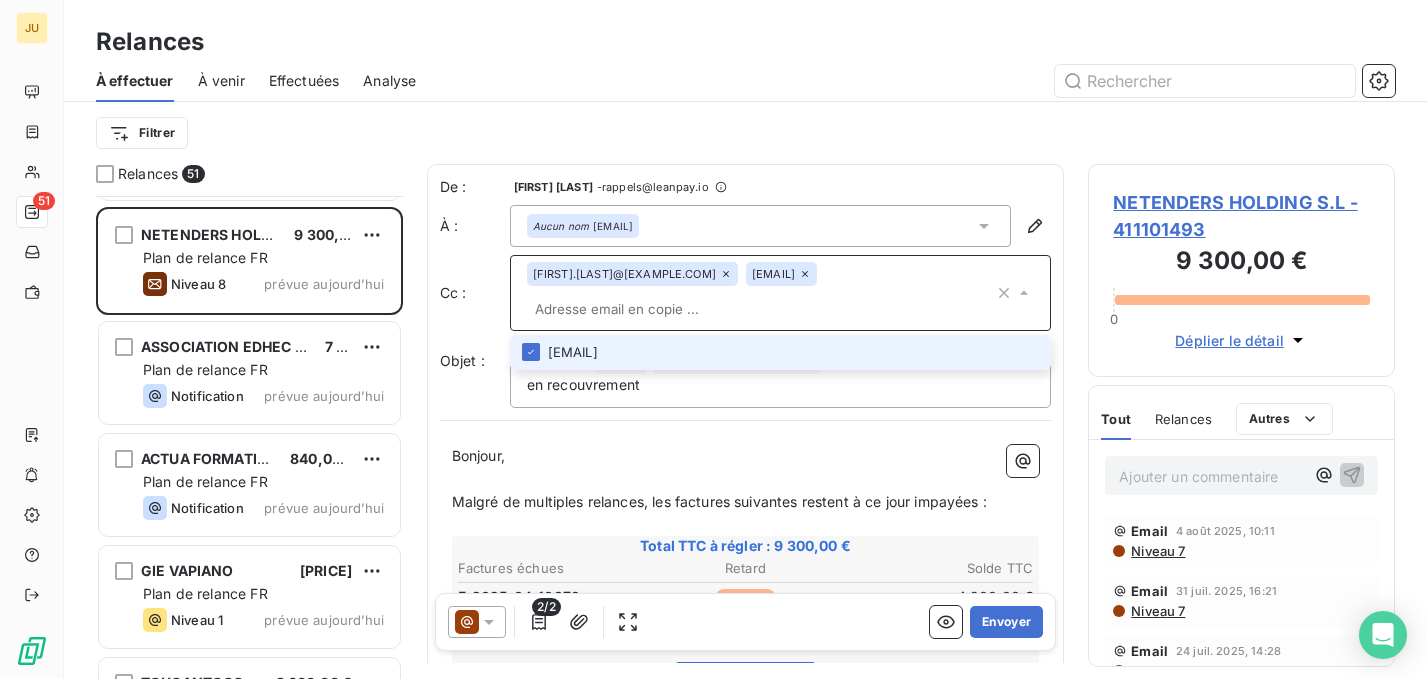 paste on "[FIRST].[LAST]@[EXAMPLE.COM]" 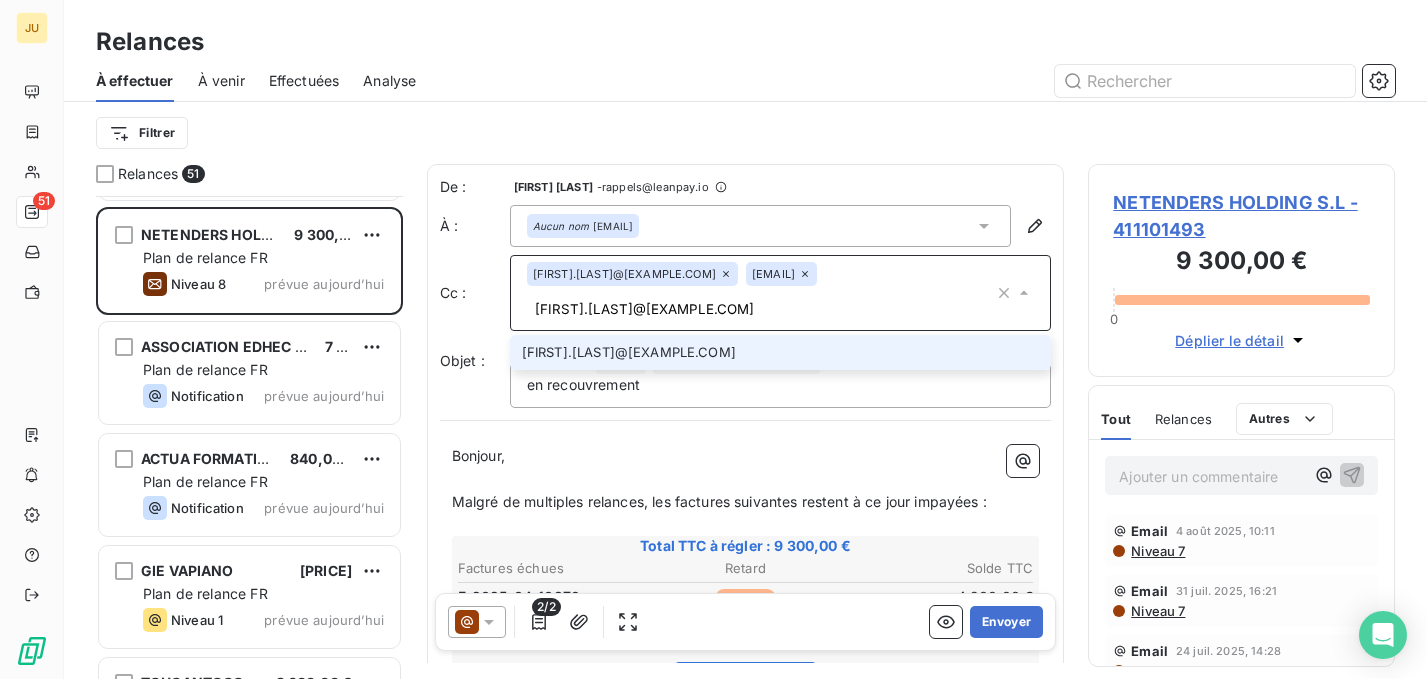 type on "[FIRST].[LAST]@[EXAMPLE.COM]" 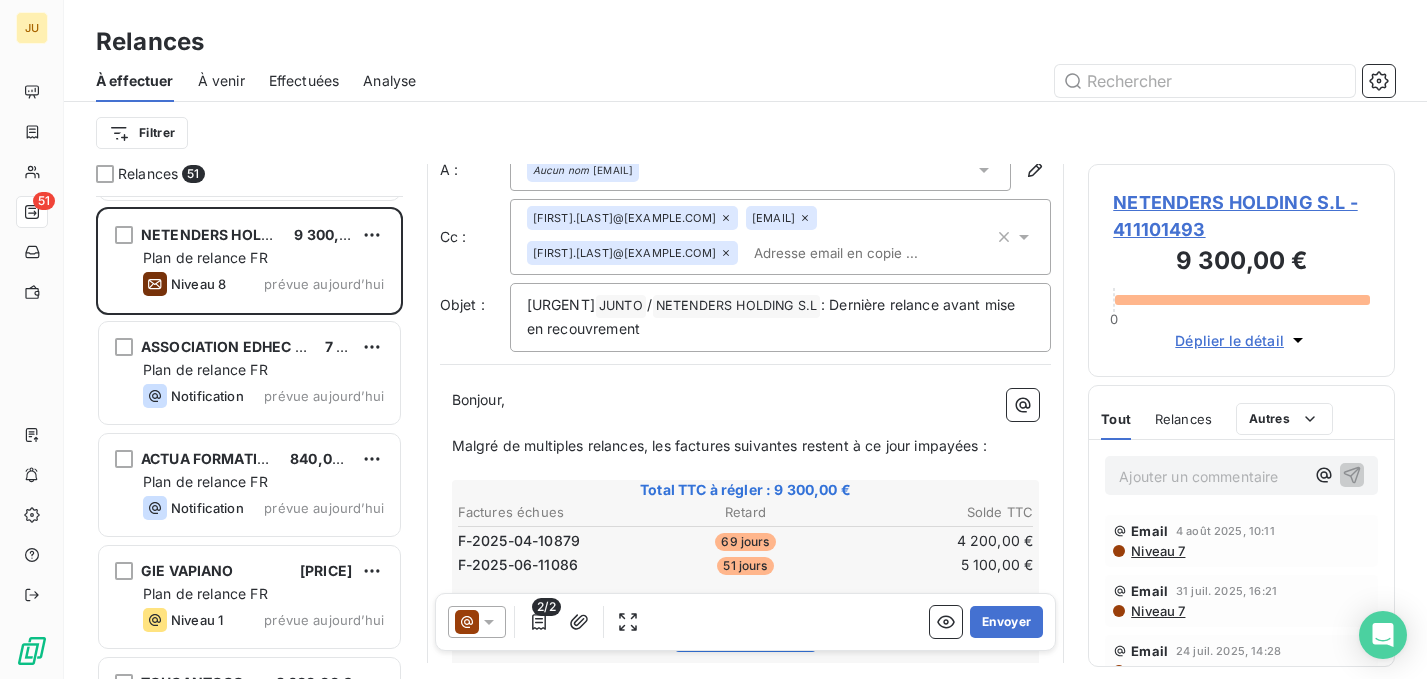 scroll, scrollTop: 0, scrollLeft: 0, axis: both 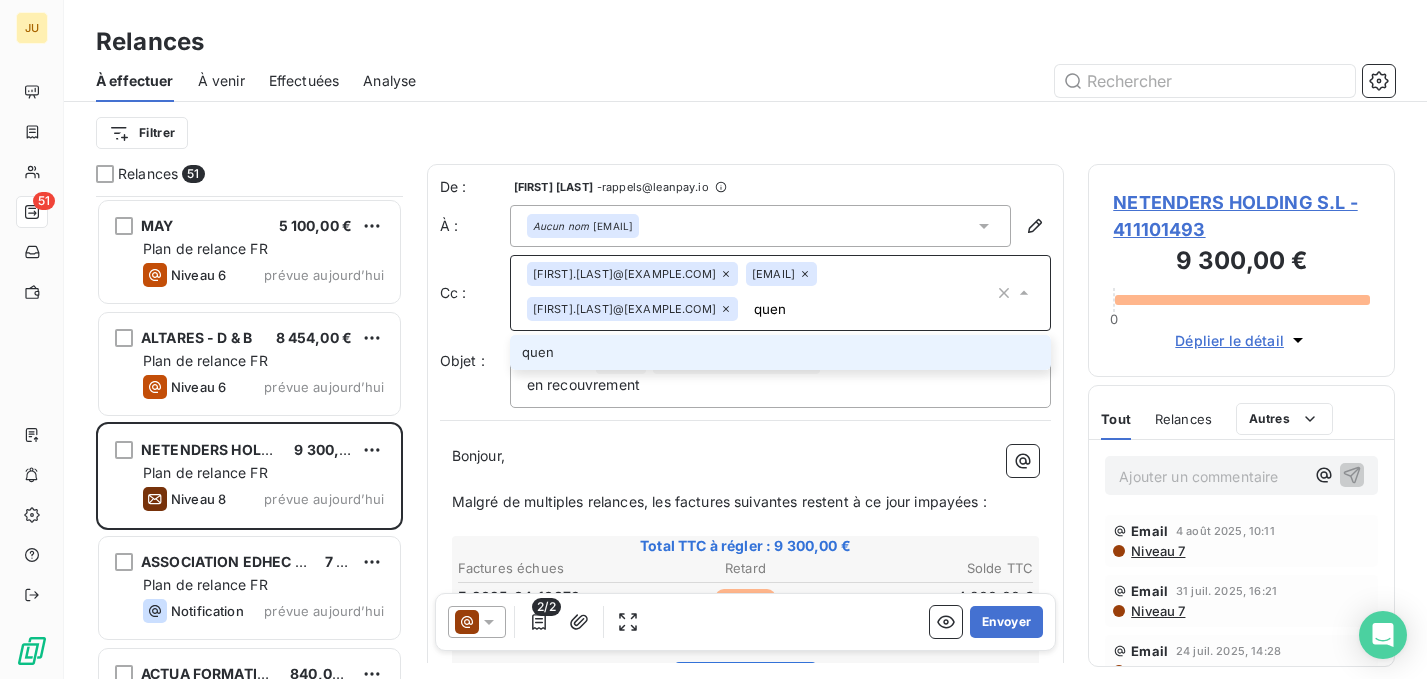 click on "quen" at bounding box center (870, 309) 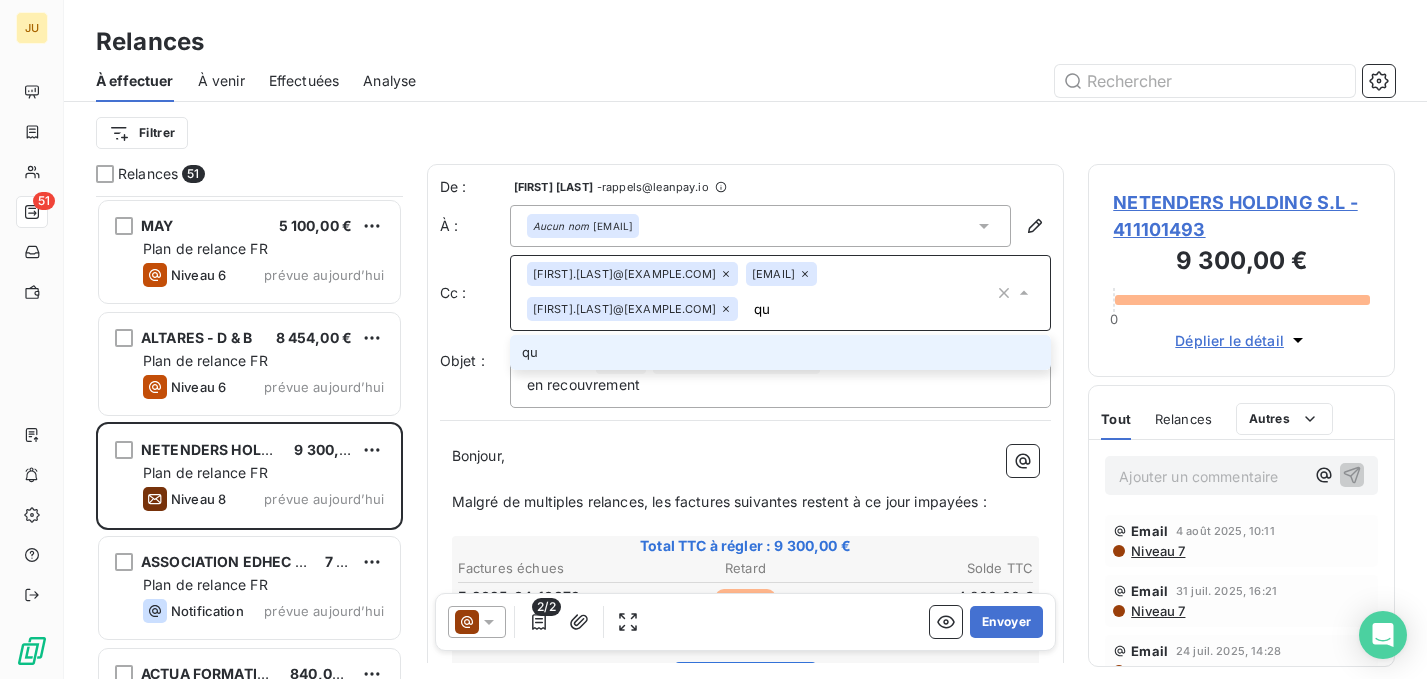 type on "q" 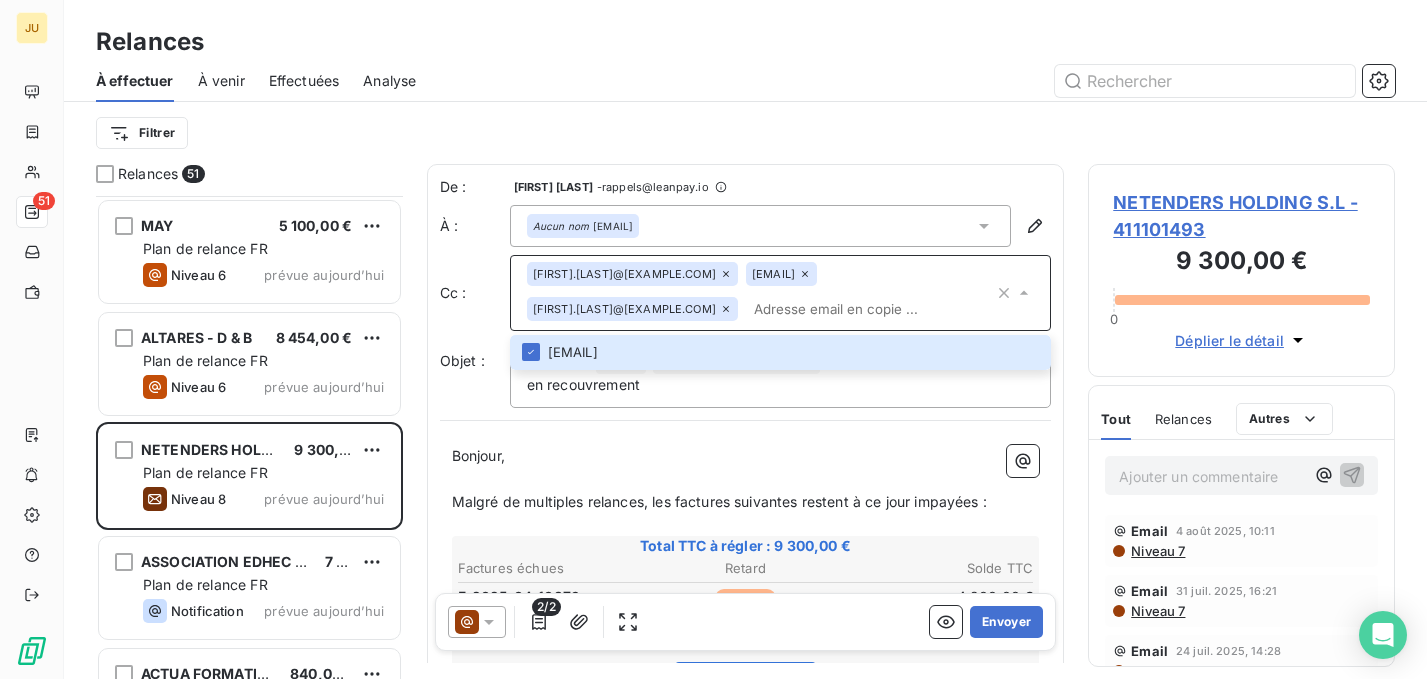 click at bounding box center [870, 309] 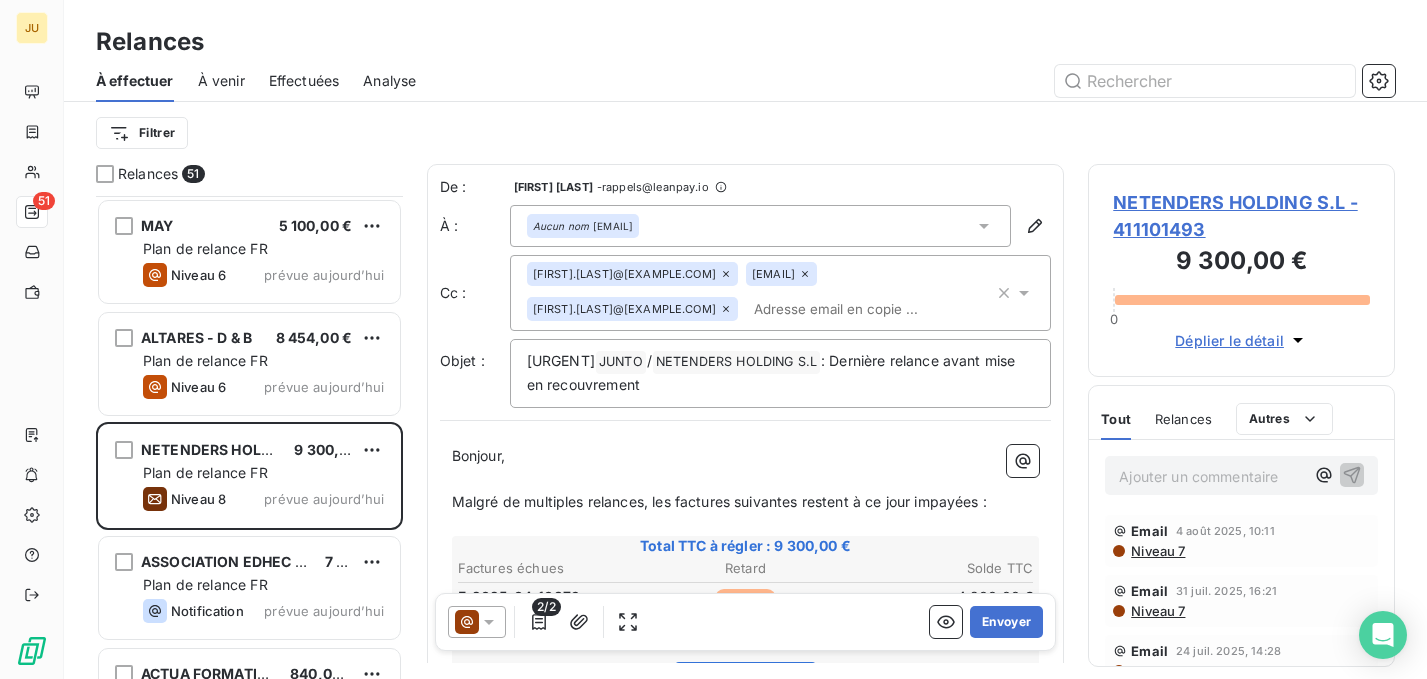 click at bounding box center [861, 309] 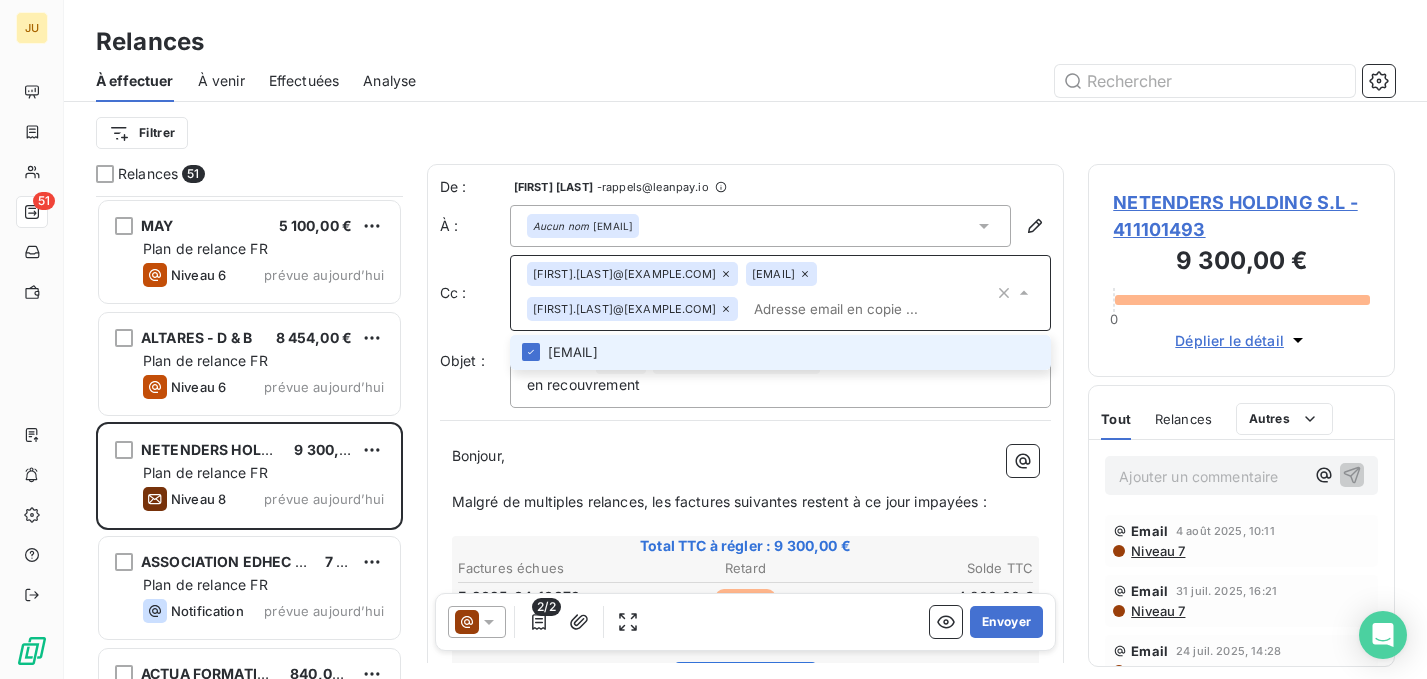 paste on "[EMAIL]" 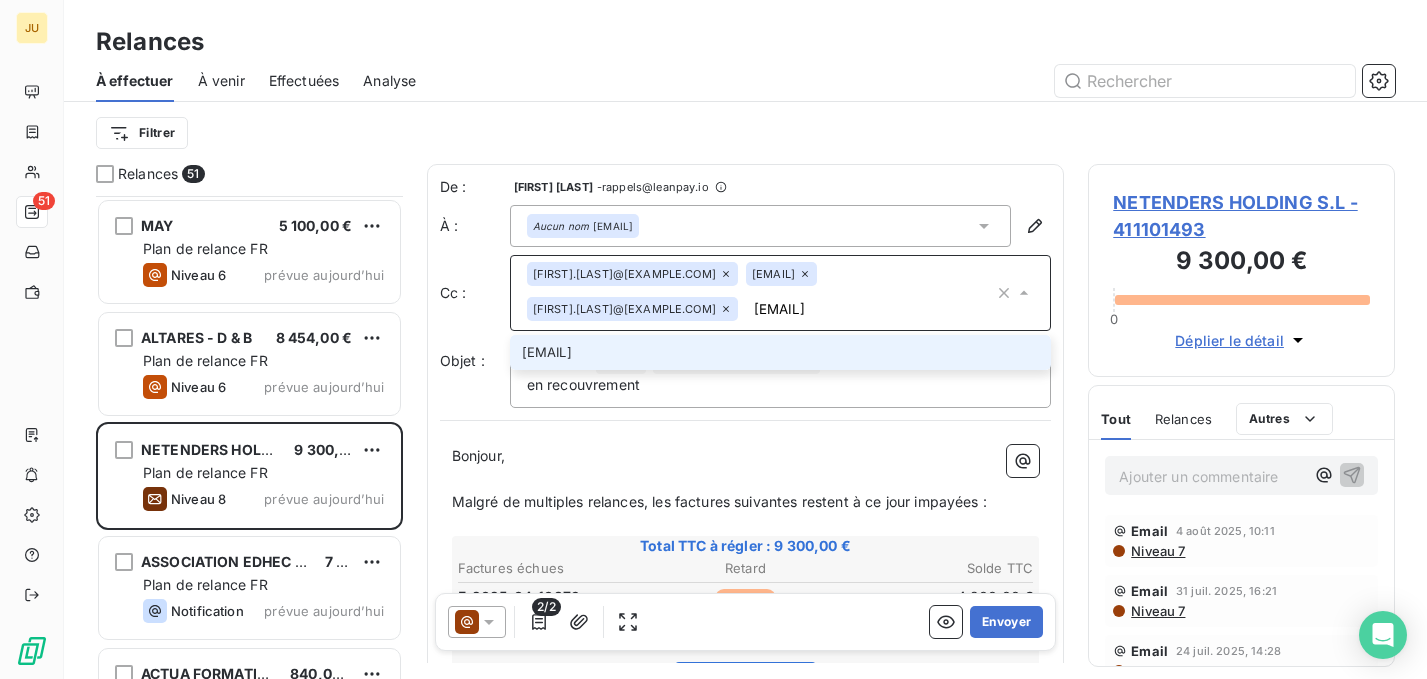 type on "[EMAIL]" 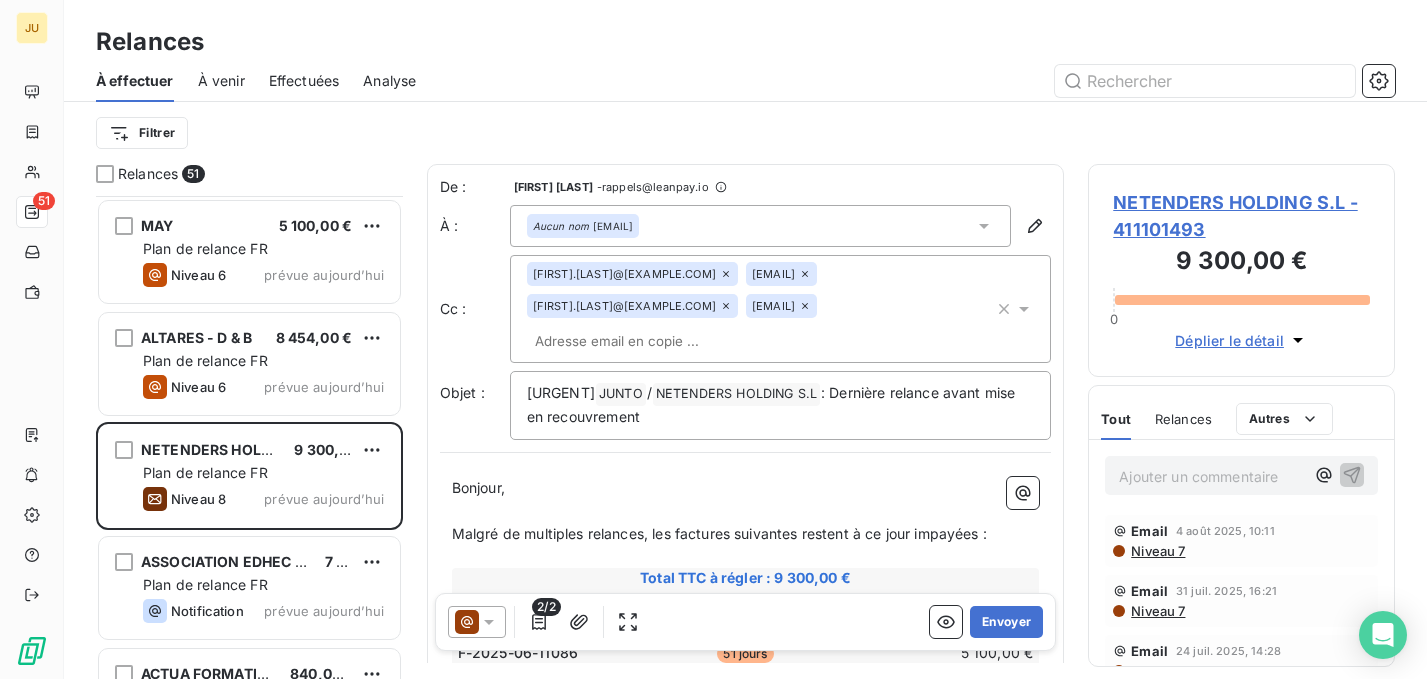 click on "﻿" at bounding box center [746, 511] 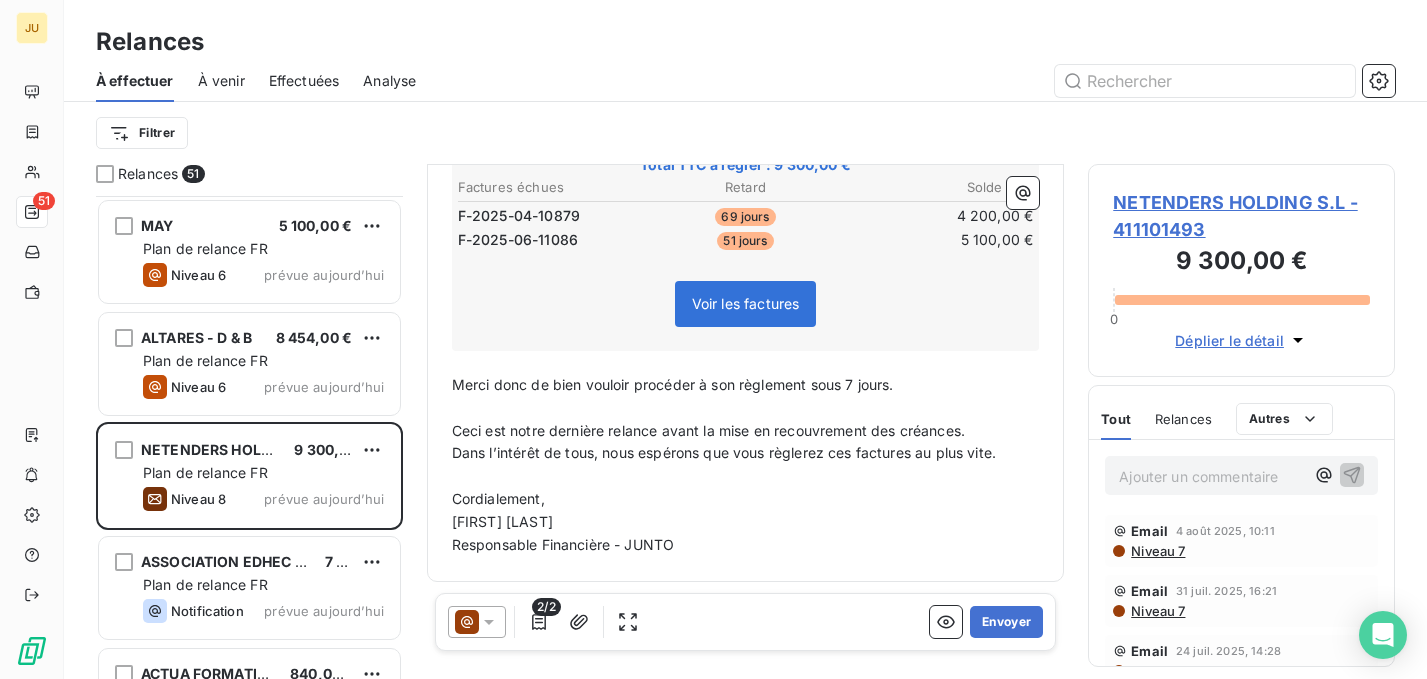 scroll, scrollTop: 0, scrollLeft: 0, axis: both 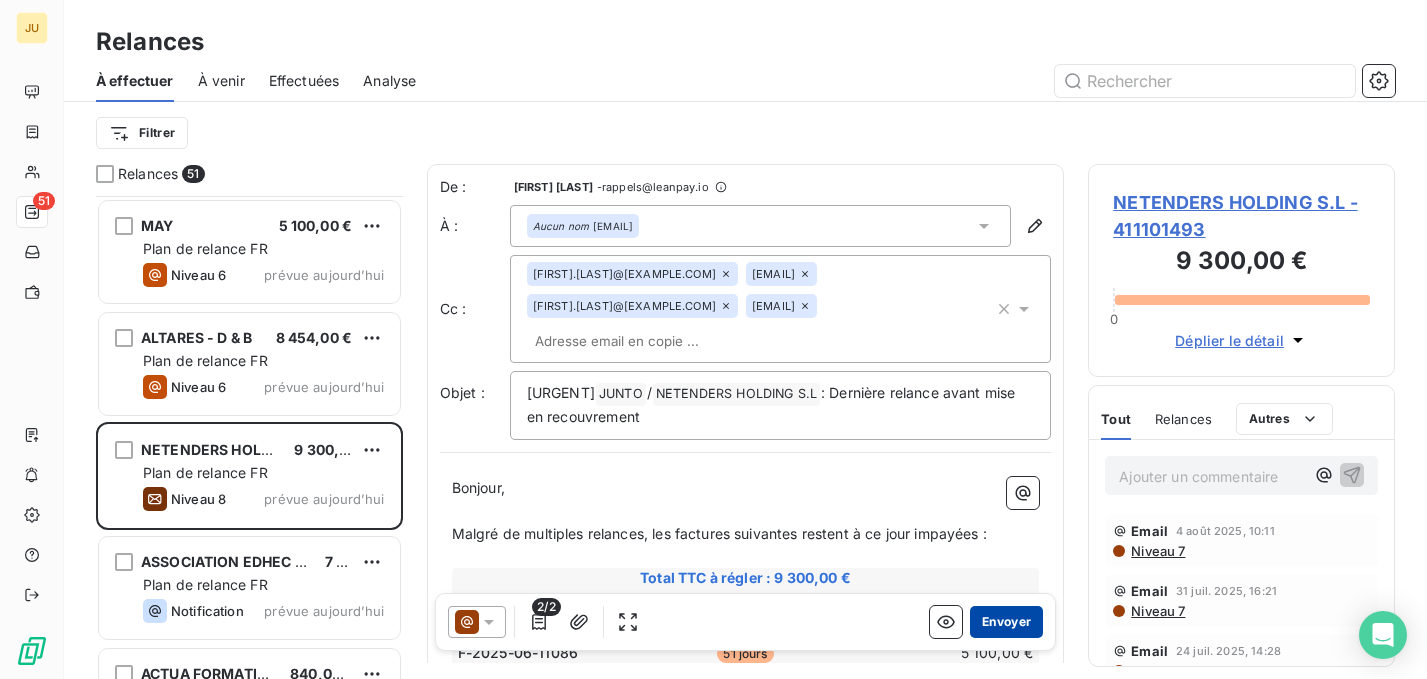 click on "Envoyer" at bounding box center [1006, 622] 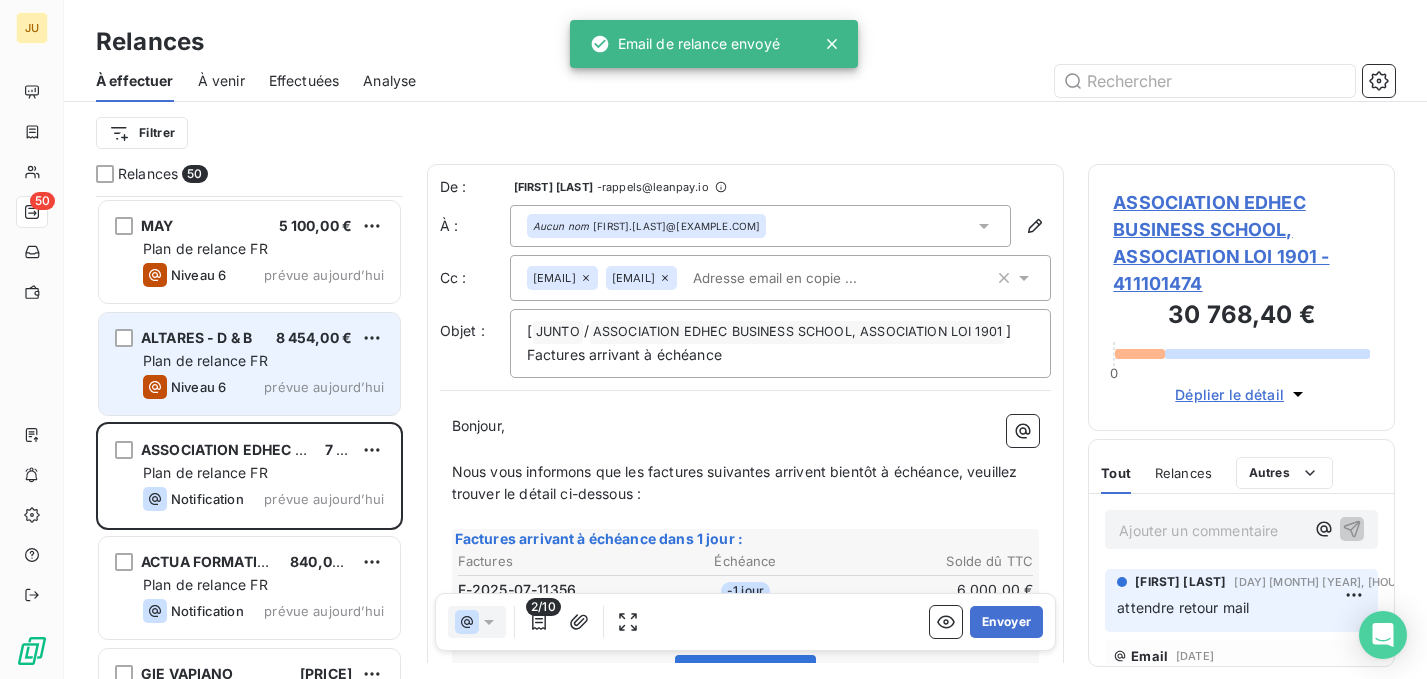 click on "Niveau 6 prévue aujourd’hui" at bounding box center [263, 387] 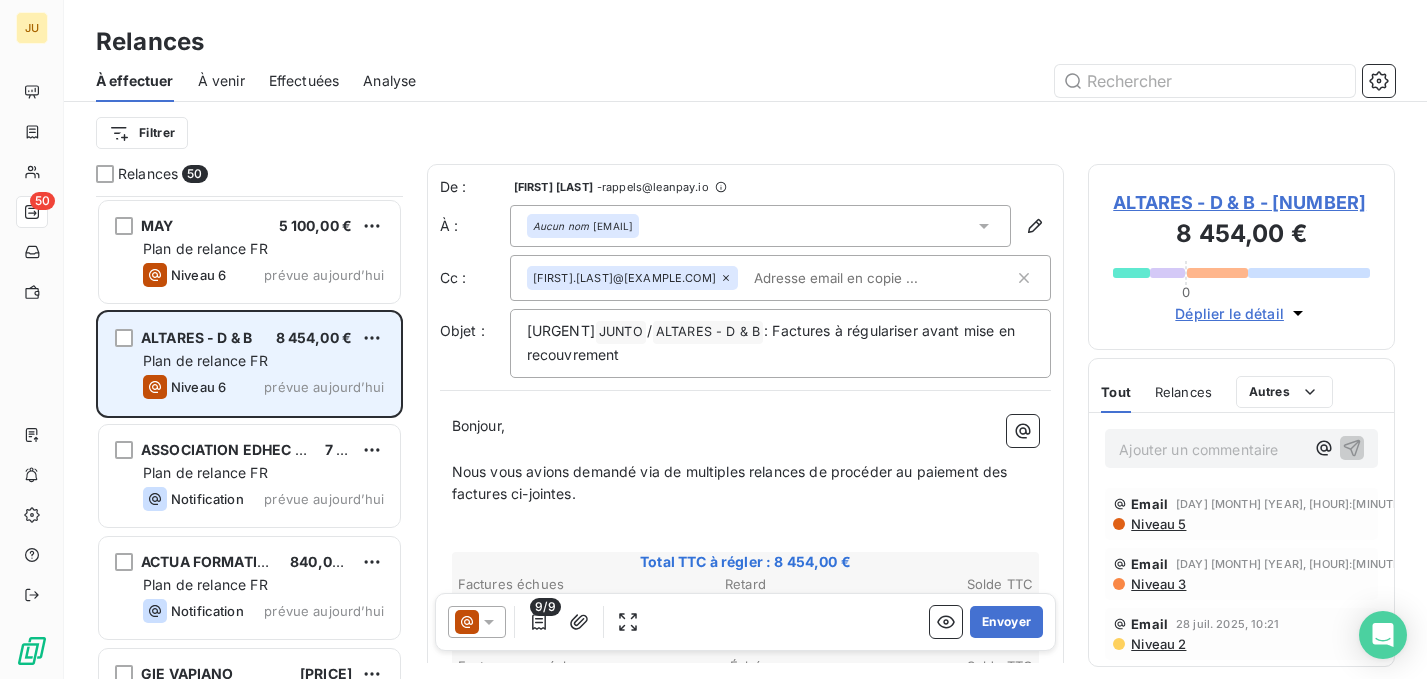 click on "ALTARES - D & B 8 454,00 € Plan de relance FR Niveau 6 prévue aujourd’hui" at bounding box center [249, 364] 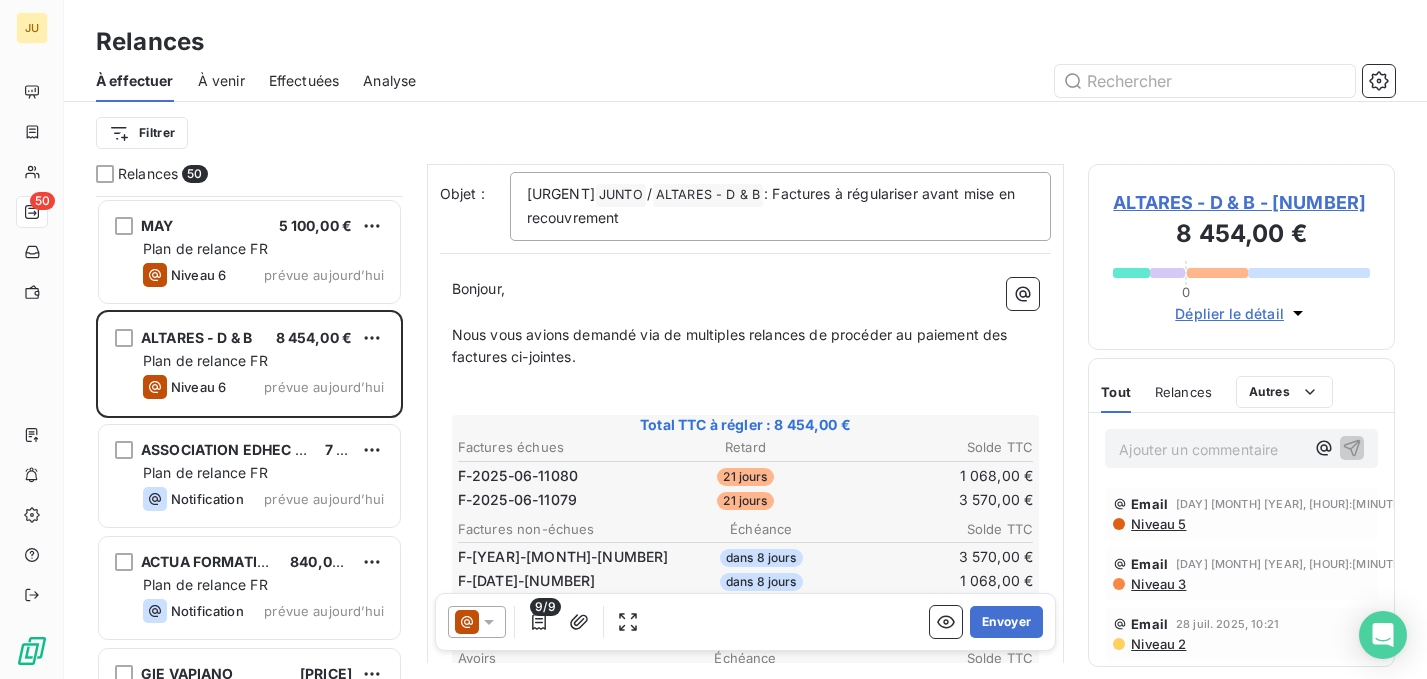 scroll, scrollTop: 159, scrollLeft: 0, axis: vertical 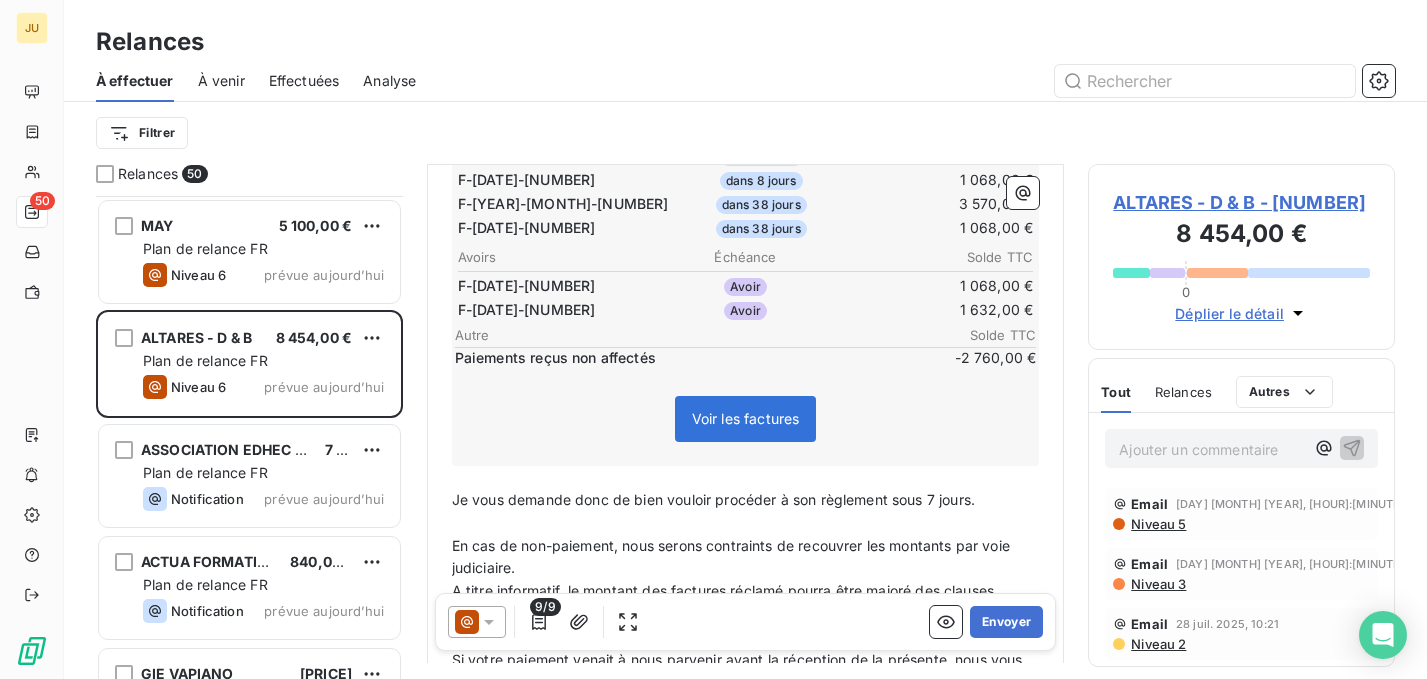 click on "9/9" at bounding box center [545, 607] 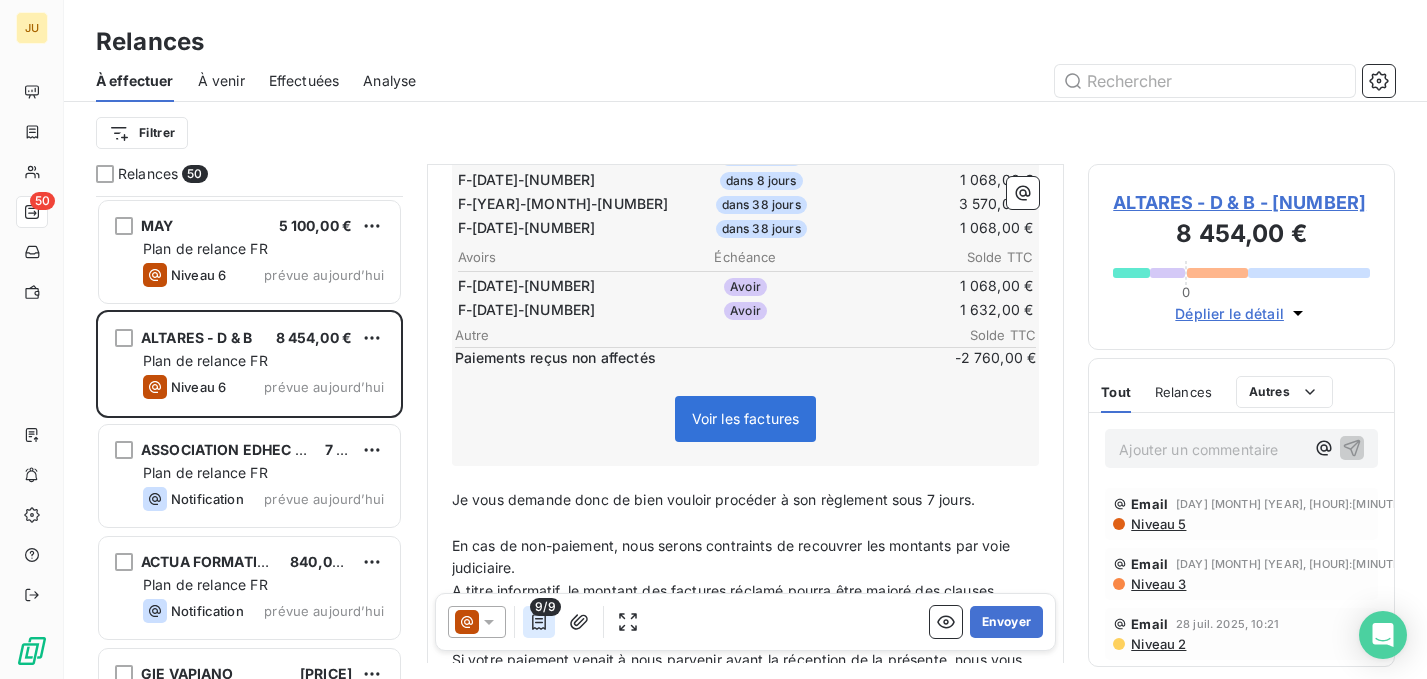 click 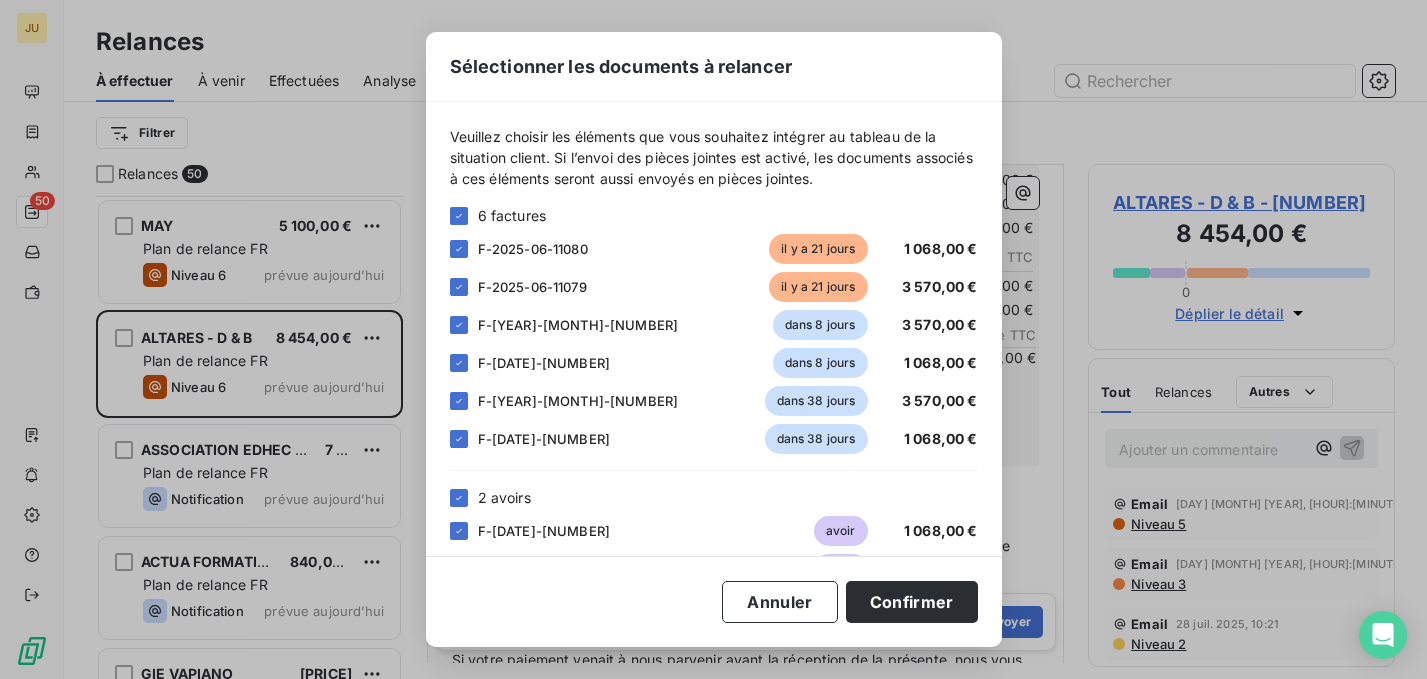 scroll, scrollTop: 168, scrollLeft: 0, axis: vertical 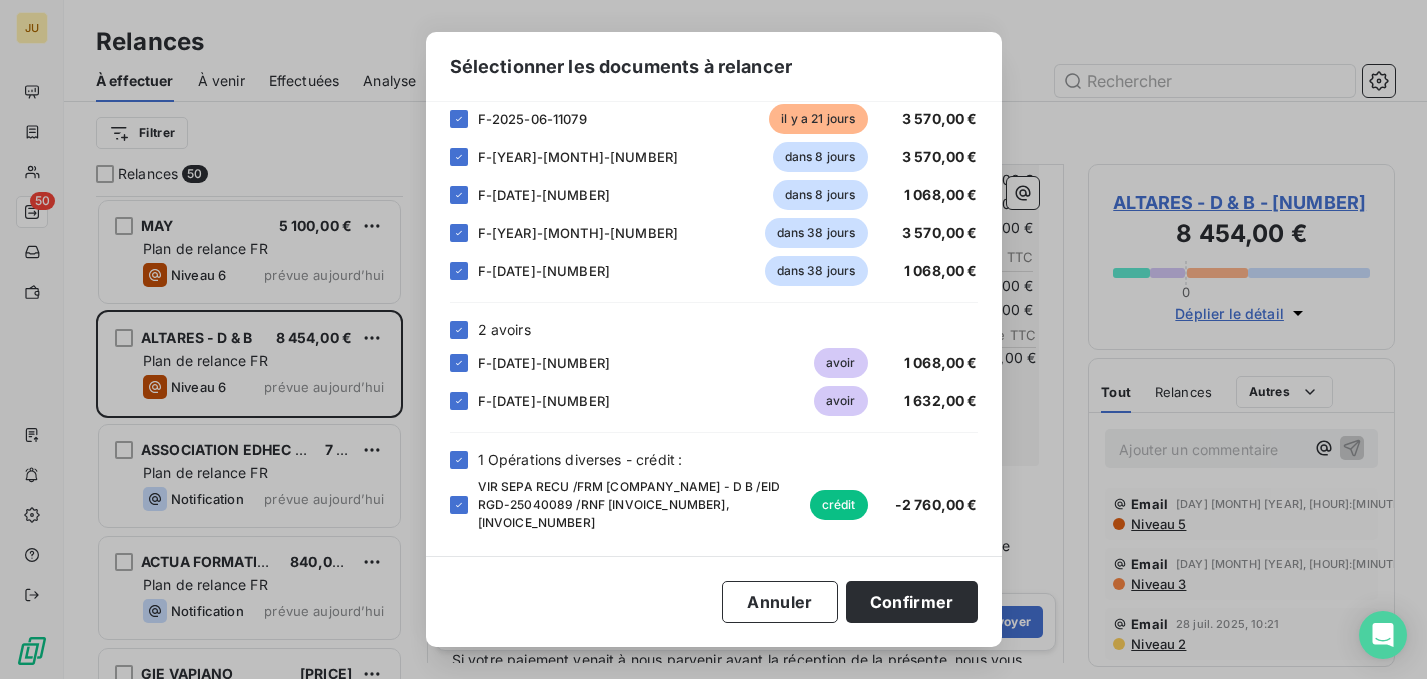 click on "VIR SEPA RECU /FRM ALTARES - D B /EID RGD-[NUMBER] /RNF F-[YEAR]-[NUMBER]-[NUMBER],F-[YEAR]-[MONTH]-[NUMBER],F-[YEAR]-[MONTH]-[NUMBER] crédit [PRICE]" at bounding box center [714, 505] 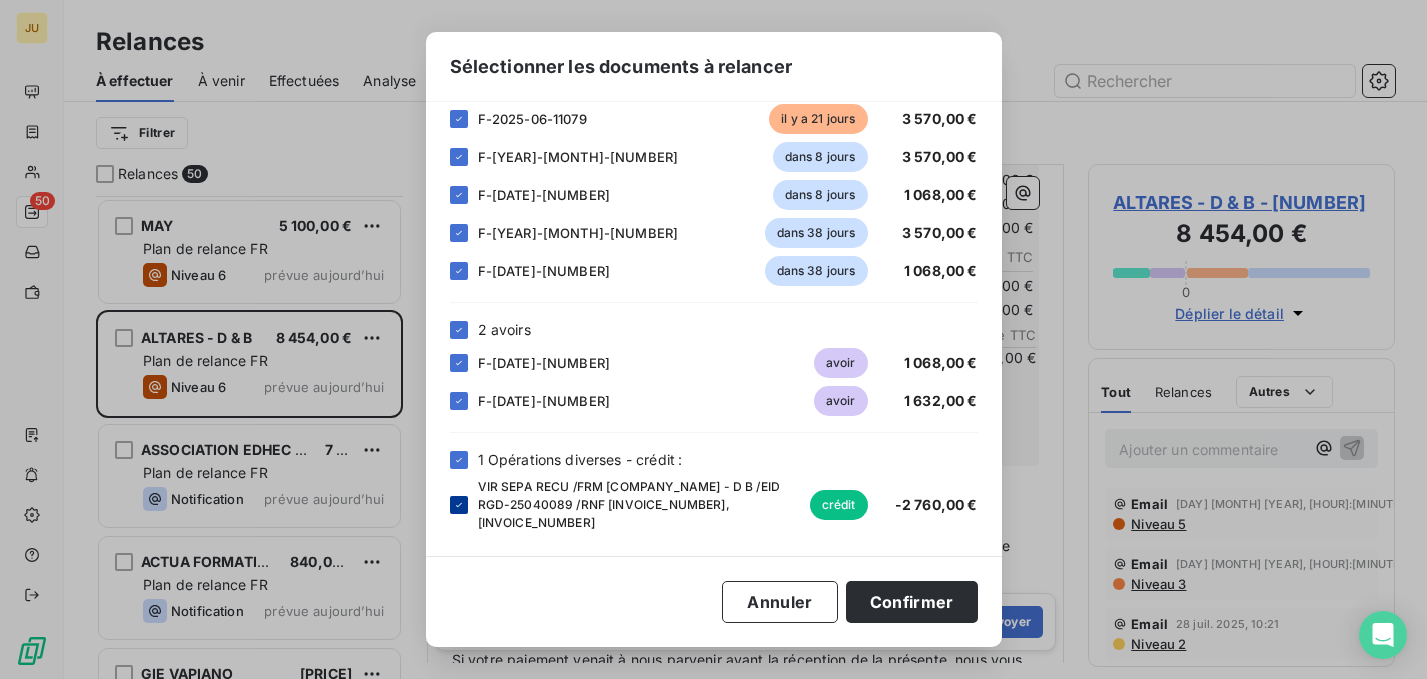 click 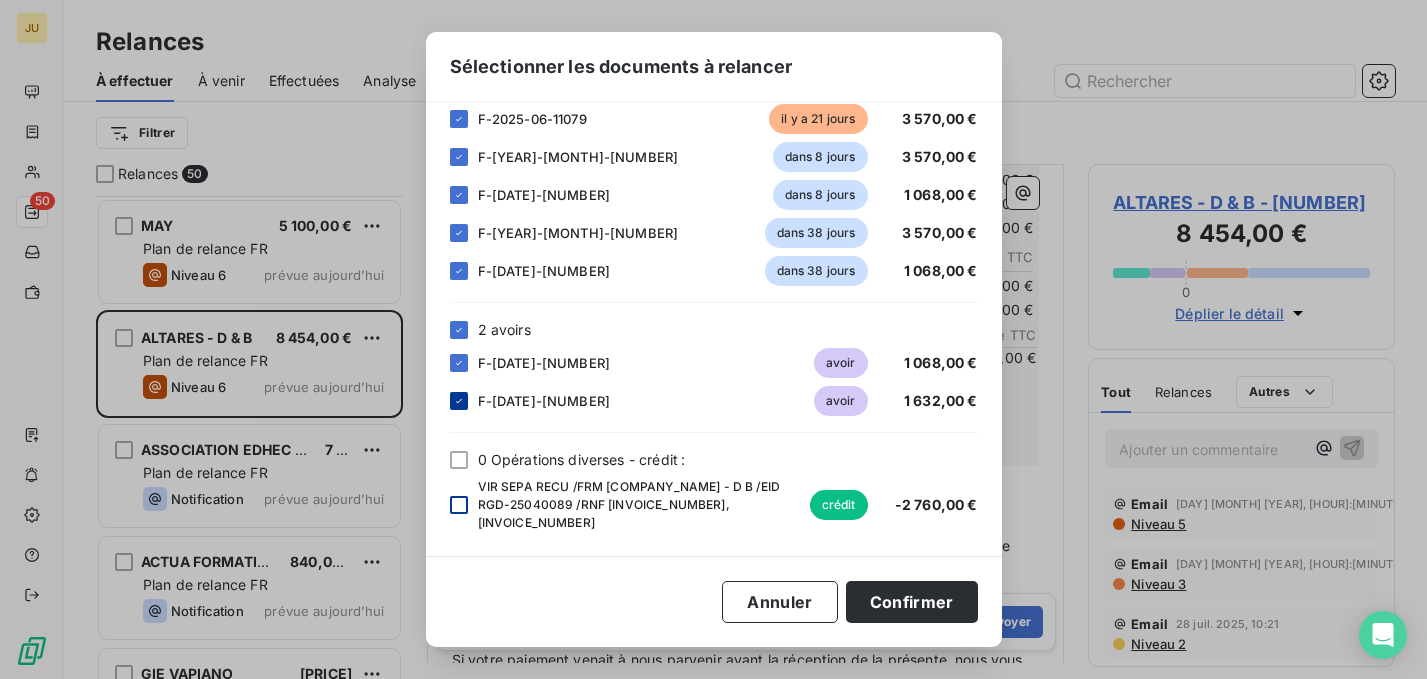 click 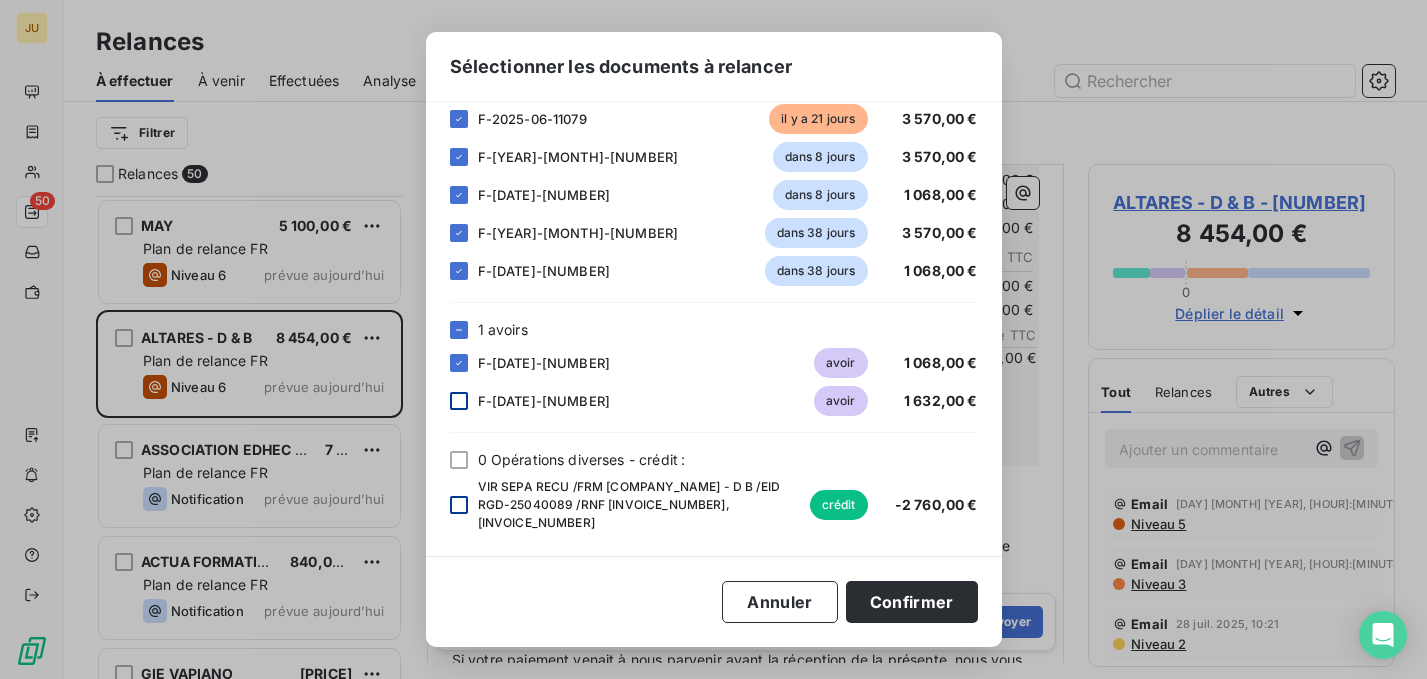 click on "F-[DATE]-[NUMBER] [PRICE]" at bounding box center (714, 363) 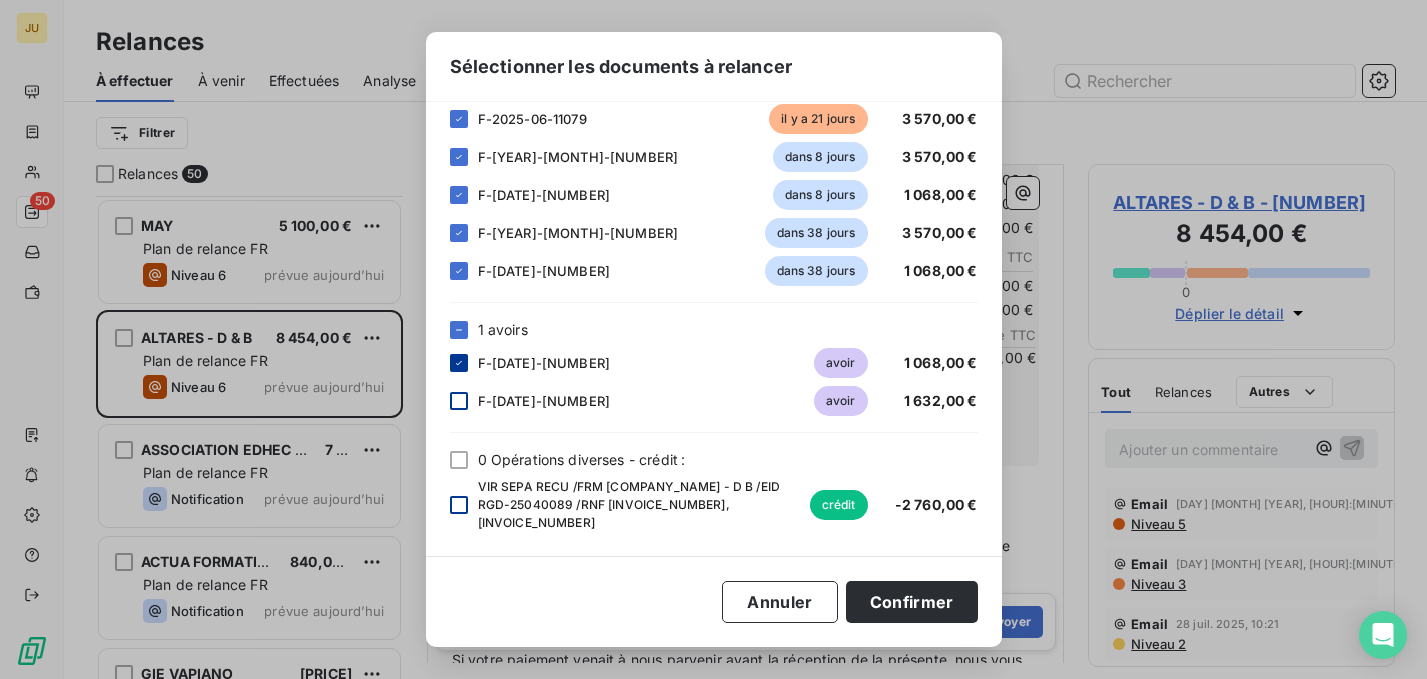 click 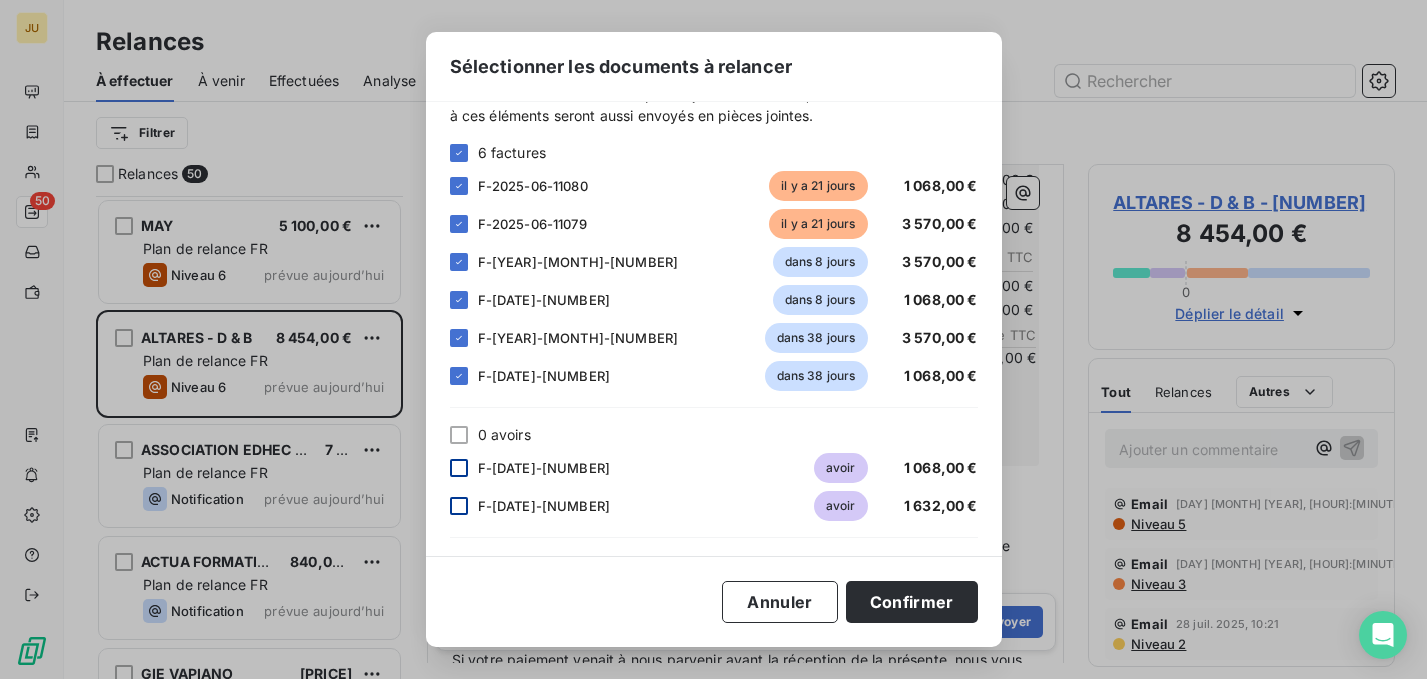 scroll, scrollTop: 0, scrollLeft: 0, axis: both 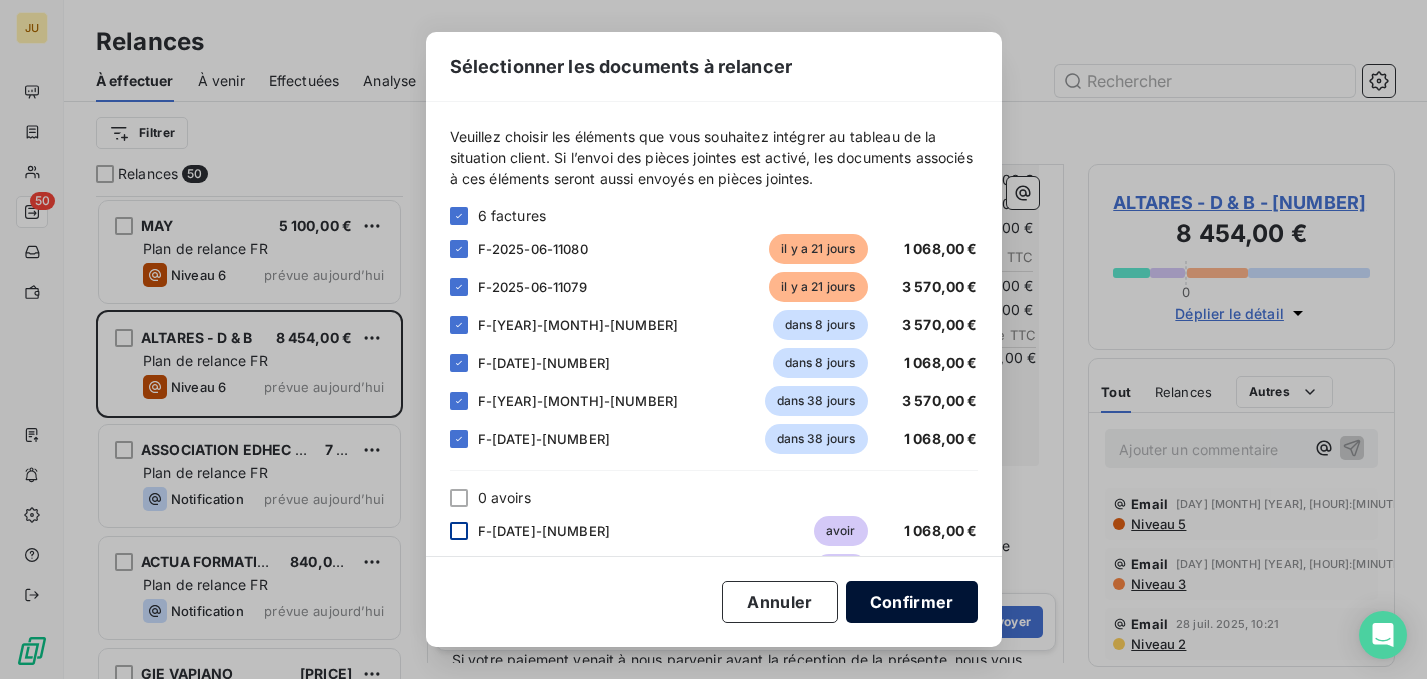 click on "Confirmer" at bounding box center [912, 602] 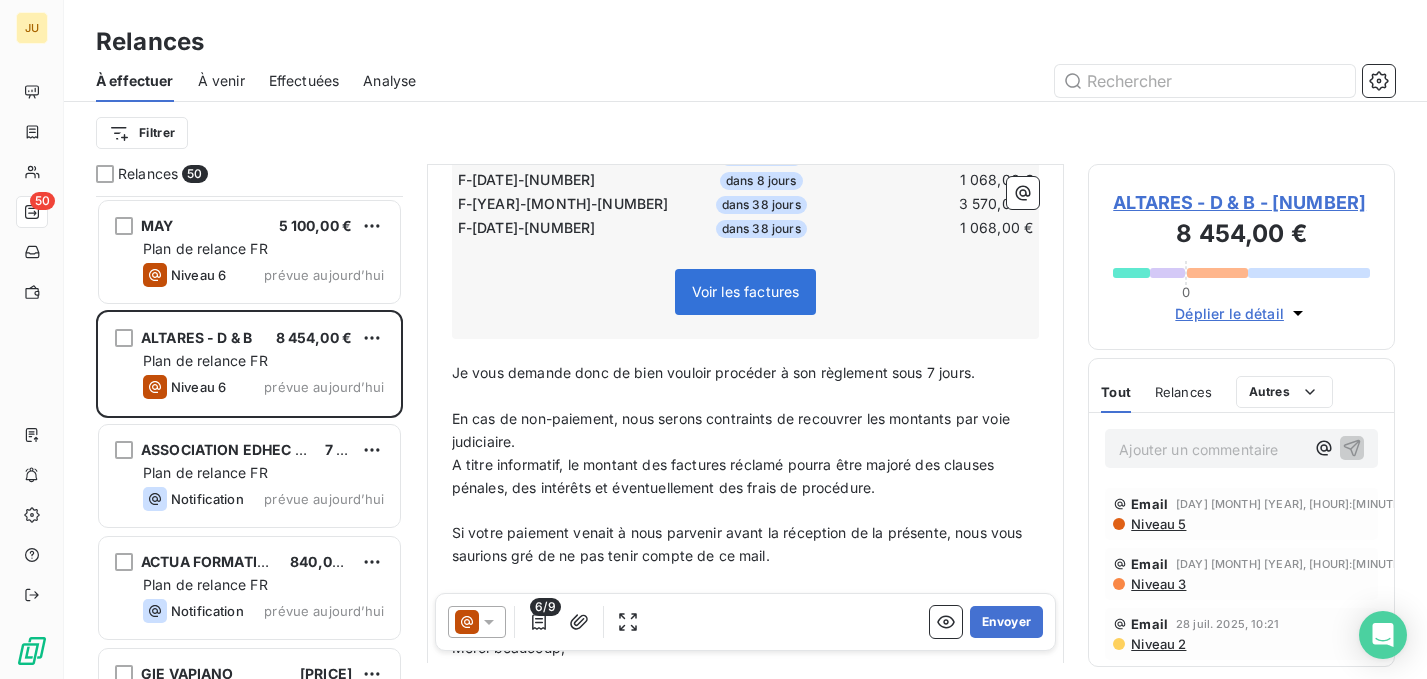 scroll, scrollTop: 0, scrollLeft: 0, axis: both 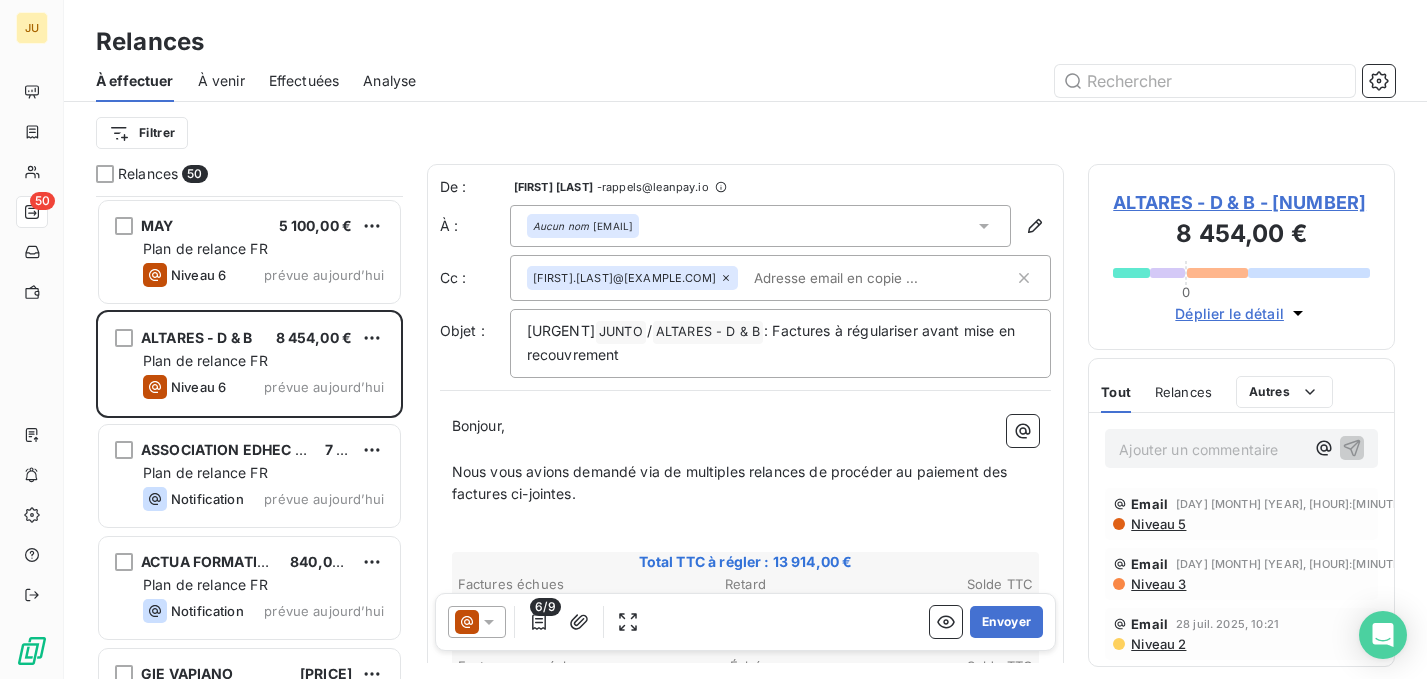 click at bounding box center (861, 278) 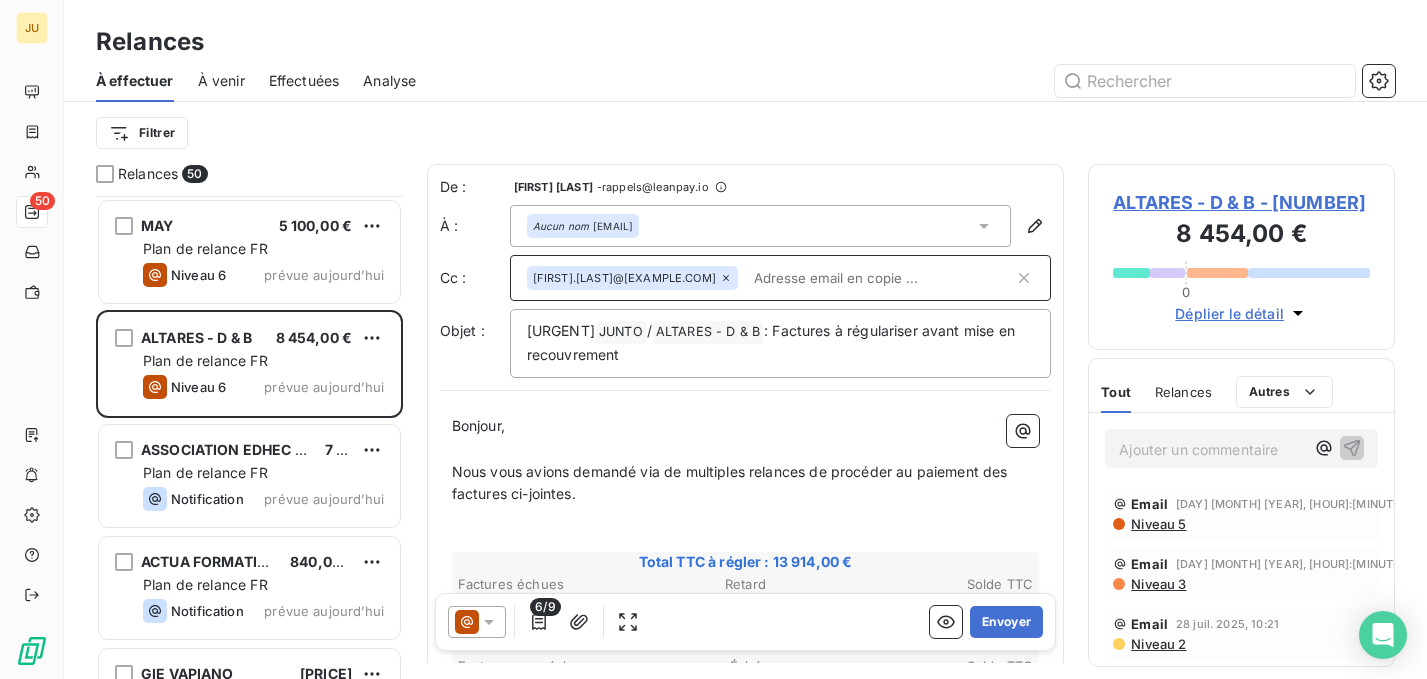 paste on "[FIRST].[LAST]@[EXAMPLE.COM]" 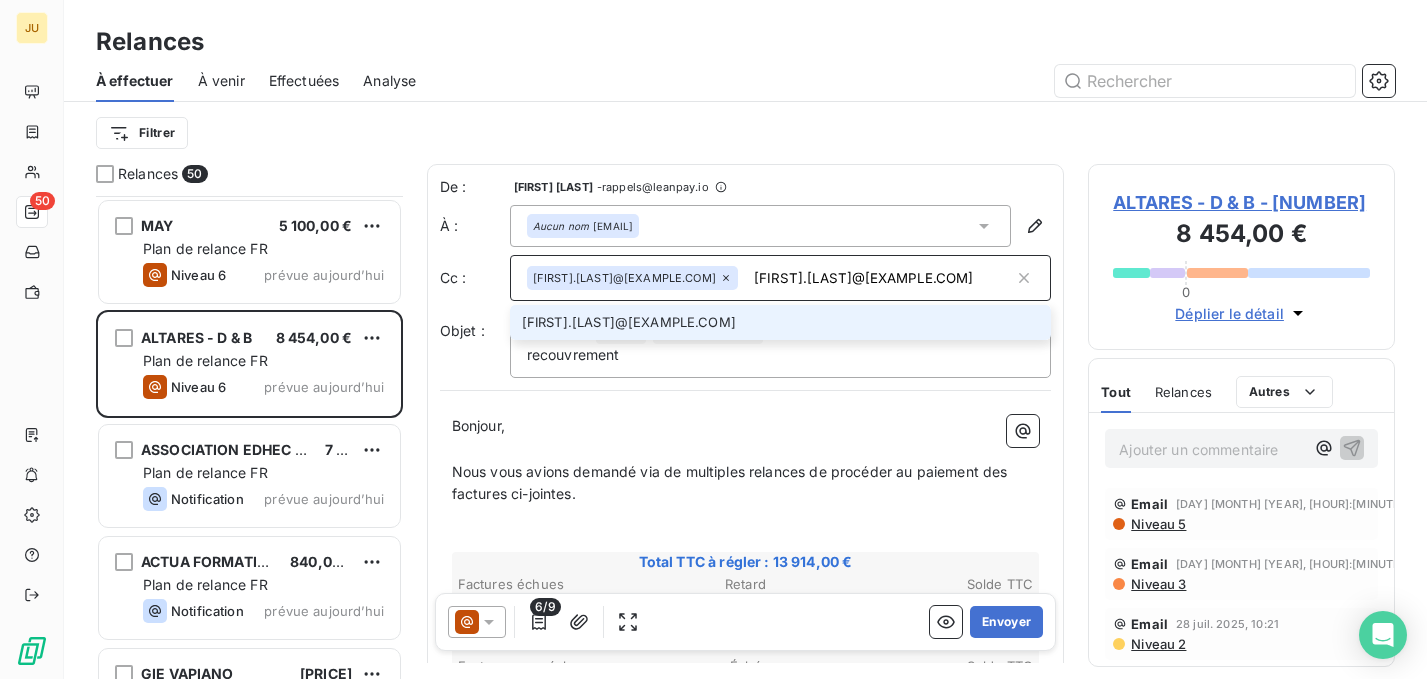 type on "[FIRST].[LAST]@[EXAMPLE.COM]" 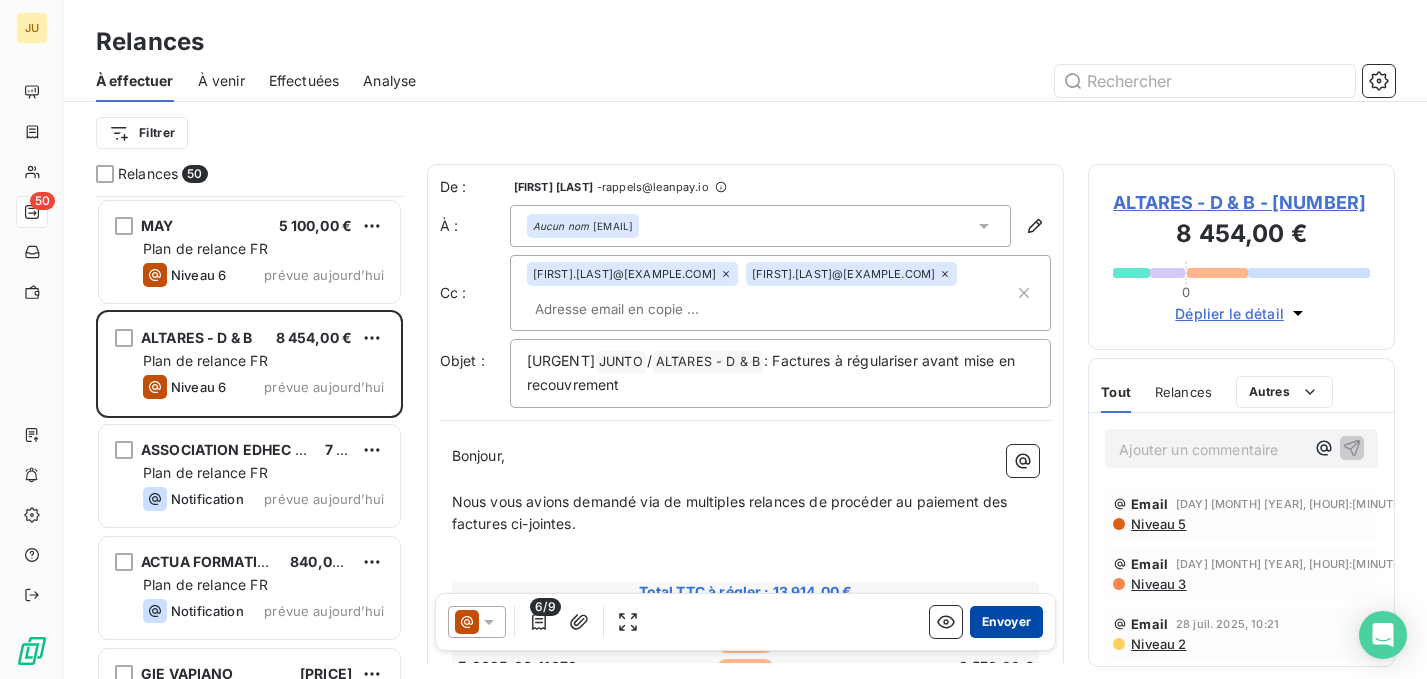 click on "Envoyer" at bounding box center (1006, 622) 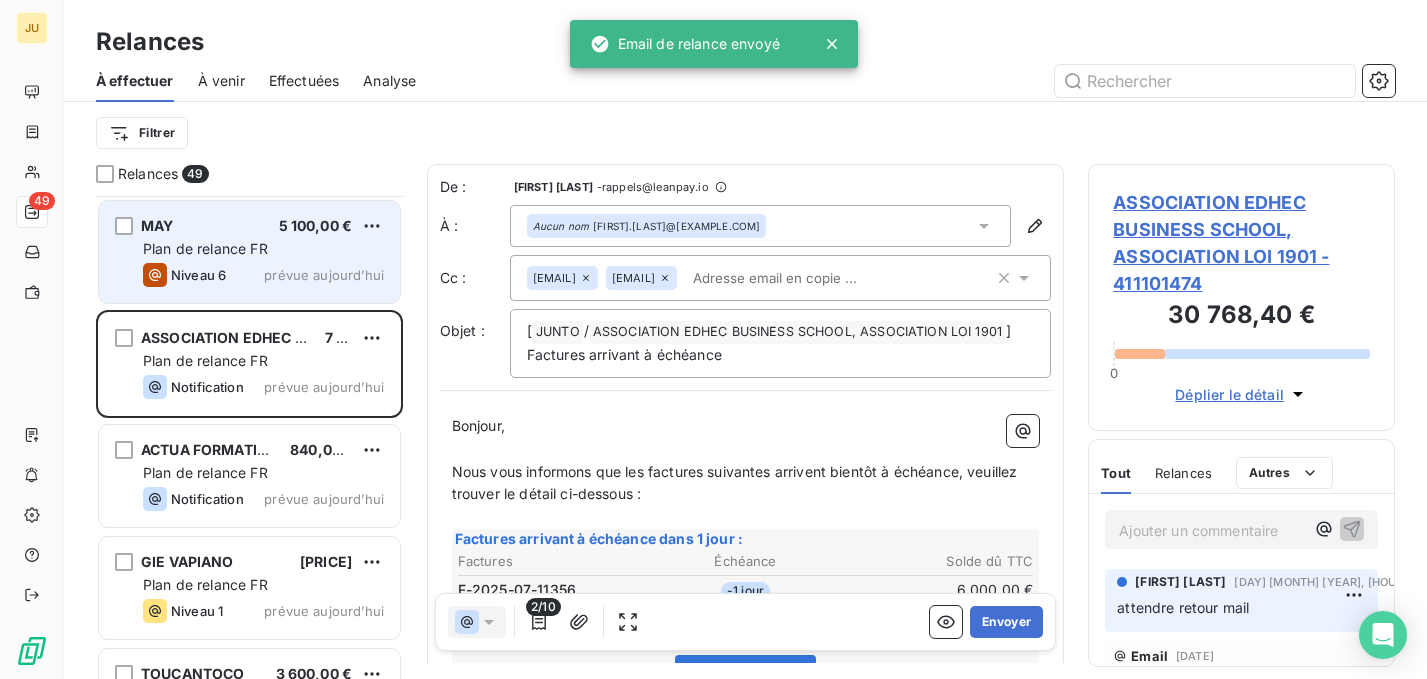 click on "Plan de relance FR" at bounding box center (205, 248) 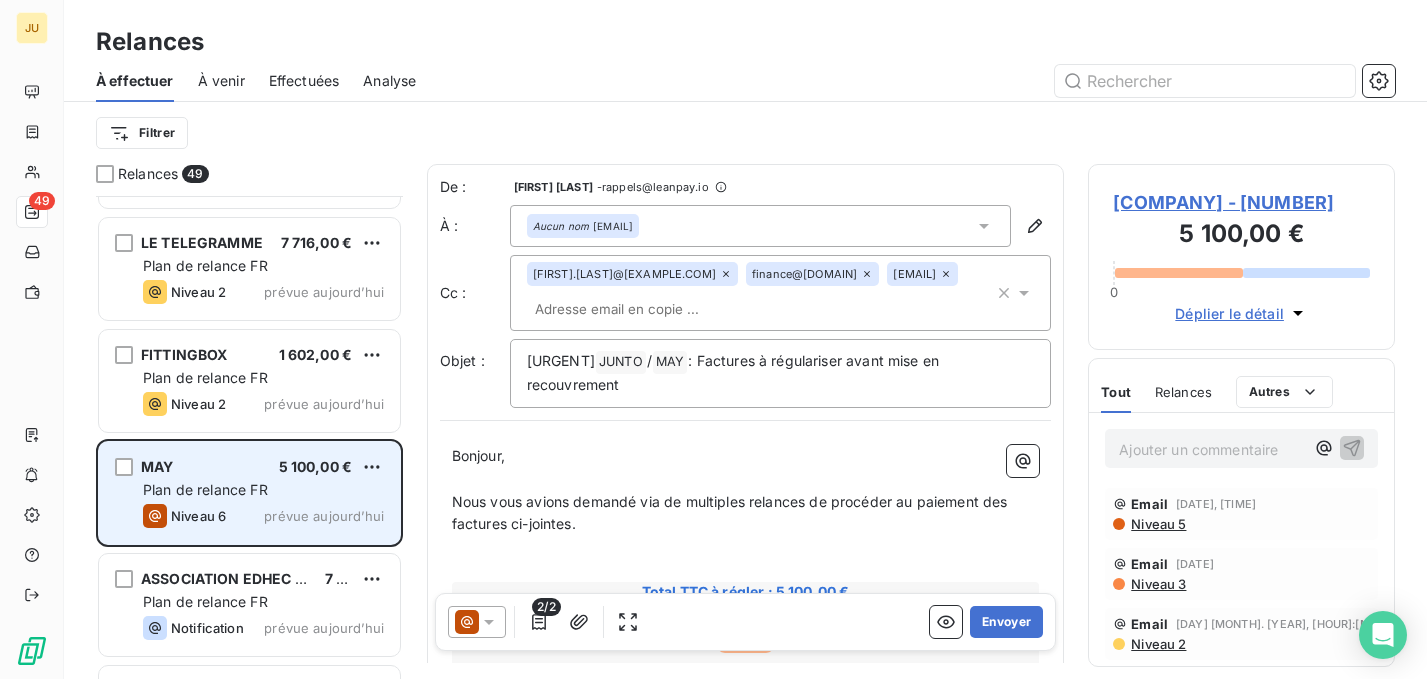 scroll, scrollTop: 4237, scrollLeft: 0, axis: vertical 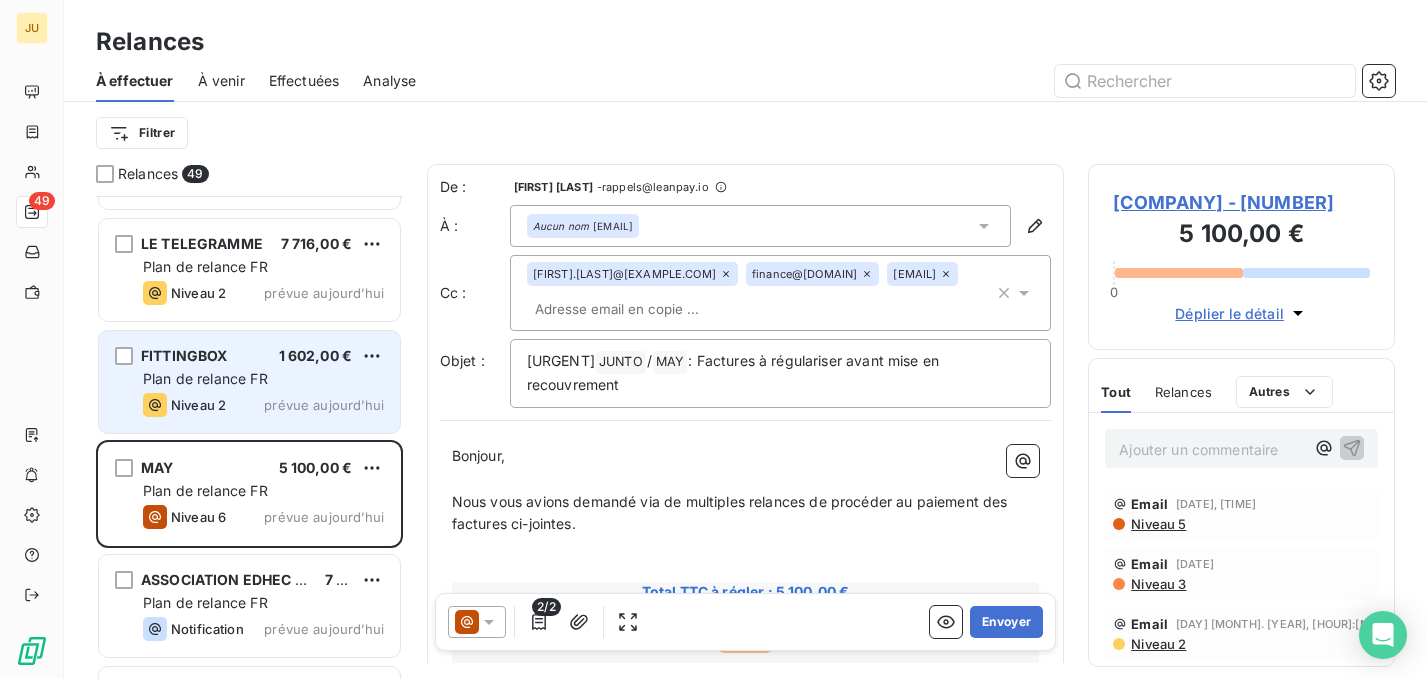 click on "FITTINGBOX 1 602,00 € Plan de relance FR Niveau 2 prévue aujourd’hui" at bounding box center (249, 382) 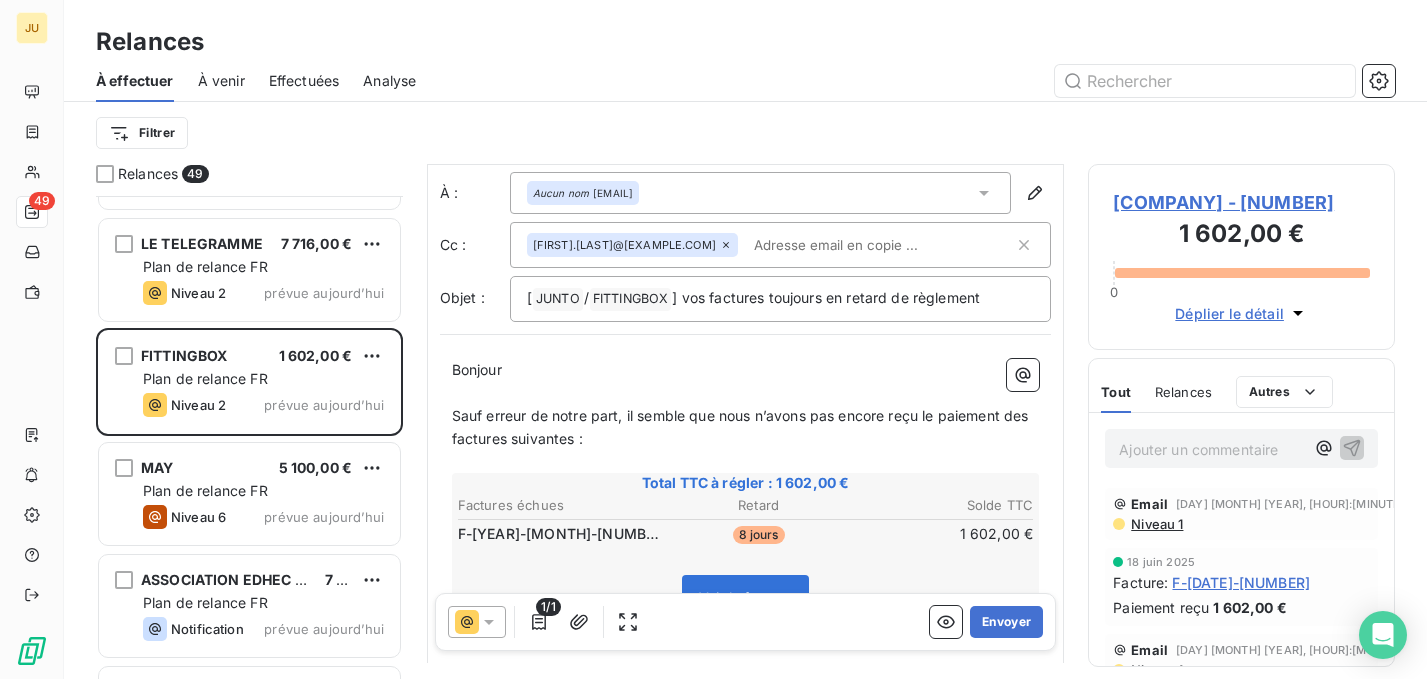 scroll, scrollTop: 68, scrollLeft: 0, axis: vertical 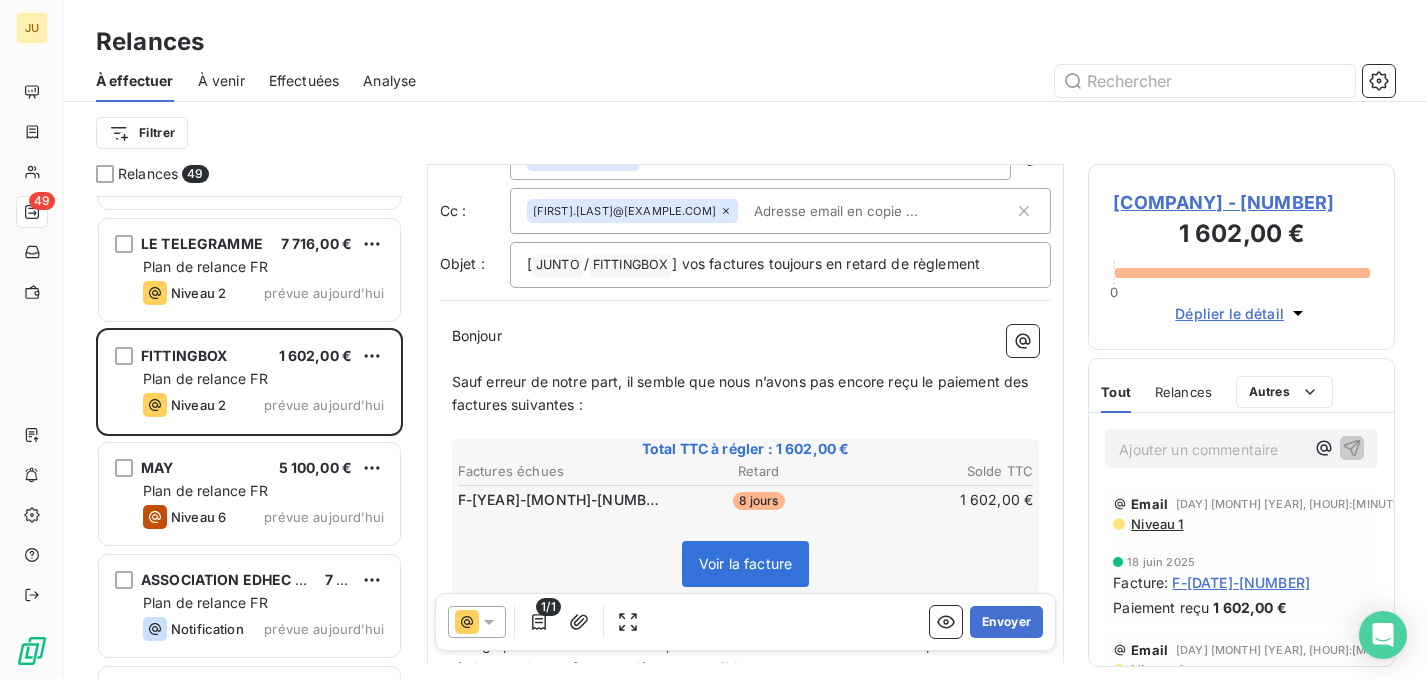 click on "Ajouter un commentaire ﻿" at bounding box center [1211, 449] 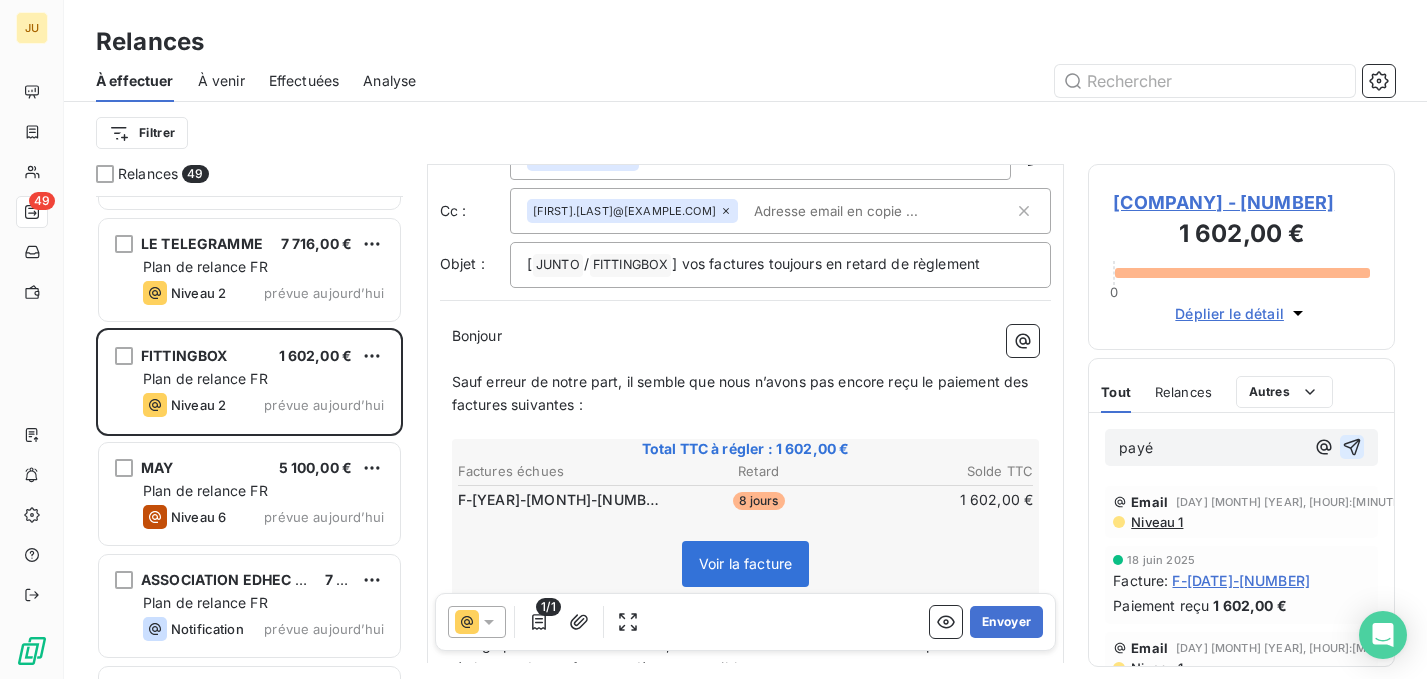 click 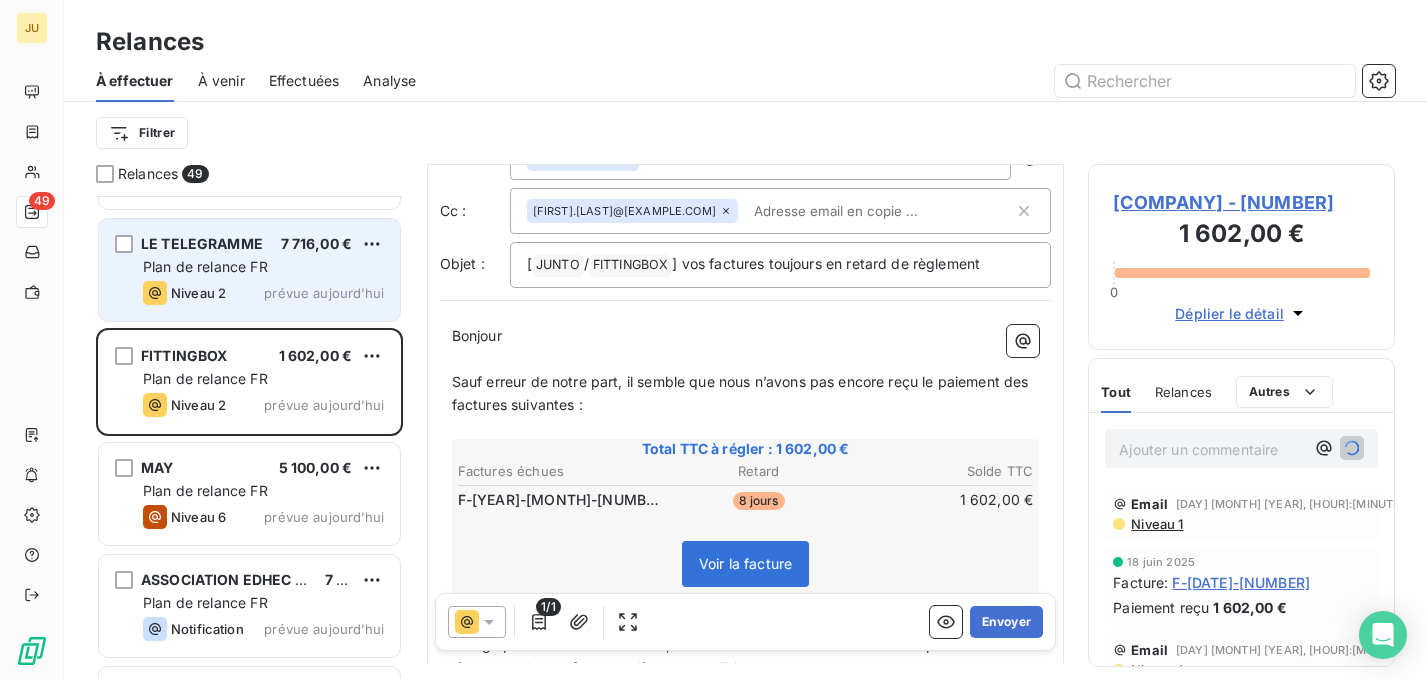 click on "LE TELEGRAMME 7 716,00 € Plan de relance FR Niveau 2 prévue aujourd’hui" at bounding box center (249, 270) 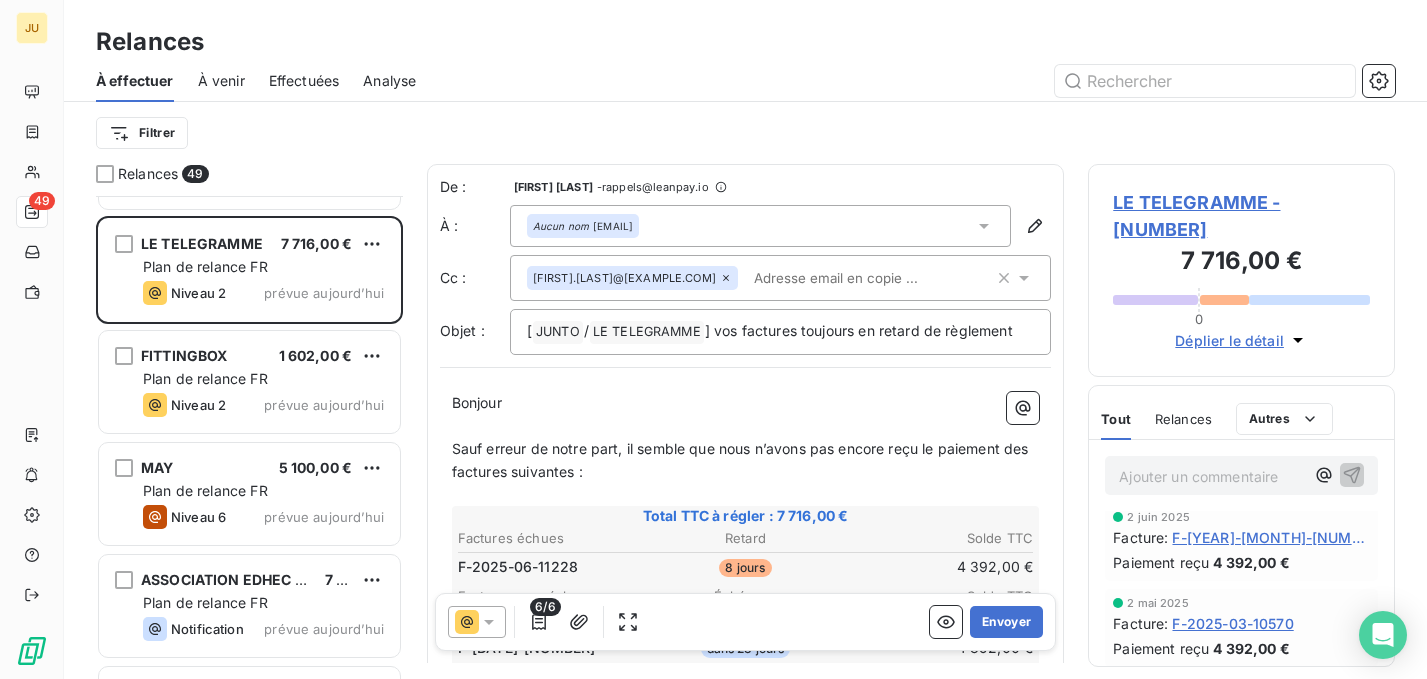 scroll, scrollTop: 0, scrollLeft: 0, axis: both 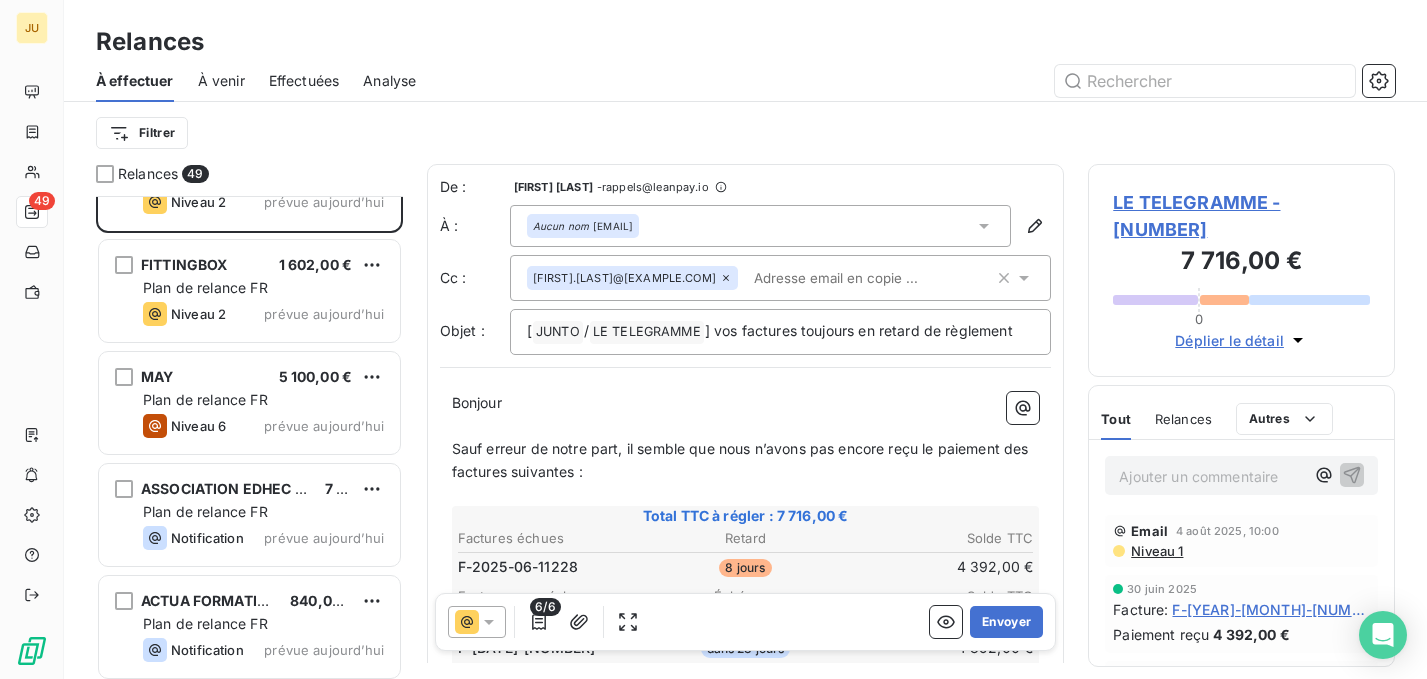 click at bounding box center (861, 278) 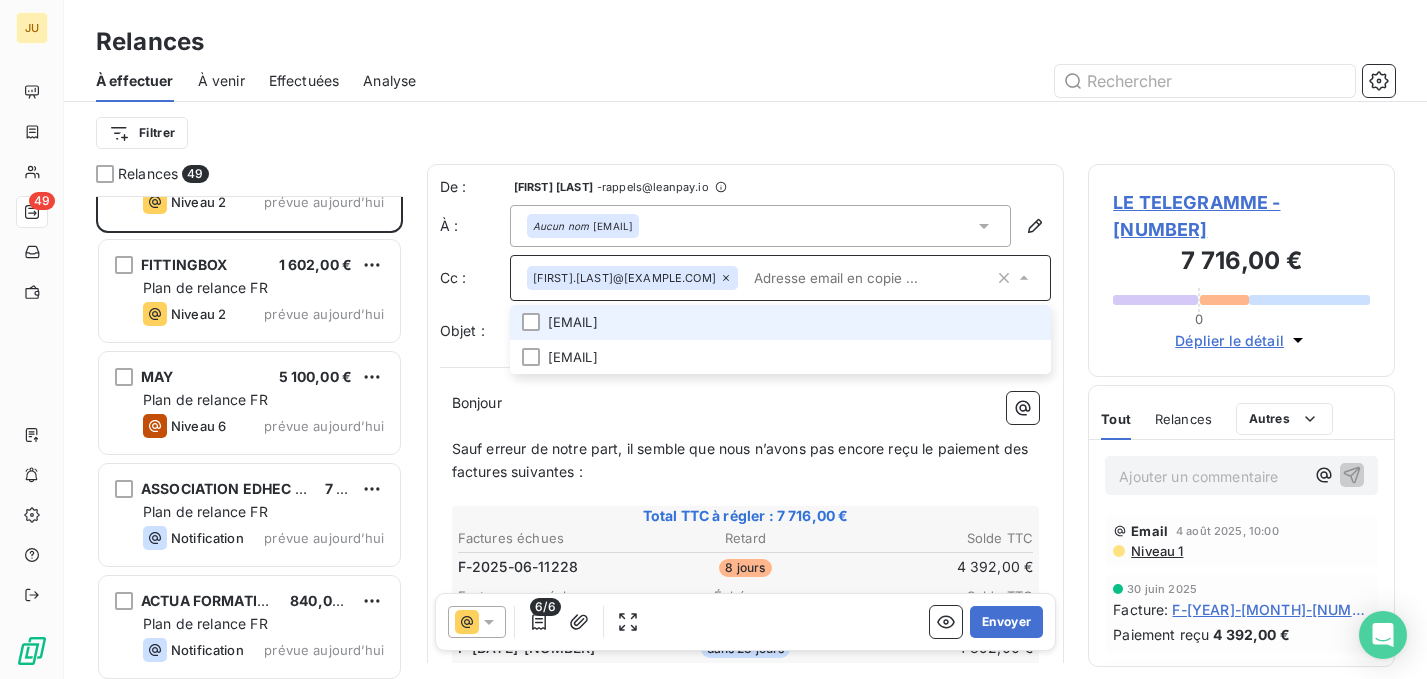 paste on "[EMAIL]" 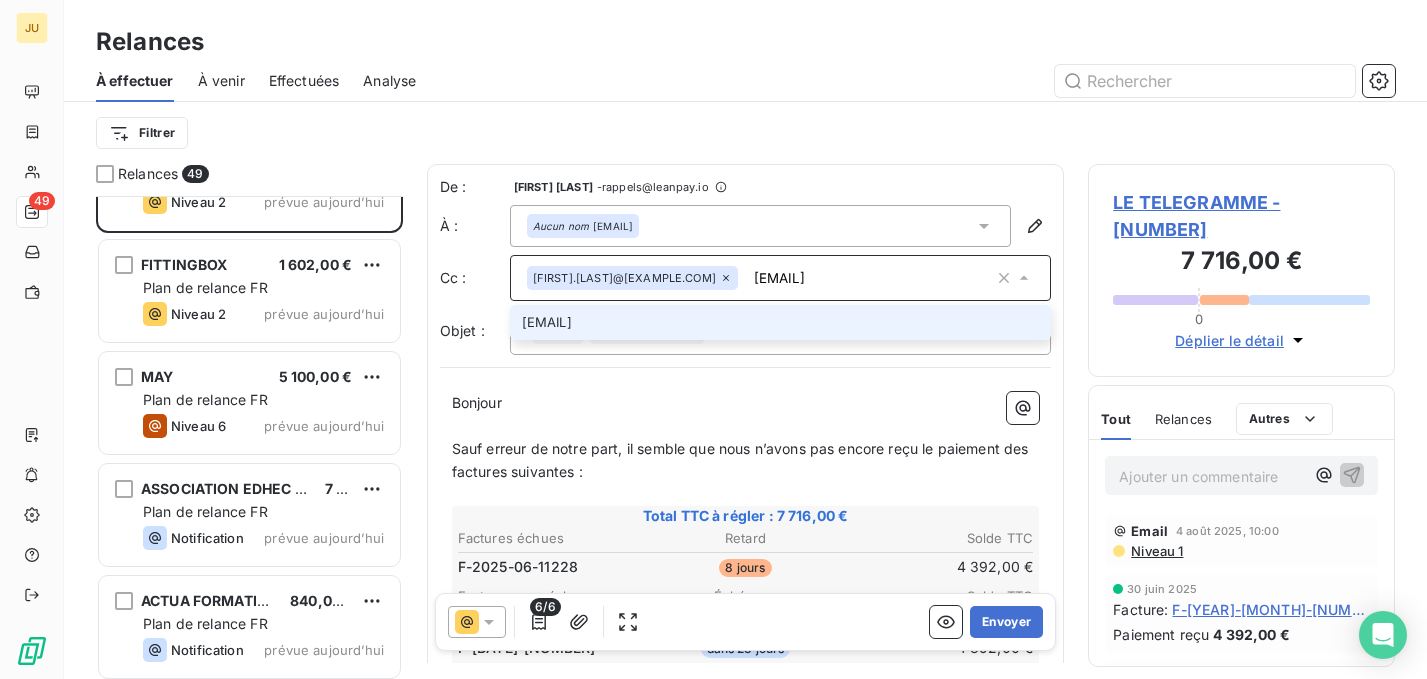 type on "[EMAIL]" 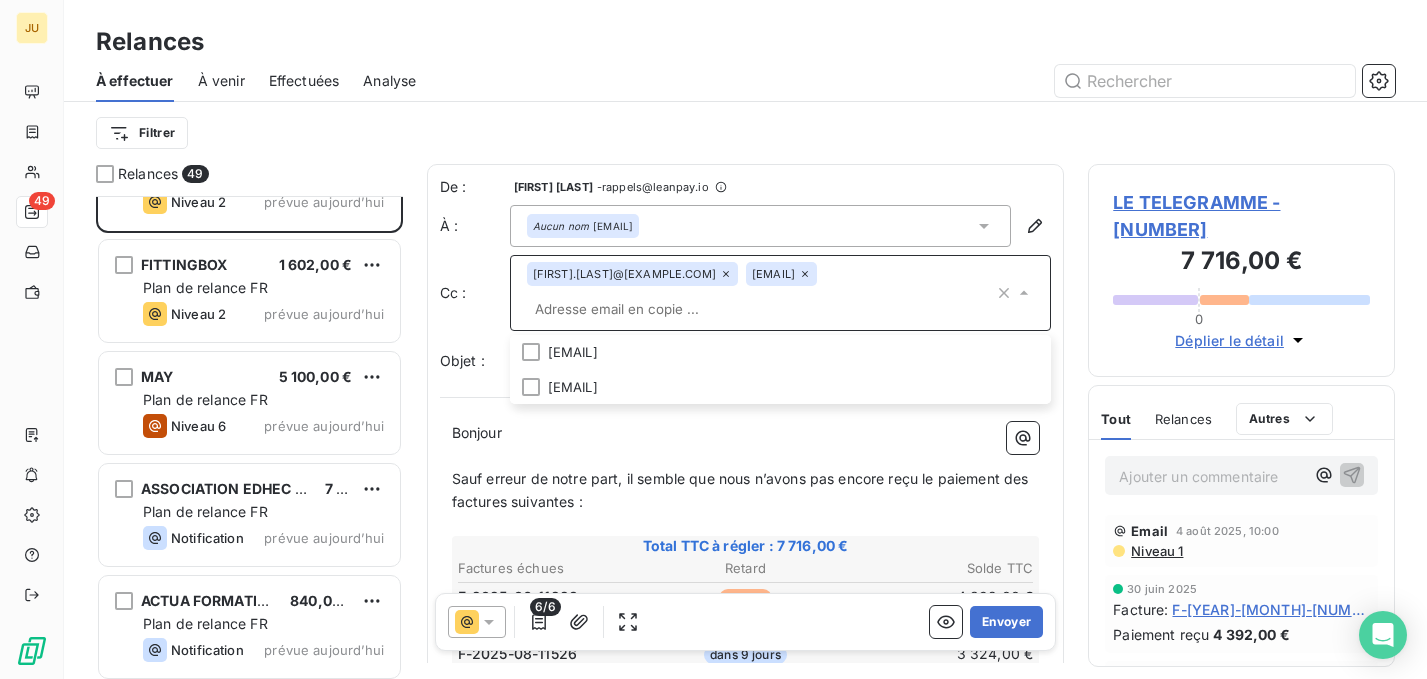 click on "Bonjour  ﻿   ﻿ ﻿" at bounding box center [746, 433] 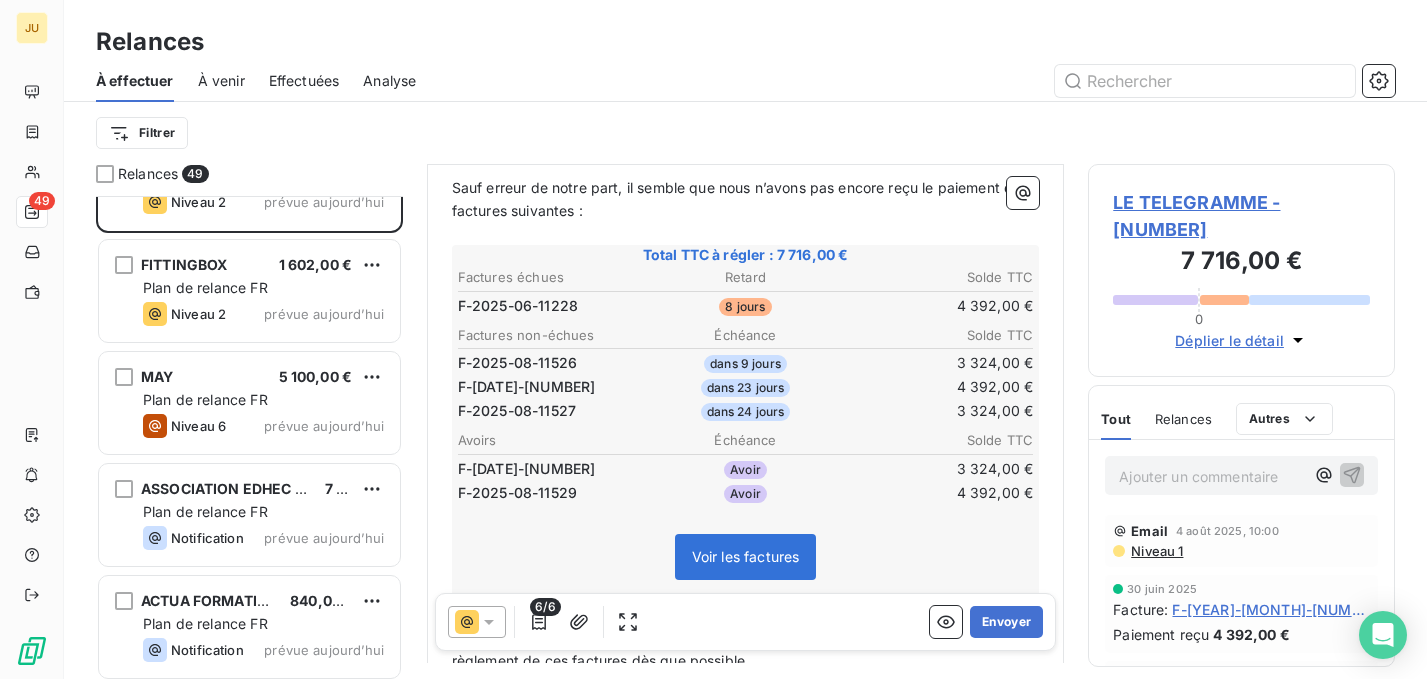 scroll, scrollTop: 0, scrollLeft: 0, axis: both 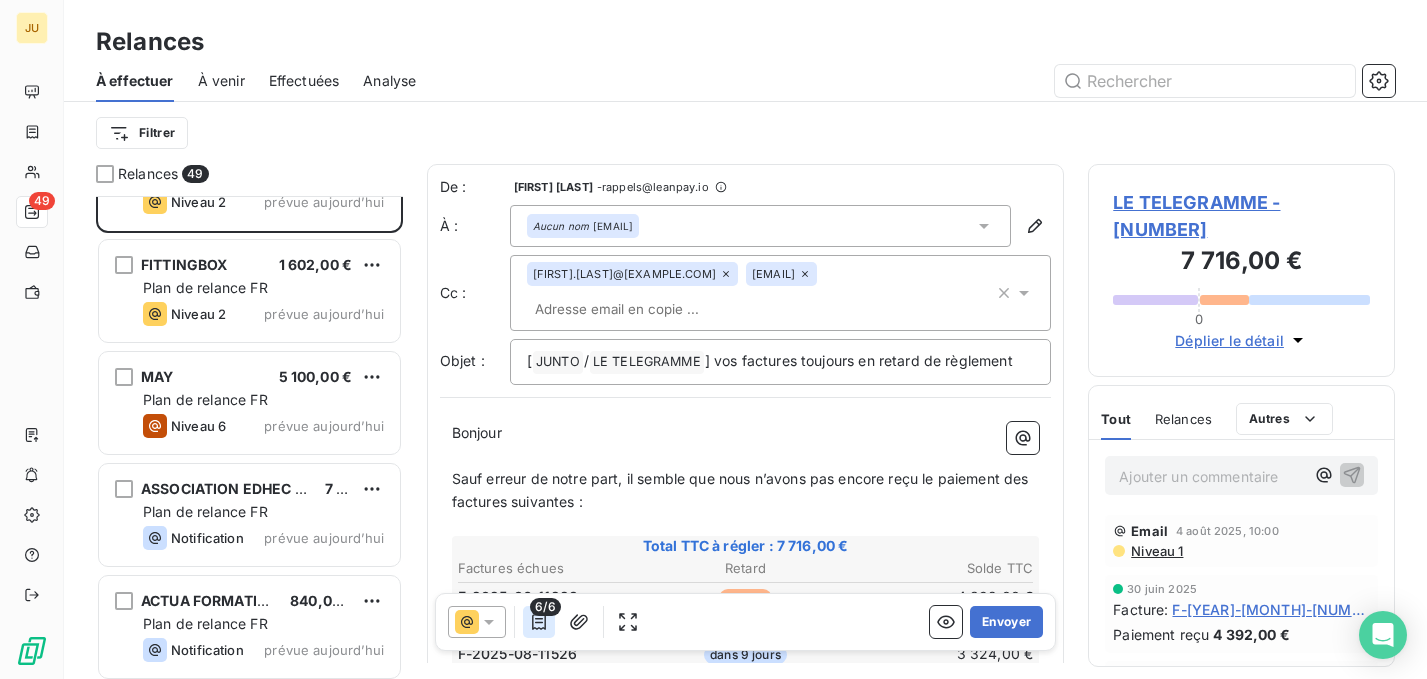 click 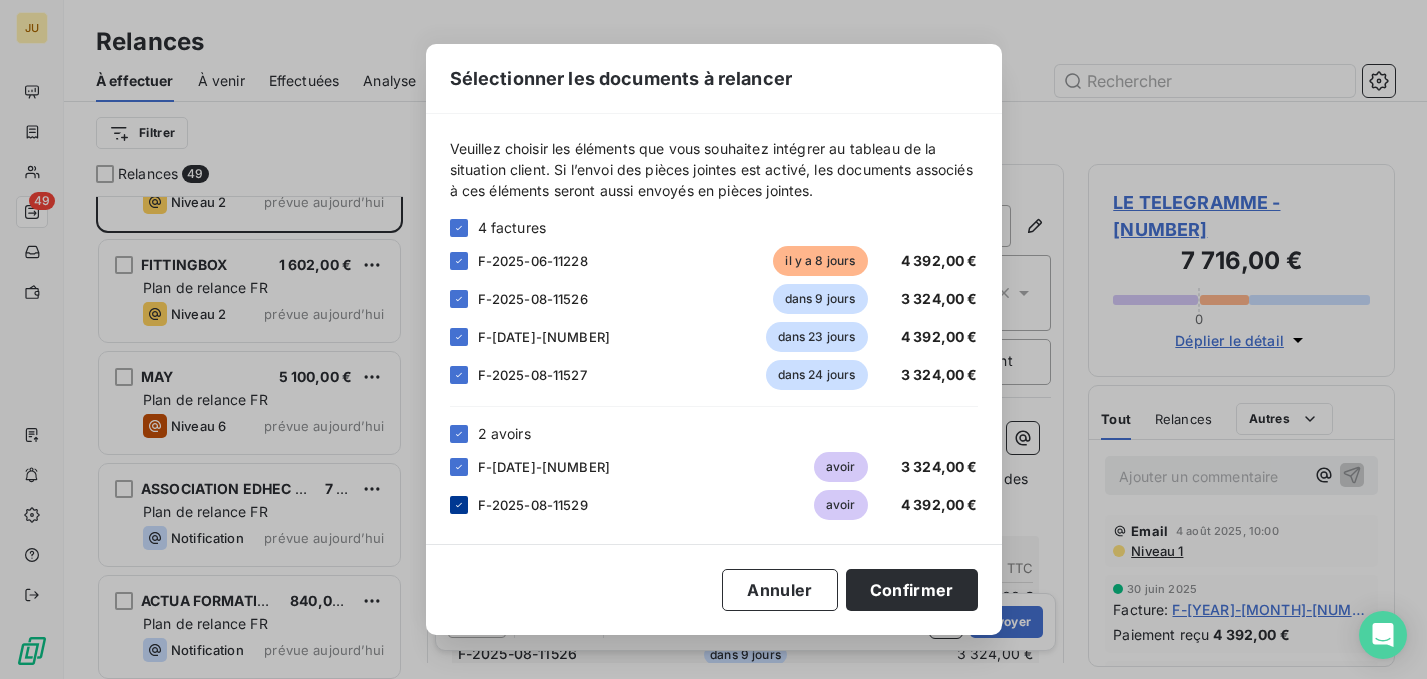 click at bounding box center (459, 505) 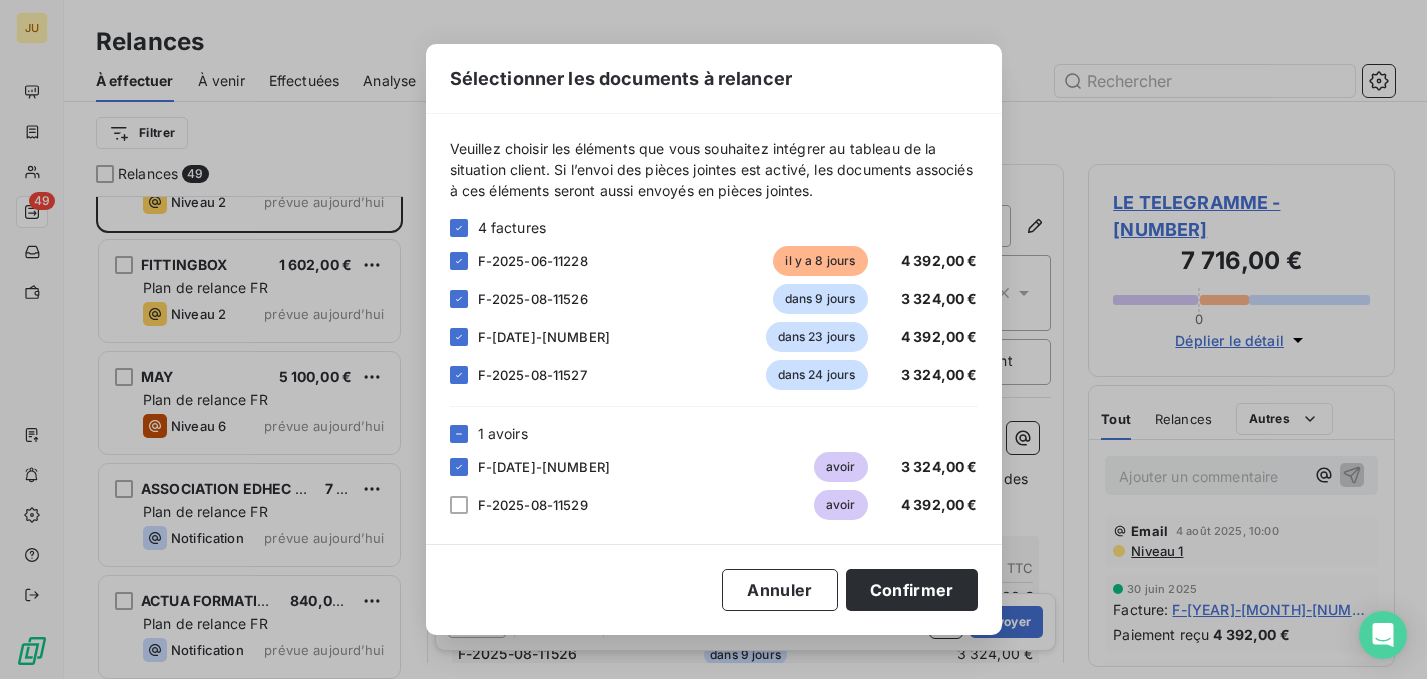 click on "F-2025-08-11528 avoir 3 324,00 €" at bounding box center [714, 467] 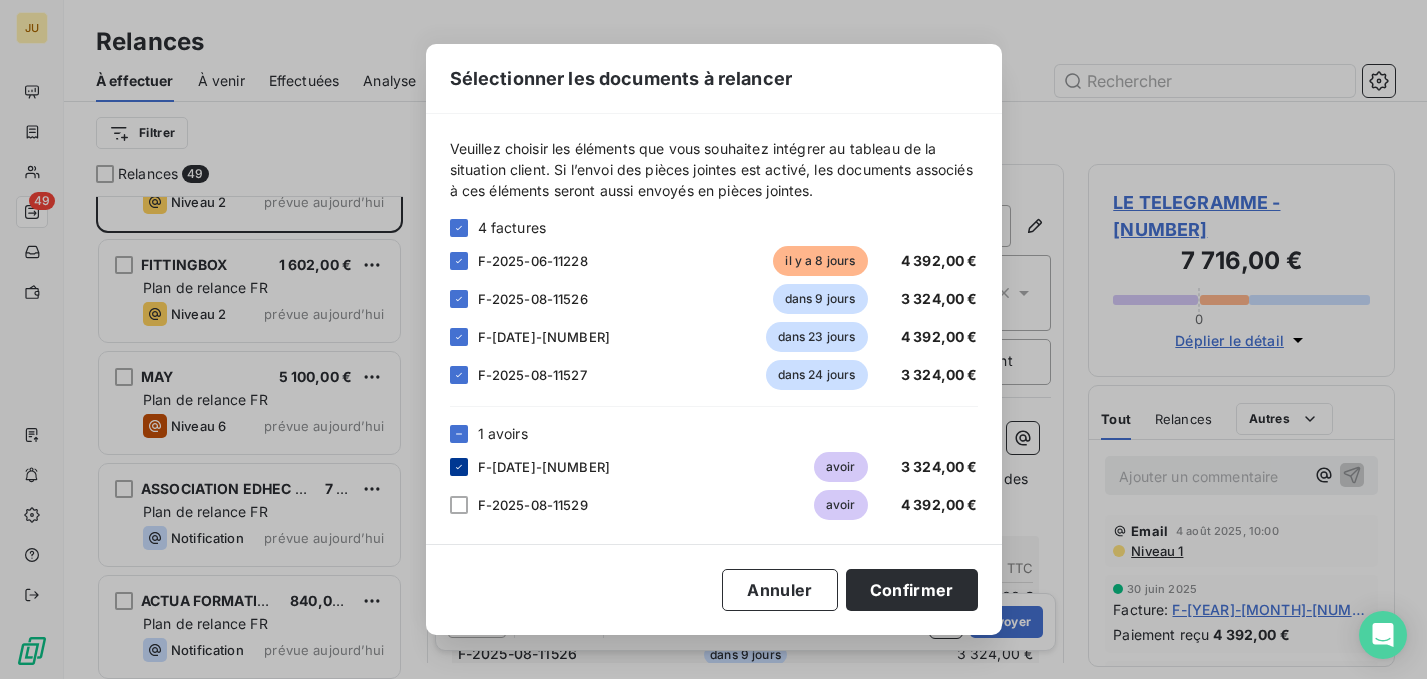 click 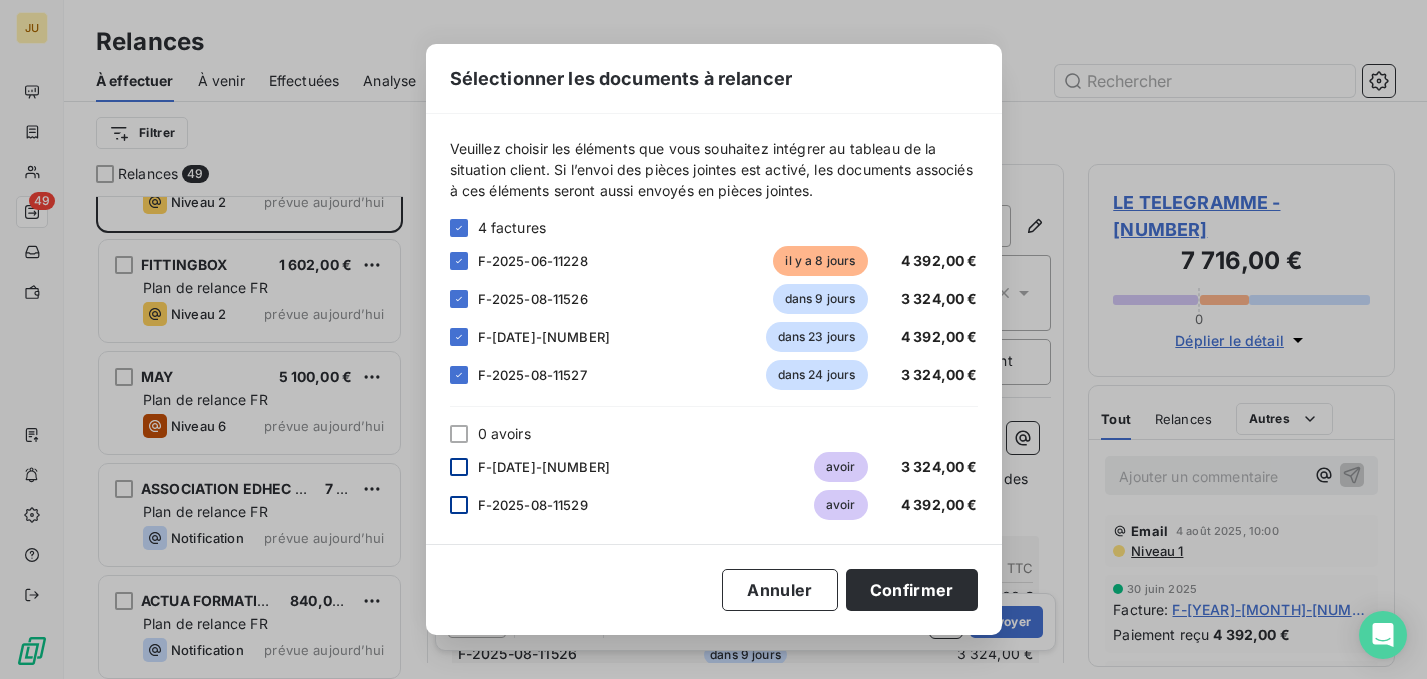 click at bounding box center (459, 505) 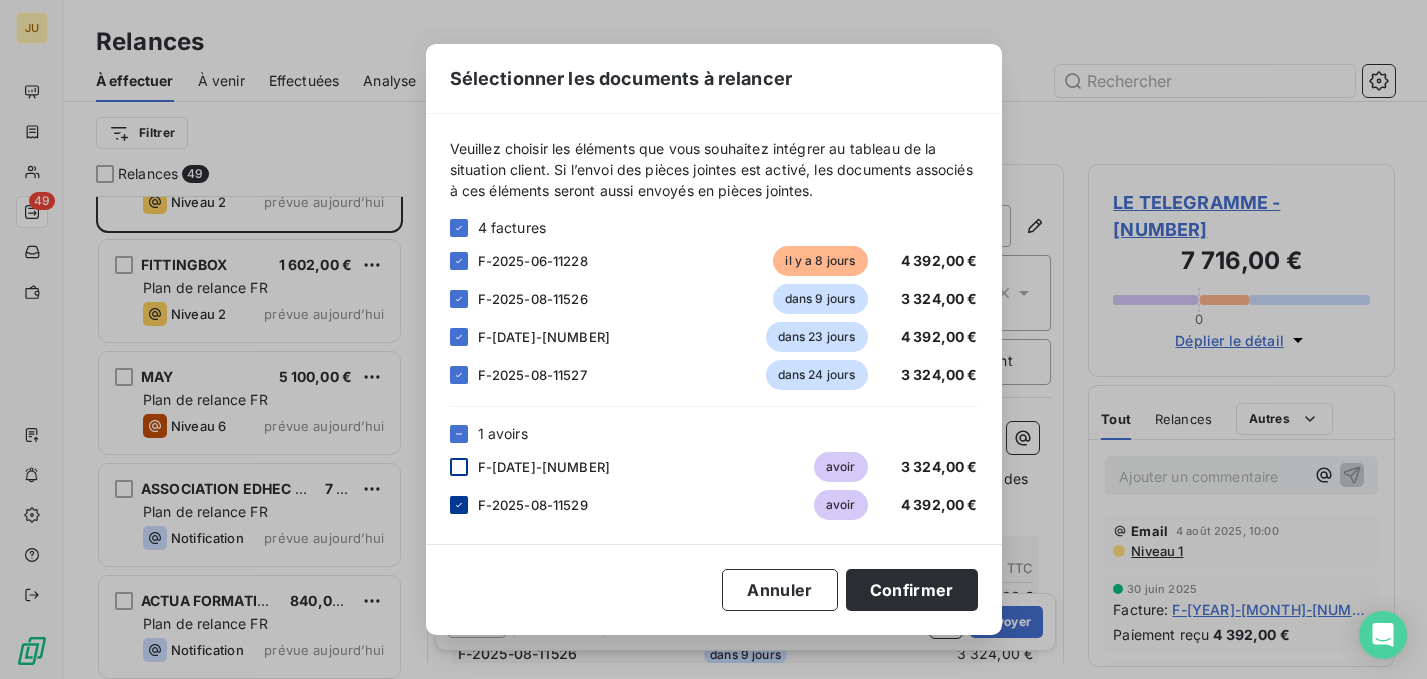 click 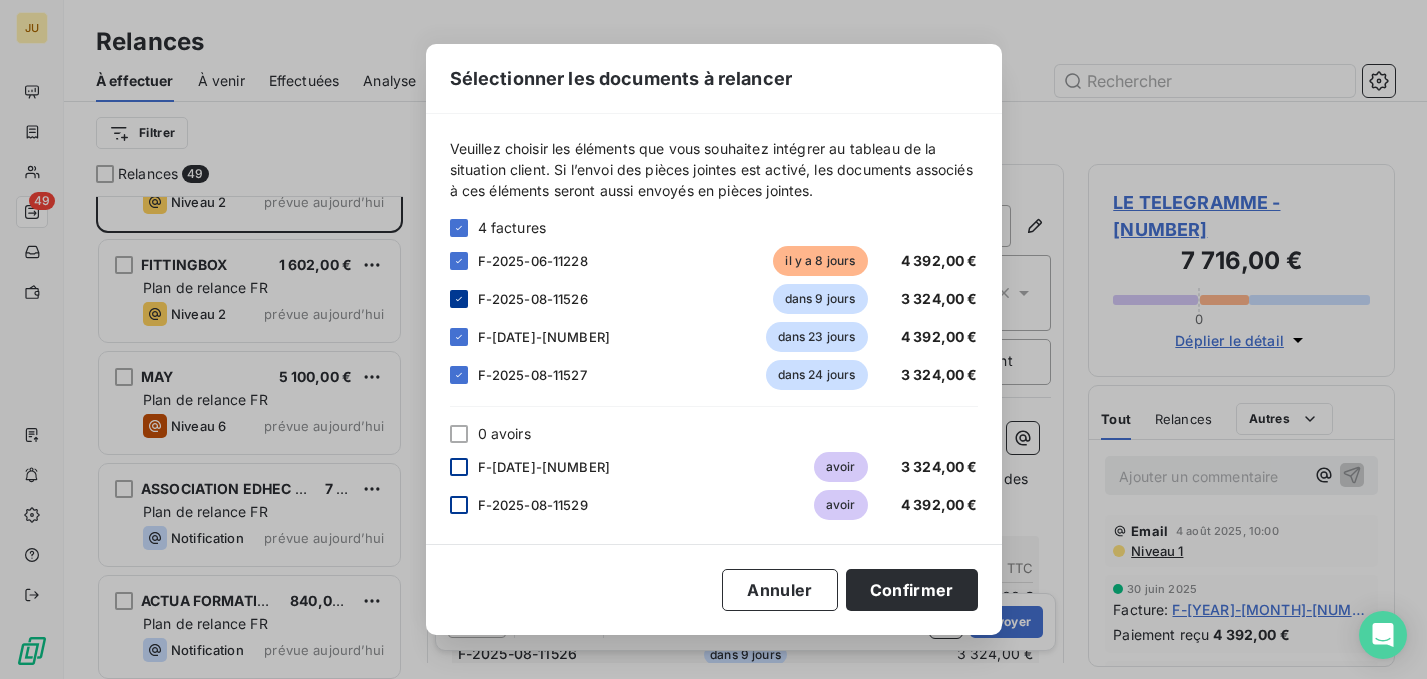 click 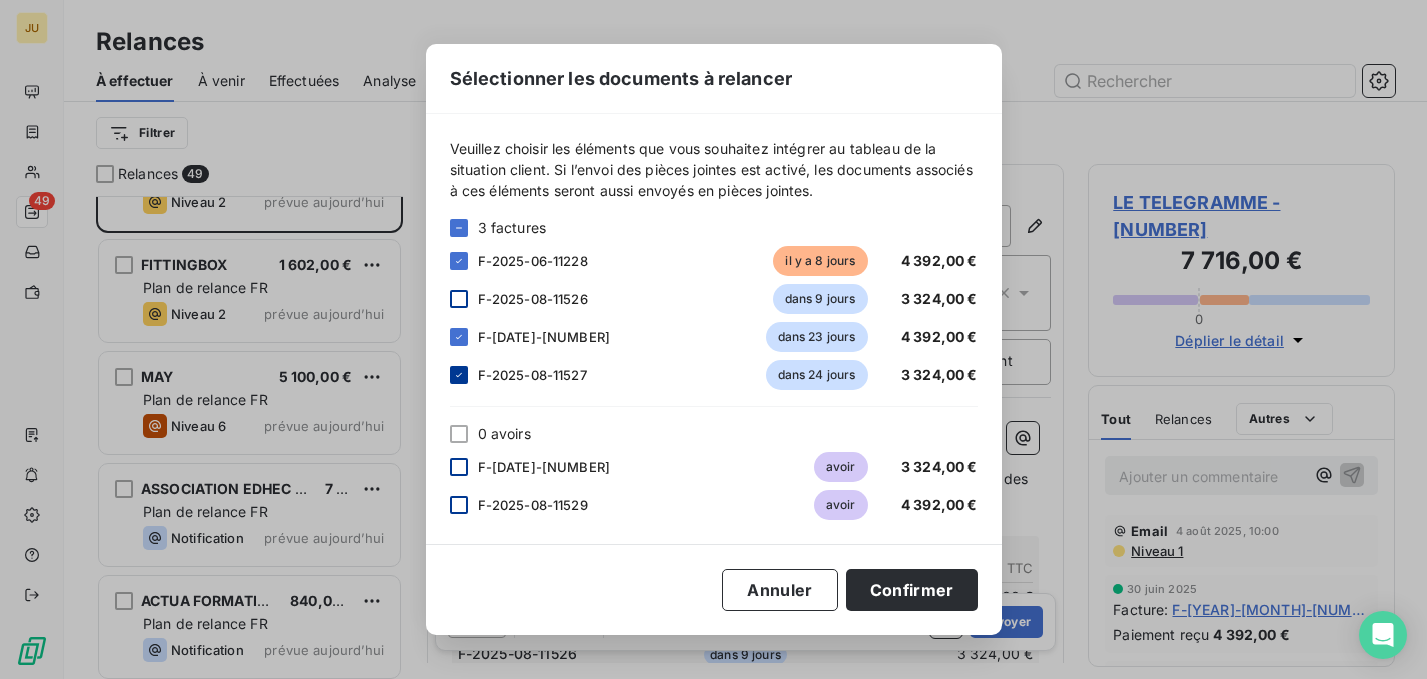 click 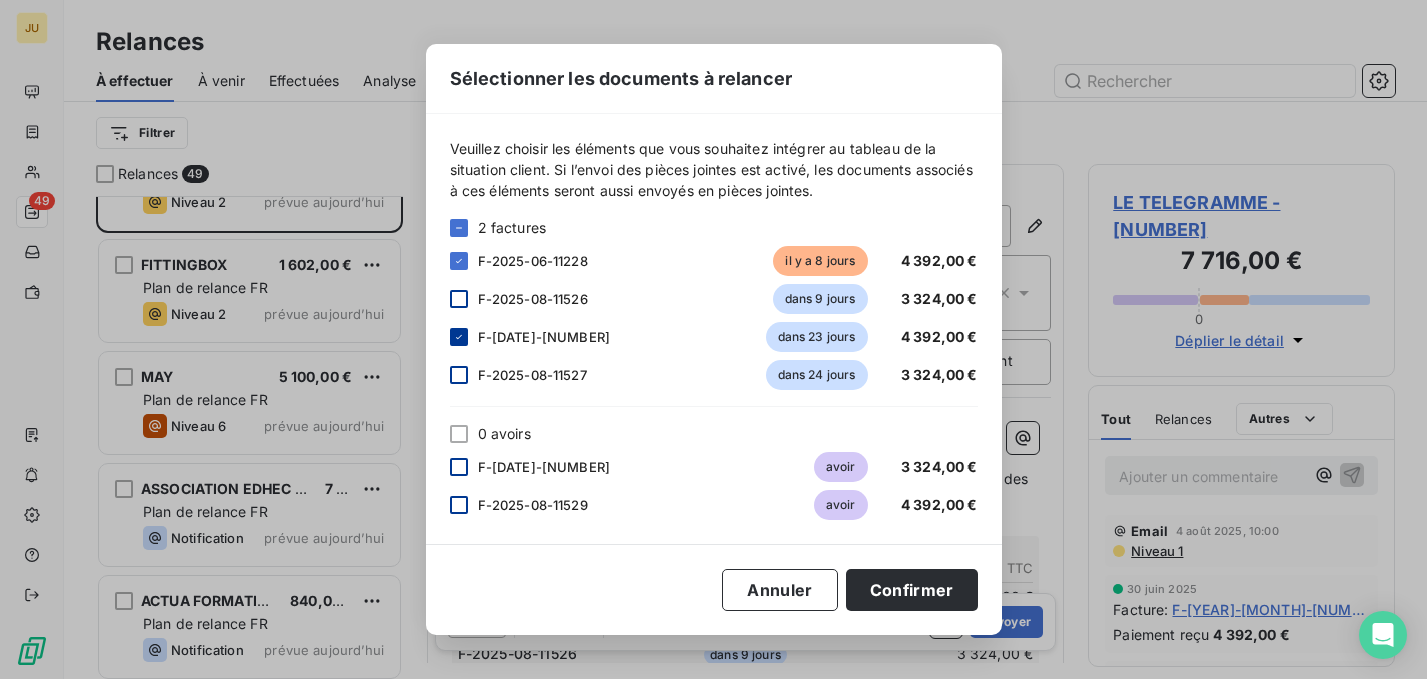 click 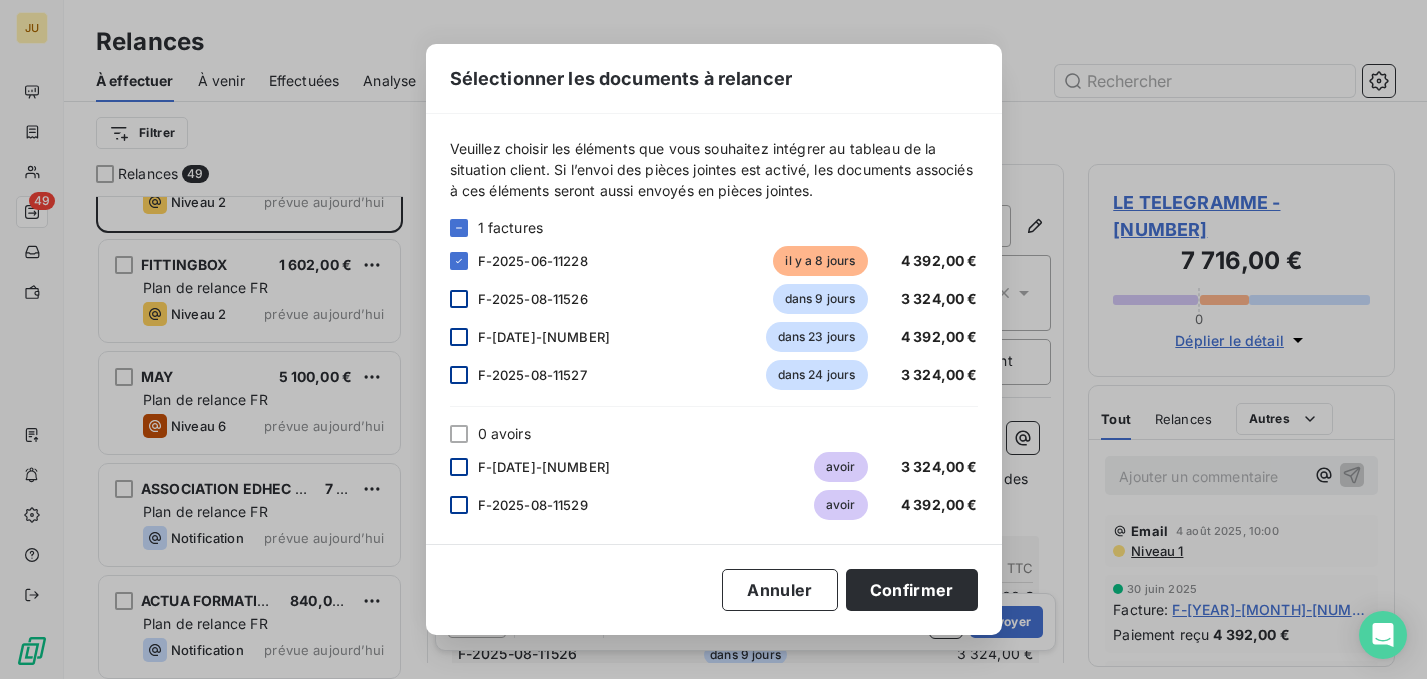 click at bounding box center [459, 375] 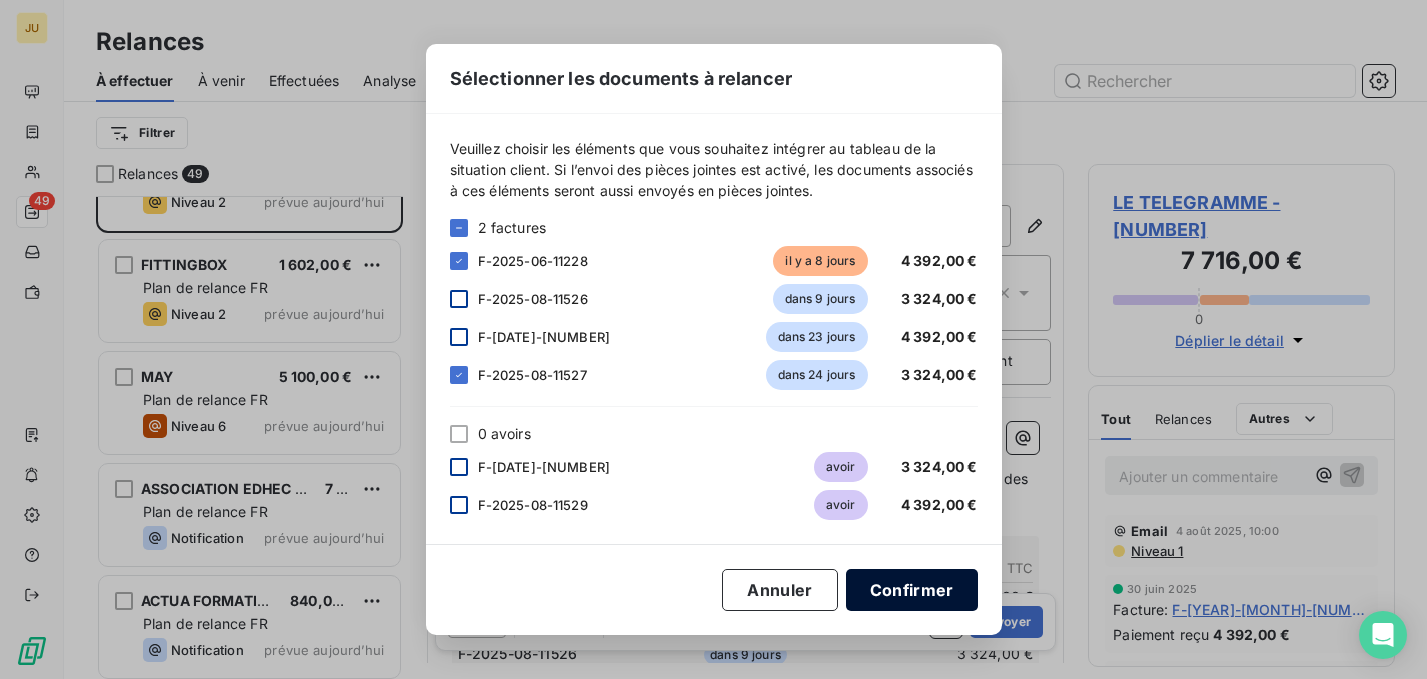 click on "Confirmer" at bounding box center (912, 590) 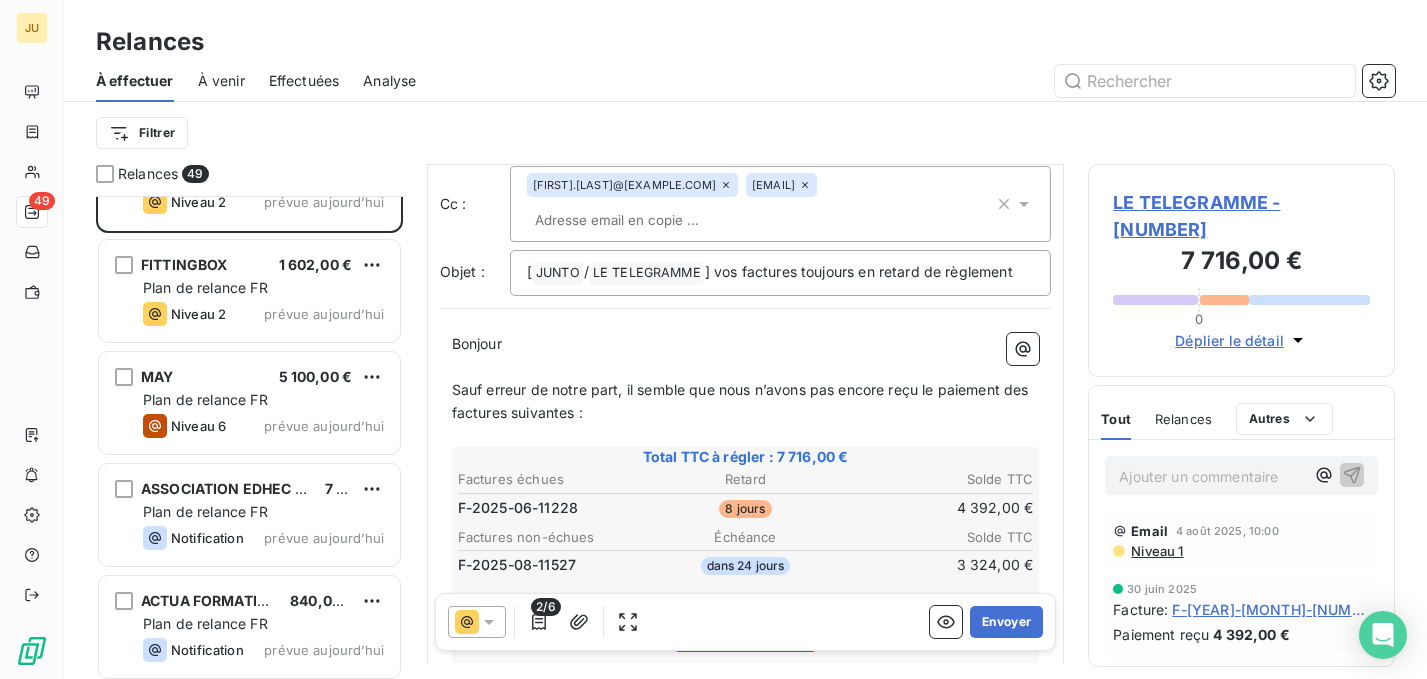 scroll, scrollTop: 0, scrollLeft: 0, axis: both 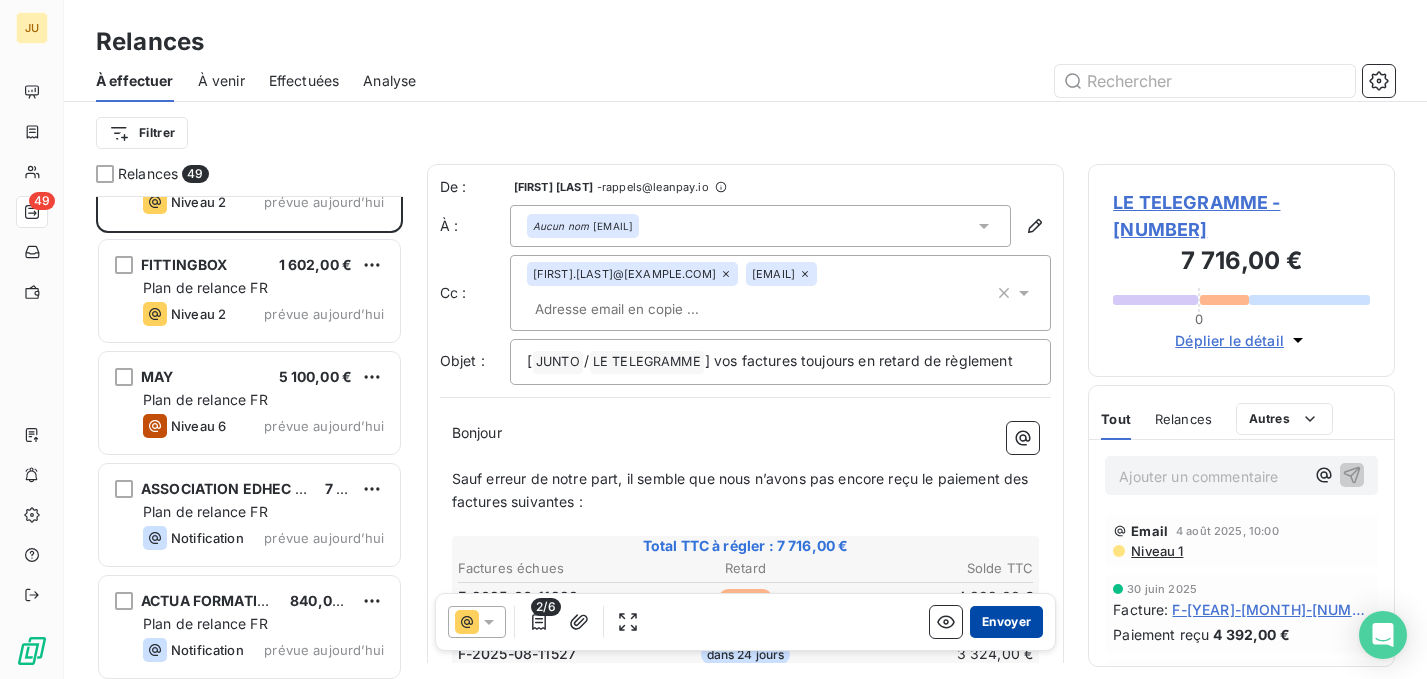 click on "Envoyer" at bounding box center (1006, 622) 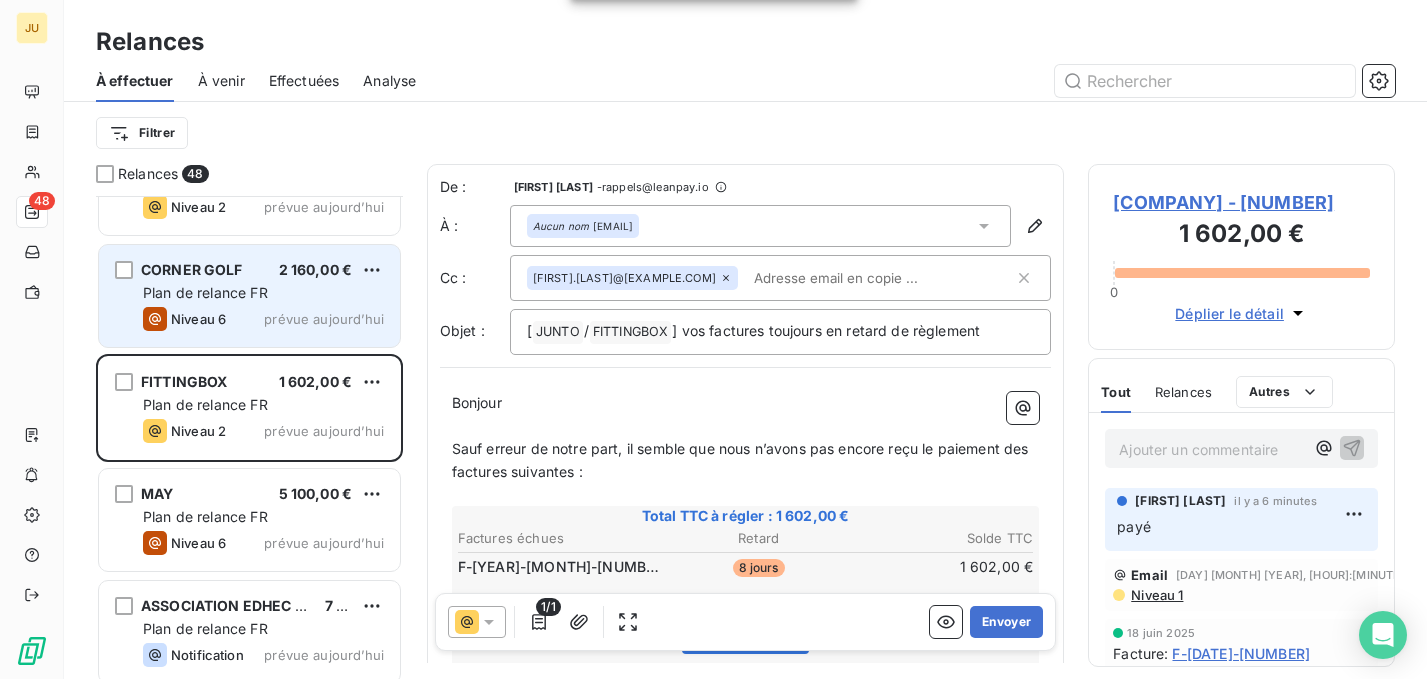 scroll, scrollTop: 4095, scrollLeft: 0, axis: vertical 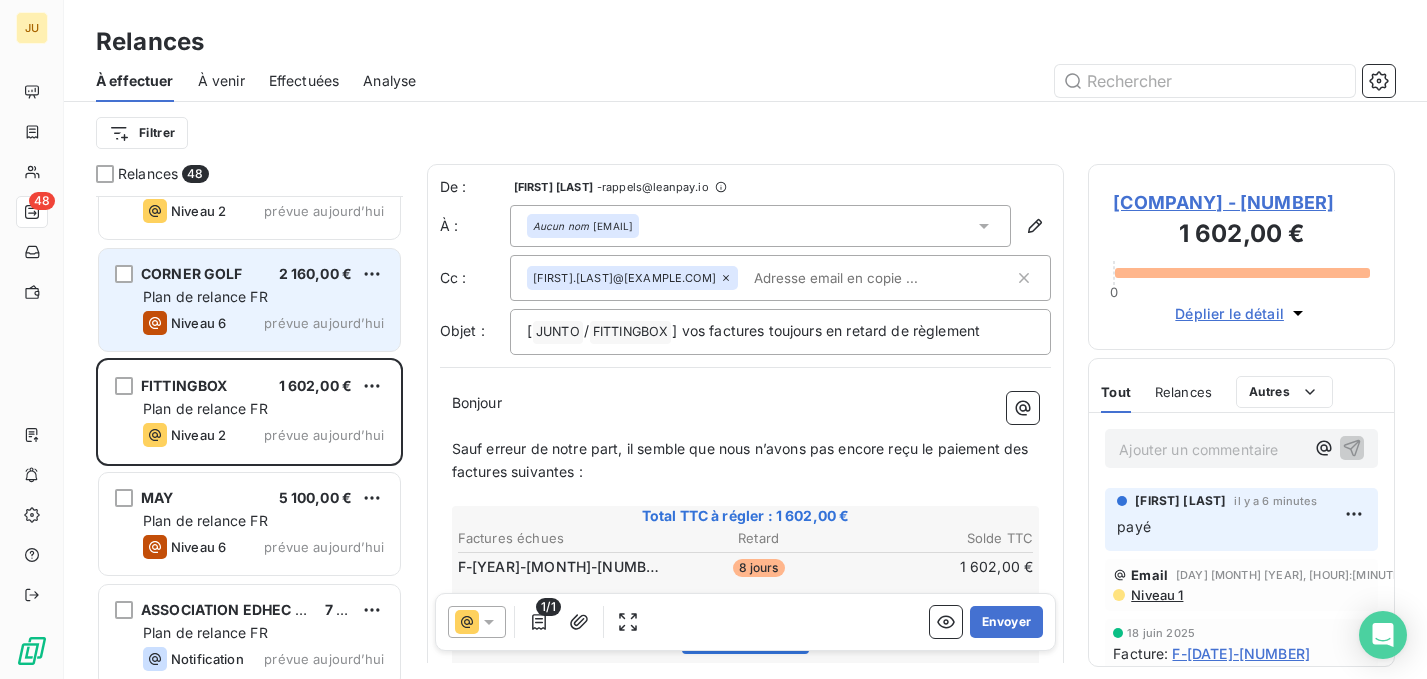click on "Niveau 6" at bounding box center [184, 323] 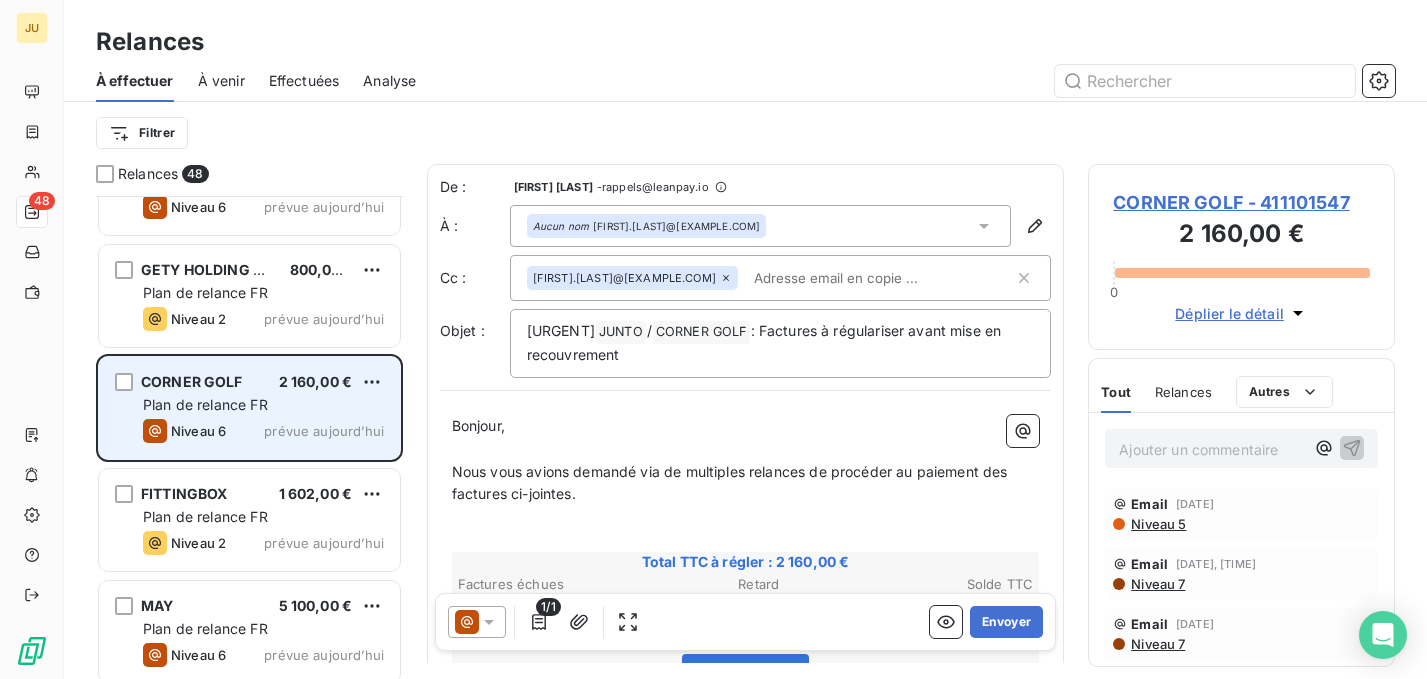 scroll, scrollTop: 3979, scrollLeft: 0, axis: vertical 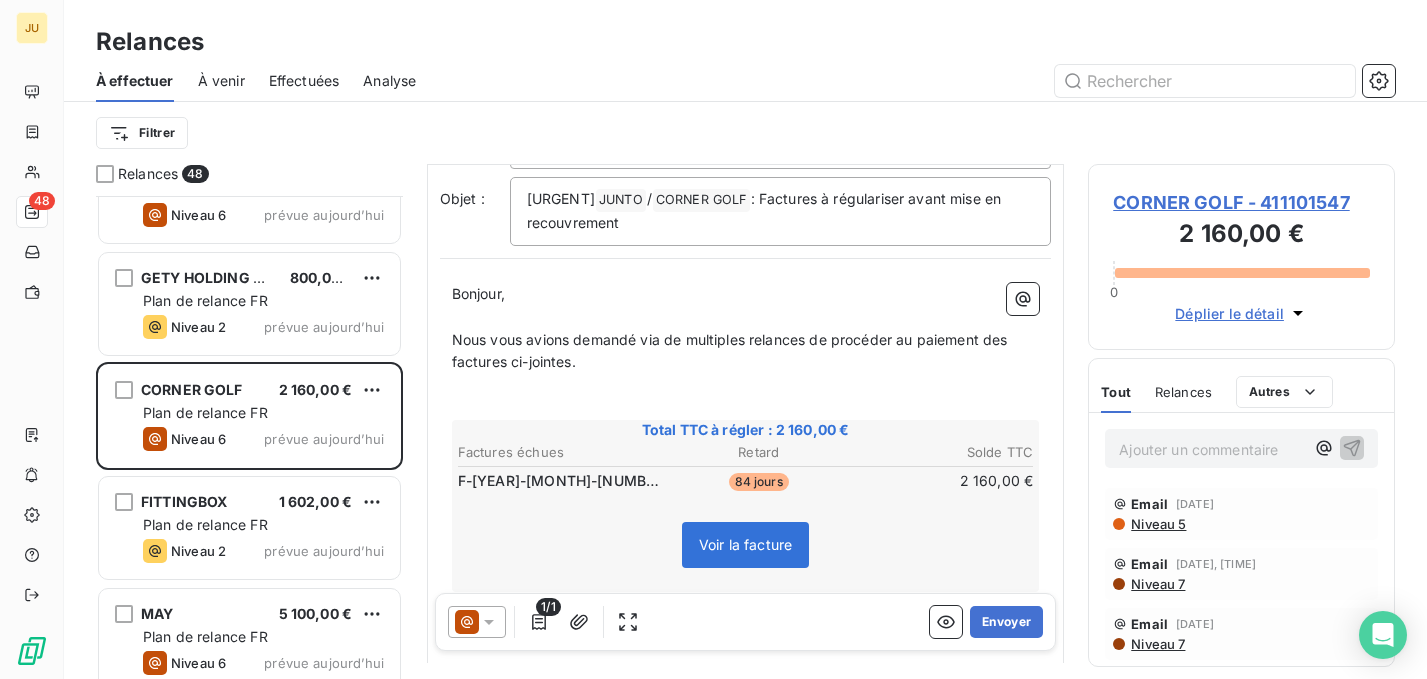 click 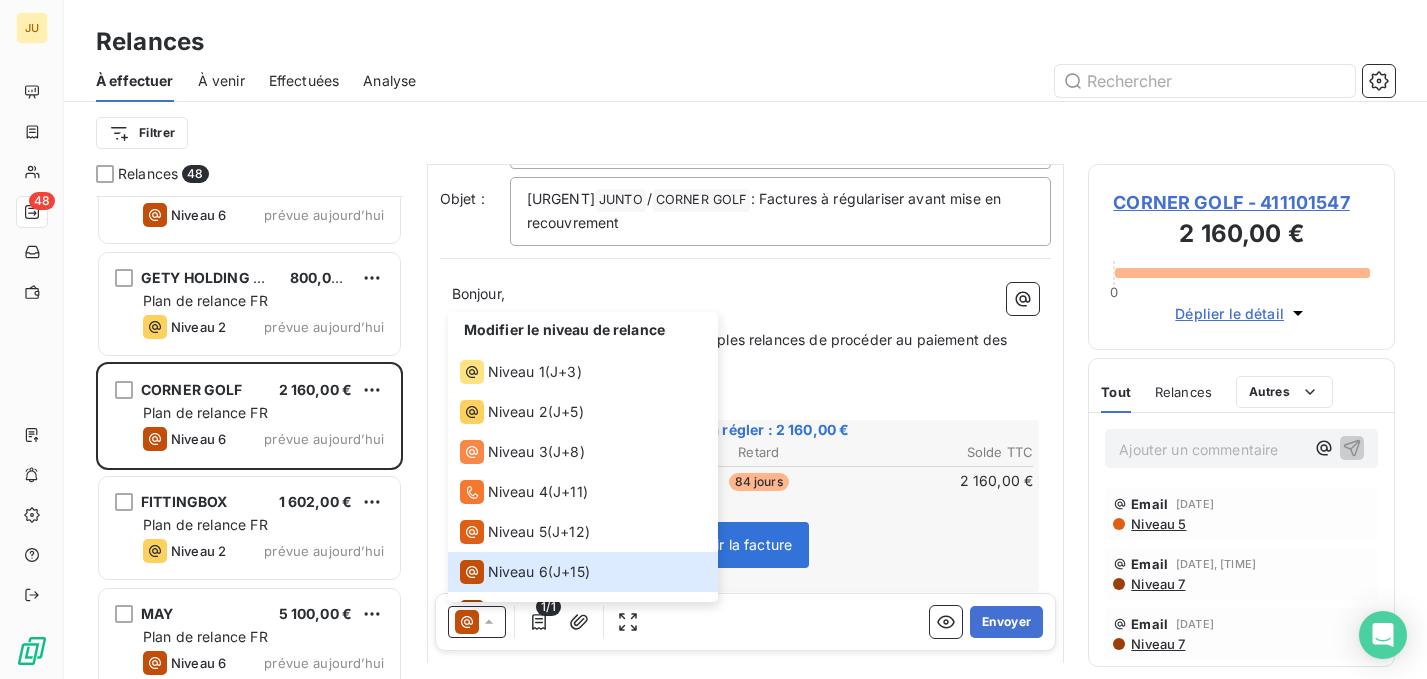 click on "Nous vous avions demandé via de multiples relances de procéder au paiement des factures ci-jointes." at bounding box center (746, 352) 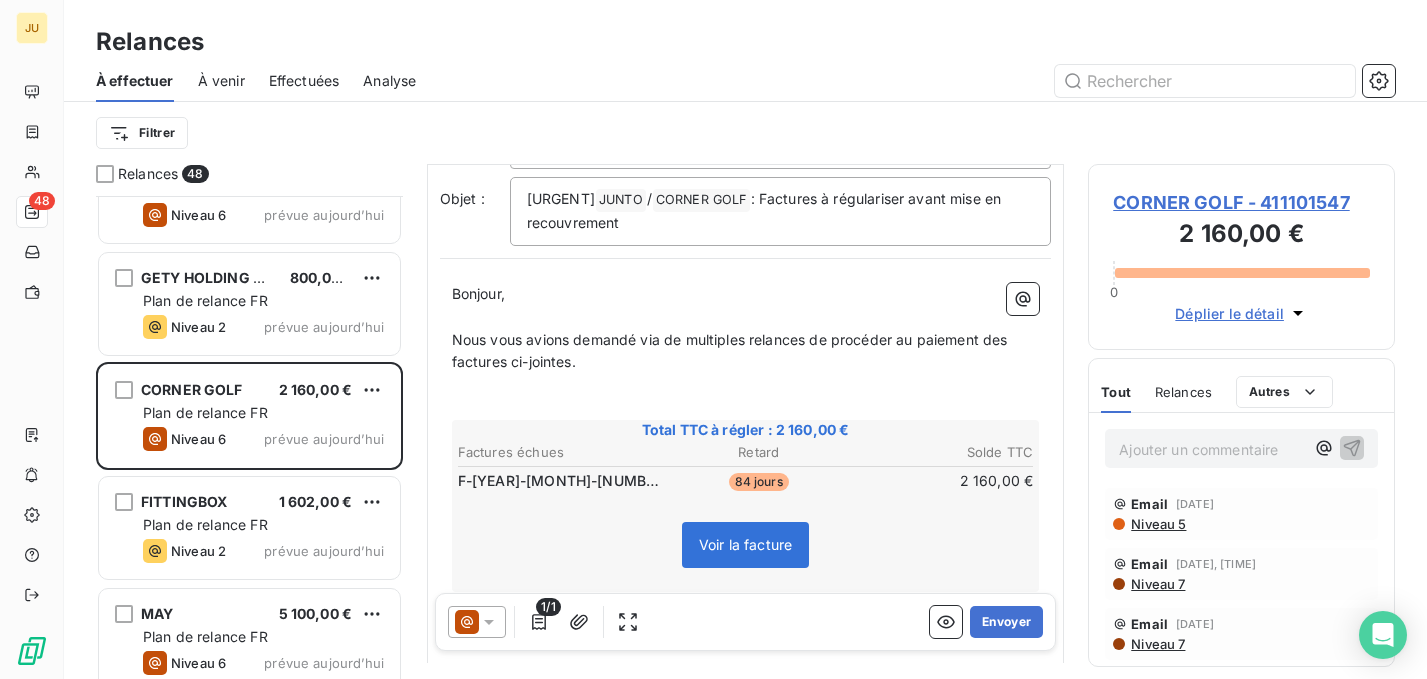 scroll, scrollTop: 0, scrollLeft: 0, axis: both 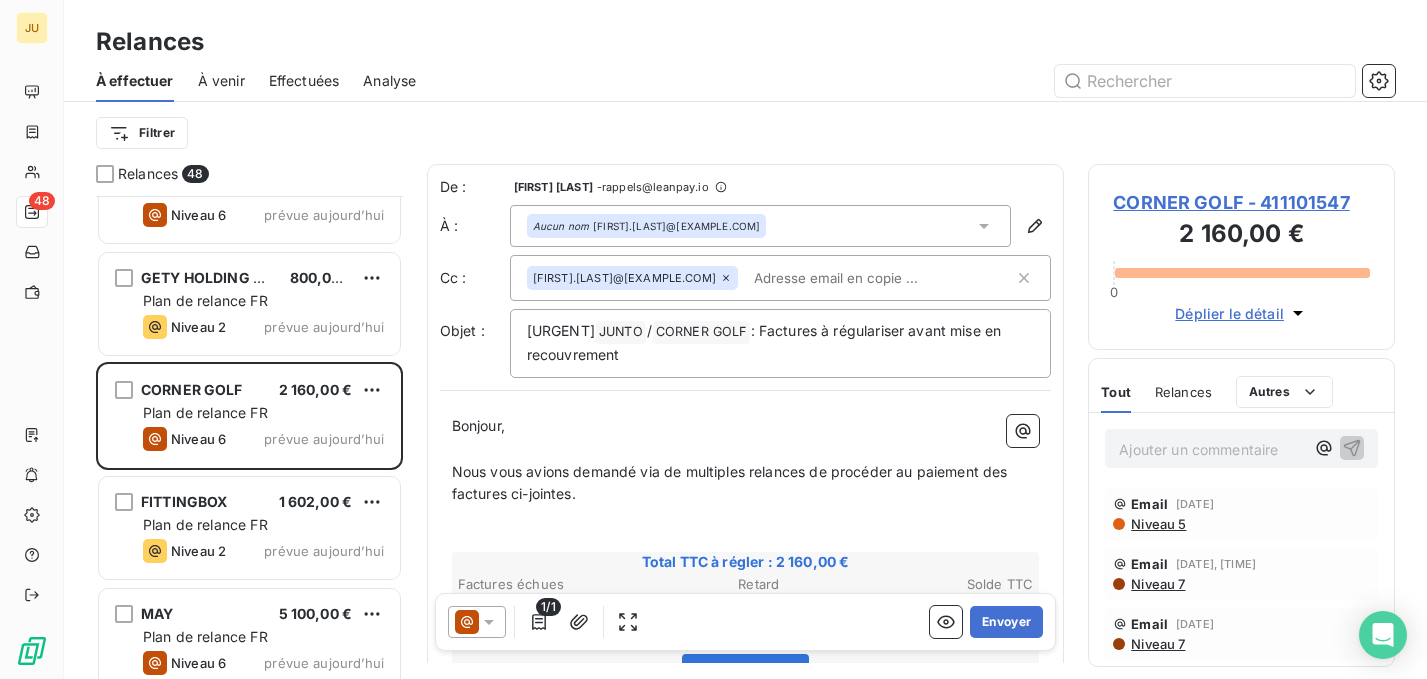 click 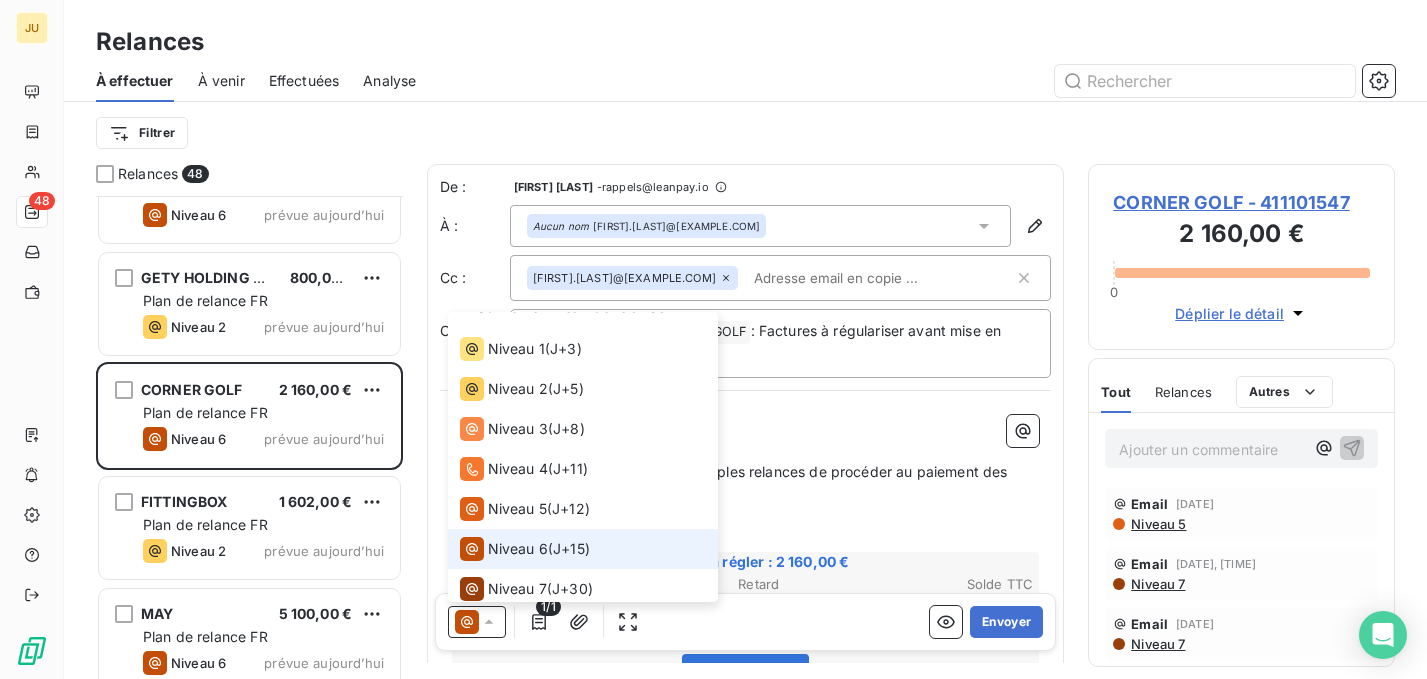 scroll, scrollTop: 32, scrollLeft: 0, axis: vertical 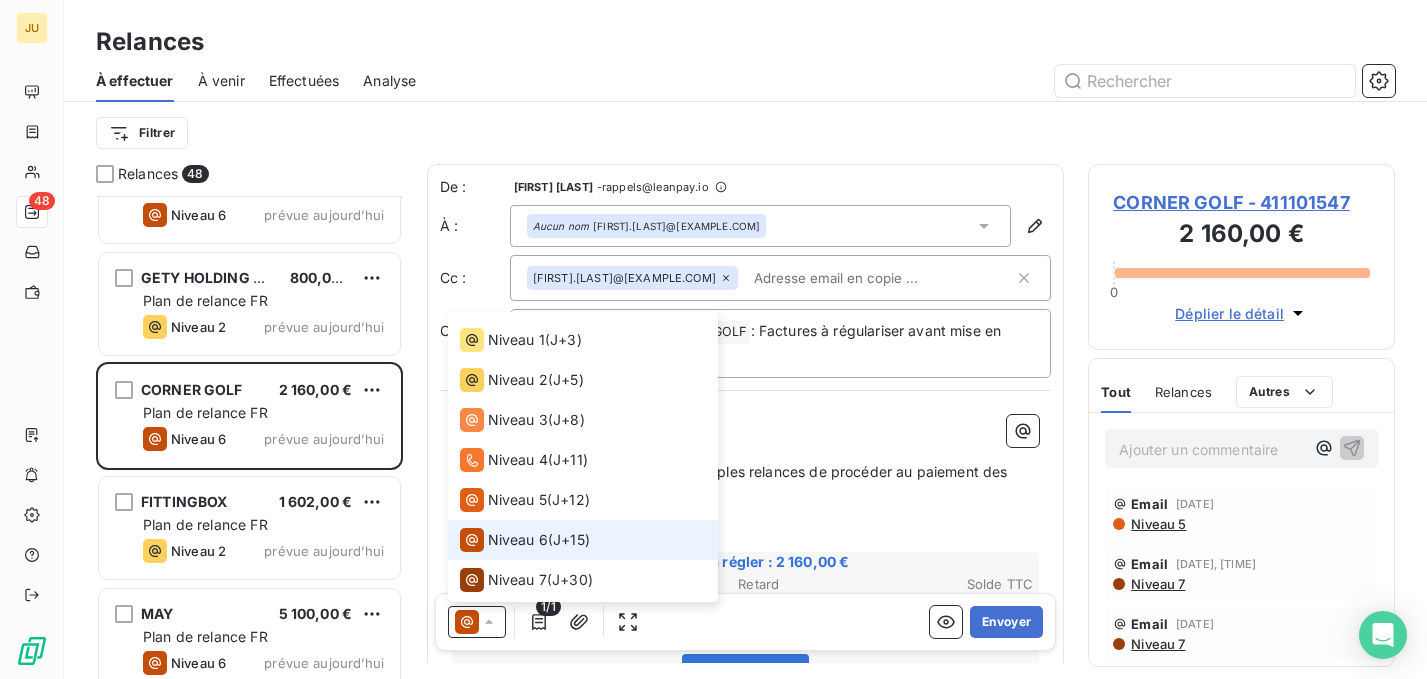 click on "Niveau 6  ( J+15 )" at bounding box center [583, 540] 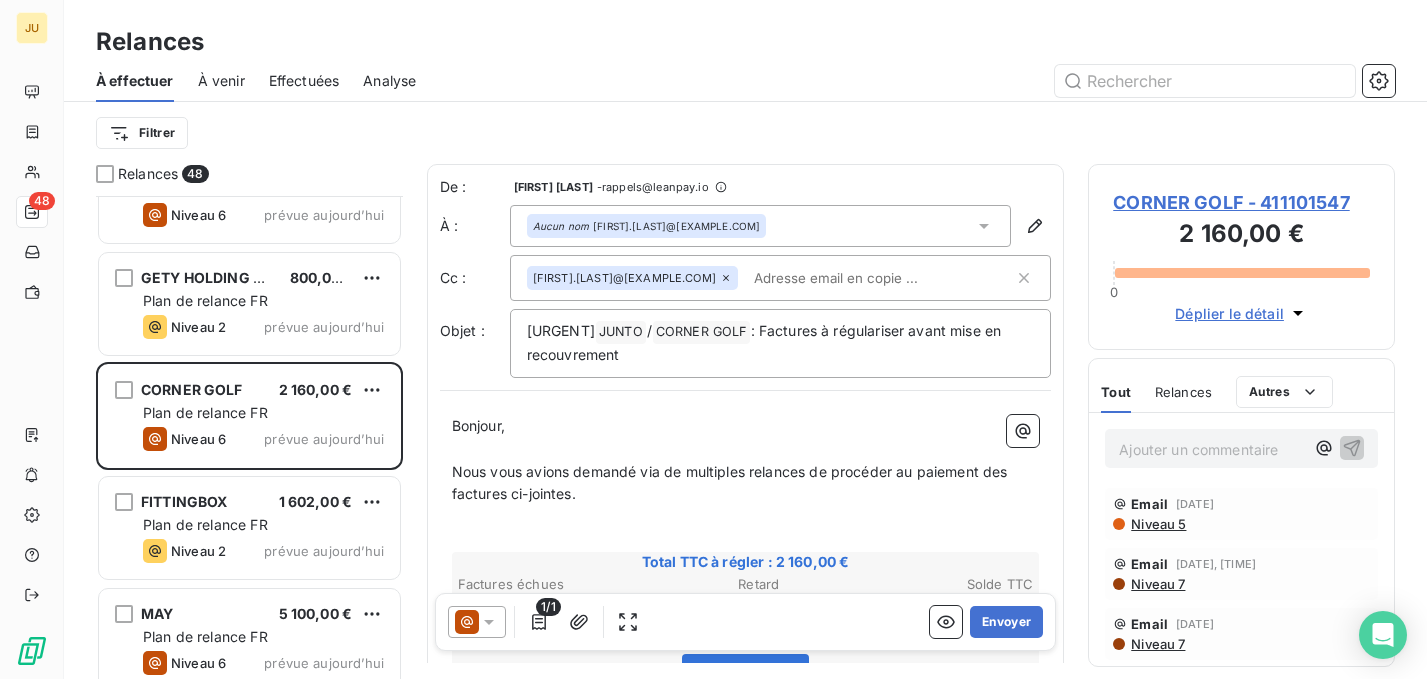 click at bounding box center [861, 278] 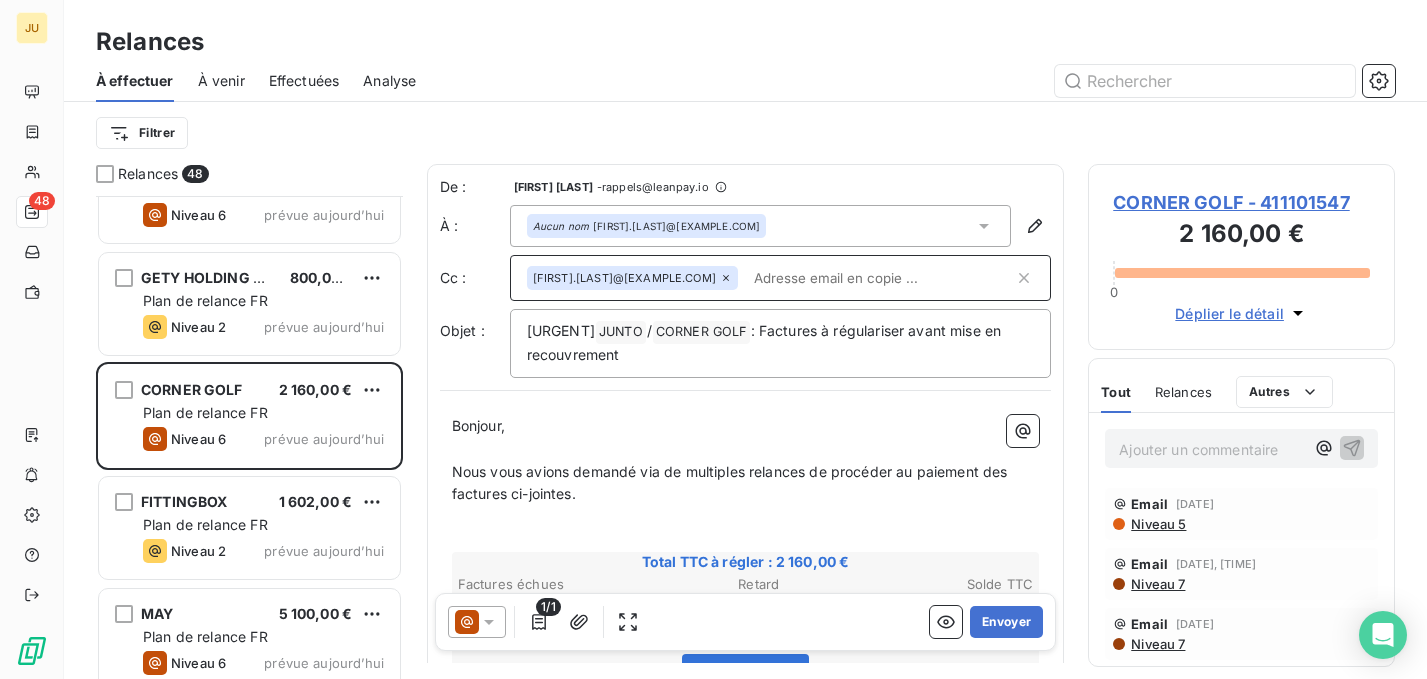paste on "[FIRST].[LAST]@[EXAMPLE.COM]" 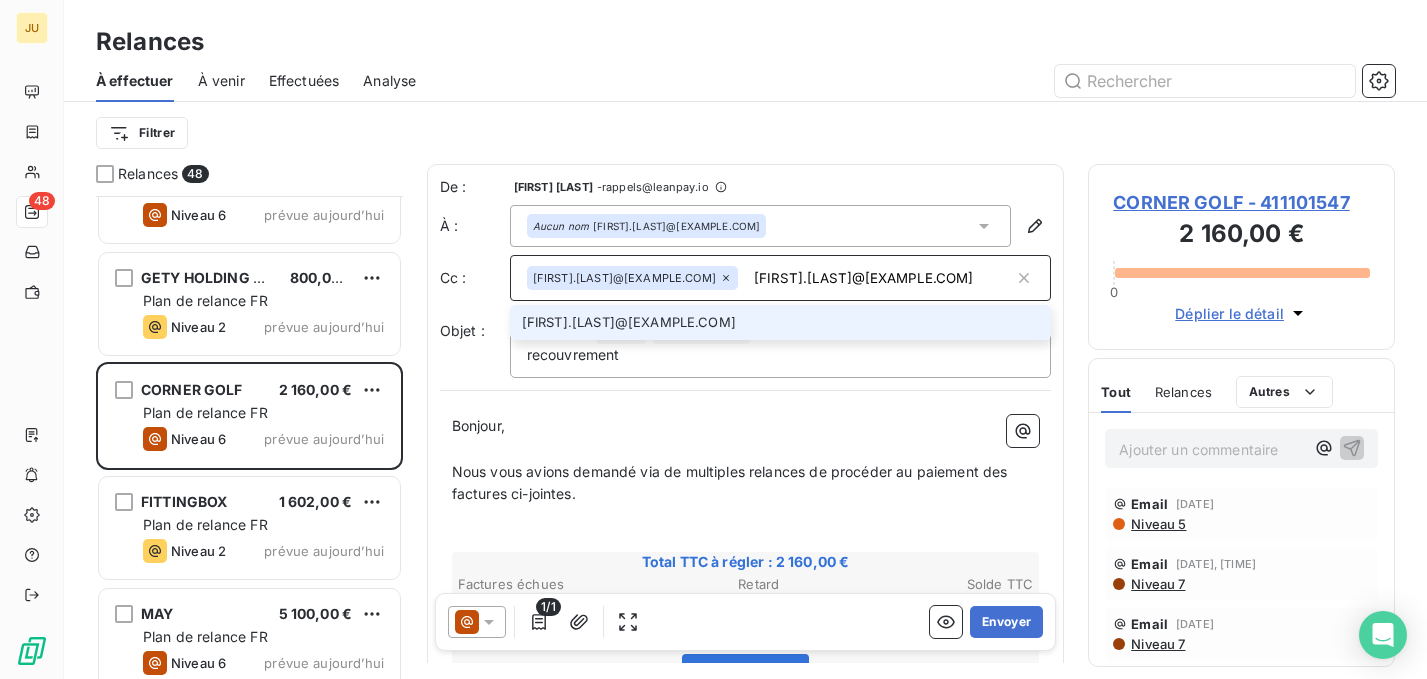 type on "[FIRST].[LAST]@[EXAMPLE.COM]" 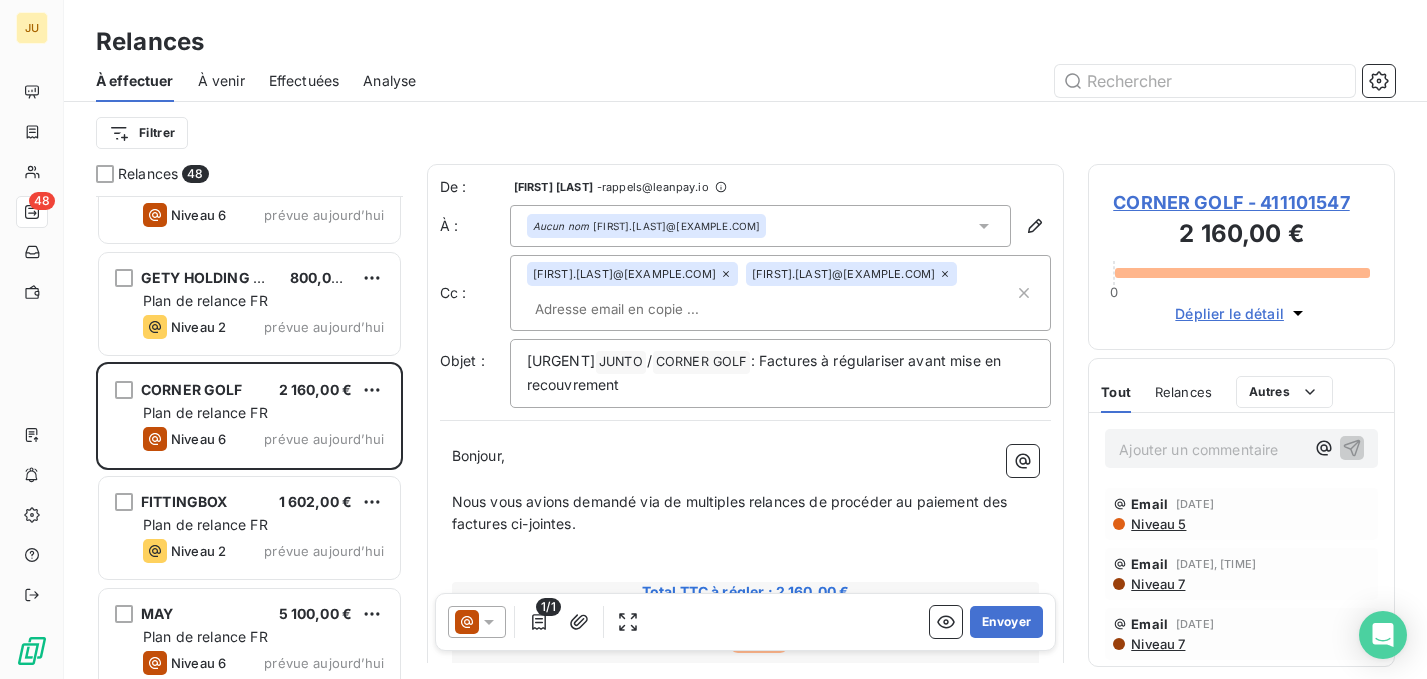 click on "[FIRST].[LAST]@[EXAMPLE.COM] [FIRST].[LAST]@[EXAMPLE.COM]" at bounding box center [771, 293] 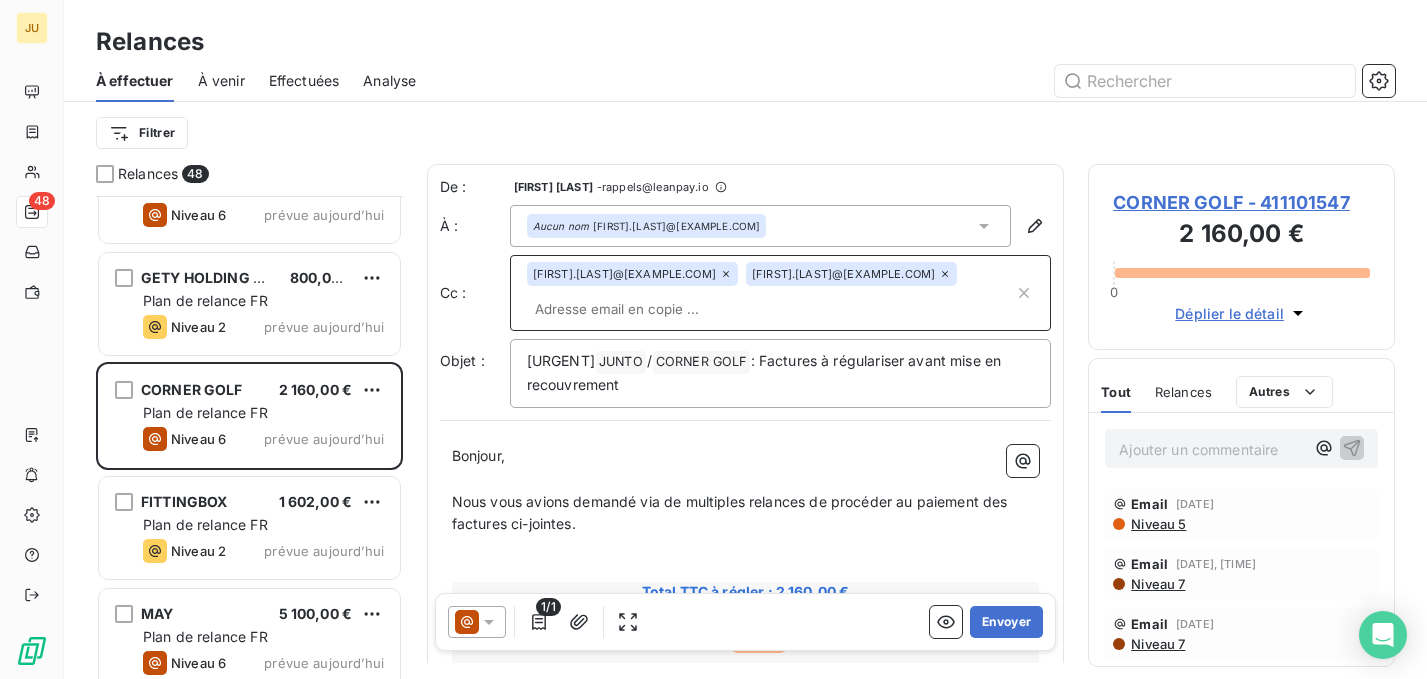 paste on "[EMAIL]" 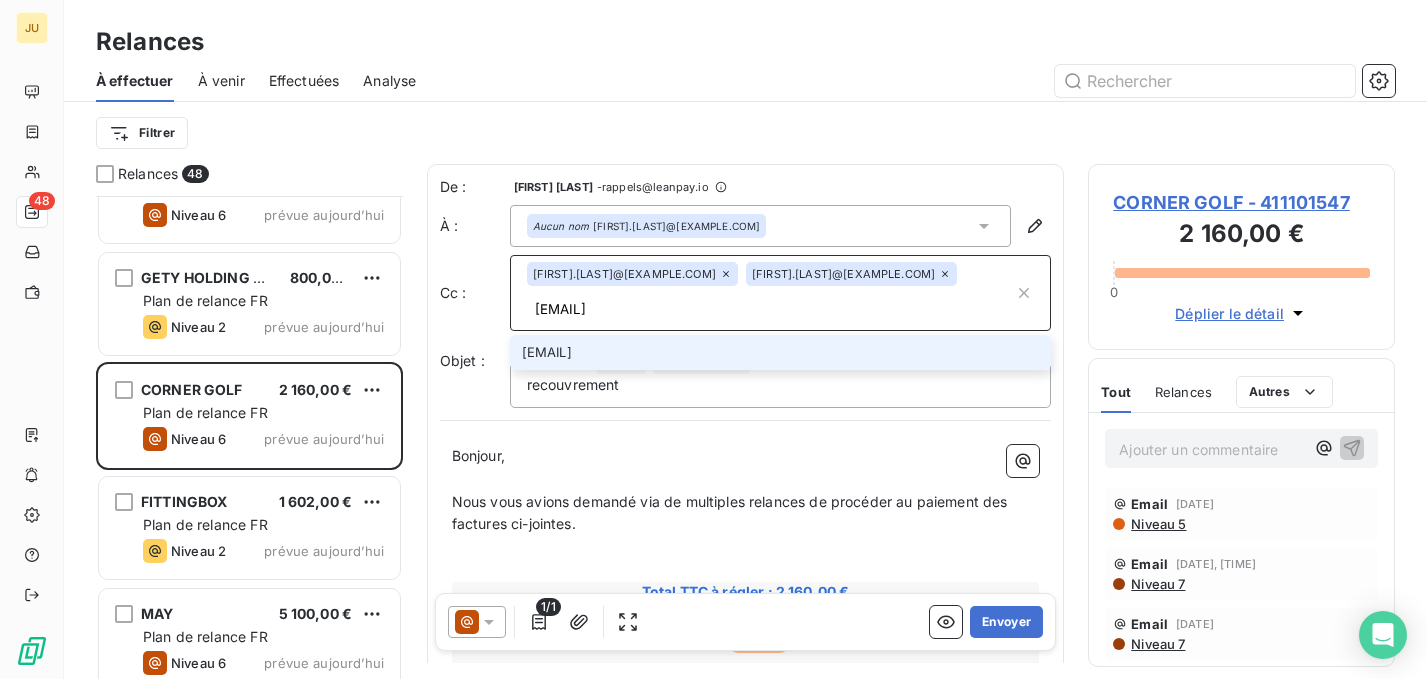 type on "[EMAIL]" 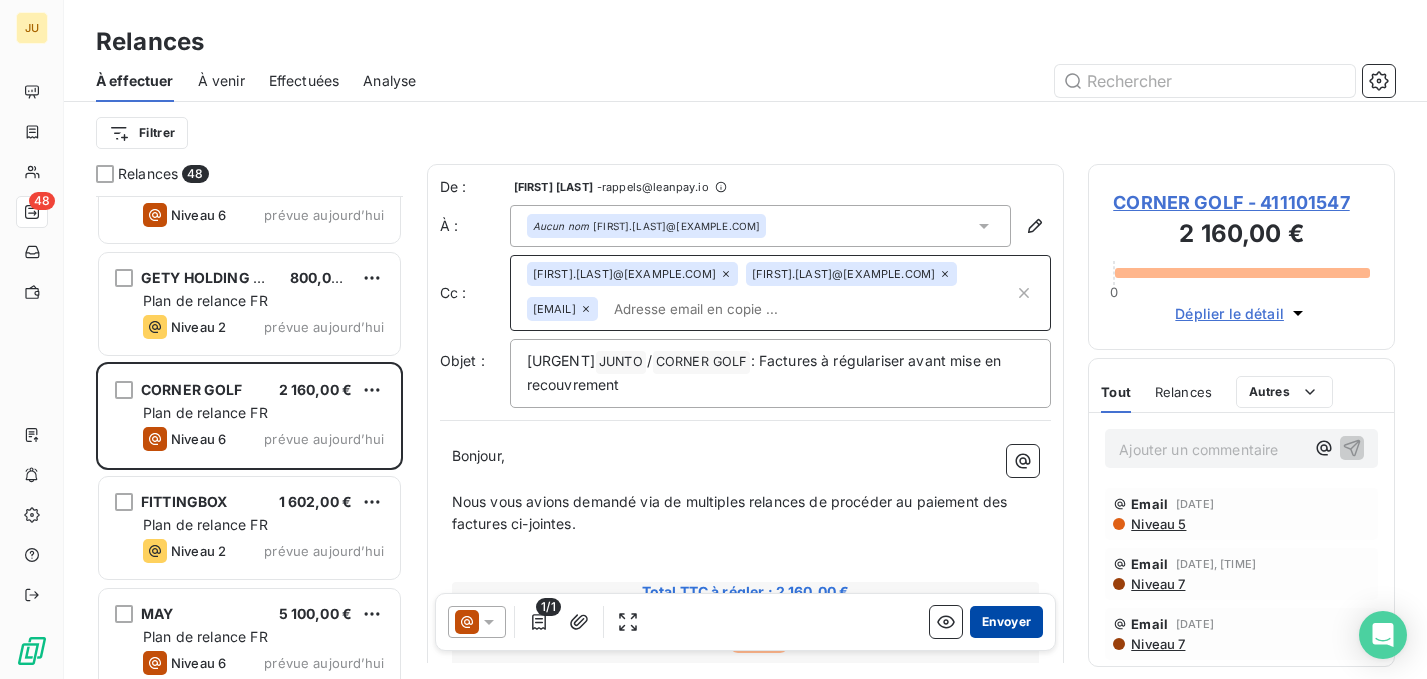 click on "Envoyer" at bounding box center [1006, 622] 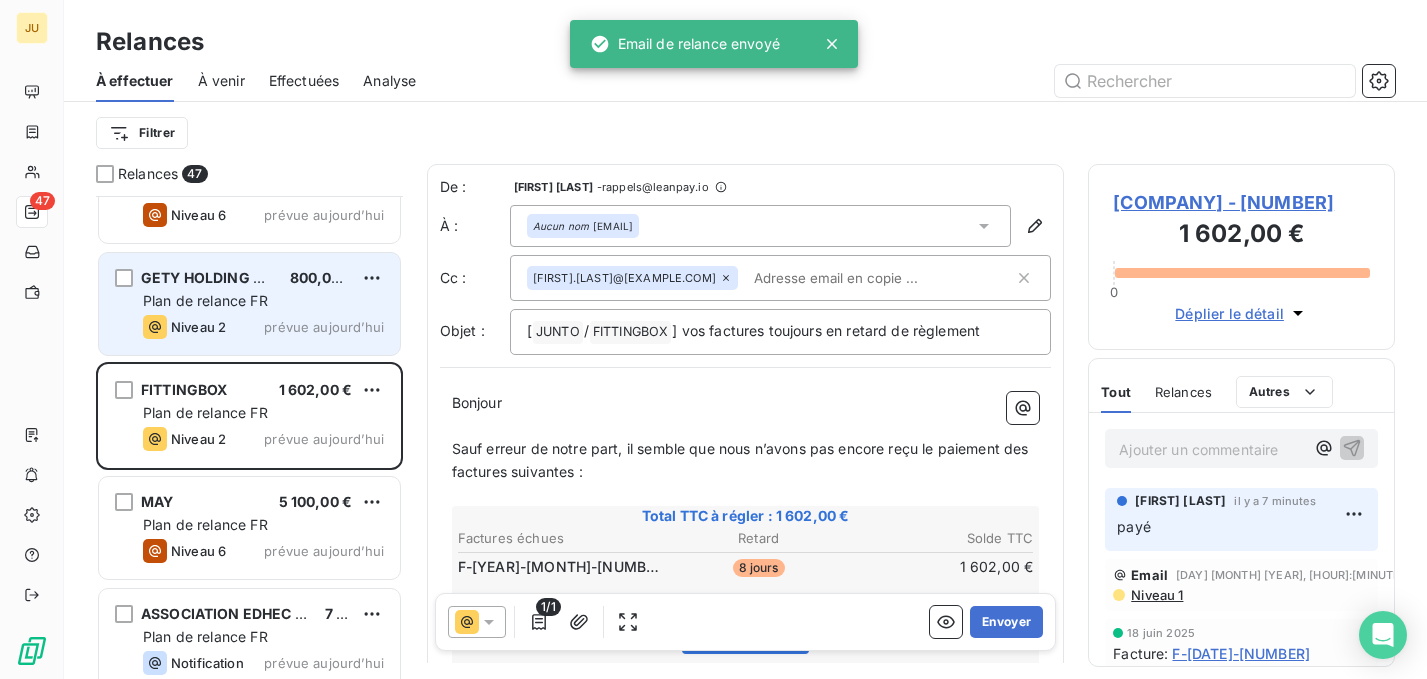 click on "prévue aujourd’hui" at bounding box center [324, 327] 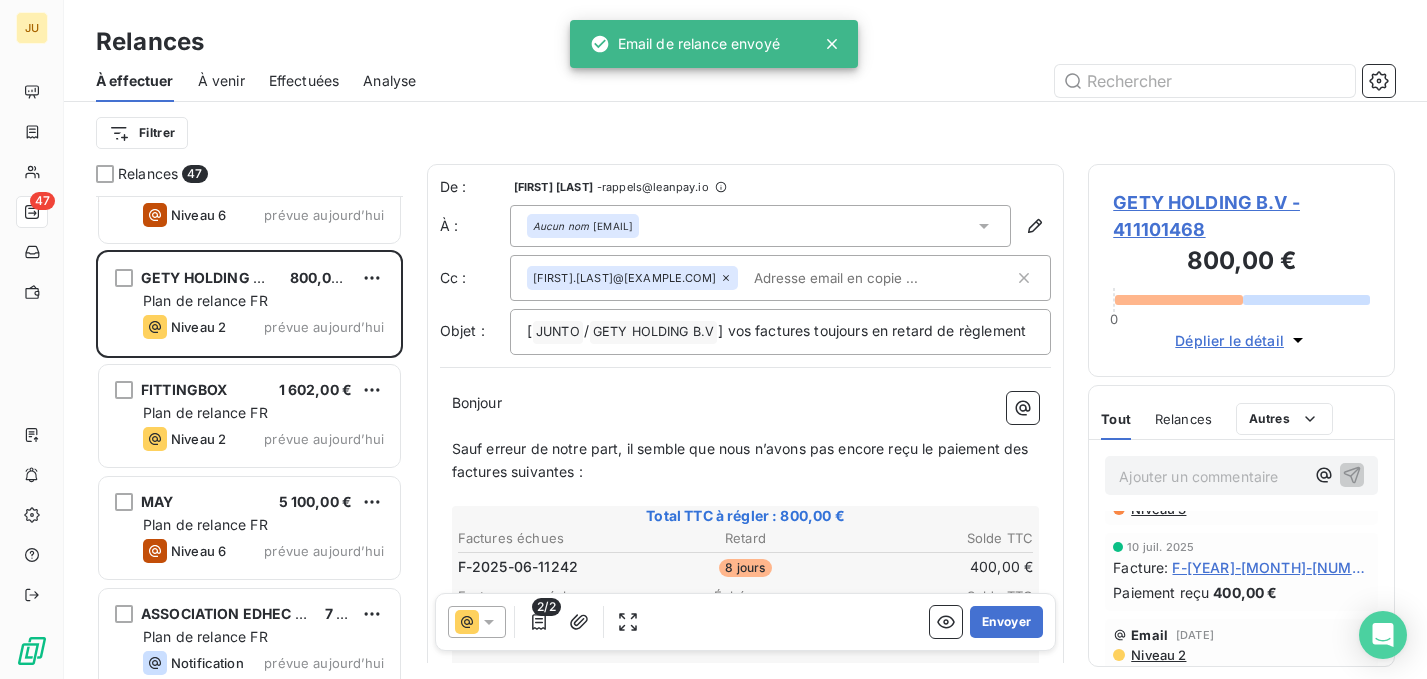 scroll, scrollTop: 106, scrollLeft: 0, axis: vertical 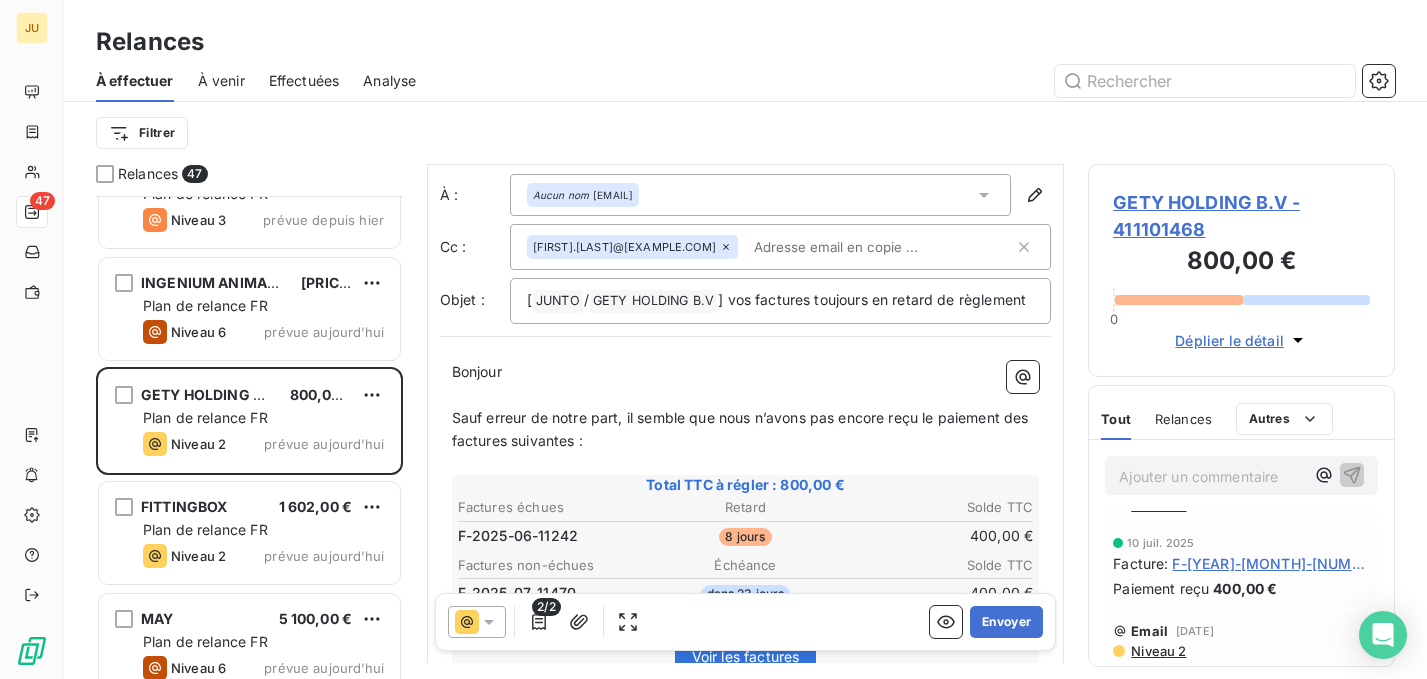 click at bounding box center [861, 247] 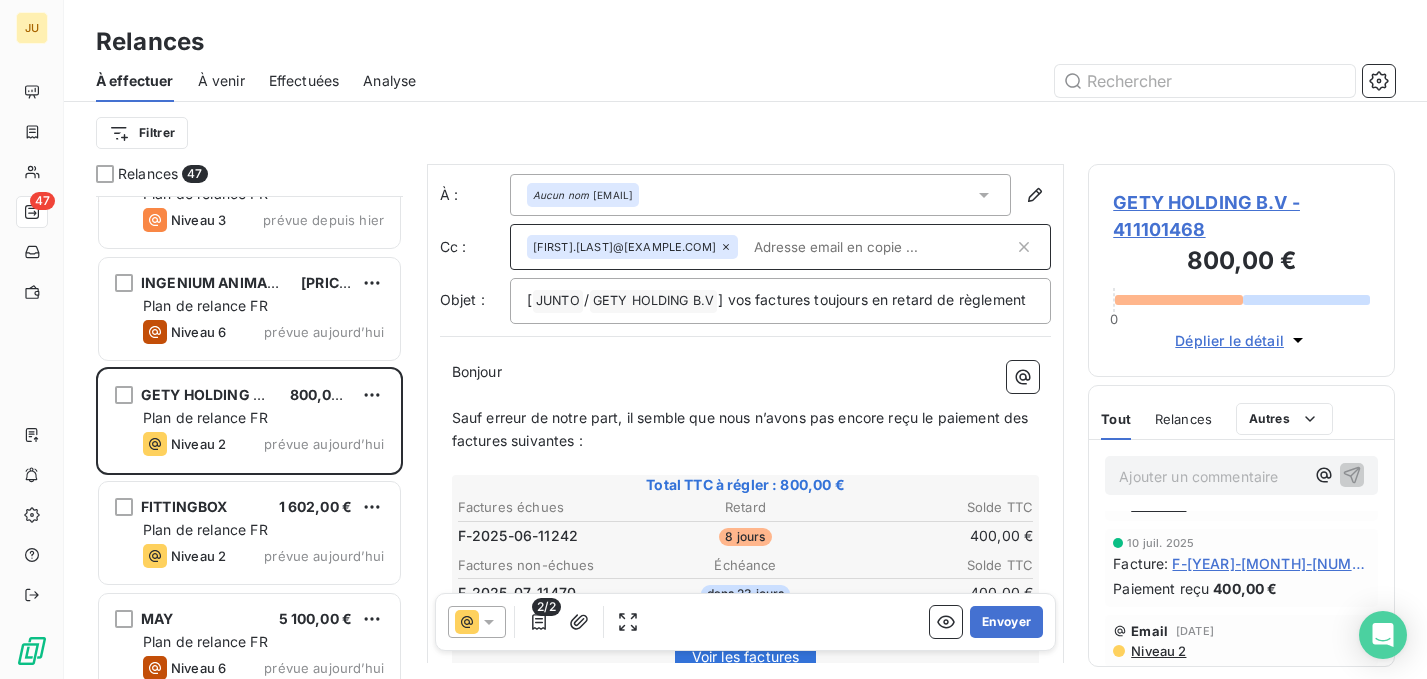 paste on "[FIRST].[LAST]@[EXAMPLE.COM]" 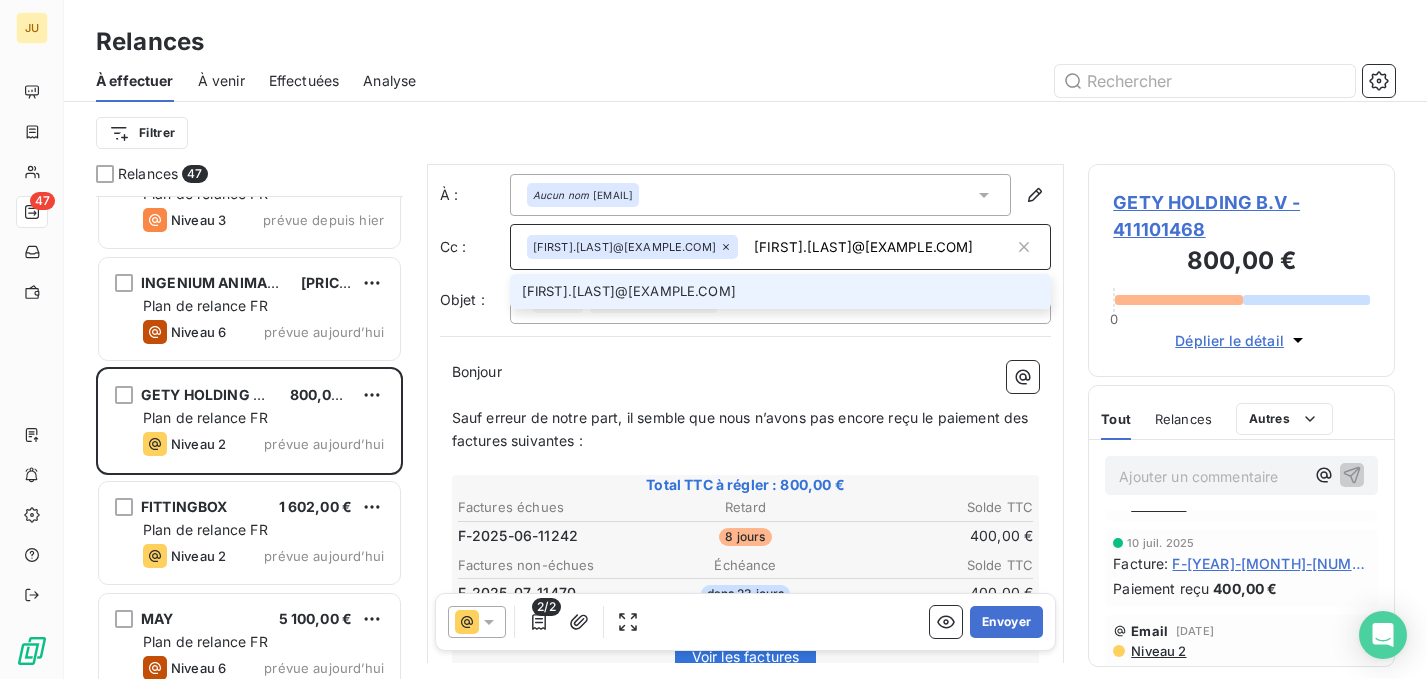 type on "[FIRST].[LAST]@[EXAMPLE.COM]" 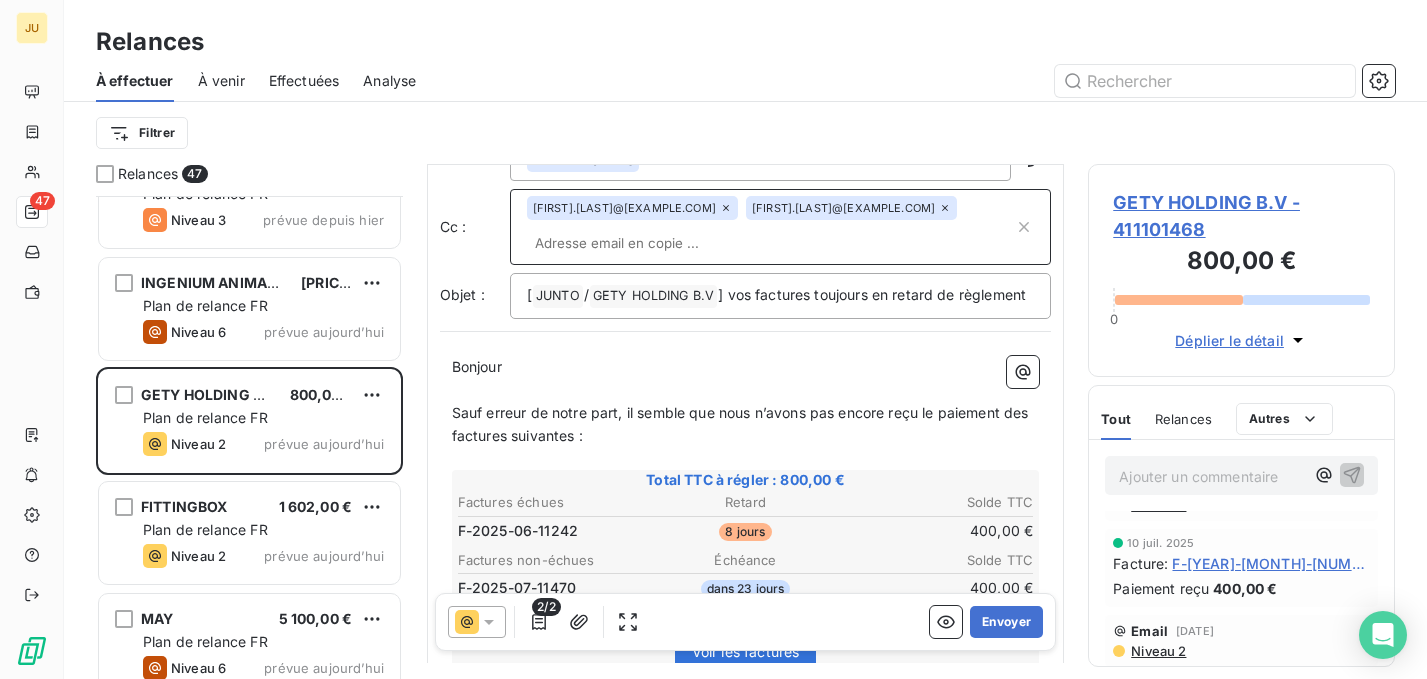 scroll, scrollTop: 0, scrollLeft: 0, axis: both 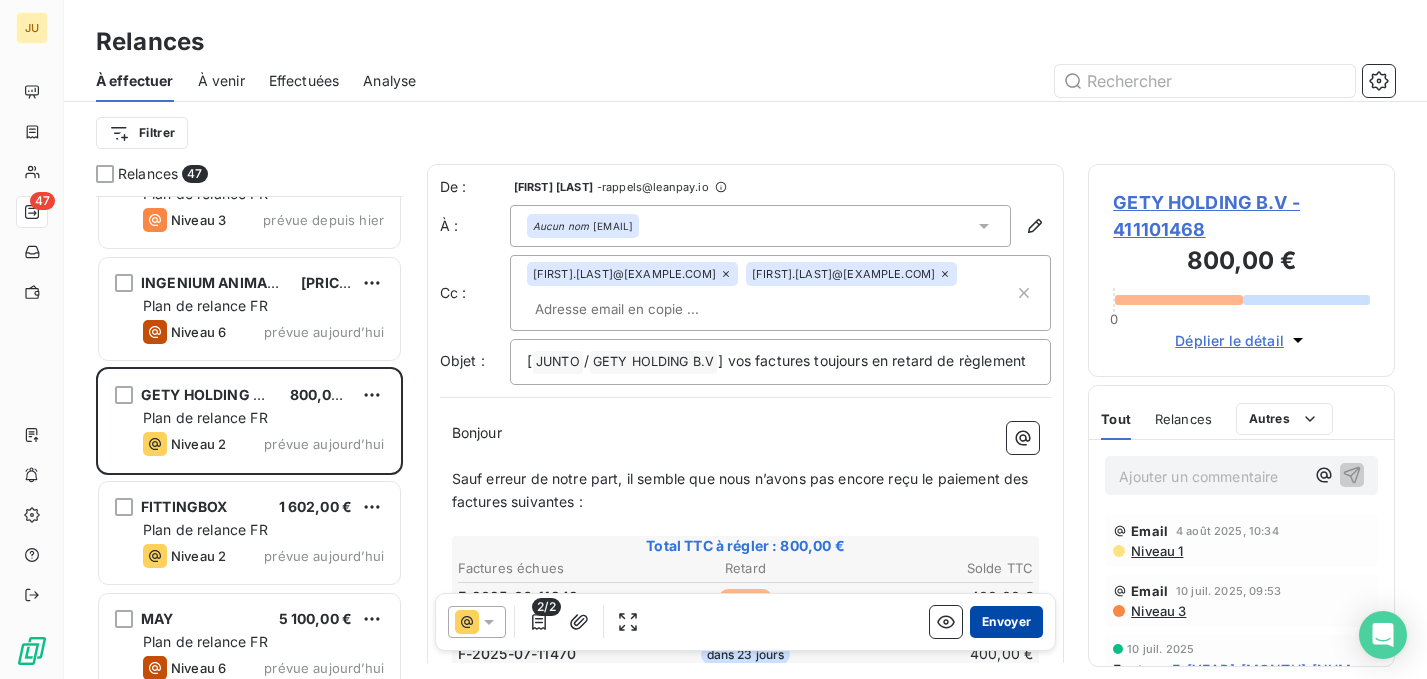 click on "Envoyer" at bounding box center (1006, 622) 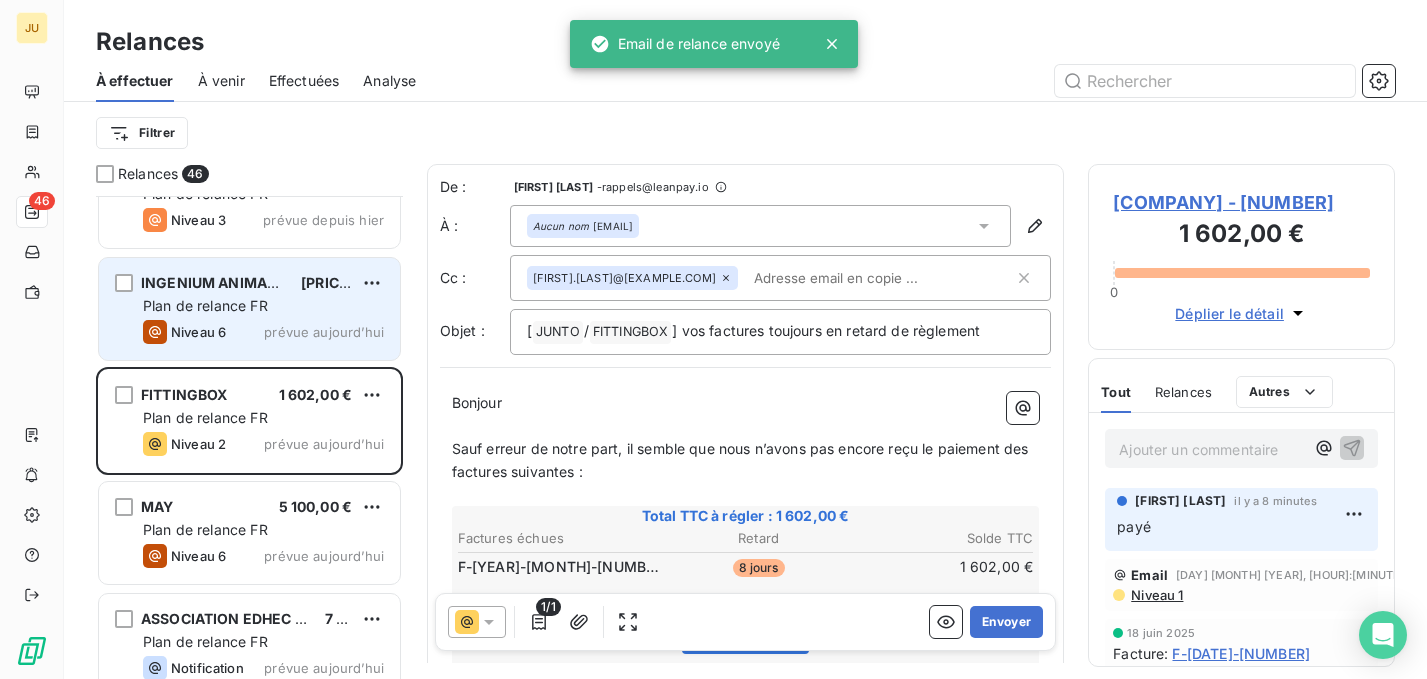 click on "prévue aujourd’hui" at bounding box center [324, 332] 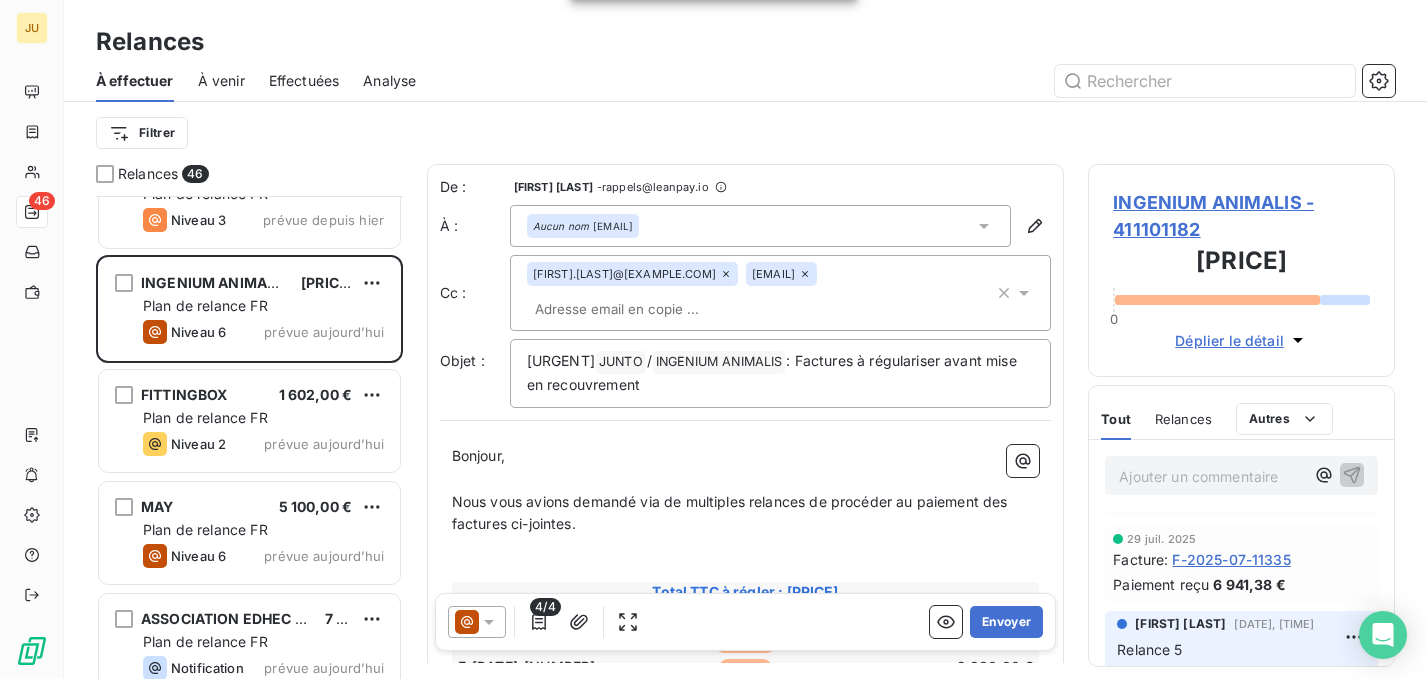 scroll, scrollTop: 0, scrollLeft: 0, axis: both 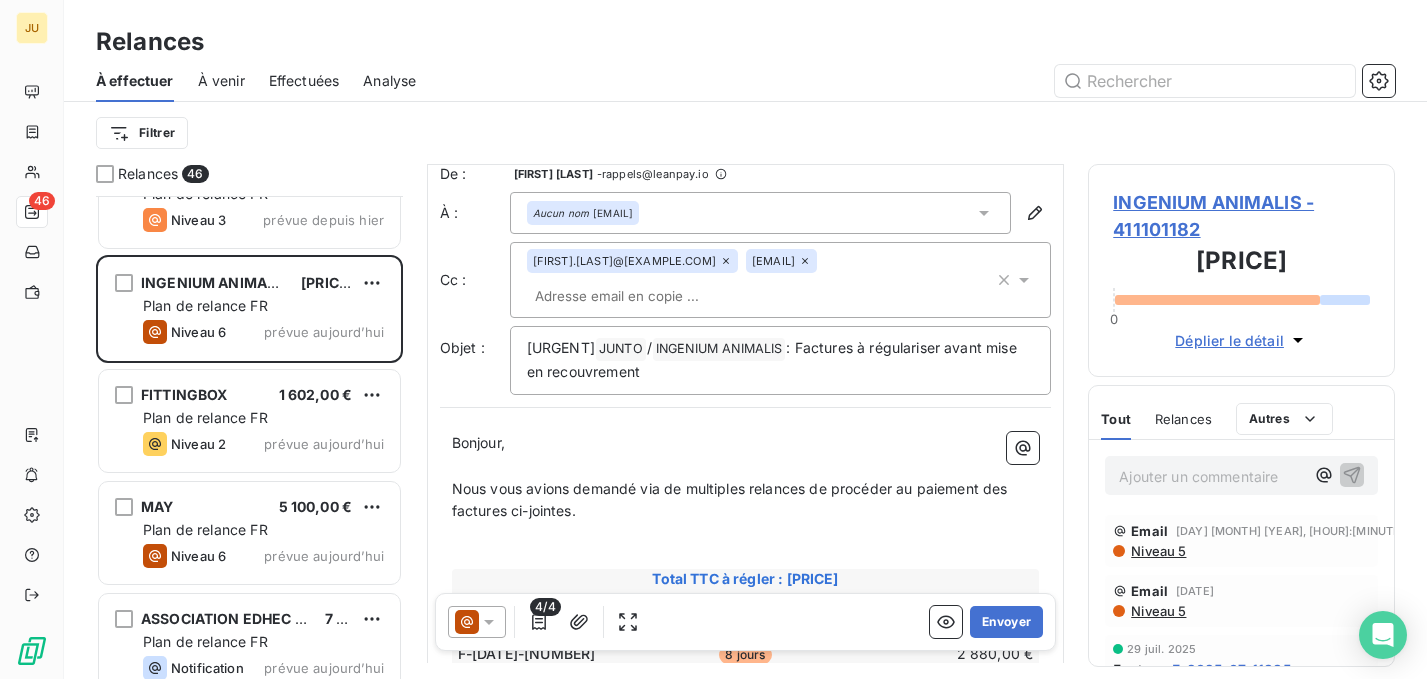 click on "[EMAIL] [EMAIL]" at bounding box center [761, 280] 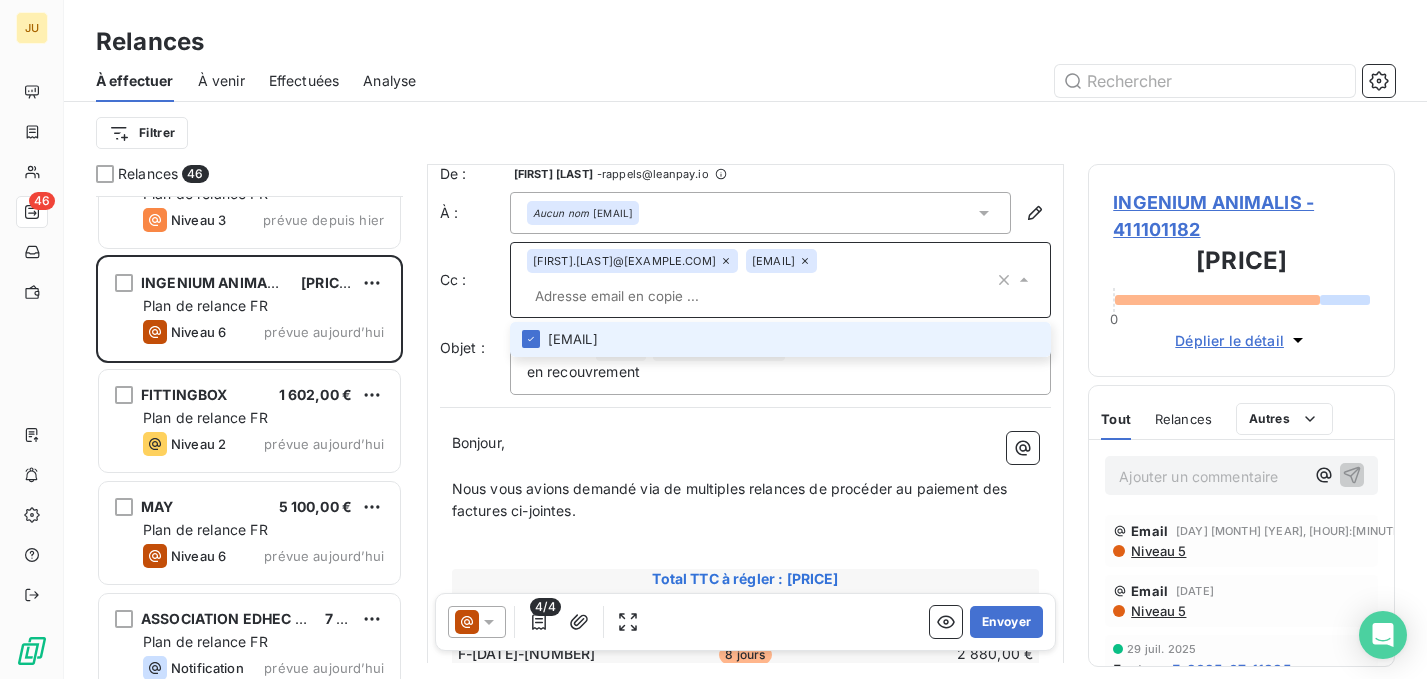 paste on "[FIRST].[LAST]@[EXAMPLE.COM]" 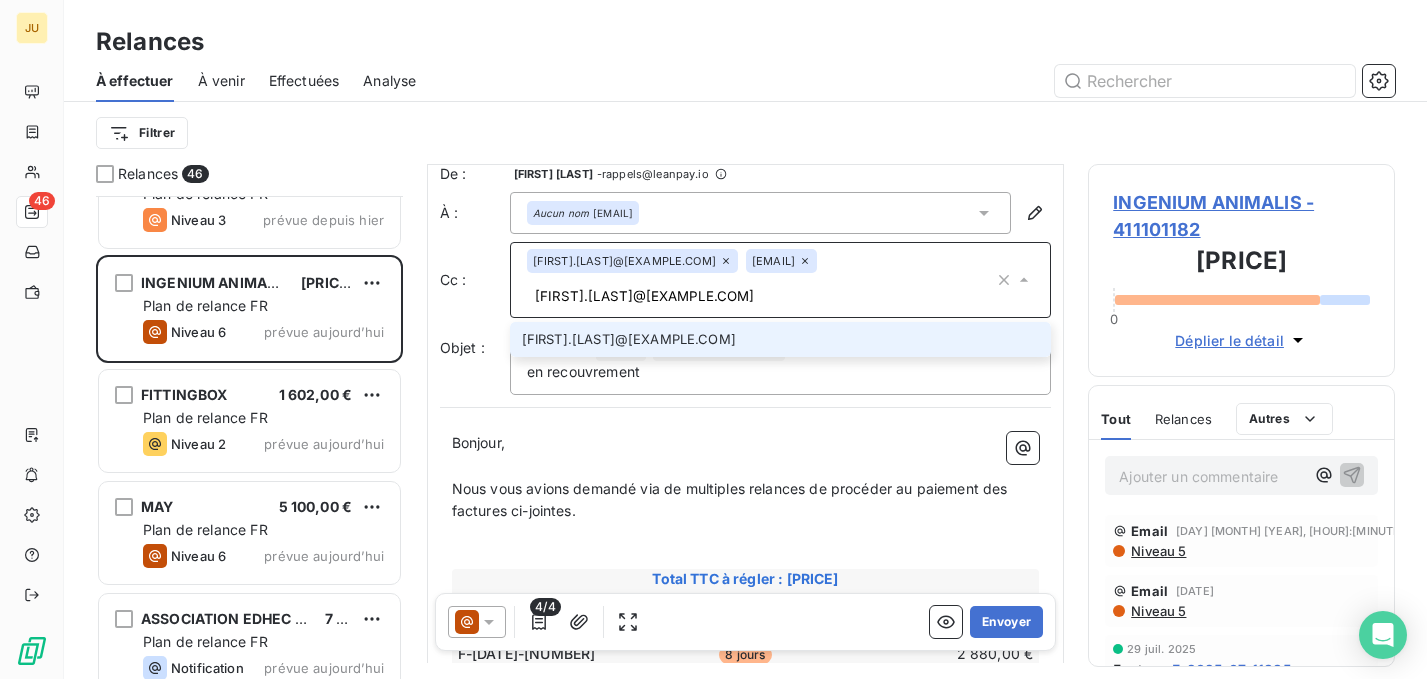 type on "[FIRST].[LAST]@[EXAMPLE.COM]" 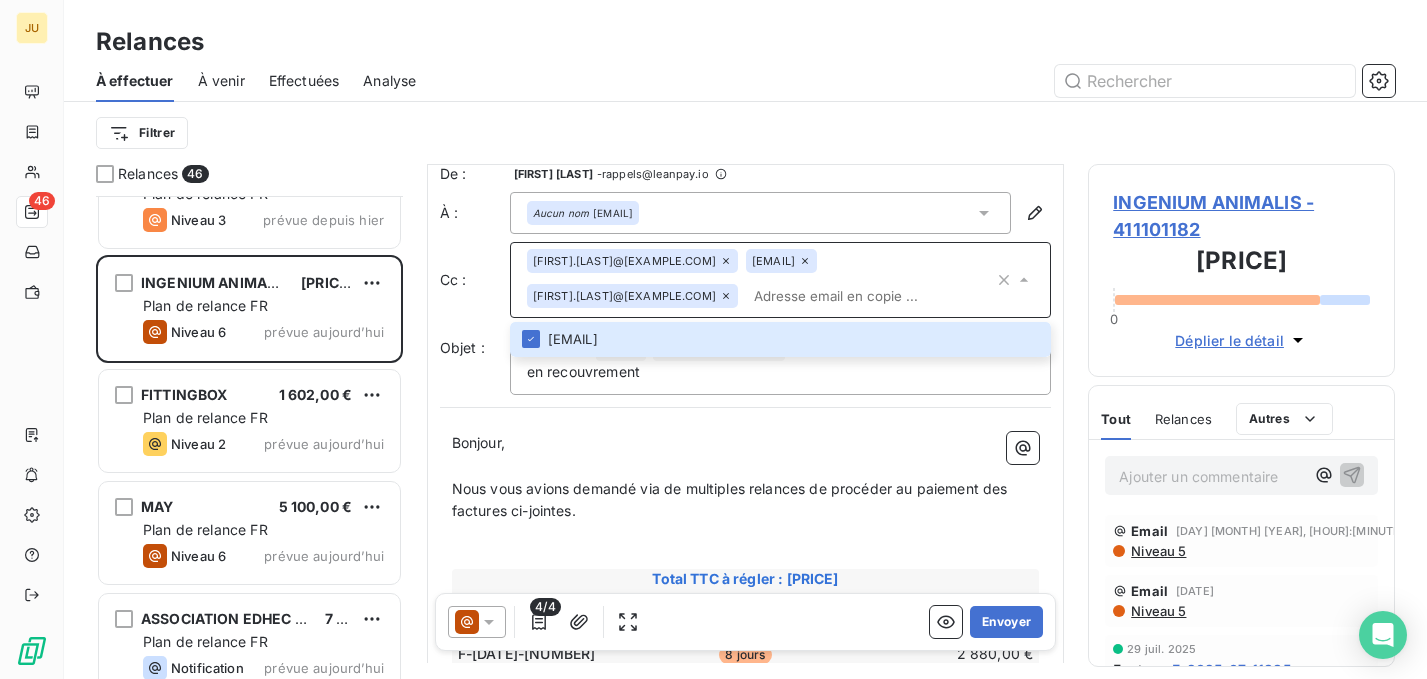 scroll, scrollTop: 670, scrollLeft: 0, axis: vertical 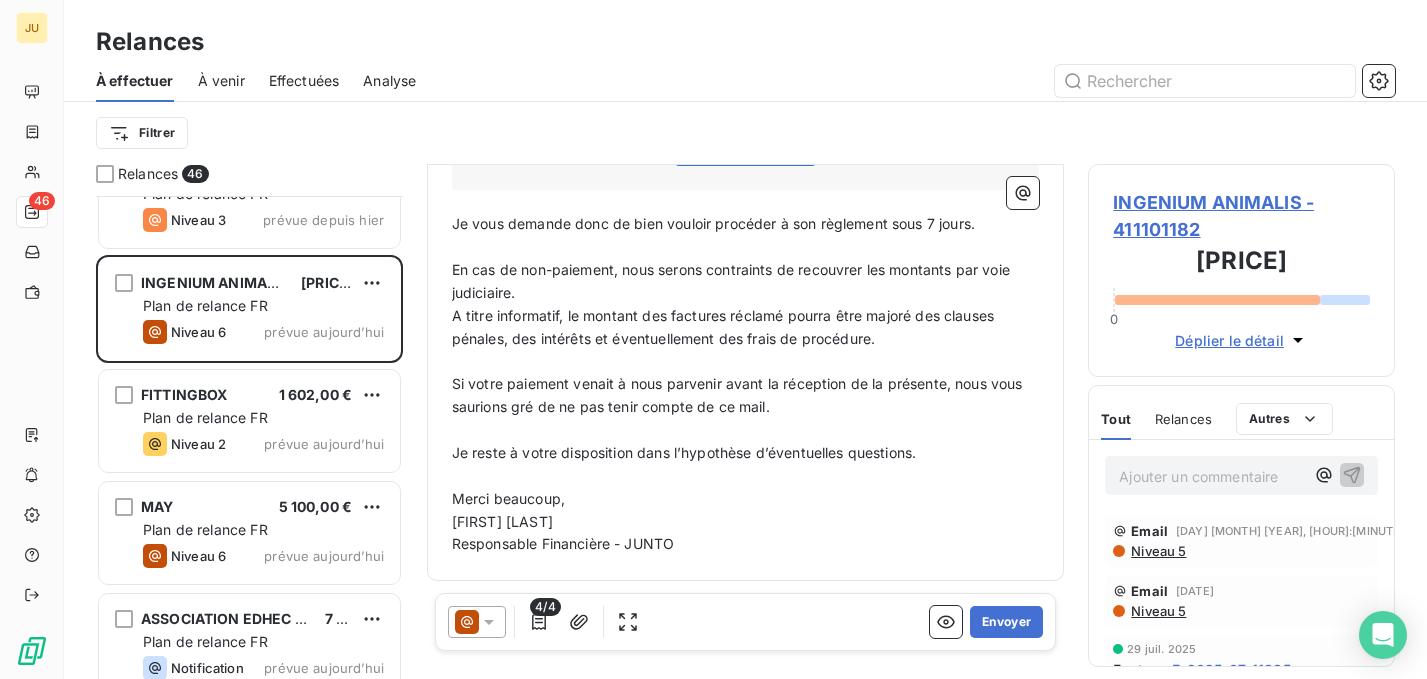 click 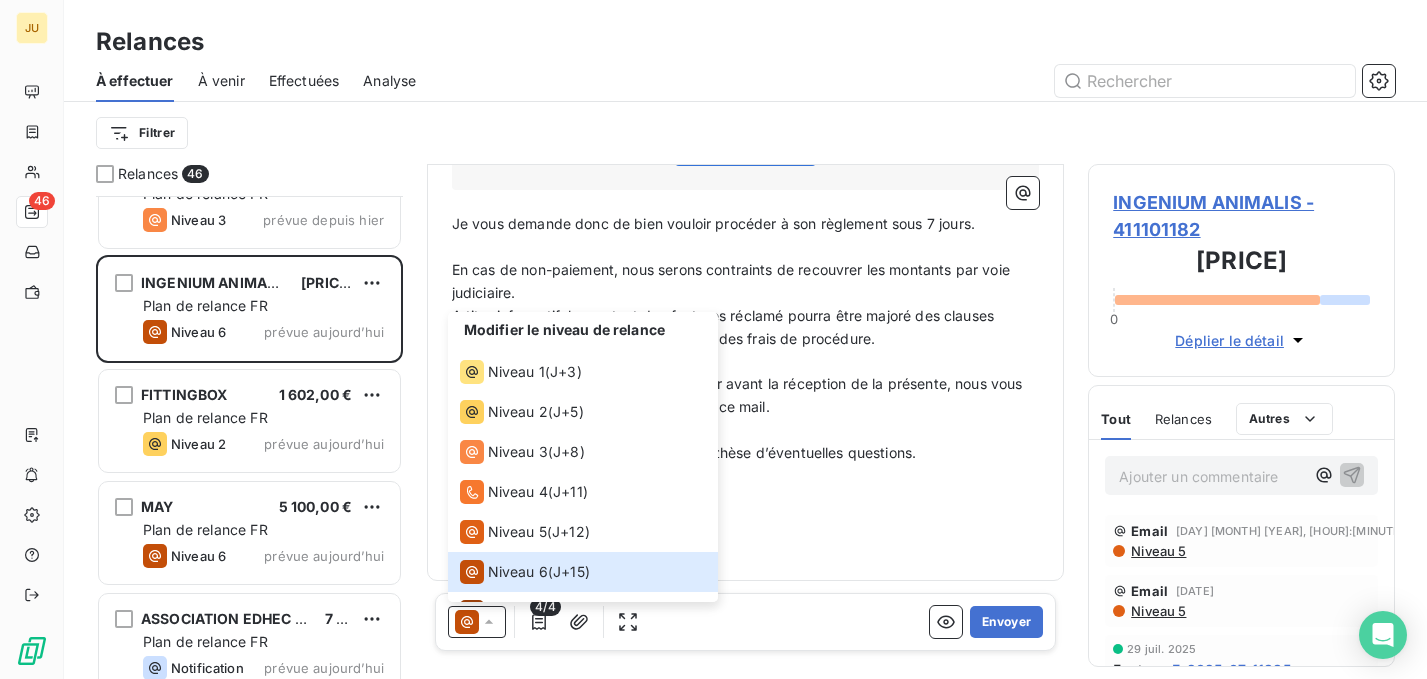 click on "Je reste à votre disposition dans l’hypothèse d’éventuelles questions." at bounding box center (684, 452) 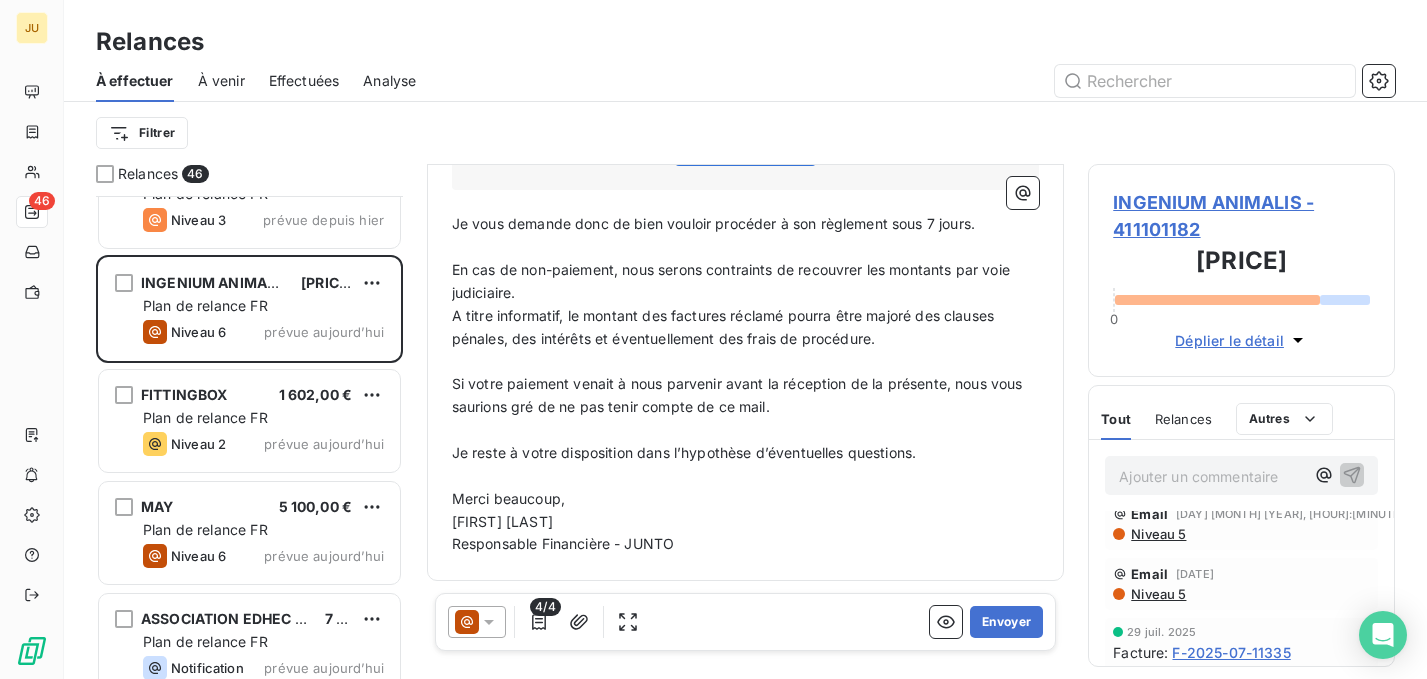 scroll, scrollTop: 0, scrollLeft: 0, axis: both 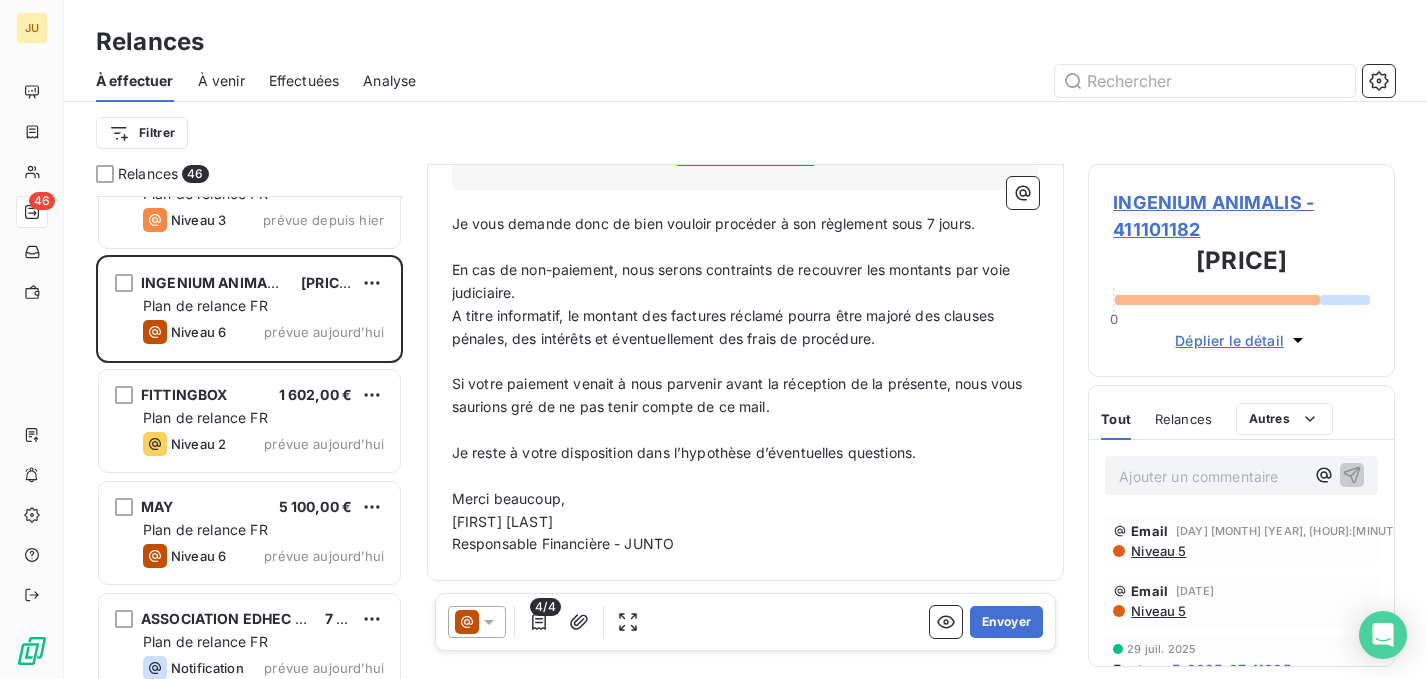 click 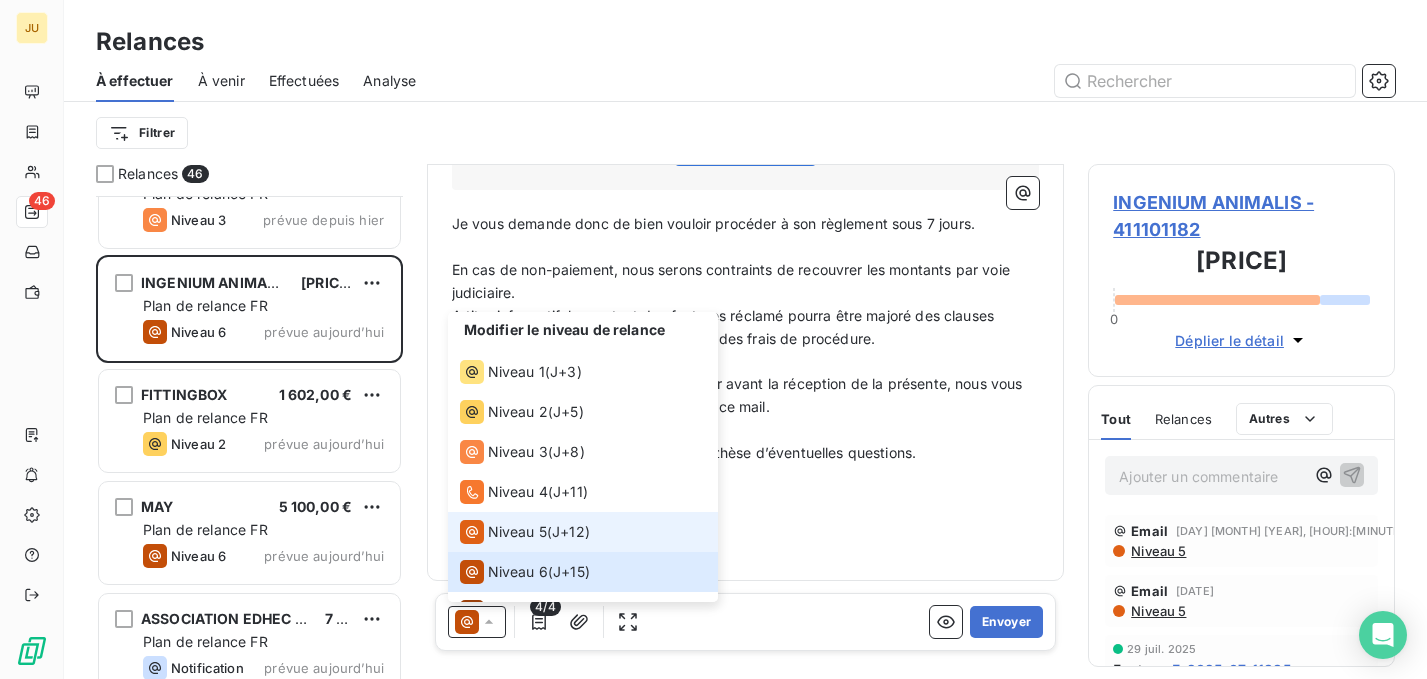 click on "Niveau 5" at bounding box center [517, 532] 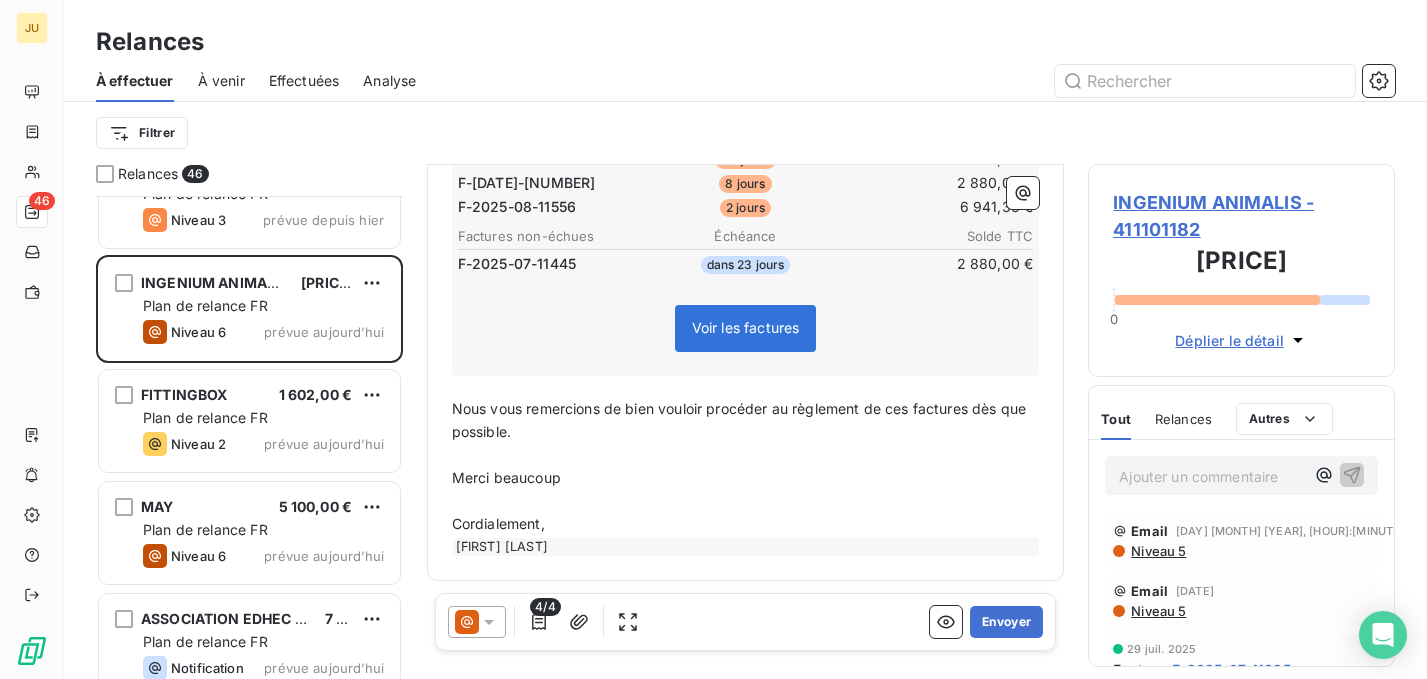 scroll, scrollTop: 0, scrollLeft: 0, axis: both 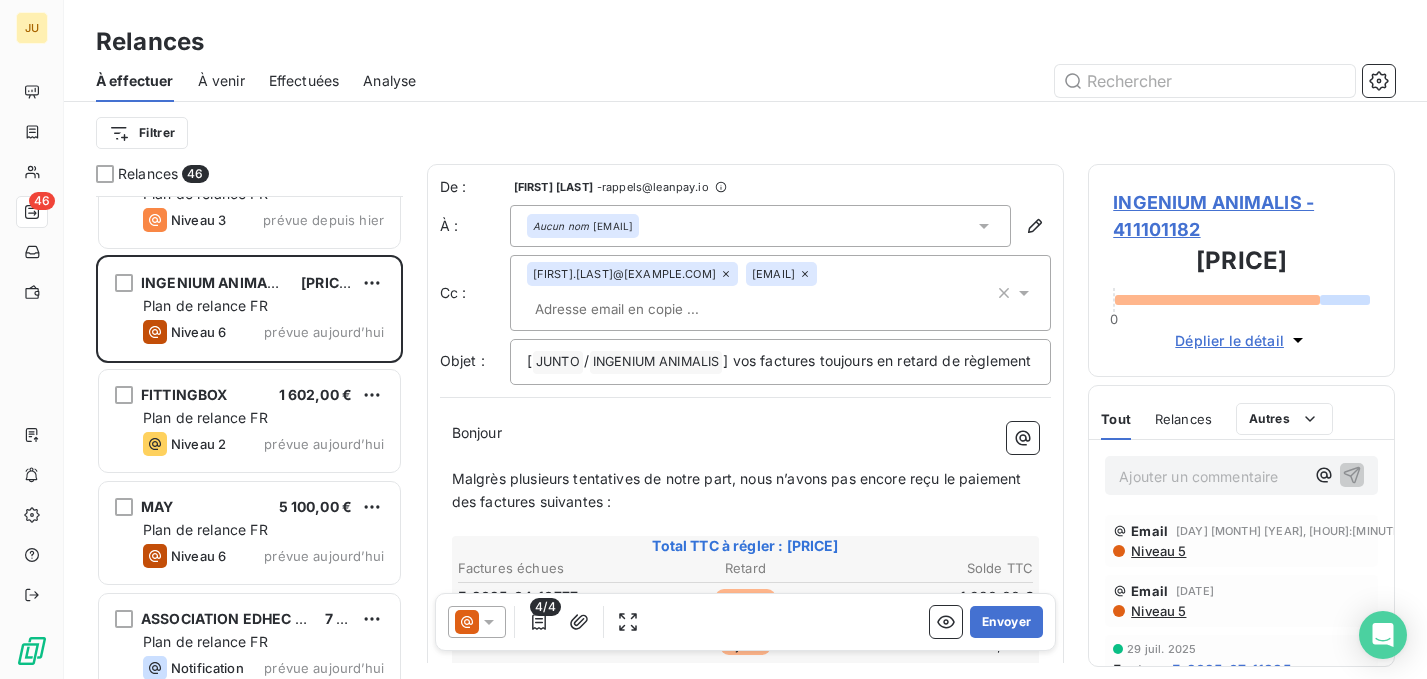 click at bounding box center [642, 309] 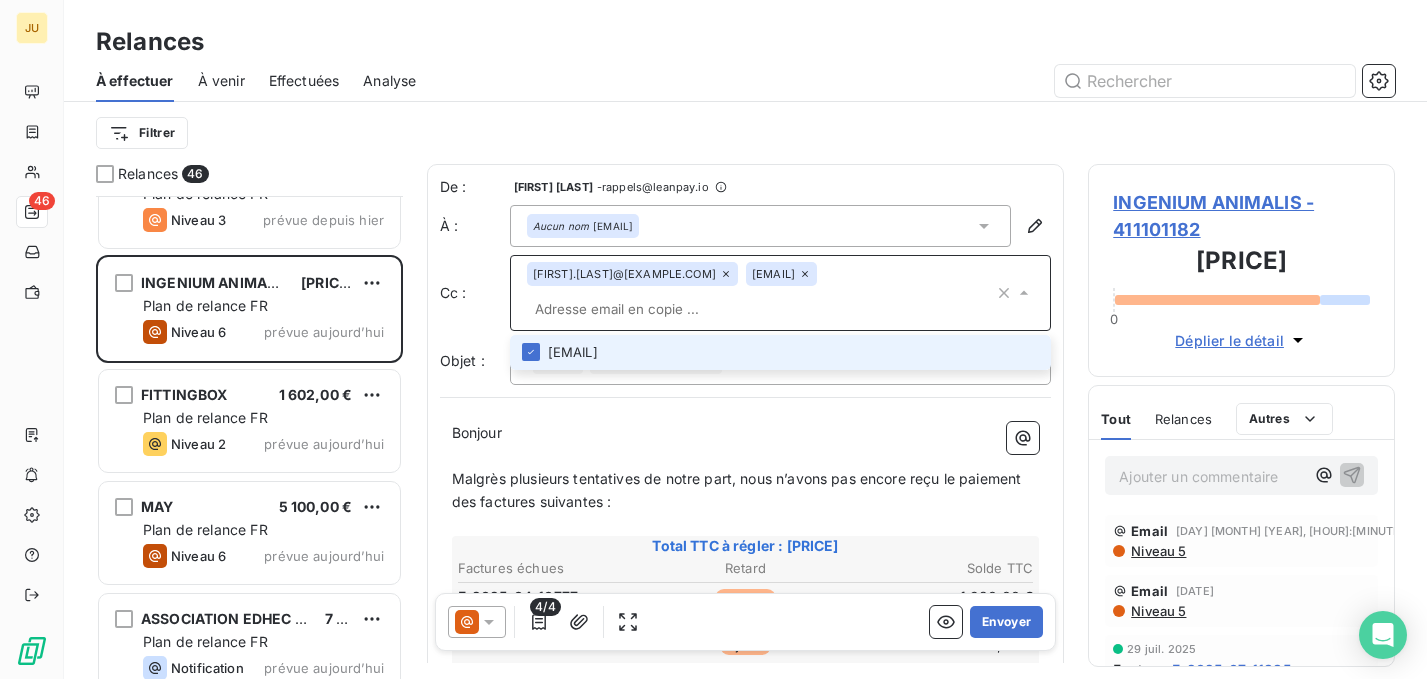 paste on "[FIRST].[LAST]@[EXAMPLE.COM]" 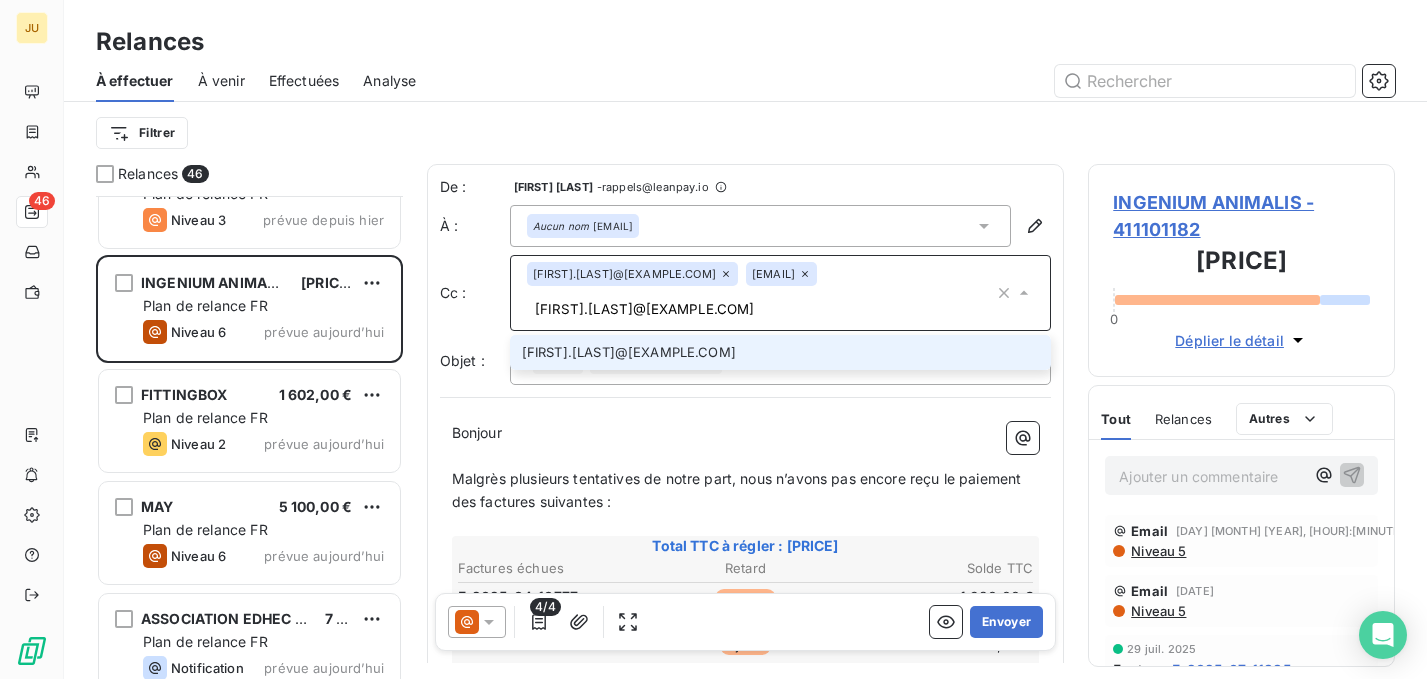 type on "[FIRST].[LAST]@[EXAMPLE.COM]" 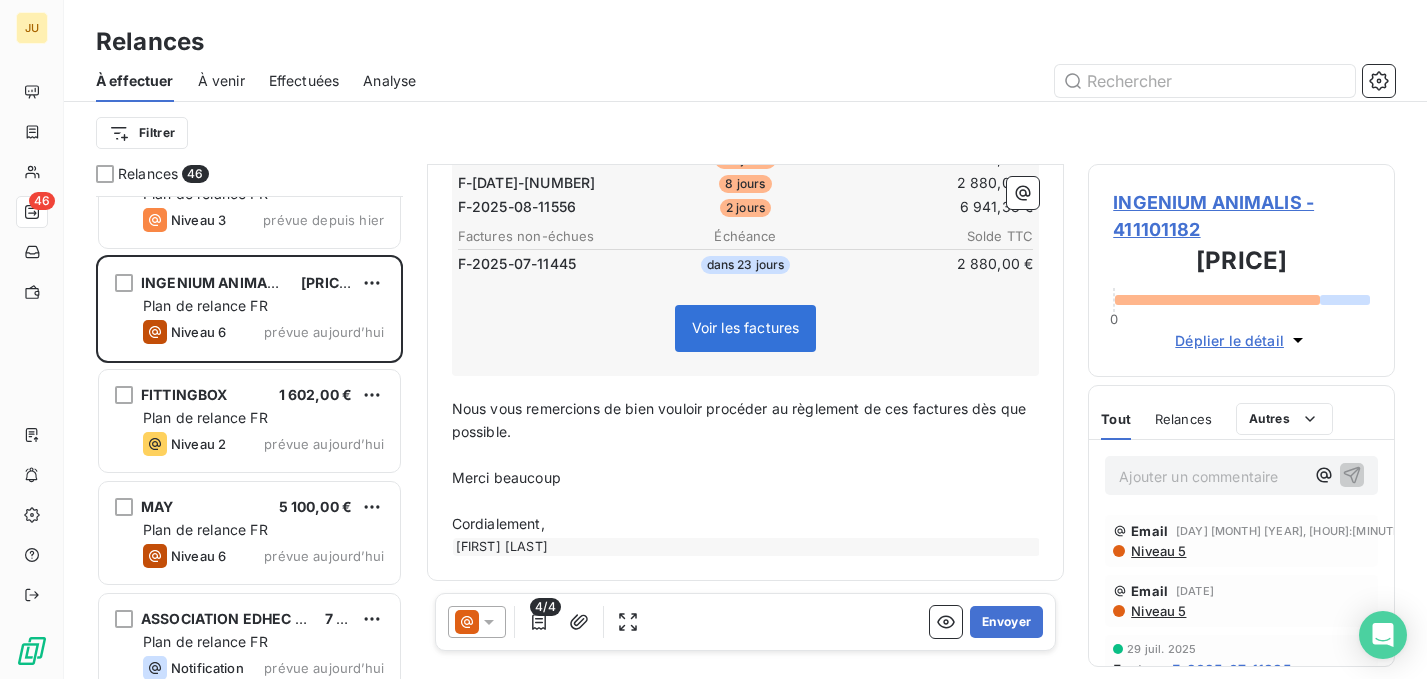 scroll, scrollTop: 0, scrollLeft: 0, axis: both 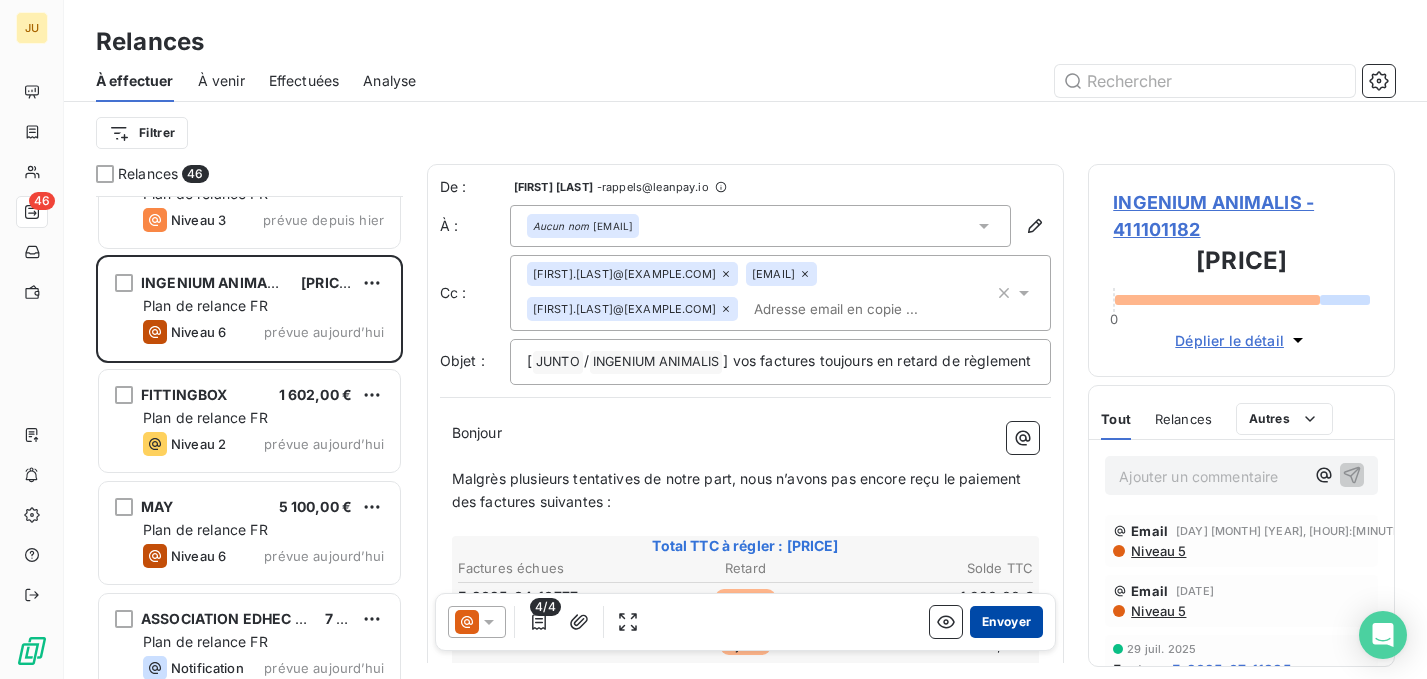 click on "Envoyer" at bounding box center (1006, 622) 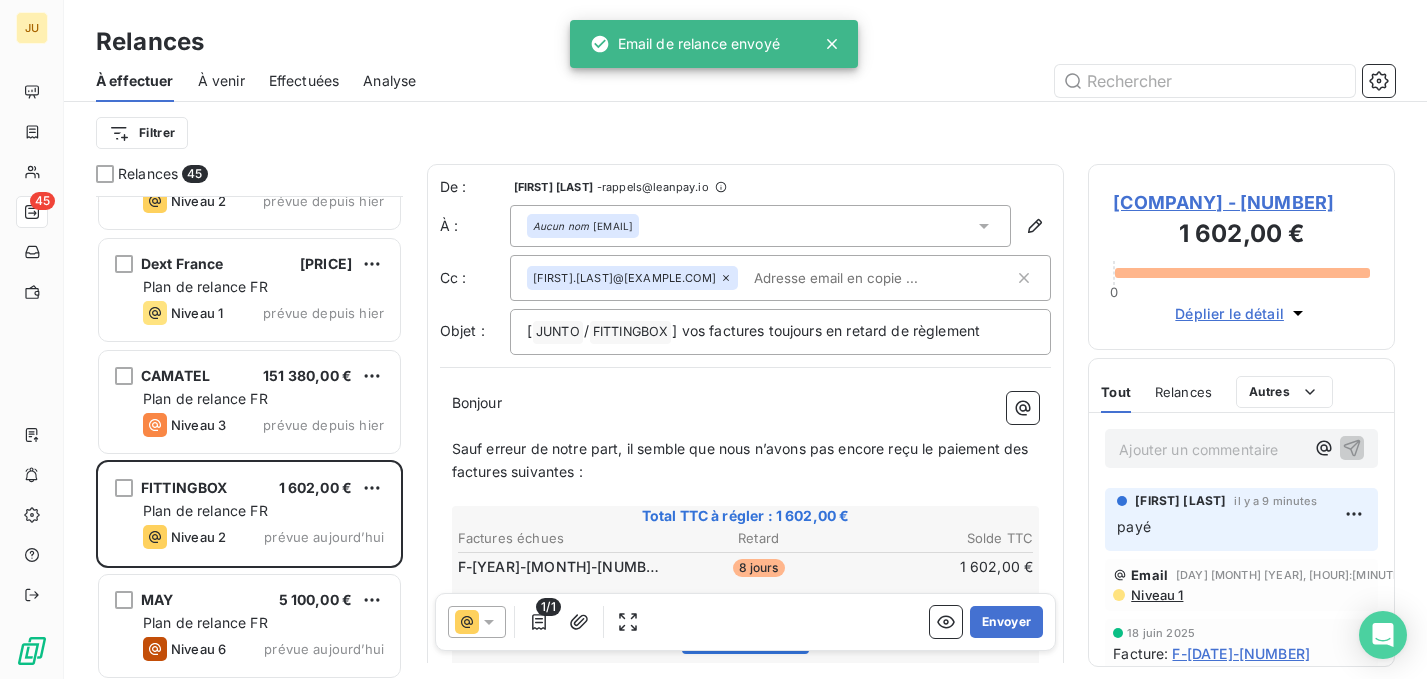 scroll, scrollTop: 3633, scrollLeft: 0, axis: vertical 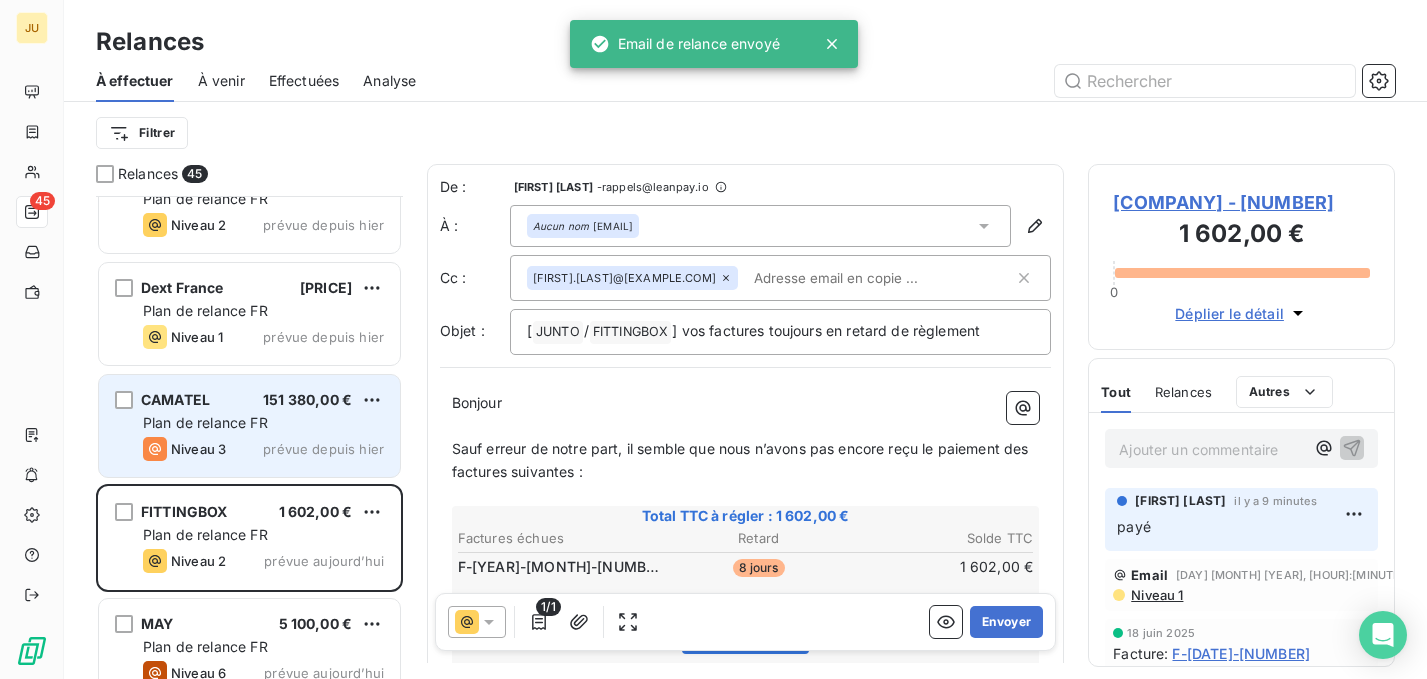 click on "prévue depuis hier" at bounding box center (323, 449) 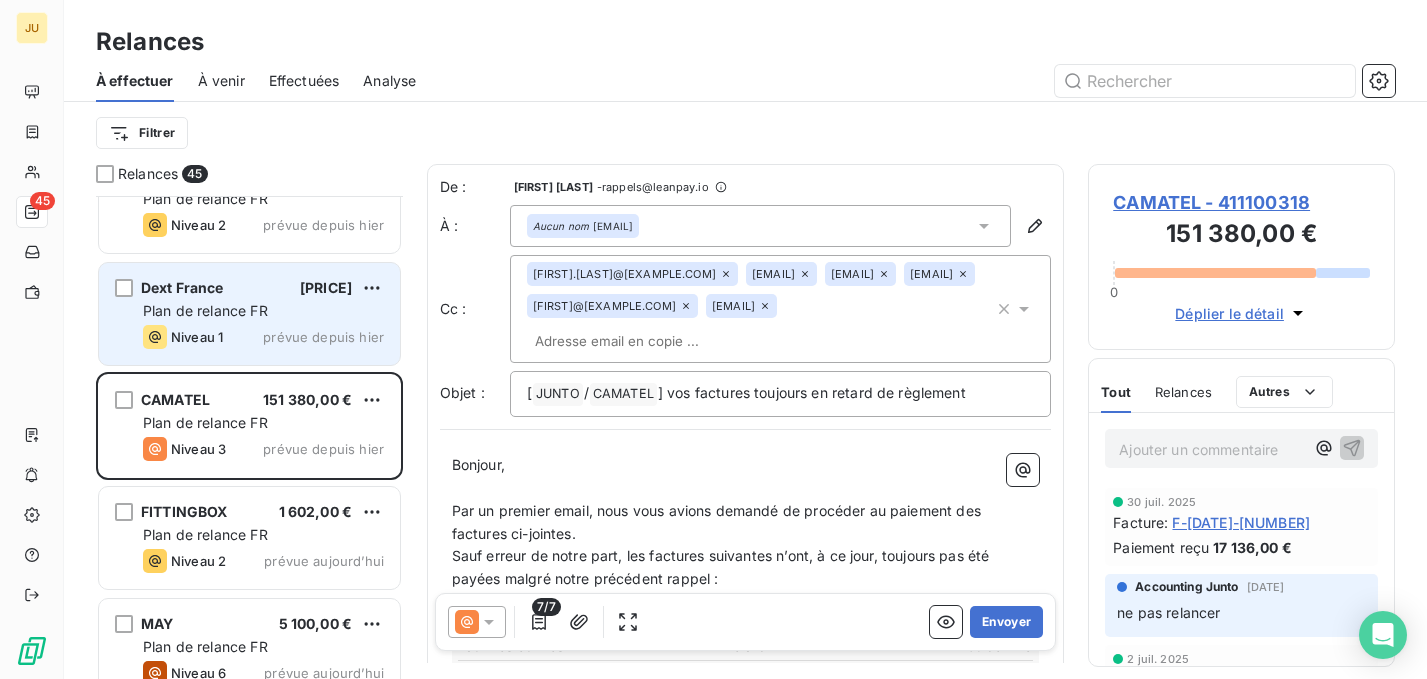 click on "Plan de relance FR" at bounding box center (205, 310) 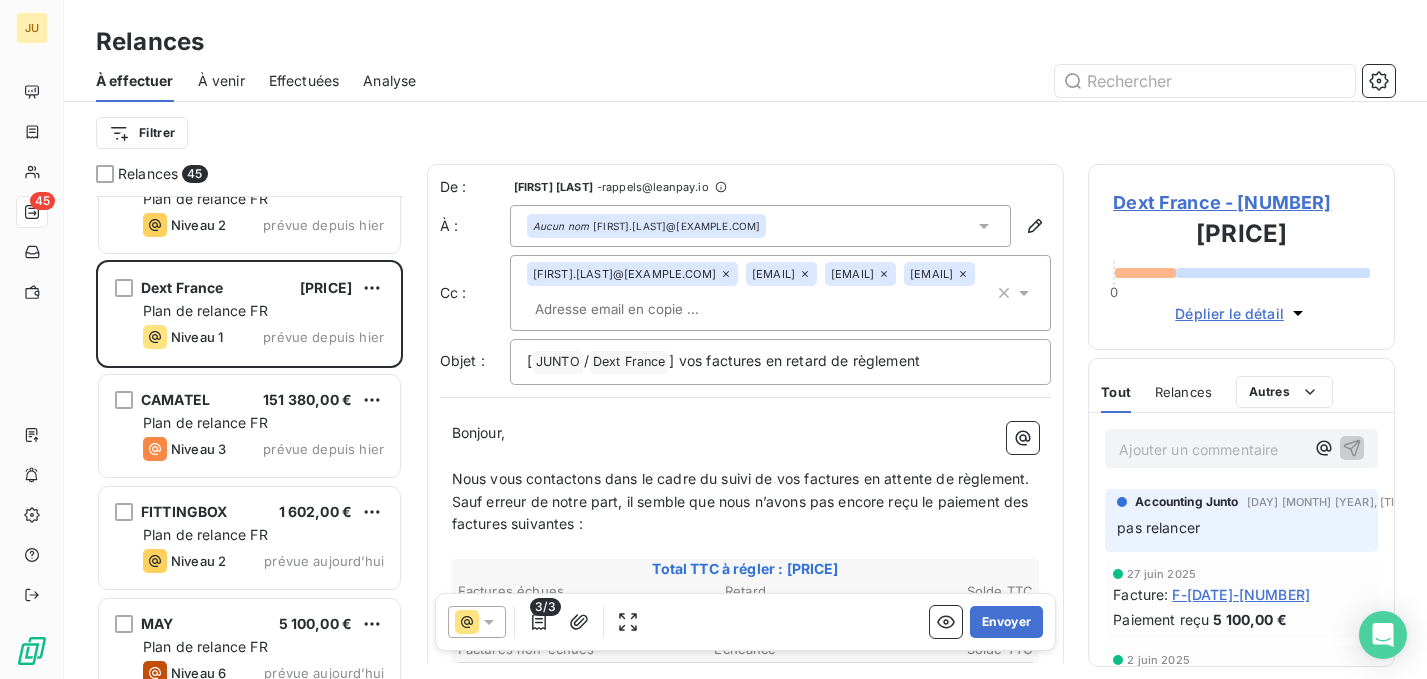 scroll, scrollTop: 0, scrollLeft: 0, axis: both 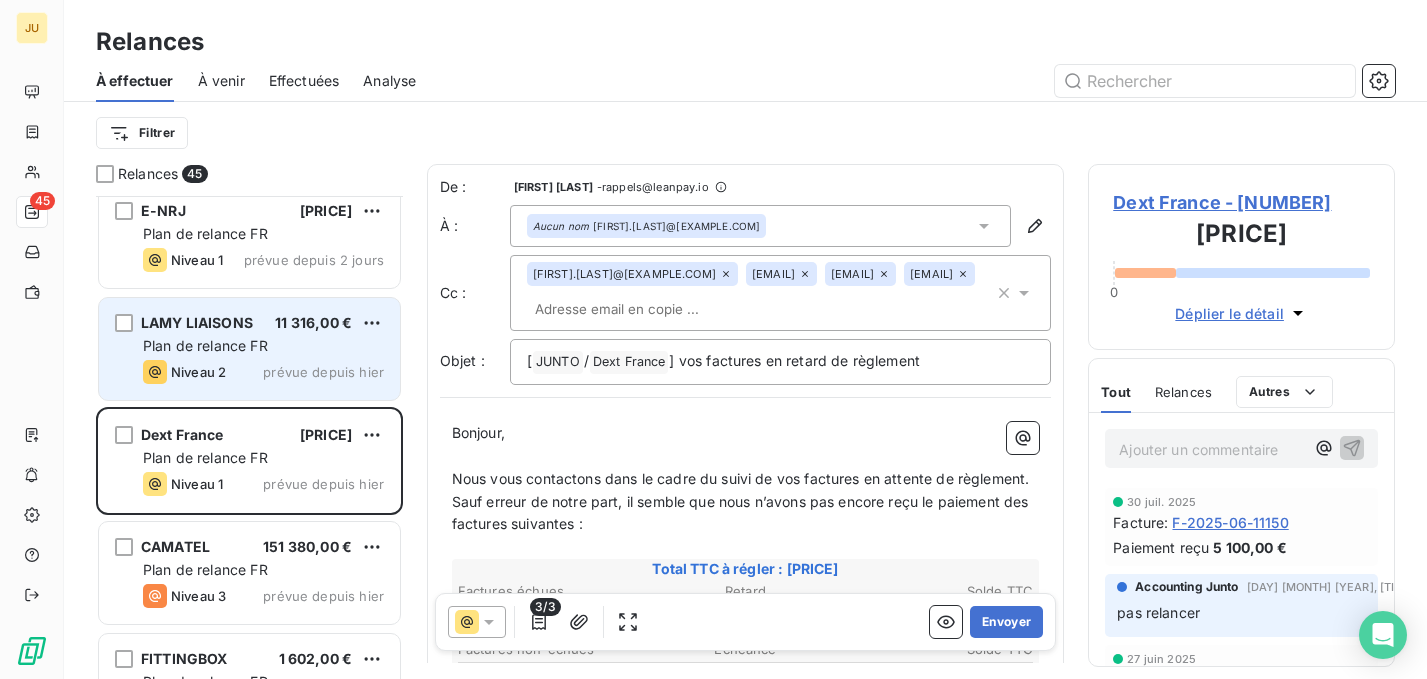 click on "prévue depuis hier" at bounding box center (323, 372) 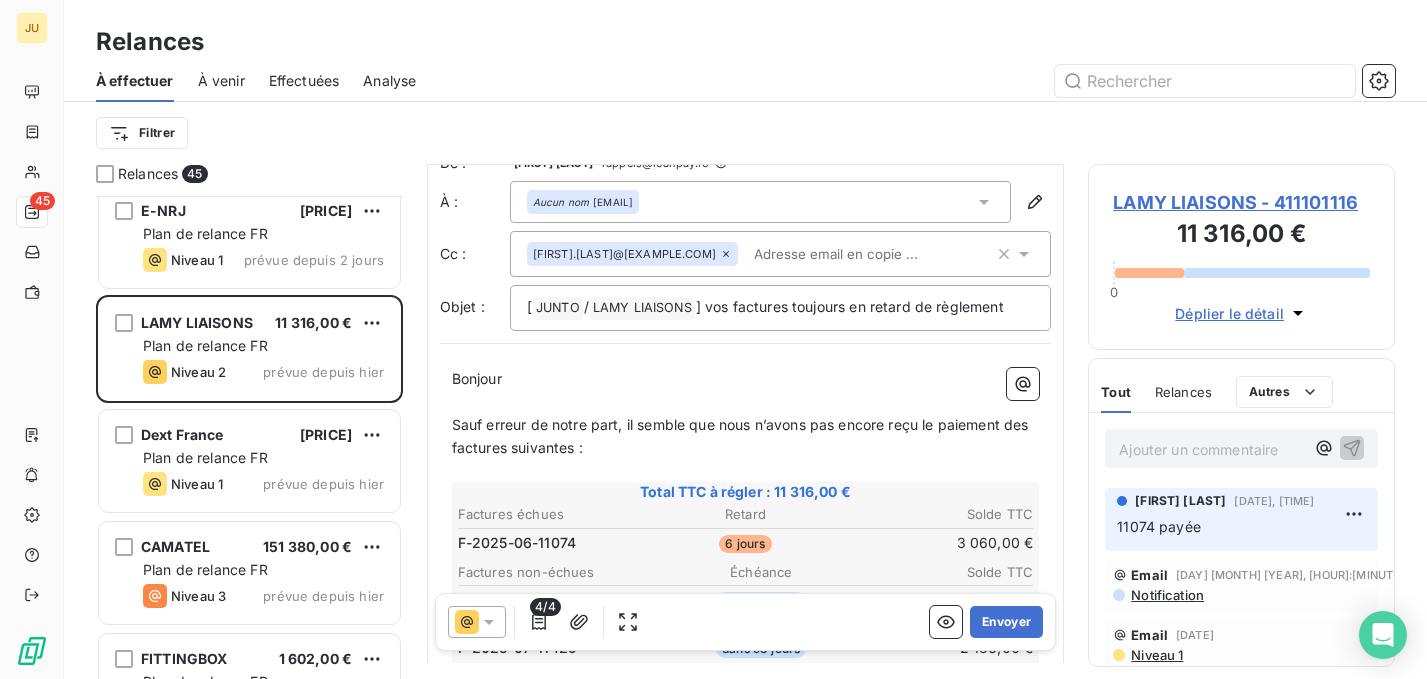 scroll, scrollTop: 31, scrollLeft: 0, axis: vertical 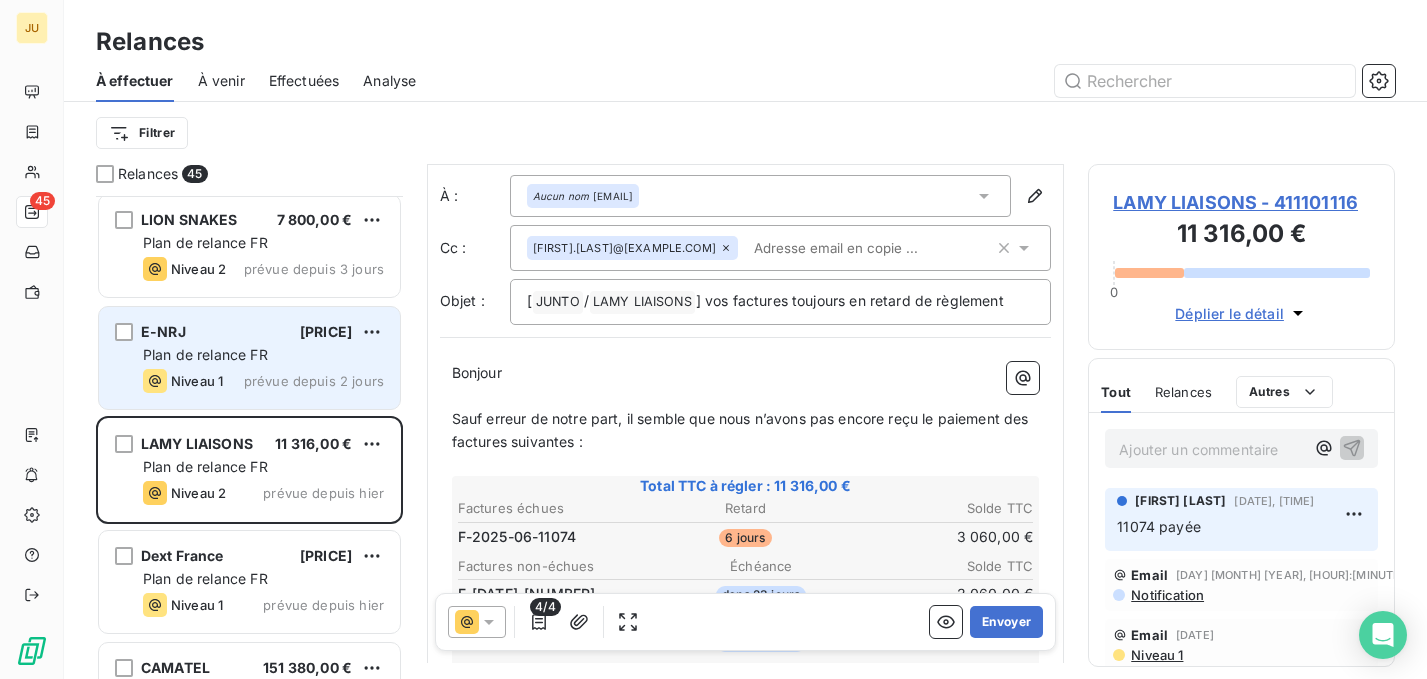 click on "Plan de relance FR" at bounding box center (263, 355) 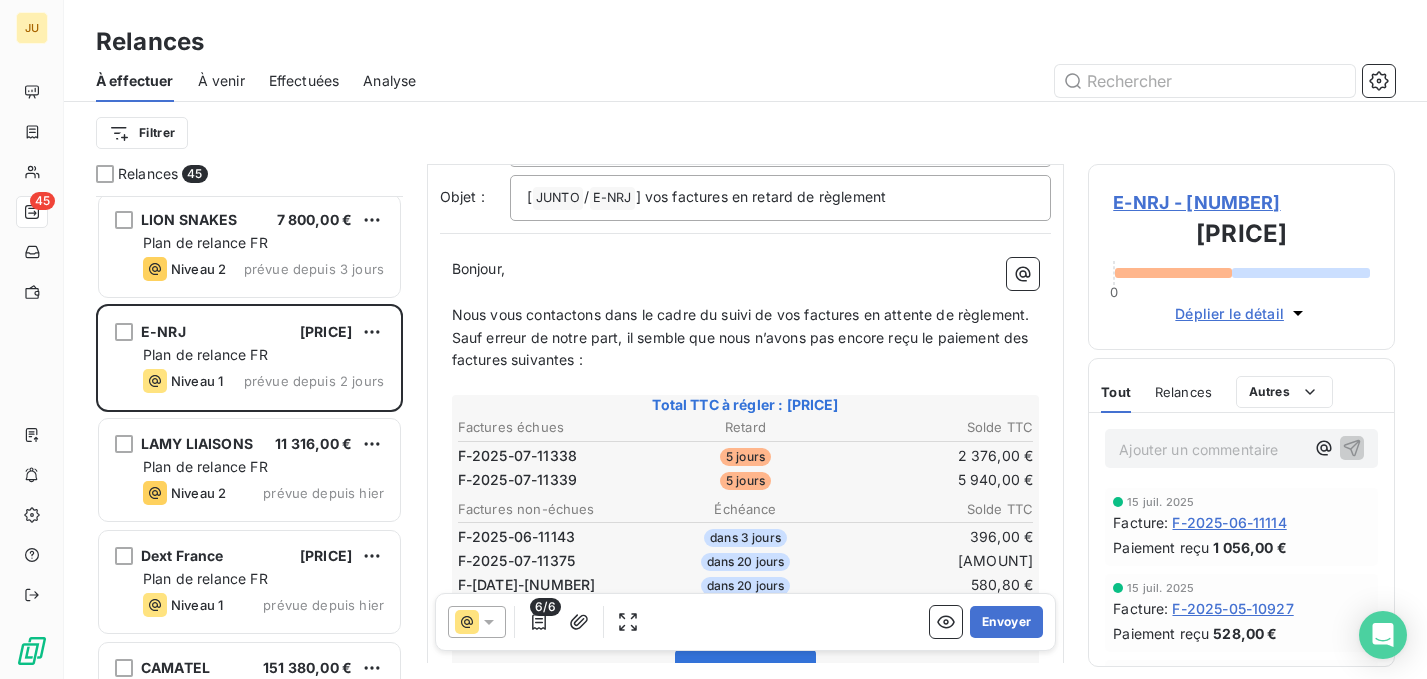 scroll, scrollTop: 0, scrollLeft: 0, axis: both 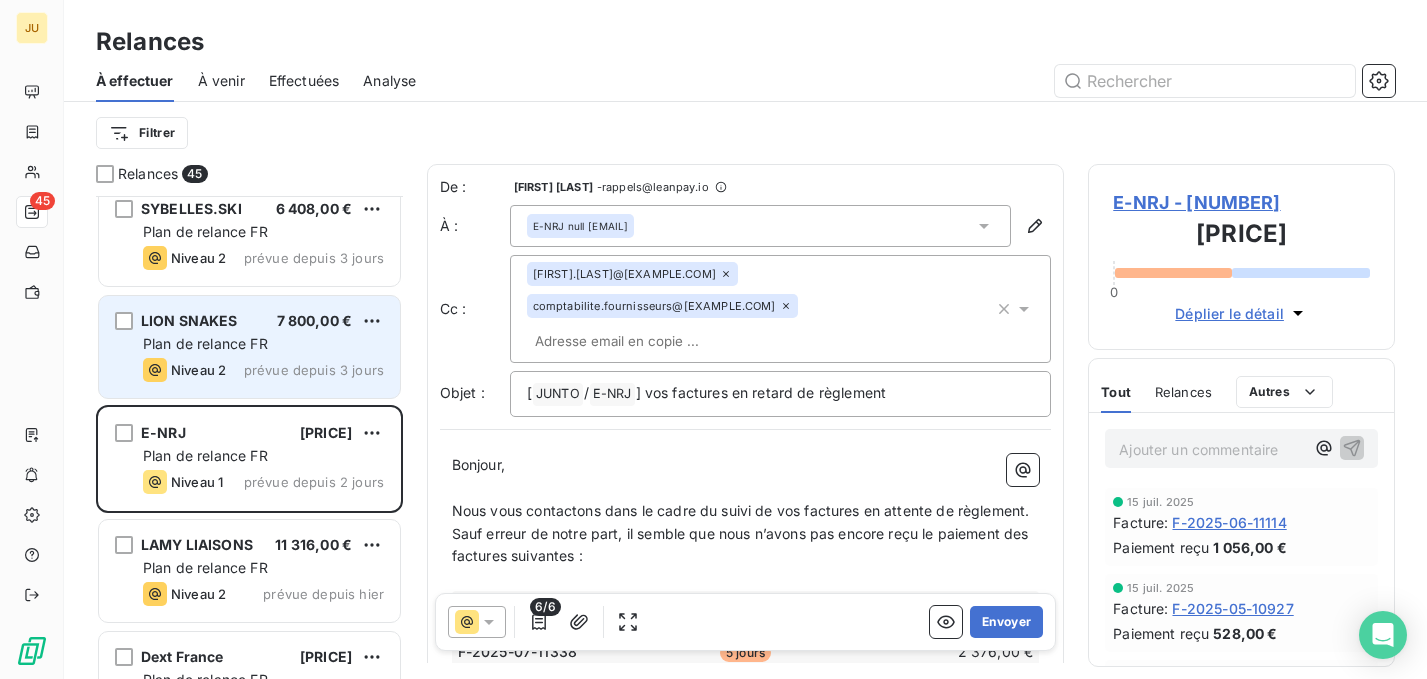 click on "Niveau 2 prévue depuis 3 jours" at bounding box center (263, 370) 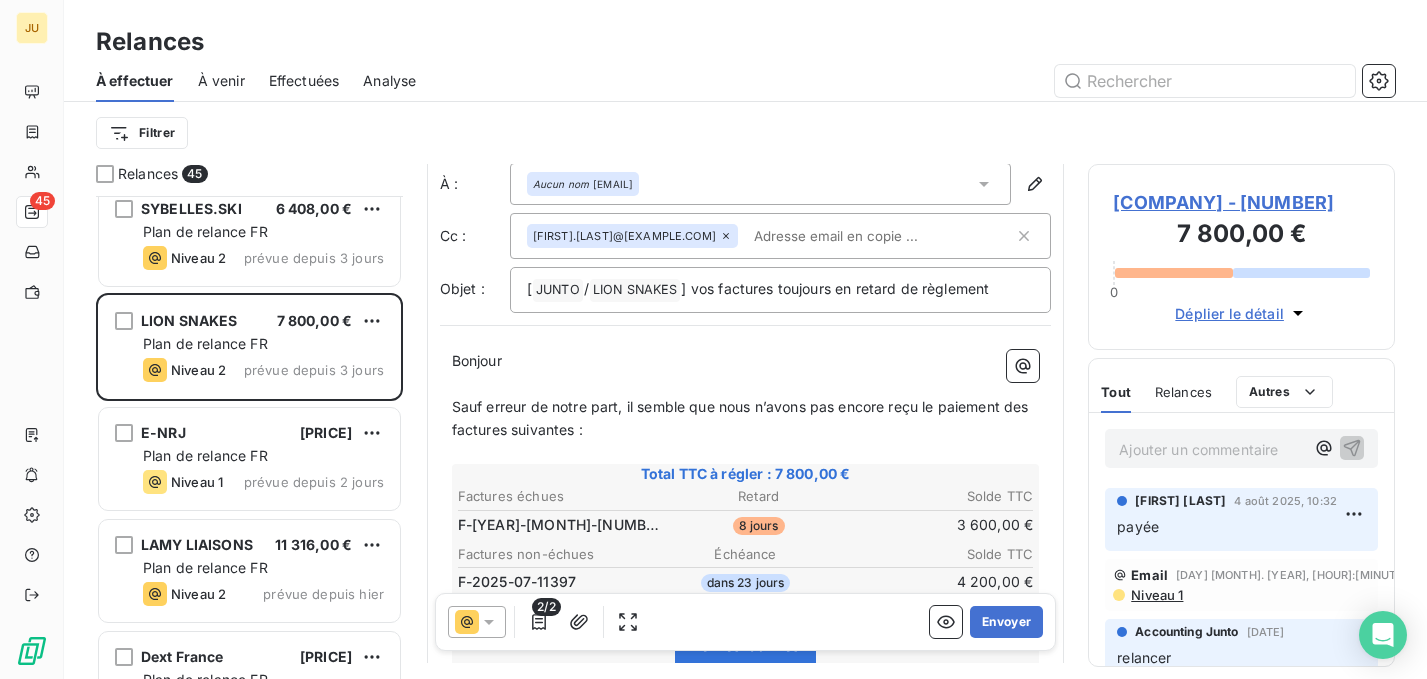 scroll, scrollTop: 0, scrollLeft: 0, axis: both 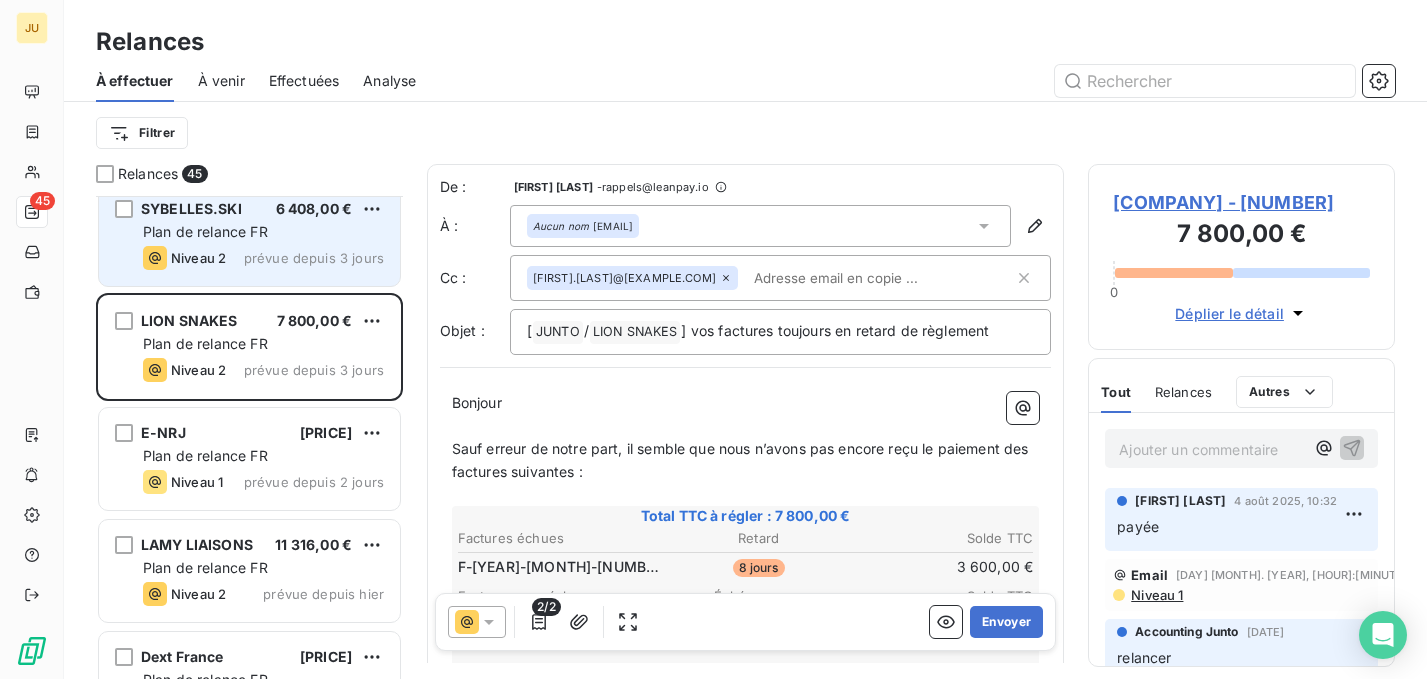 click on "Niveau 2 prévue depuis 3 jours" at bounding box center (263, 258) 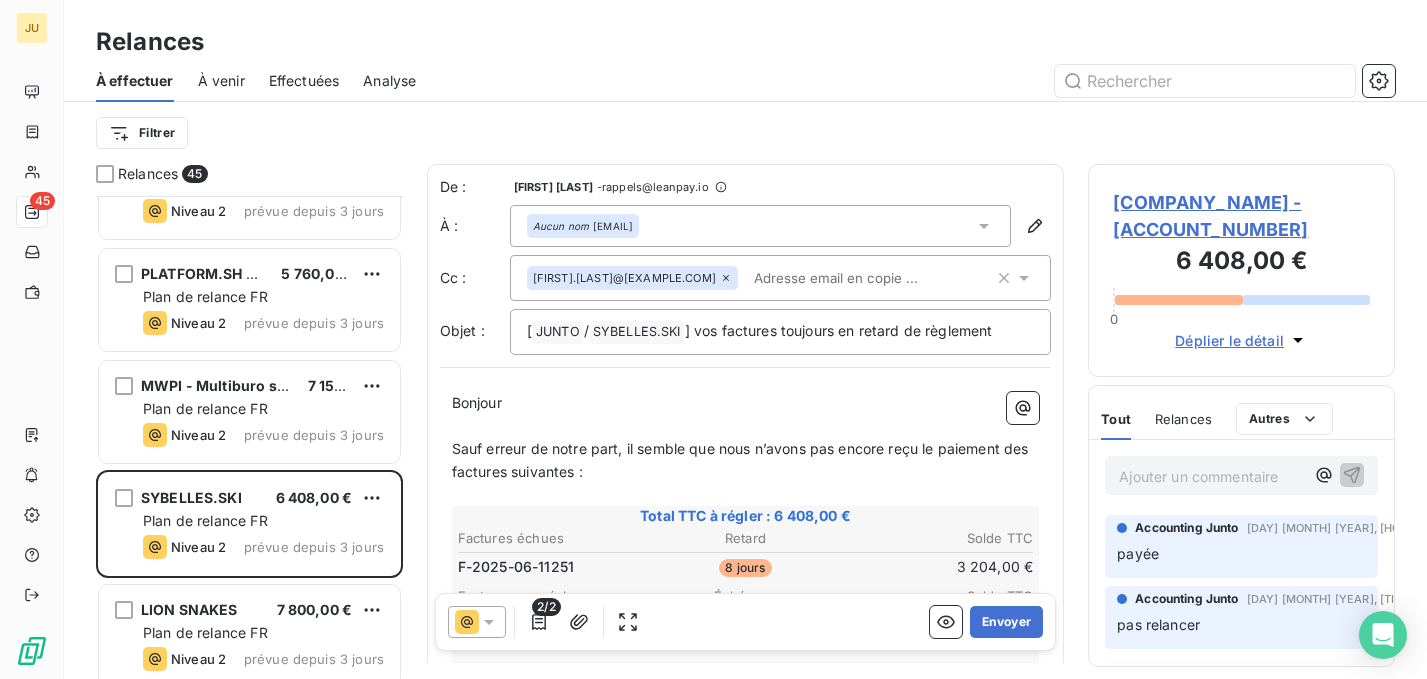 scroll, scrollTop: 2951, scrollLeft: 0, axis: vertical 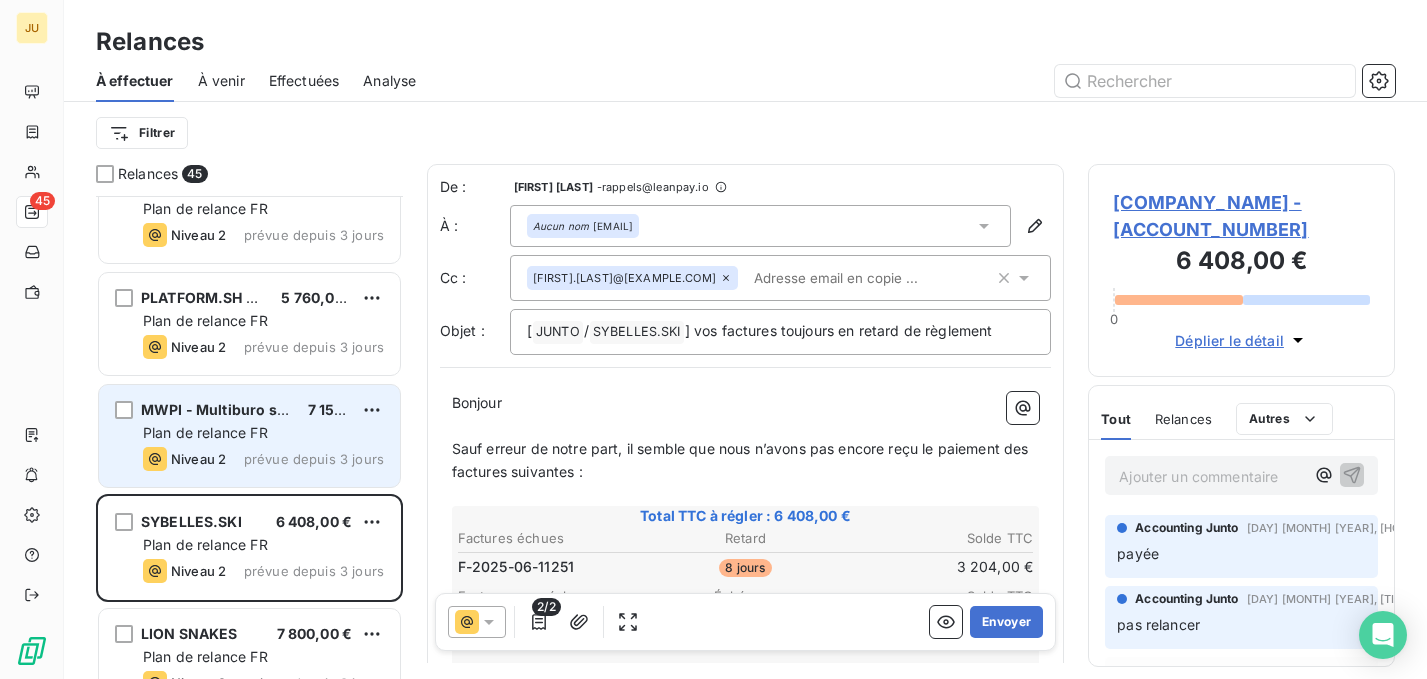 click on "MWPI - Multiburo services support 7 152,00 € Plan de relance FR Niveau 2 prévue depuis 3 jours" at bounding box center (249, 436) 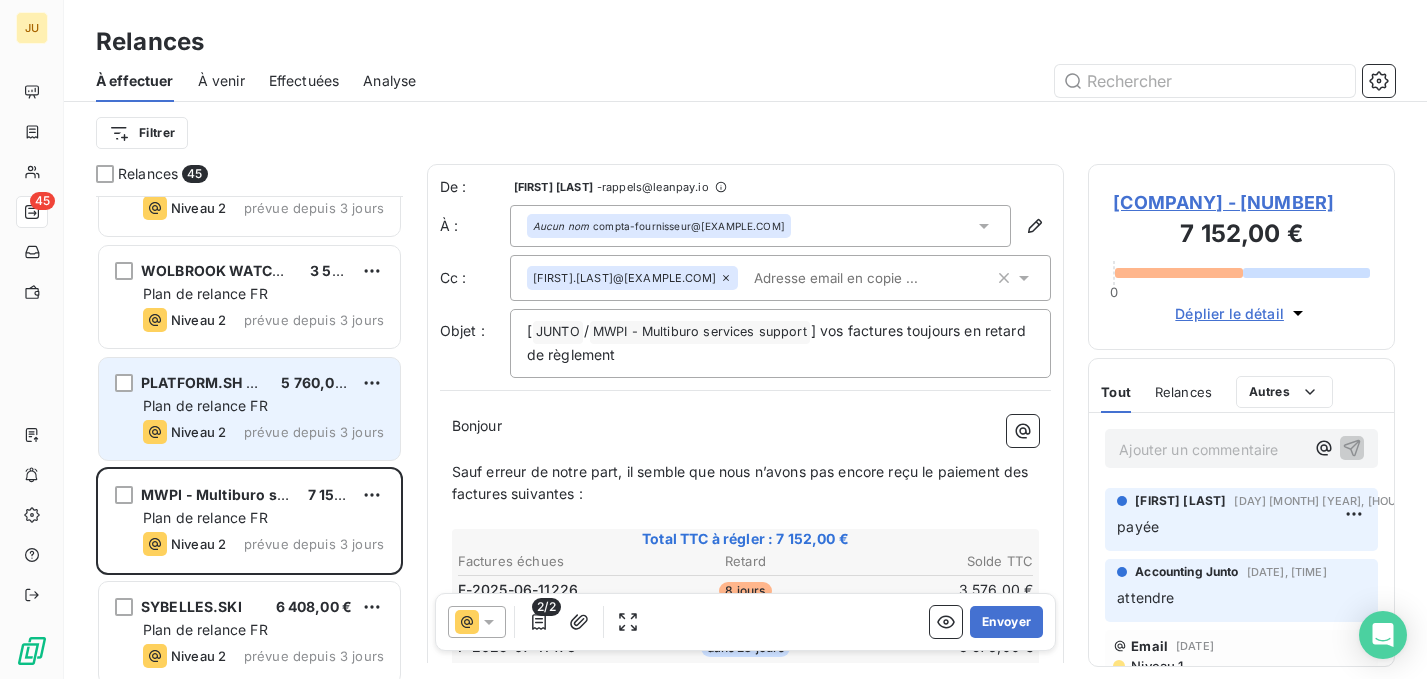 scroll, scrollTop: 2854, scrollLeft: 0, axis: vertical 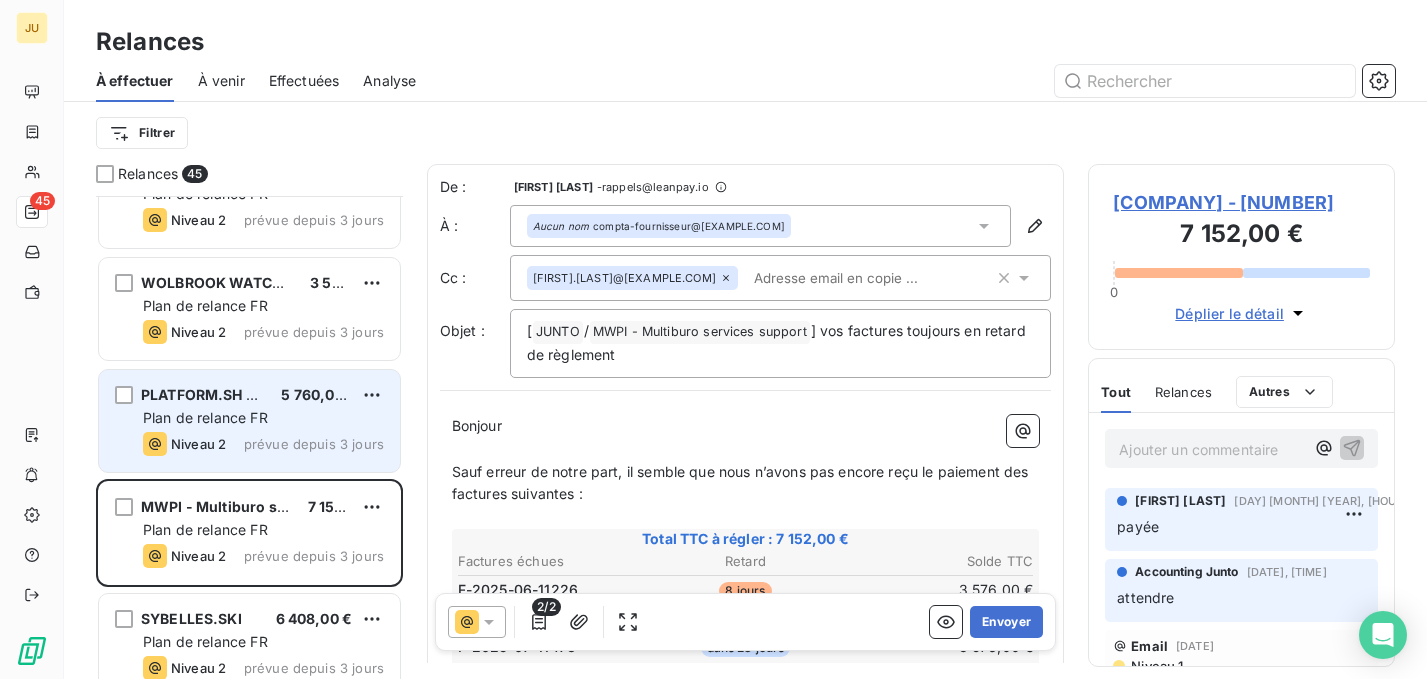 click on "Plan de relance FR" at bounding box center (205, 417) 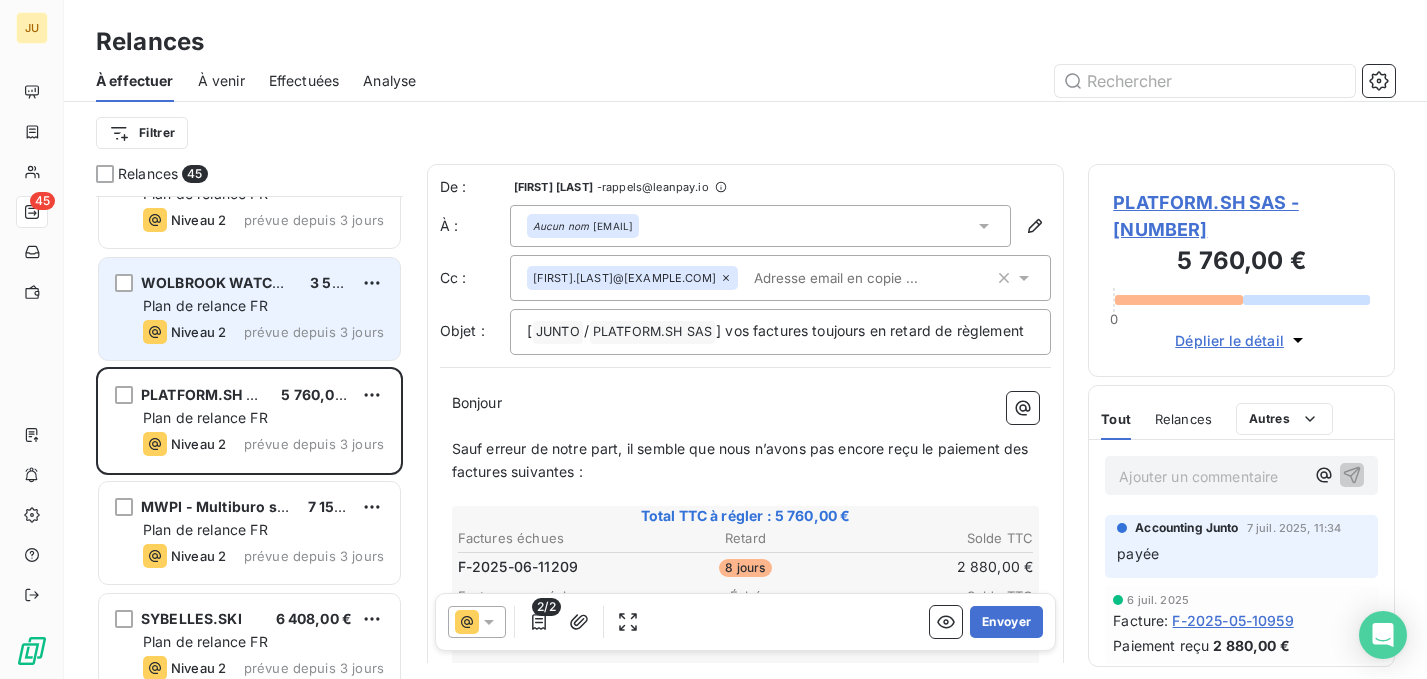 click on "prévue depuis 3 jours" at bounding box center [314, 332] 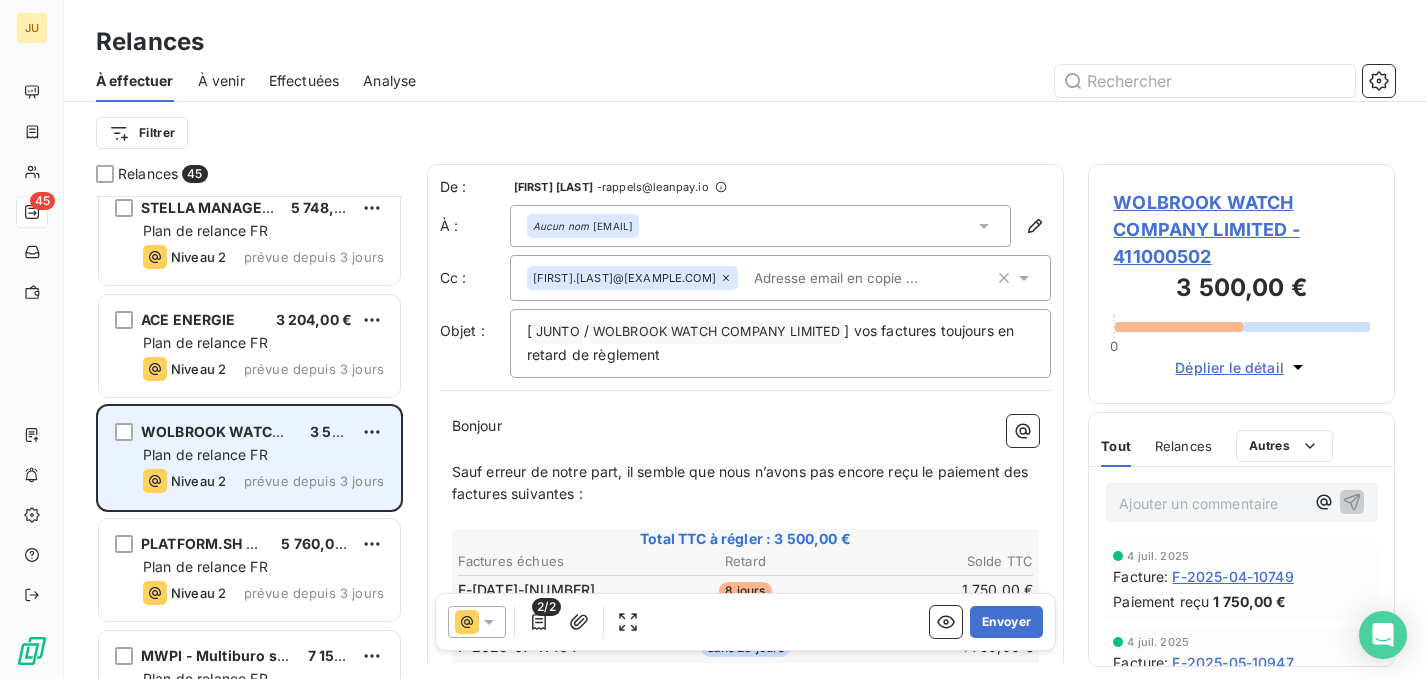 scroll, scrollTop: 2704, scrollLeft: 0, axis: vertical 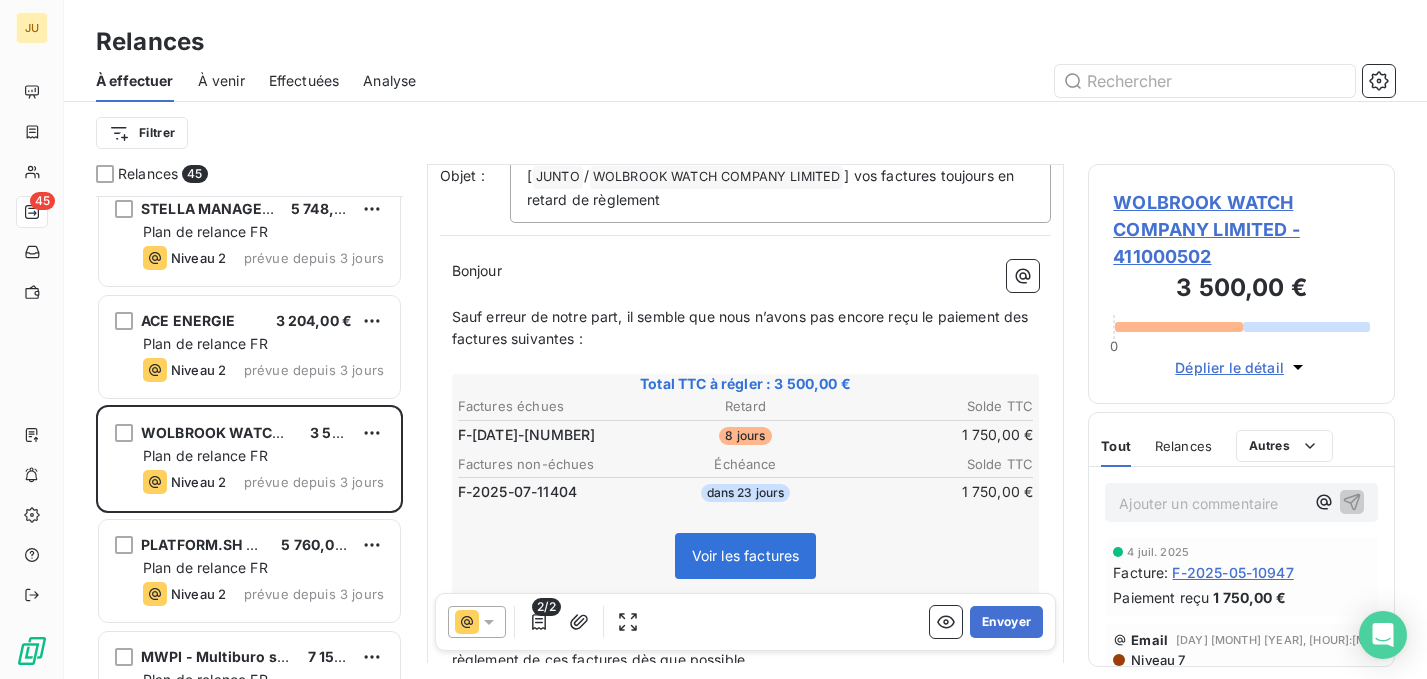 click 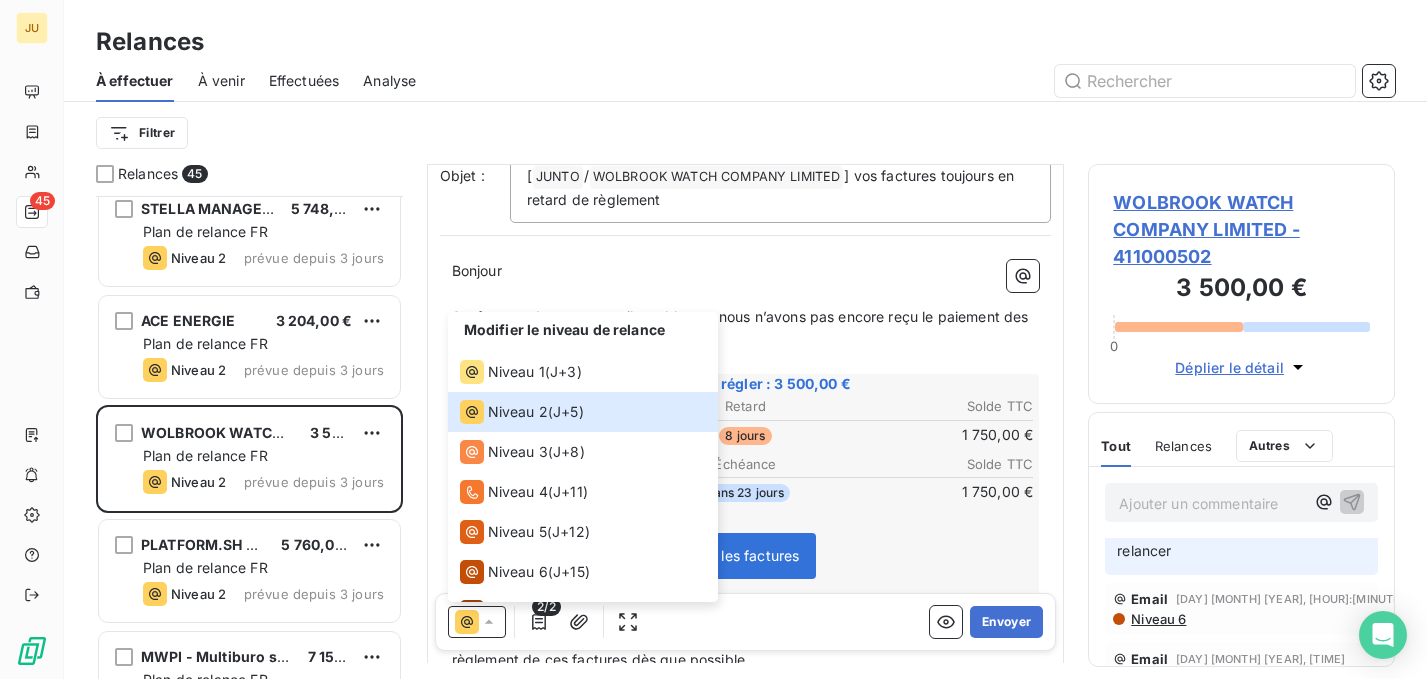 scroll, scrollTop: 0, scrollLeft: 0, axis: both 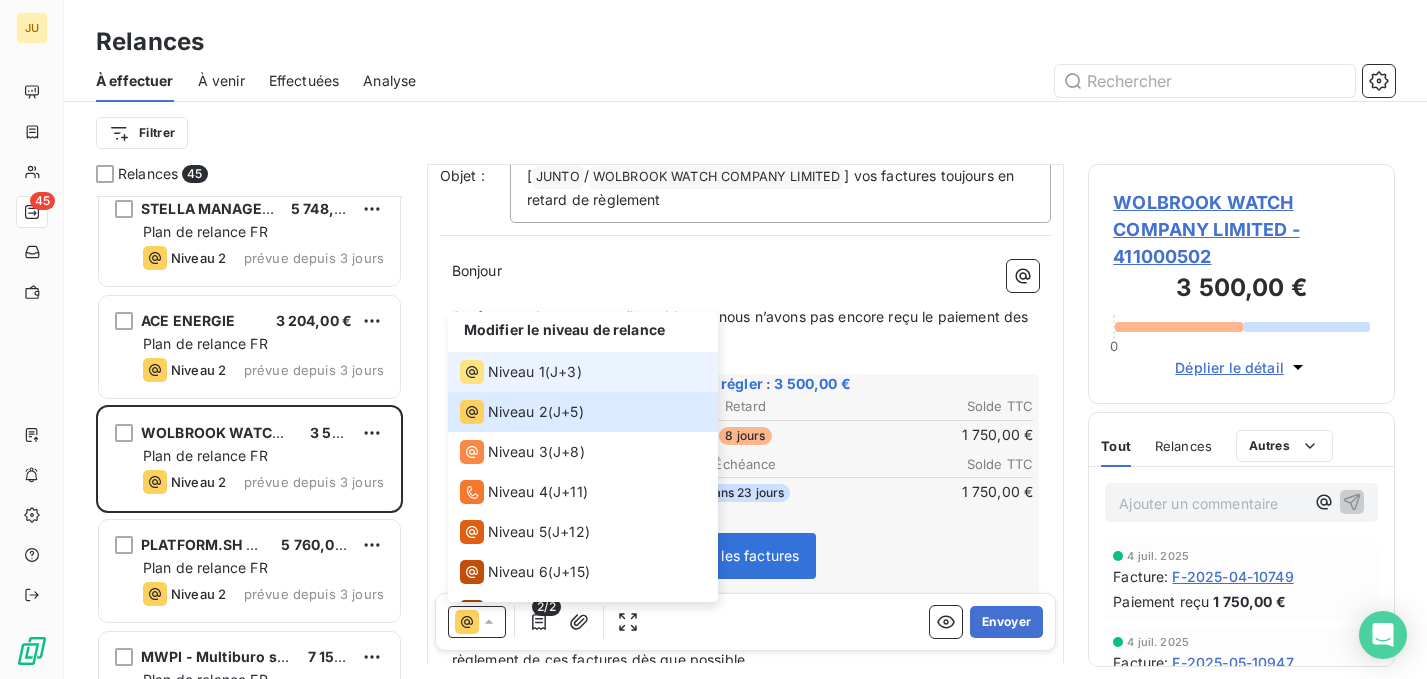 click on "[TIME_REFERENCE]" at bounding box center [566, 372] 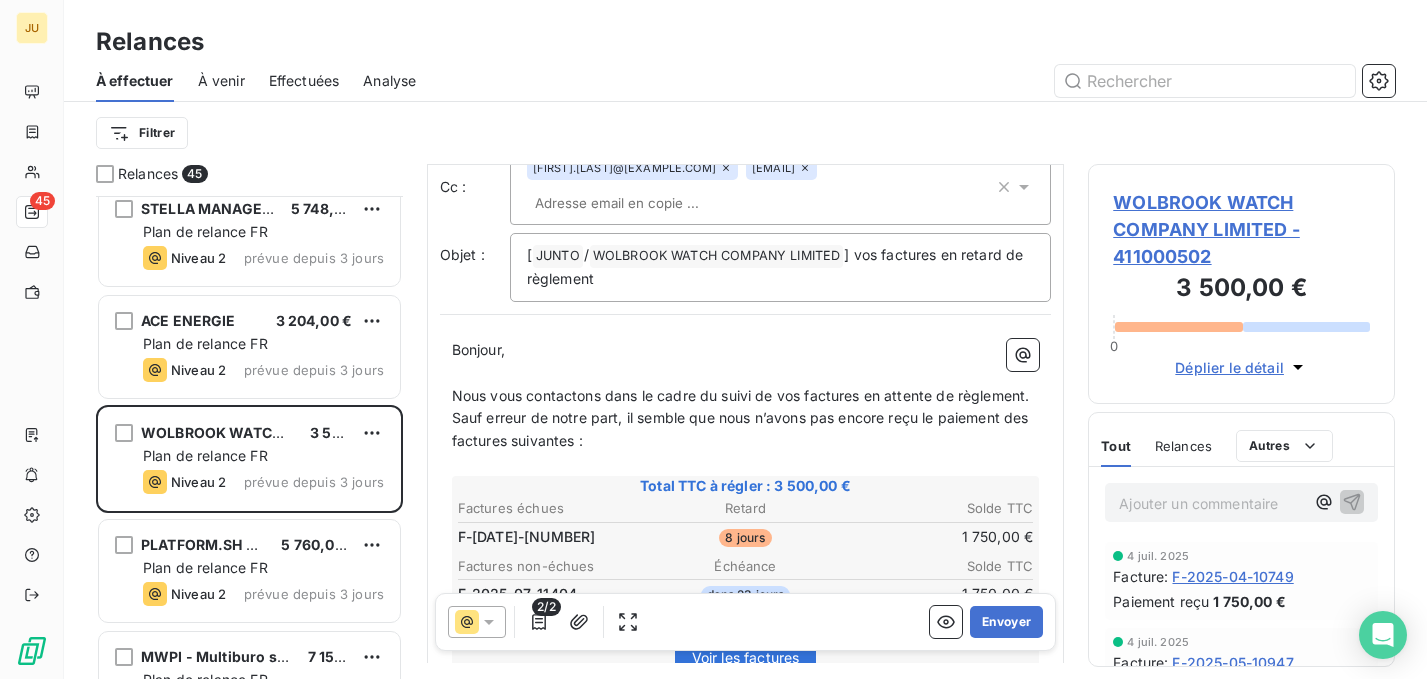 scroll, scrollTop: 0, scrollLeft: 0, axis: both 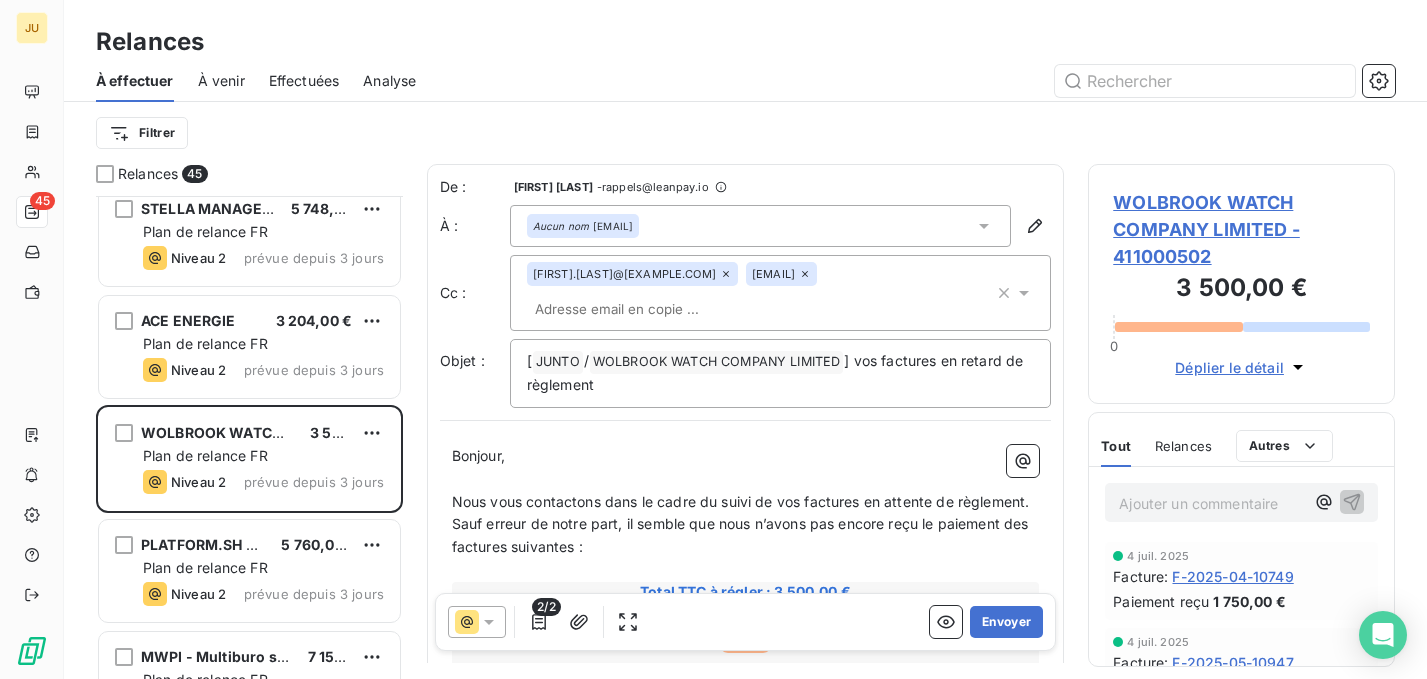 click at bounding box center [642, 309] 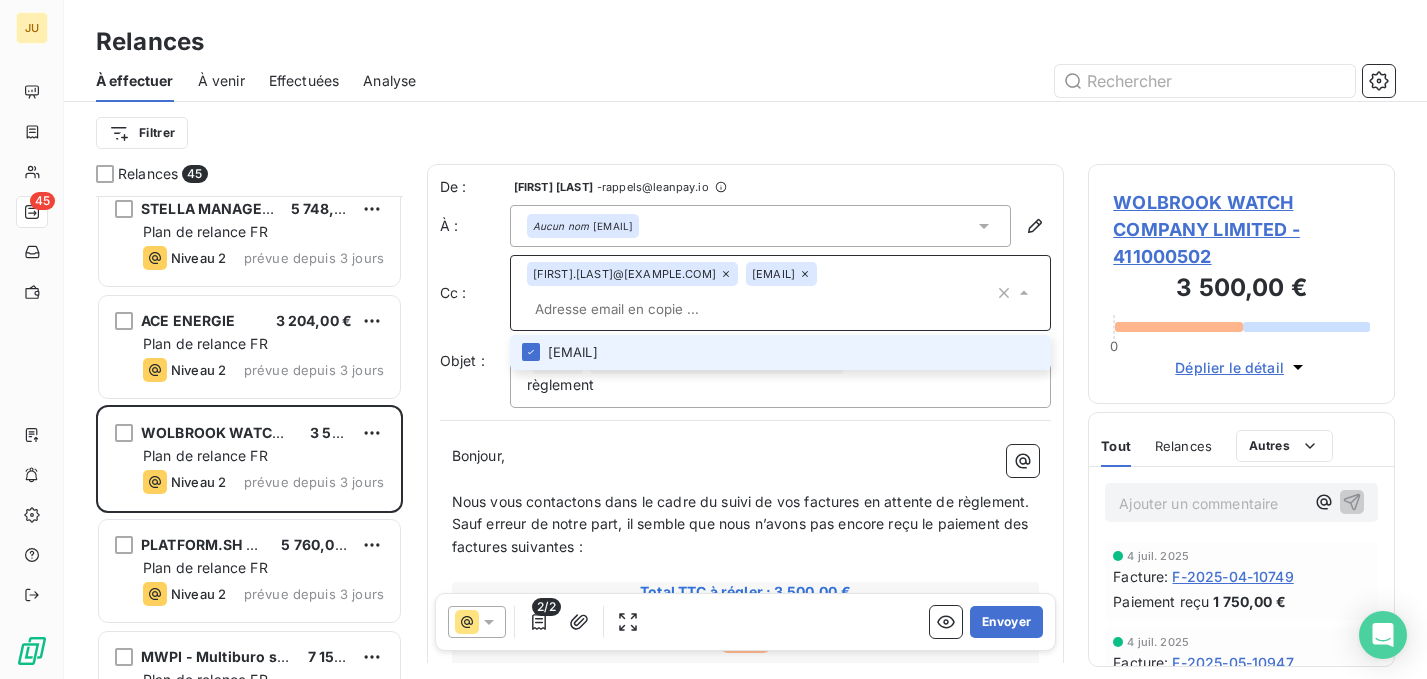 paste on "[EMAIL]" 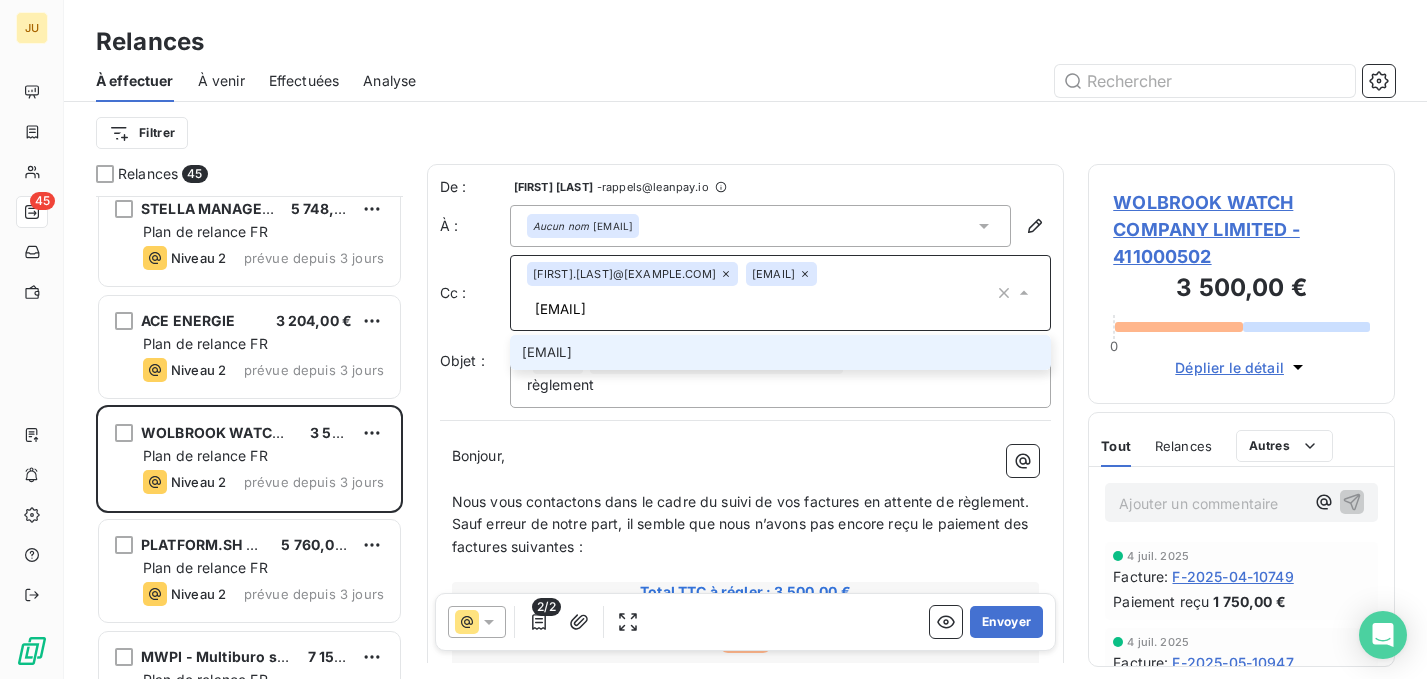 type on "[EMAIL]" 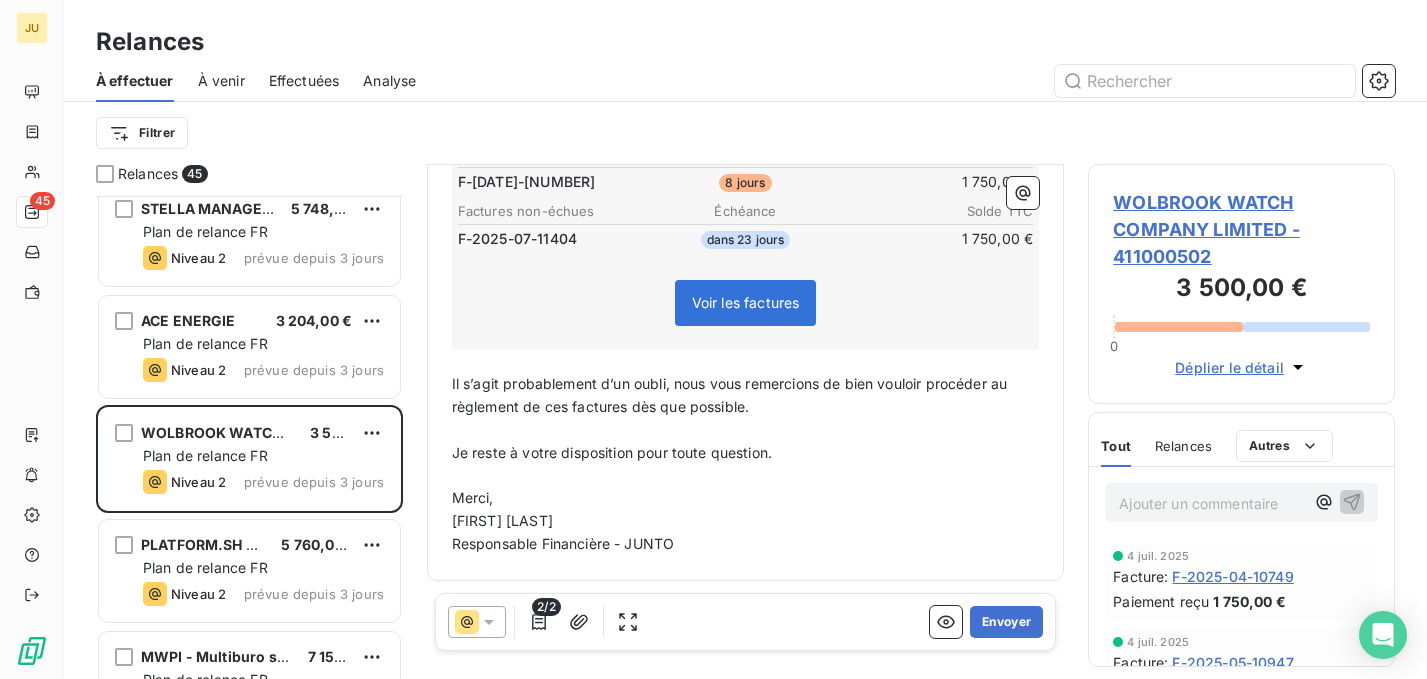 scroll, scrollTop: 0, scrollLeft: 0, axis: both 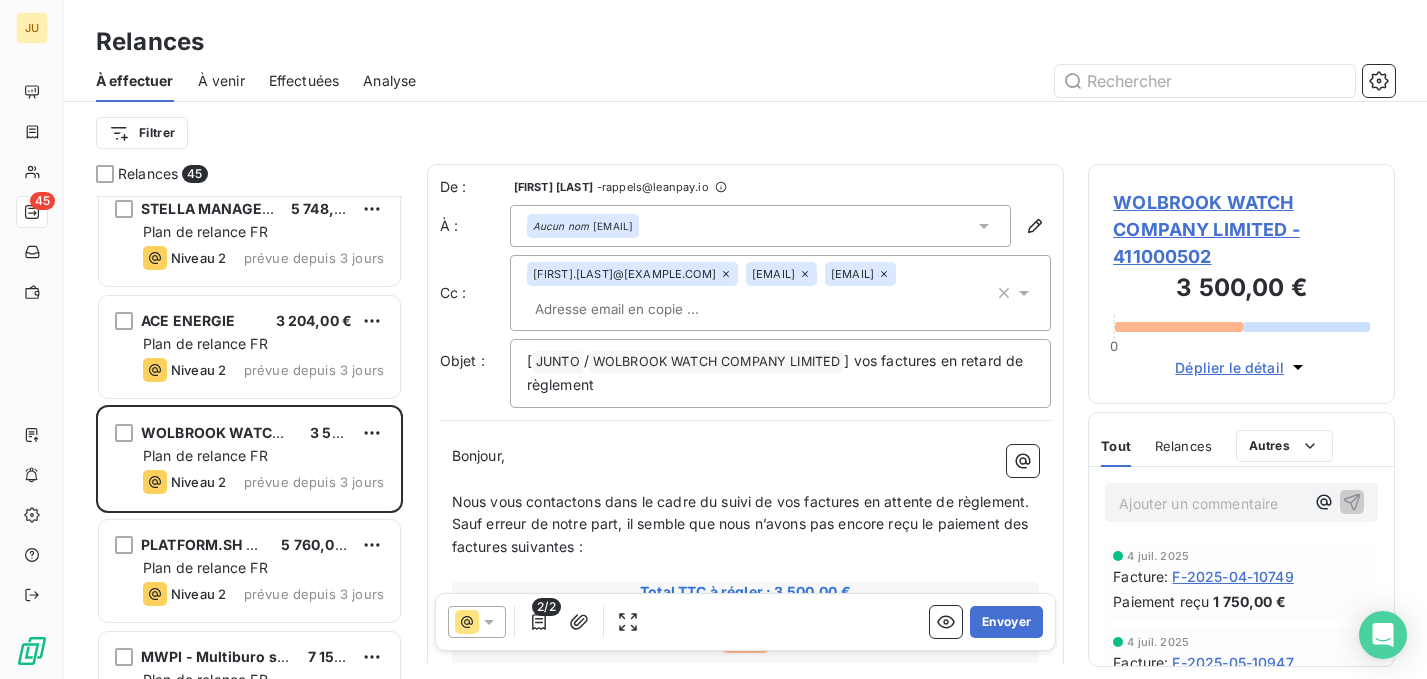 click at bounding box center [642, 309] 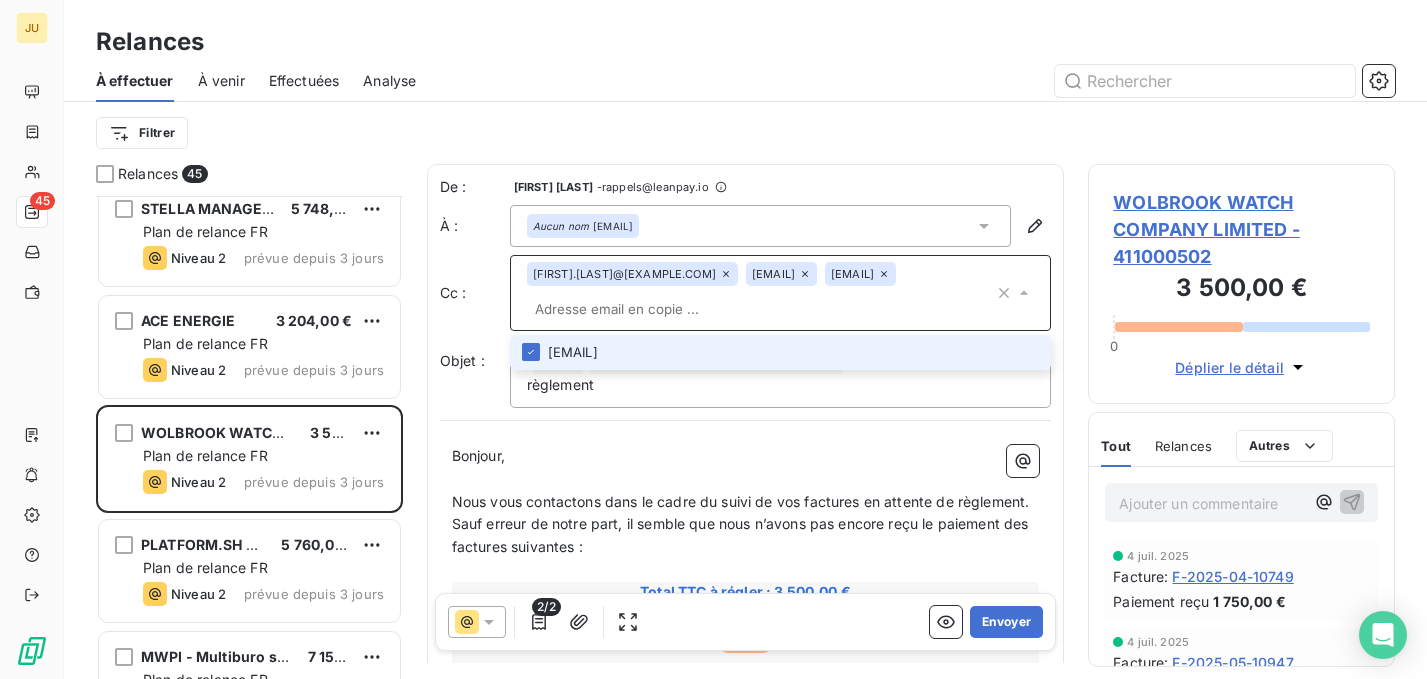 paste on "[EMAIL]" 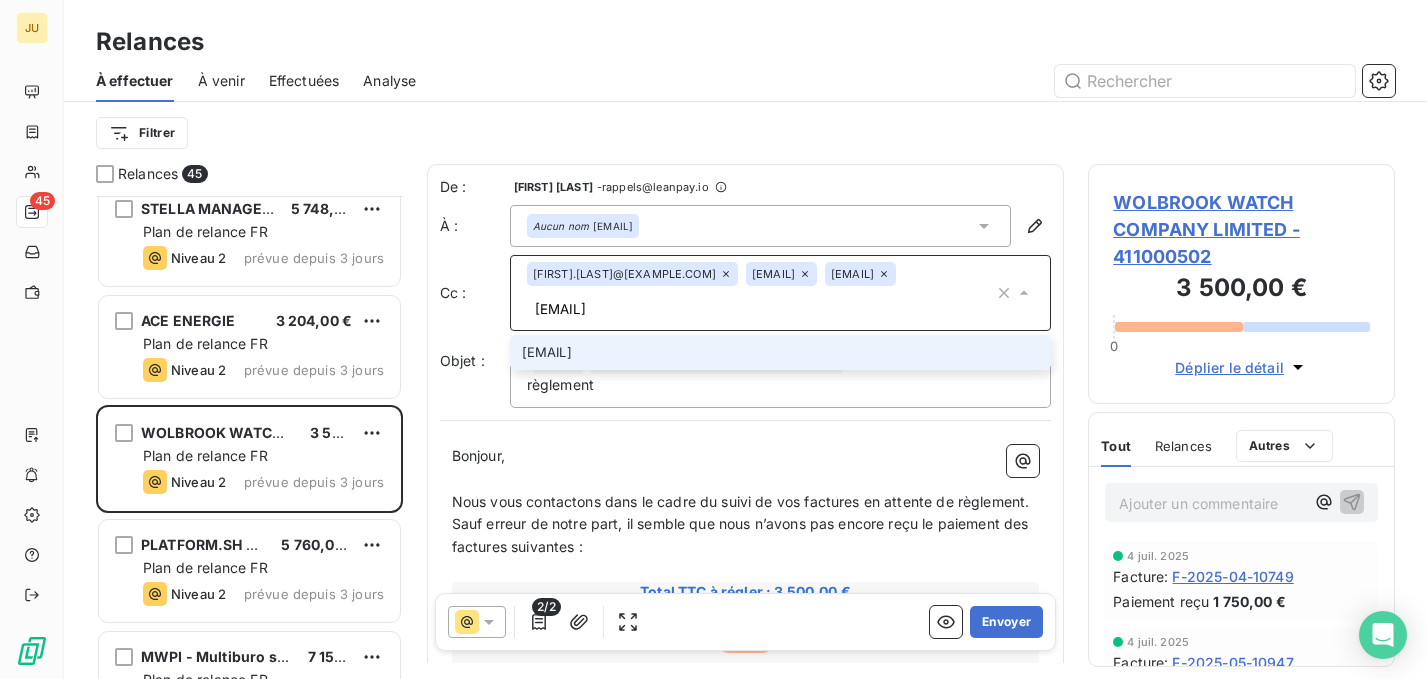 type on "[EMAIL]" 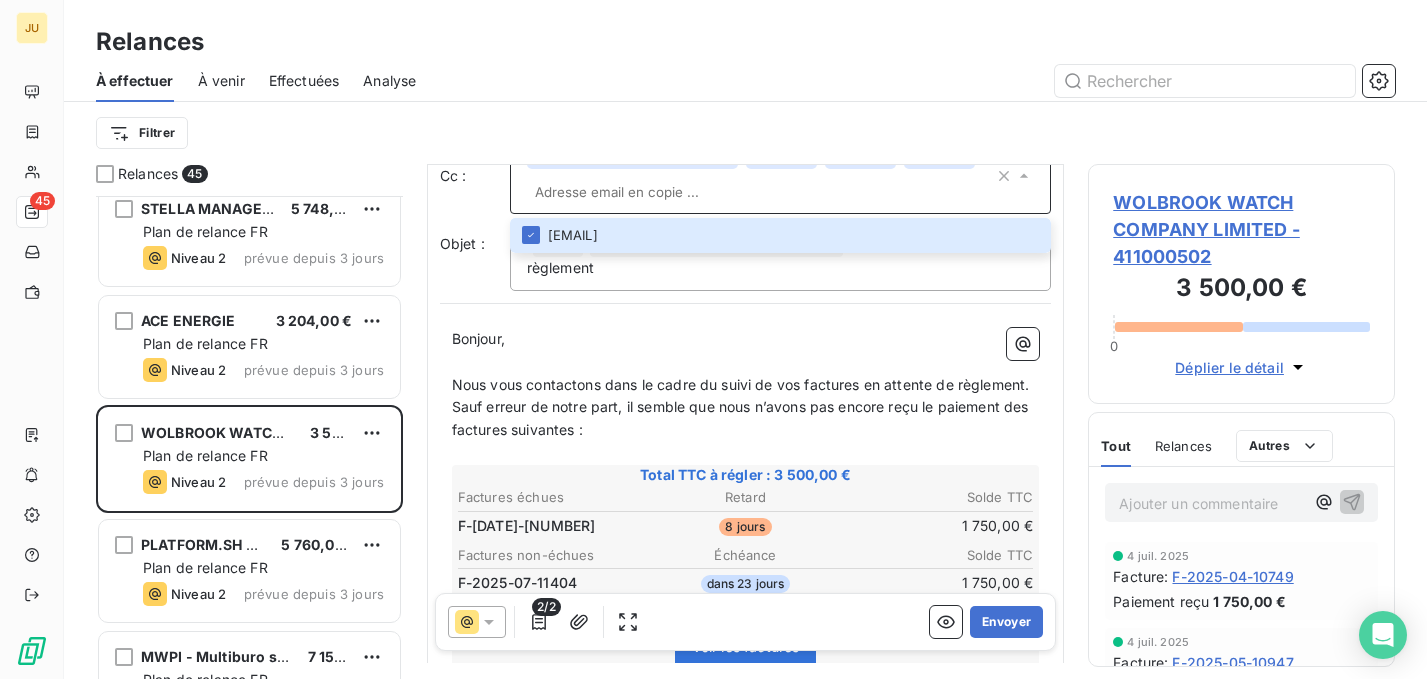 scroll, scrollTop: 0, scrollLeft: 0, axis: both 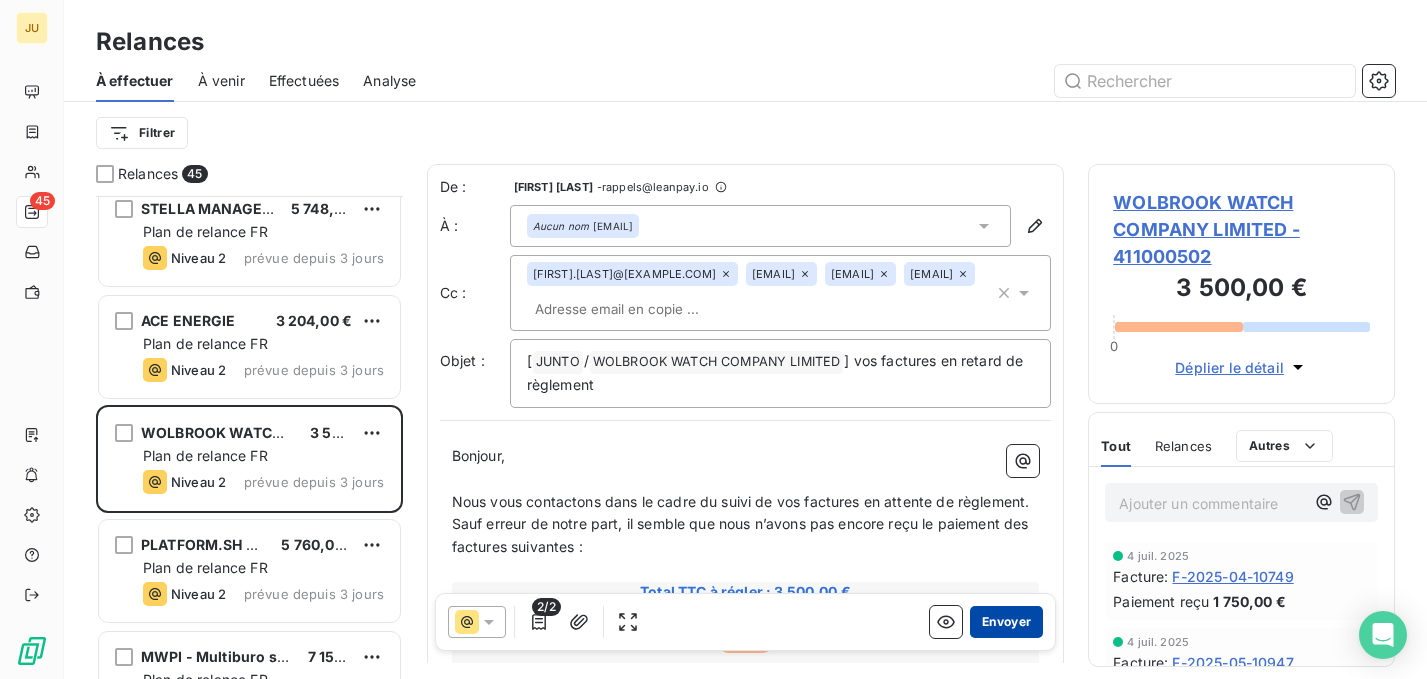 click on "Envoyer" at bounding box center [1006, 622] 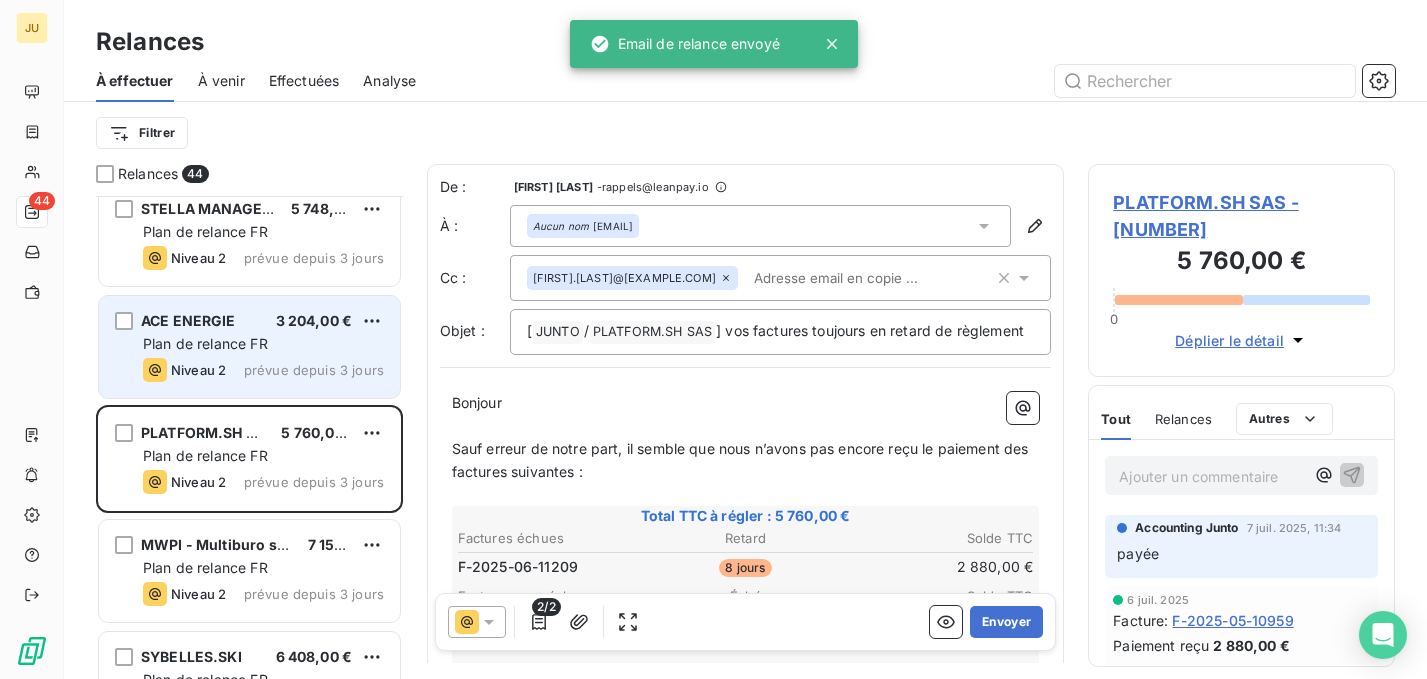 click on "Plan de relance FR" at bounding box center [263, 344] 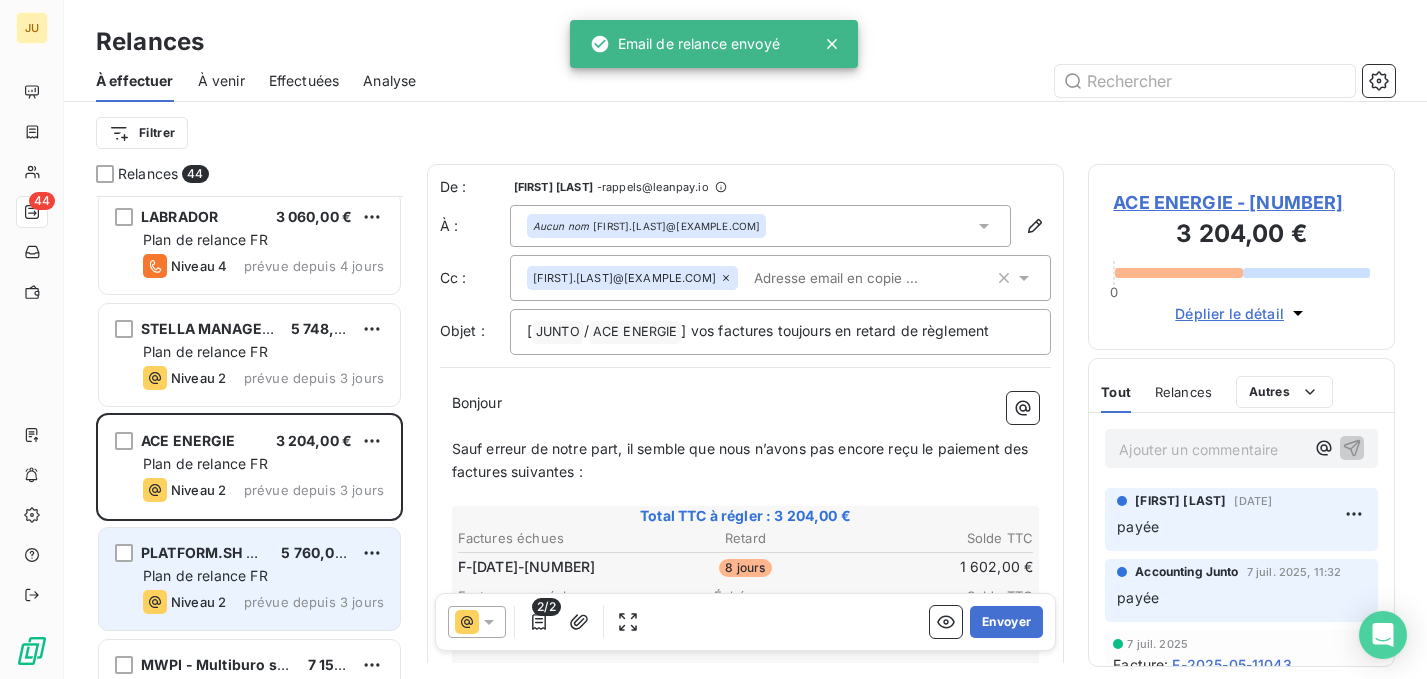 scroll, scrollTop: 2553, scrollLeft: 0, axis: vertical 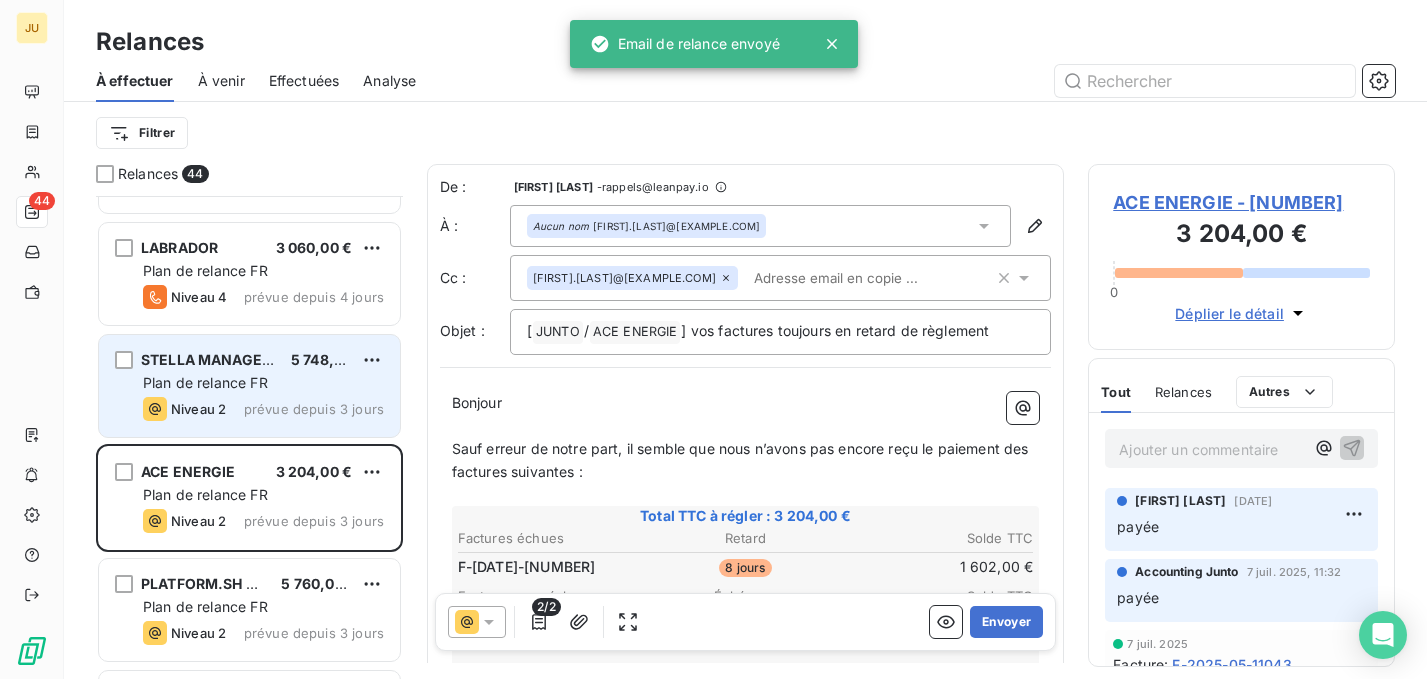 click on "Plan de relance FR" at bounding box center (263, 383) 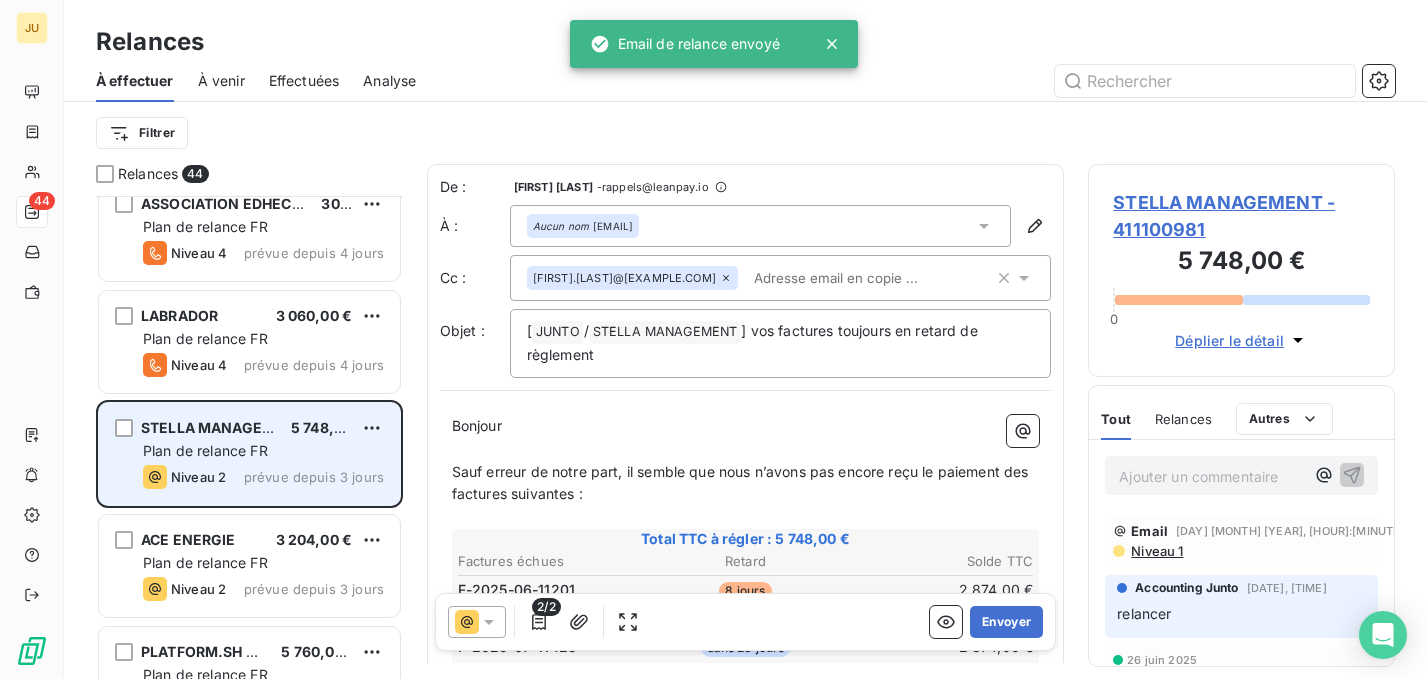 scroll, scrollTop: 2477, scrollLeft: 0, axis: vertical 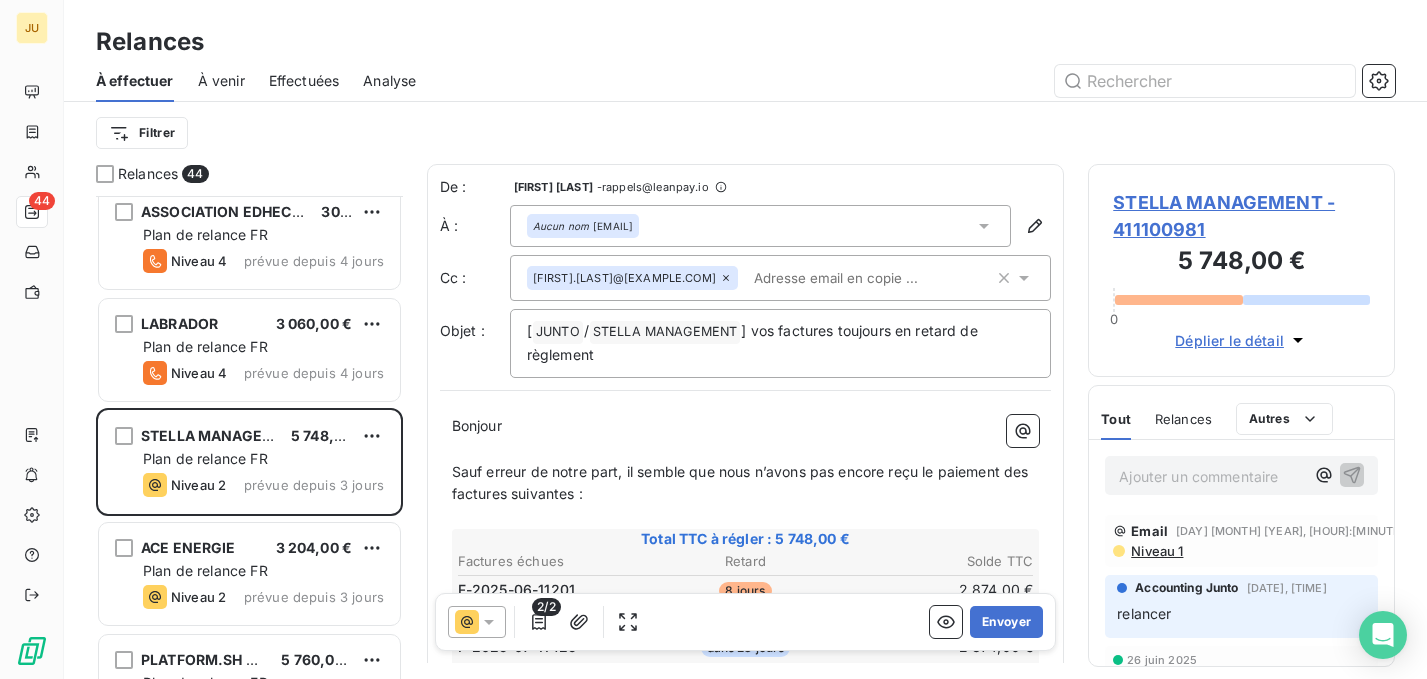 click at bounding box center (861, 278) 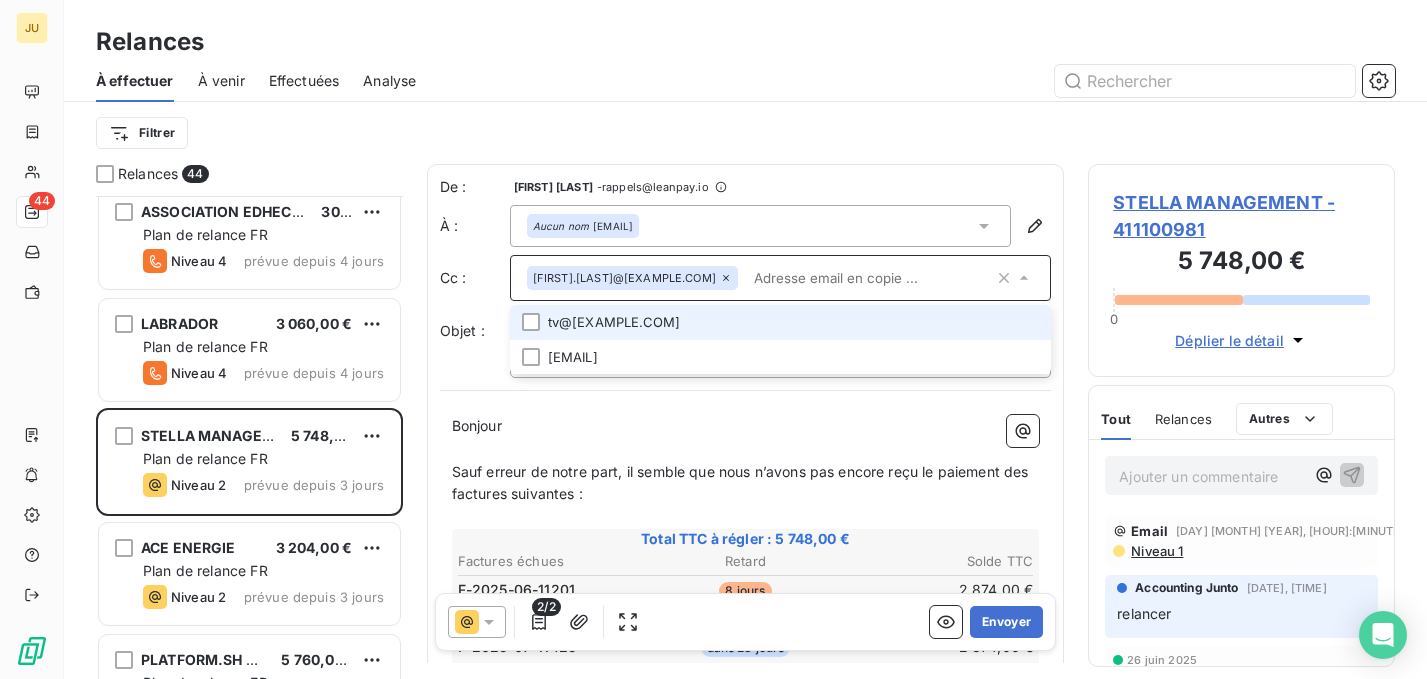 paste on "[EMAIL]" 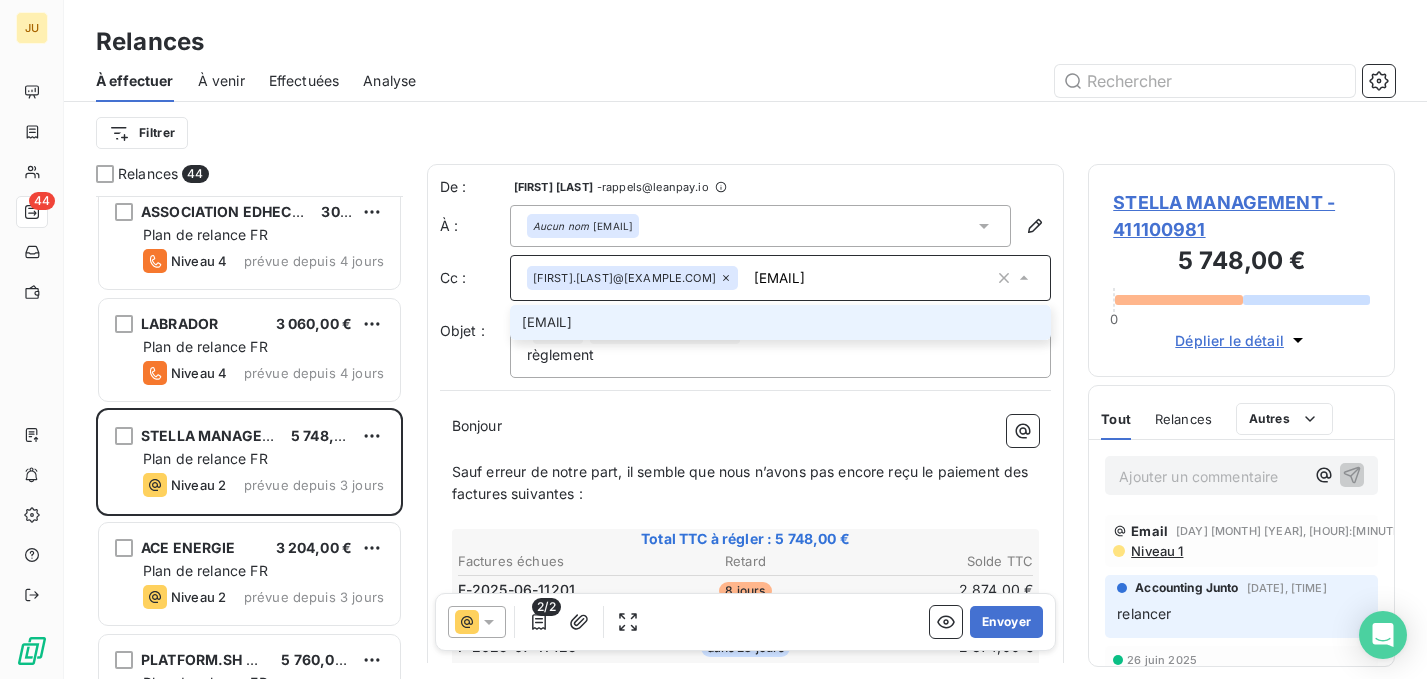 type on "[EMAIL]" 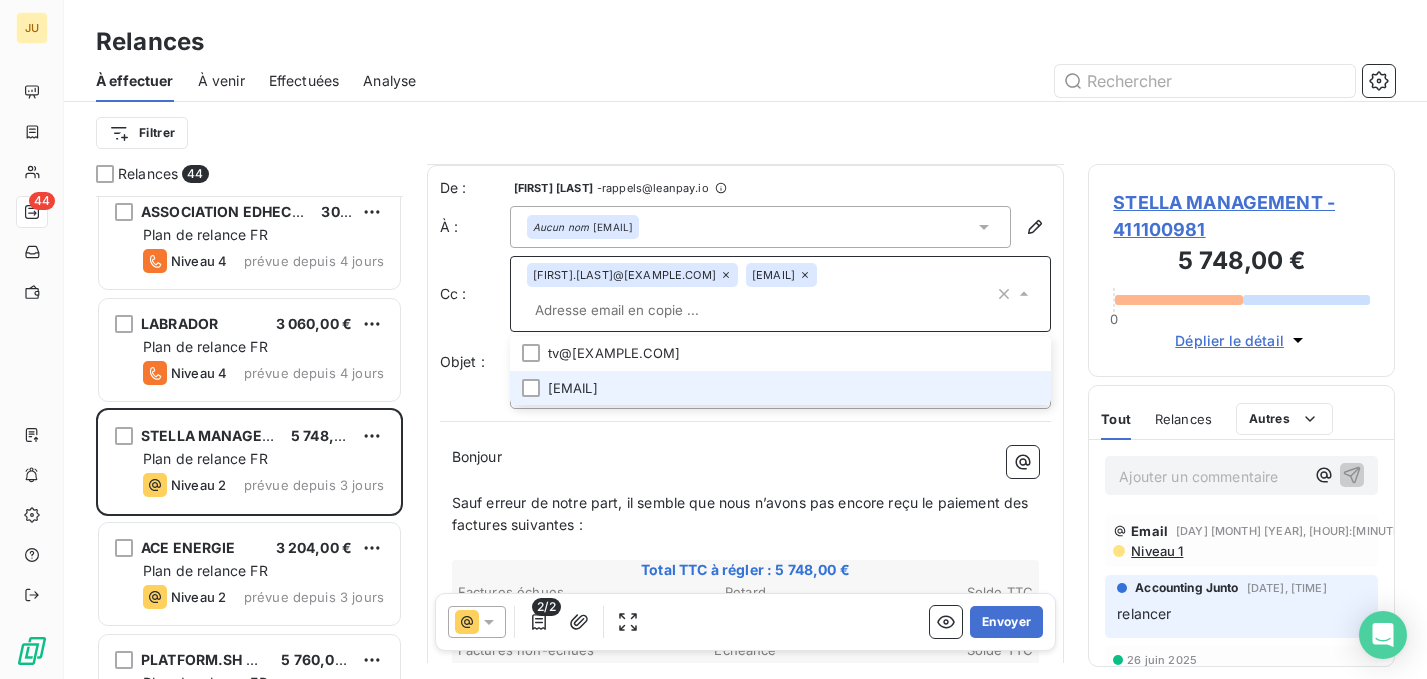scroll, scrollTop: 413, scrollLeft: 0, axis: vertical 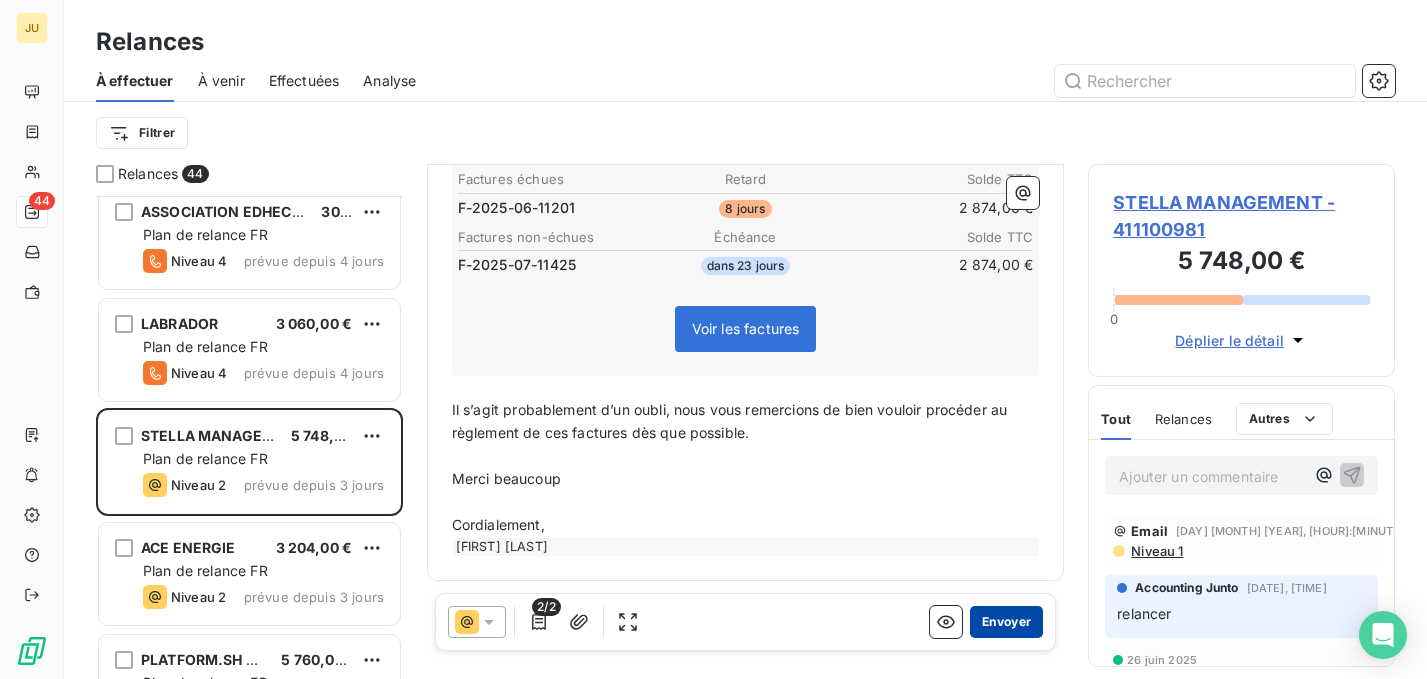 click on "Envoyer" at bounding box center (1006, 622) 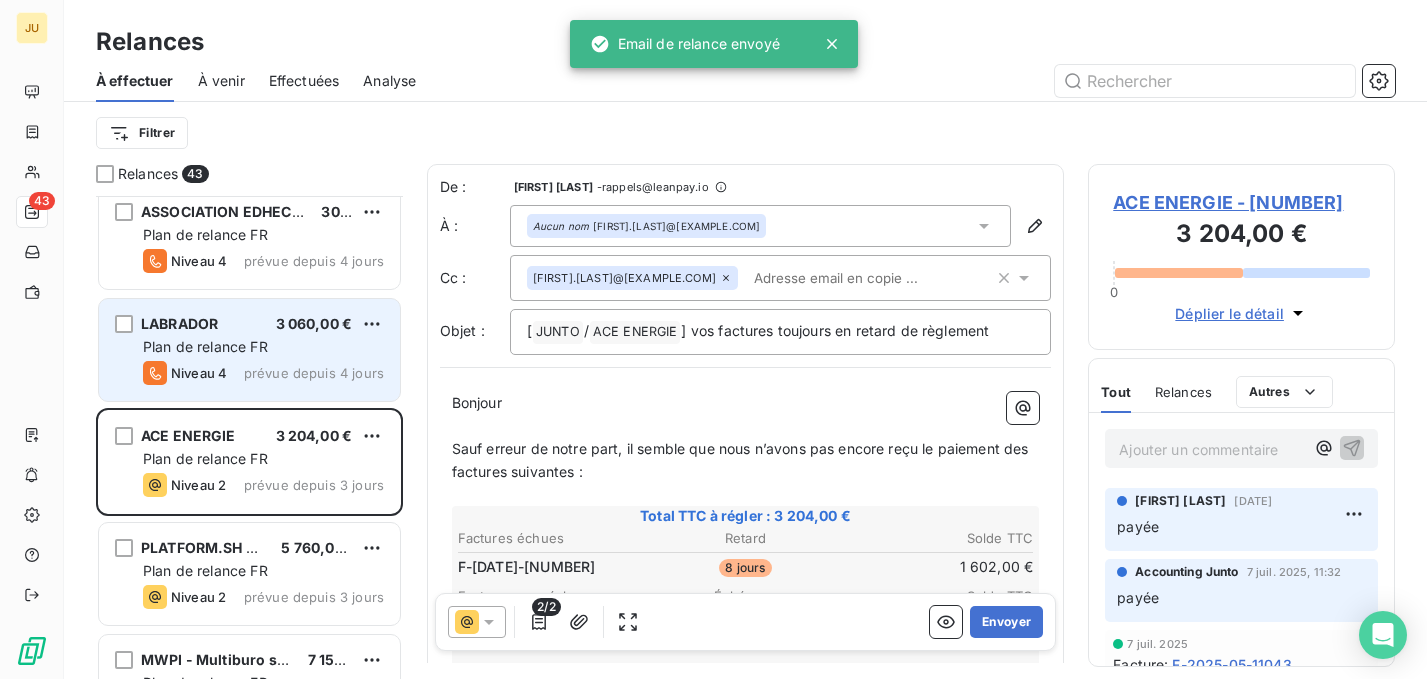 click on "prévue depuis 4 jours" at bounding box center (314, 373) 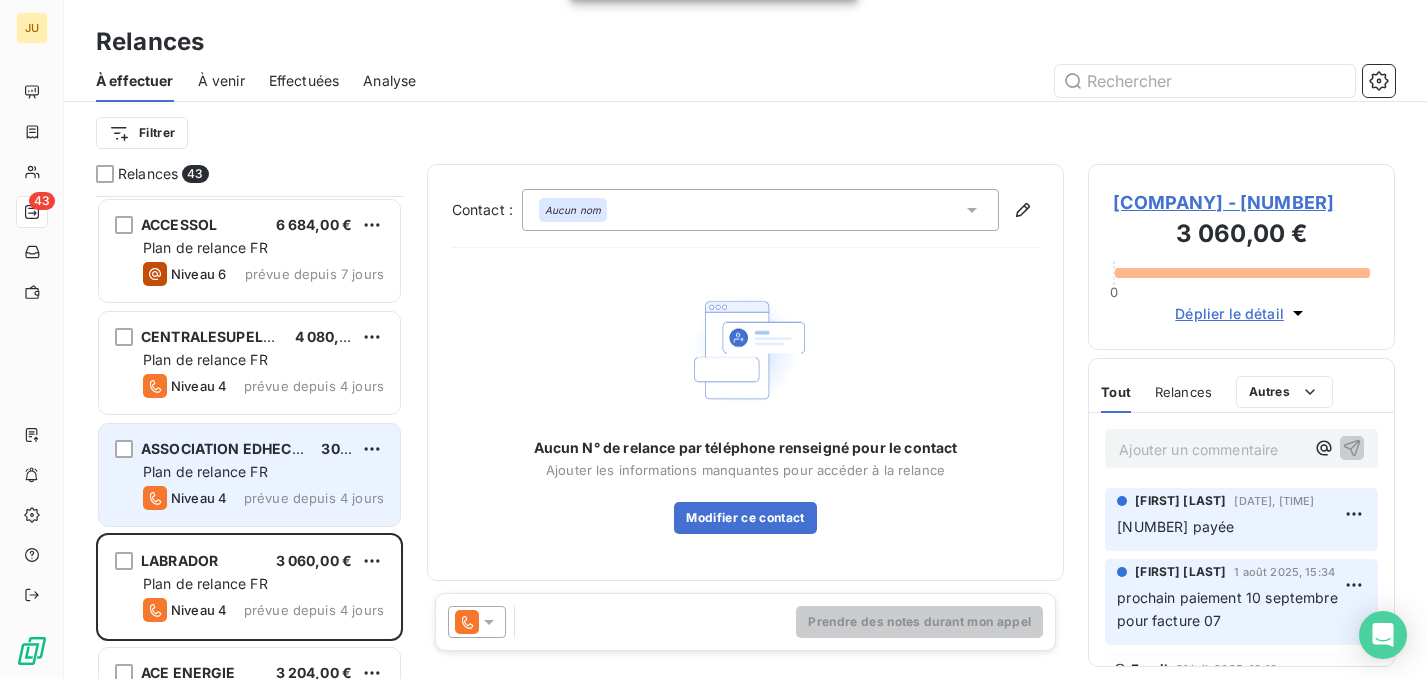 scroll, scrollTop: 2221, scrollLeft: 0, axis: vertical 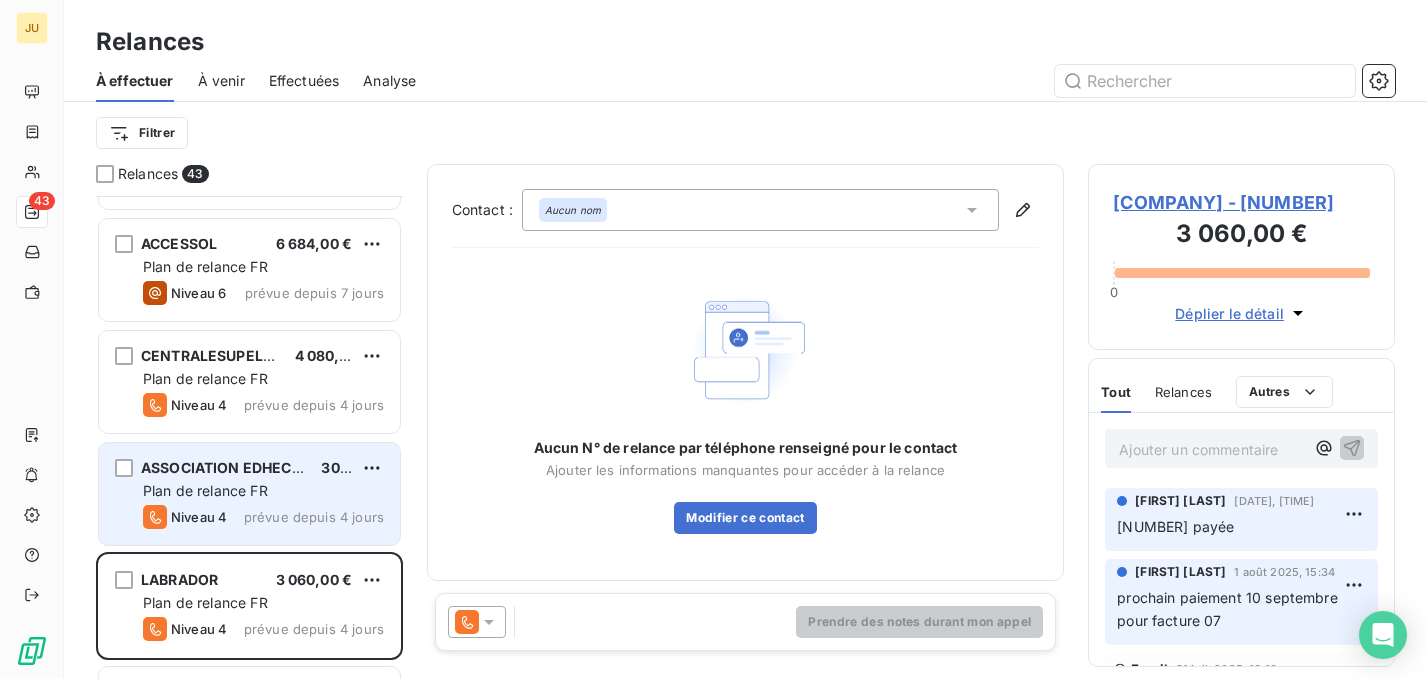 click on "Plan de relance FR" at bounding box center [263, 491] 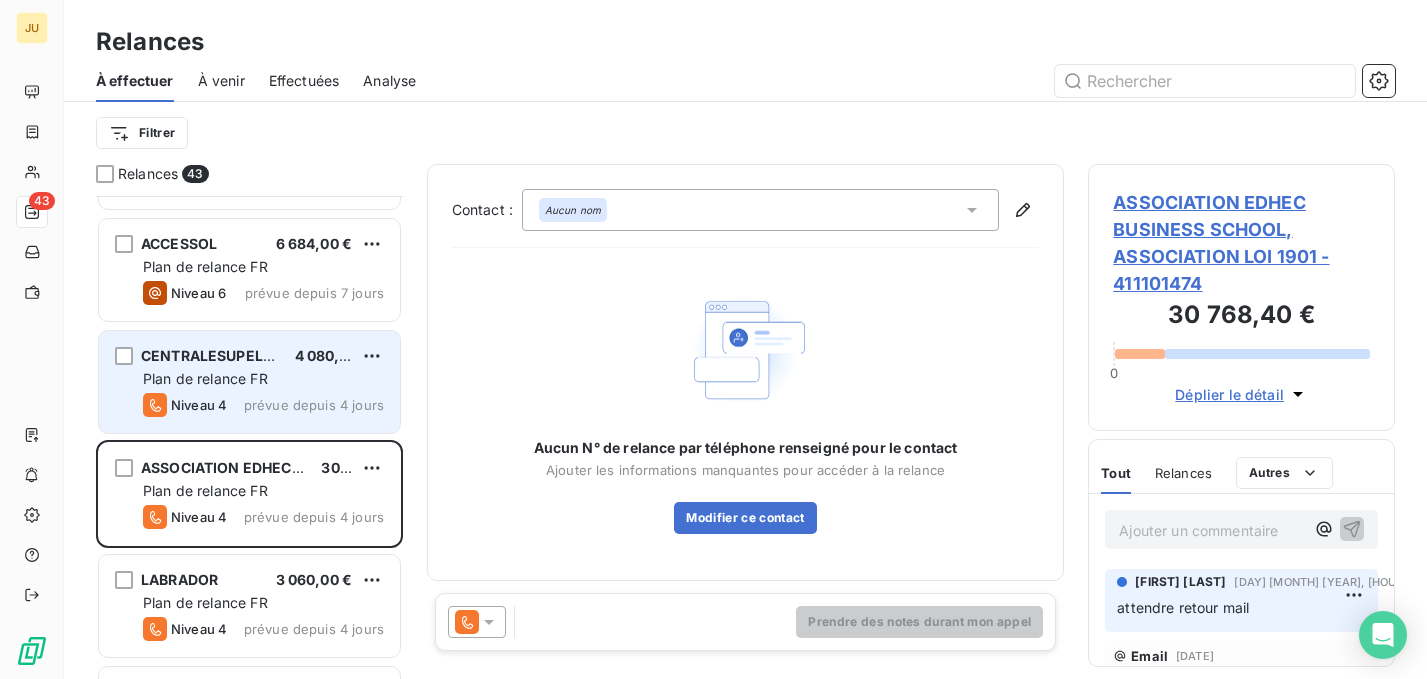 click on "Niveau 4 prévue depuis 4 jours" at bounding box center [263, 405] 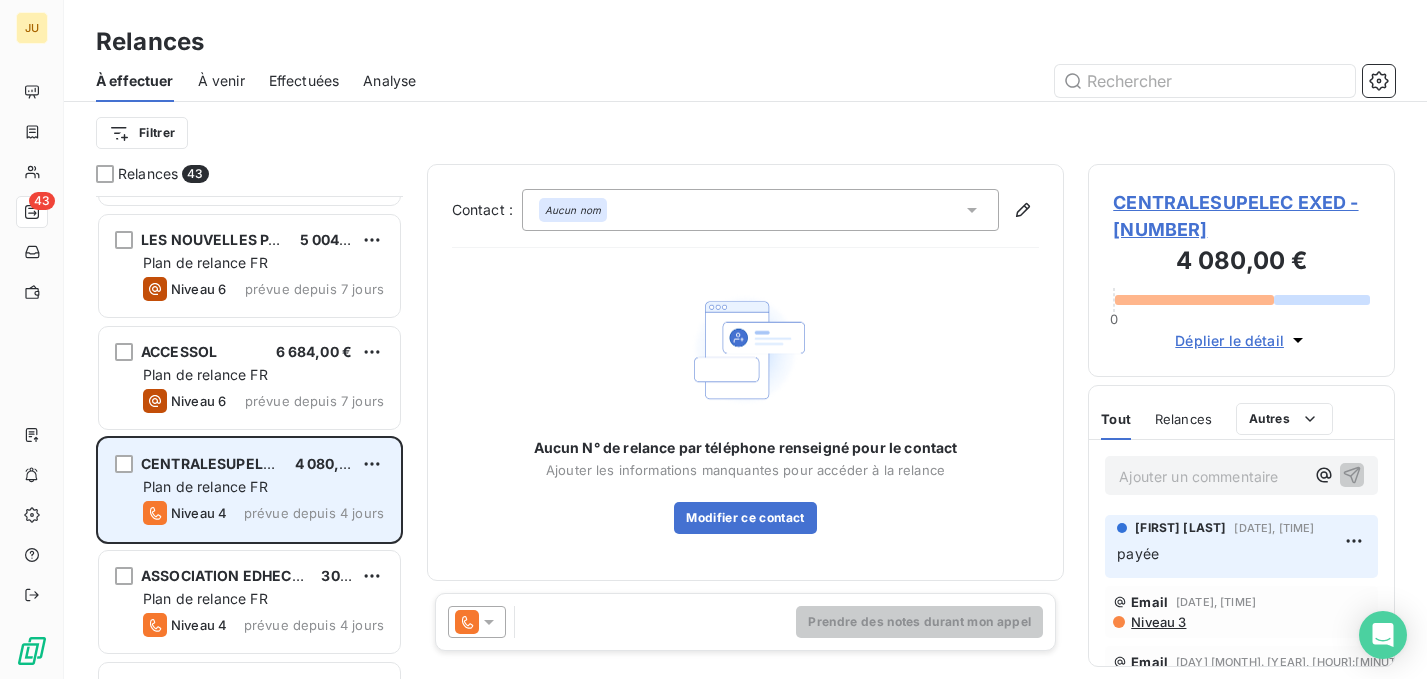 scroll, scrollTop: 2058, scrollLeft: 0, axis: vertical 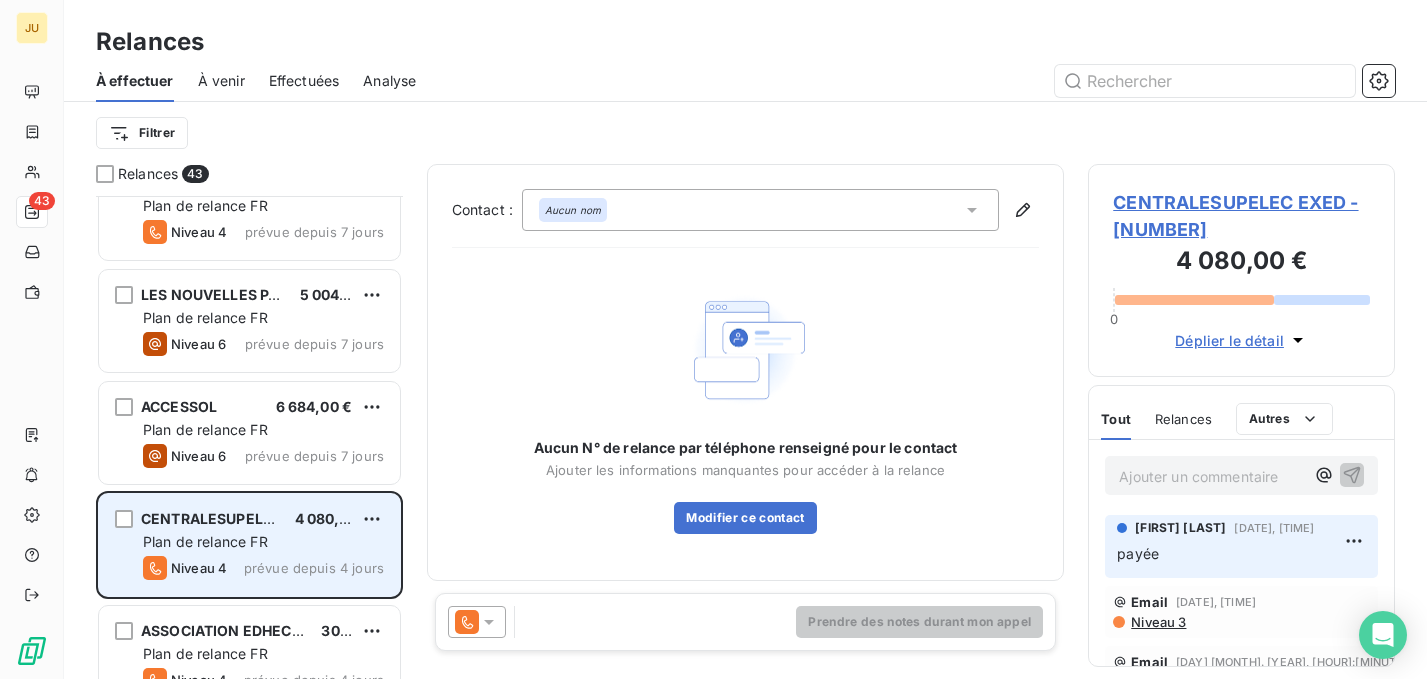 click on "BOULIAC UK LTD [PRICE] Plan de relance FR Niveau 4 prévue depuis 55 jours A'CORPS & BEAUTE [PRICE] Plan de relance FR Niveau 8 prévue depuis 44 jours EXCELIA GROUP [PRICE] Plan de relance FR Niveau 8 prévue depuis 39 jours MBCO [PRICE] Plan de relance FR Niveau 3 prévue depuis 39 jours LemanHawk Sàrl [PRICE] Plan de relance FR Niveau 3 prévue depuis 25 jours DOMIA GROUP [PRICE] Plan de relance FR Niveau 4 prévue depuis 20 jours SAINBIOSE SPORT NUTRITION ET BIEN ETRE [PRICE] Plan de relance FR Niveau 8 prévue depuis 14 jours EUROPEMOTO [PRICE] Plan de relance FR Niveau 7 prévue depuis 11 jours ACTUA FORMATION [PRICE] Plan de relance FR Niveau 2 prévue depuis 11 jours VERIFONE SYSTEMS FRANCE SAS [PRICE] Plan de relance FR Niveau 6 prévue depuis 8 jours PRODOMO [PRICE] Plan de relance FR Niveau 4 prévue depuis 7 jours LES NOUVELLES PAILLES SAS [PRICE] Plan de relance FR Niveau 6 prévue depuis 7 jours ACCESSOL" at bounding box center (249, 437) 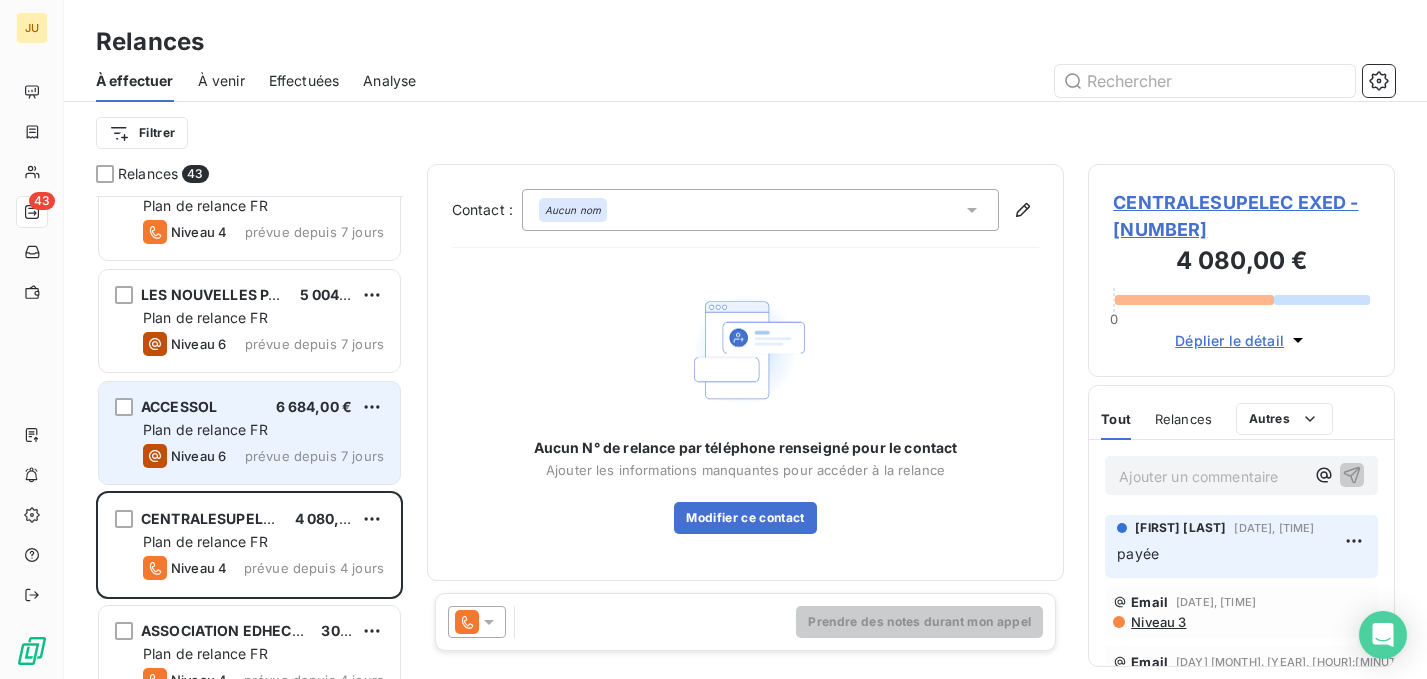 click on "ACCESSOL 6 684,00 €" at bounding box center (263, 407) 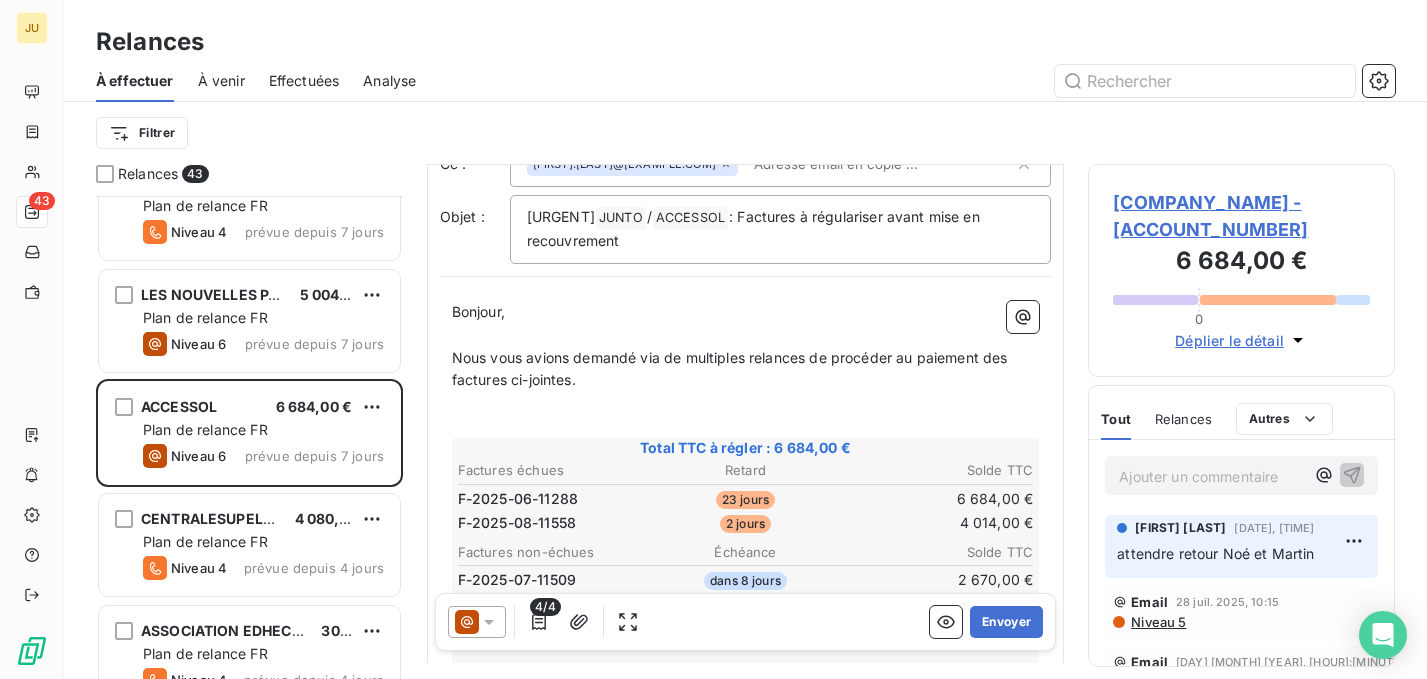 scroll, scrollTop: 123, scrollLeft: 0, axis: vertical 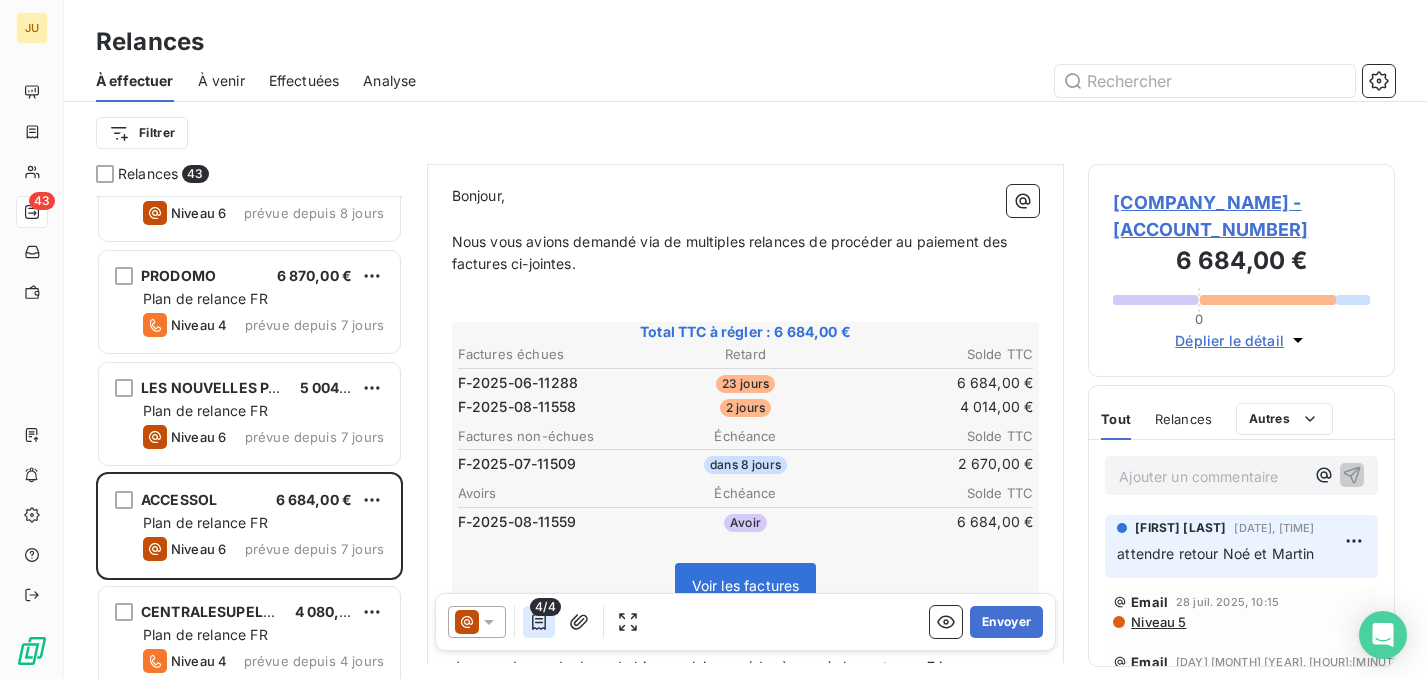 click 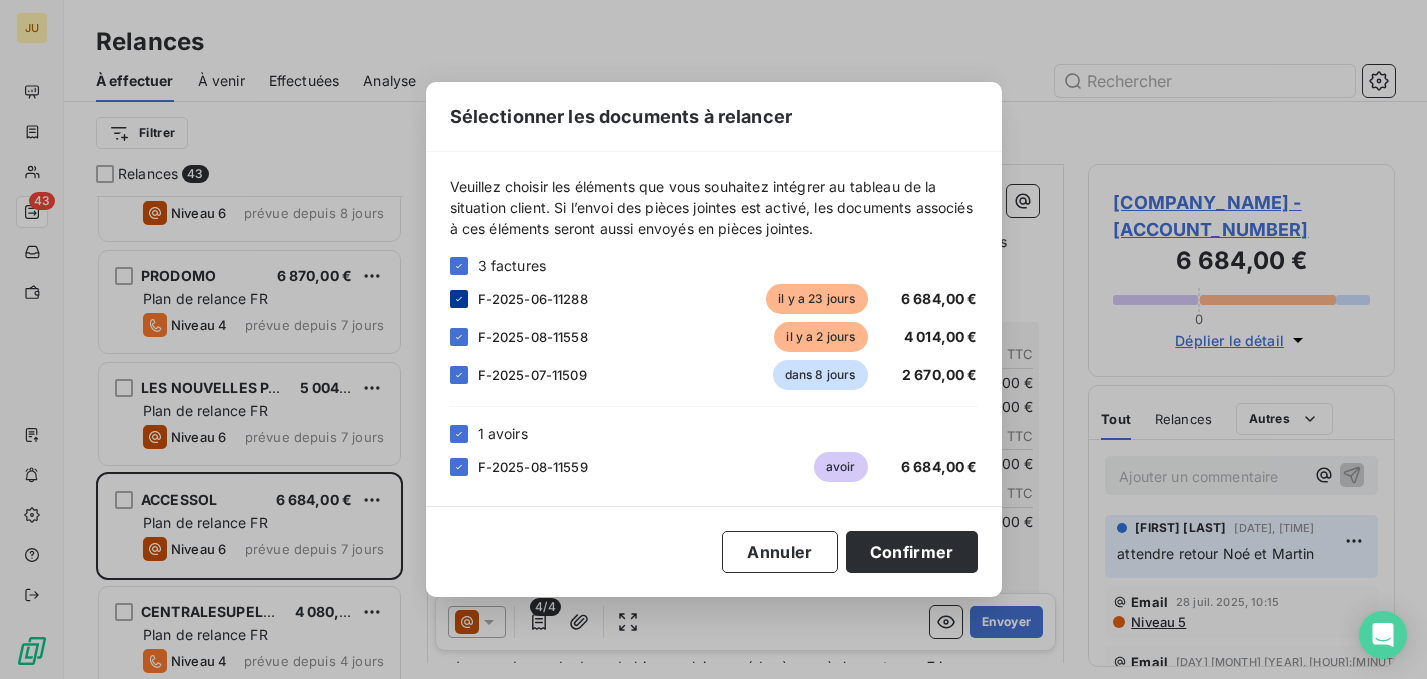 click 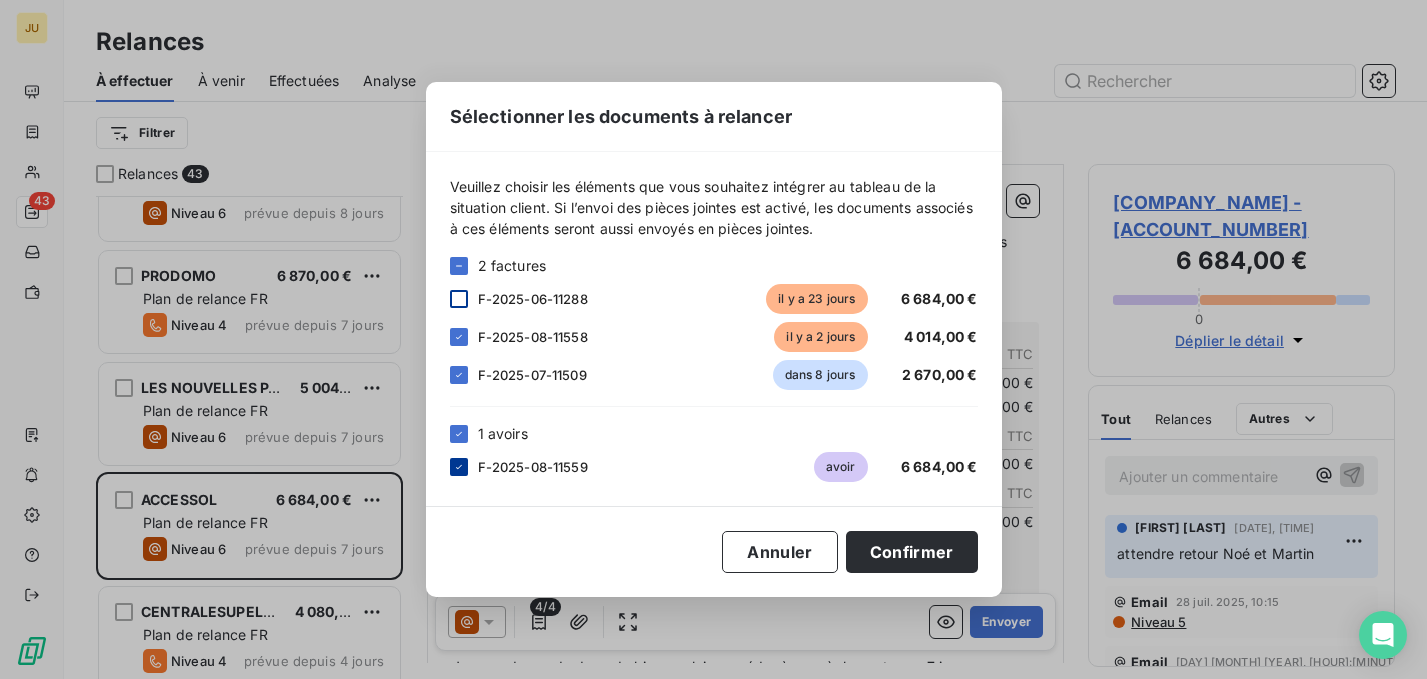 click 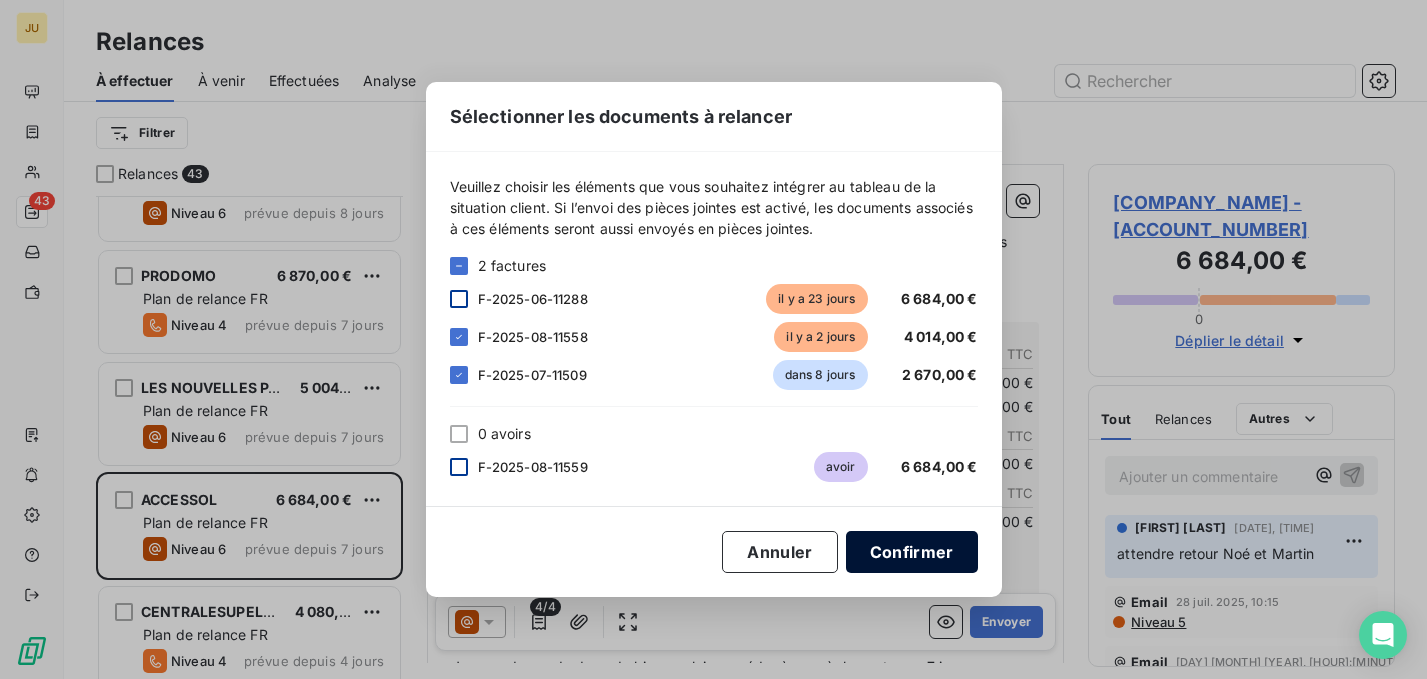 click on "Confirmer" at bounding box center (912, 552) 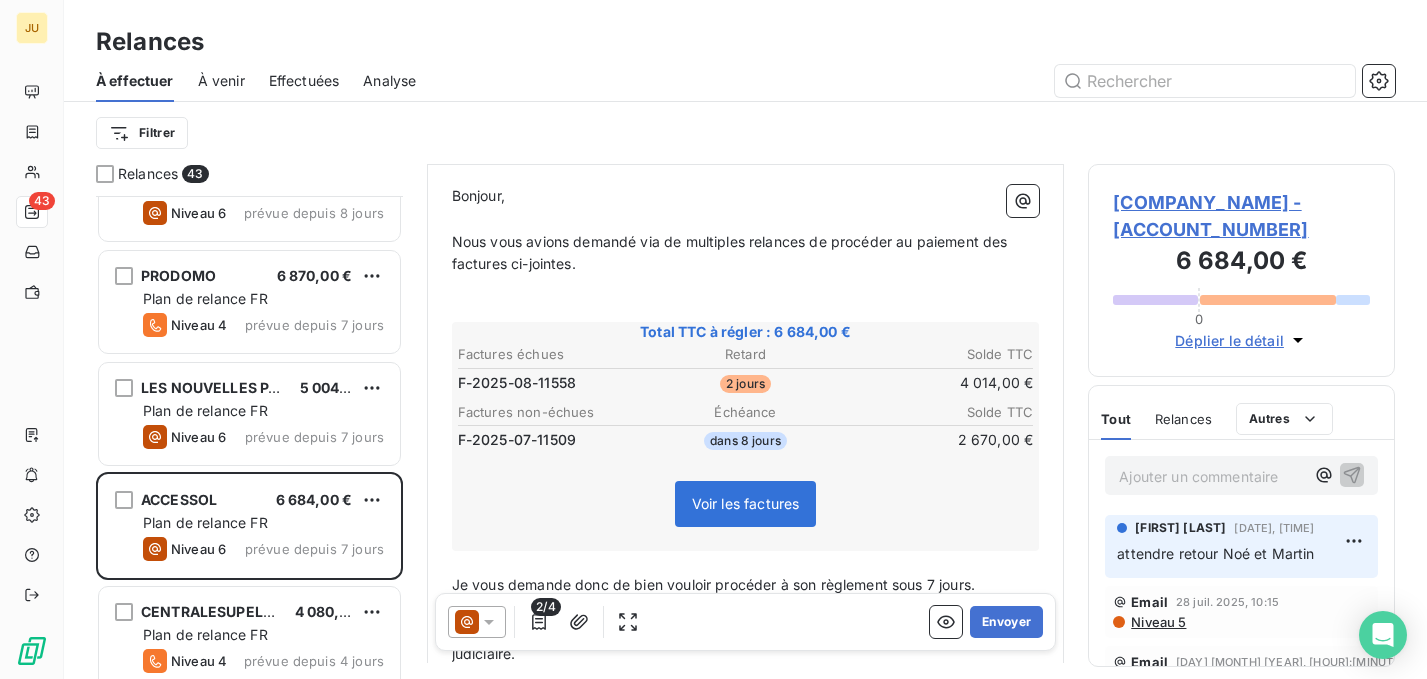 click 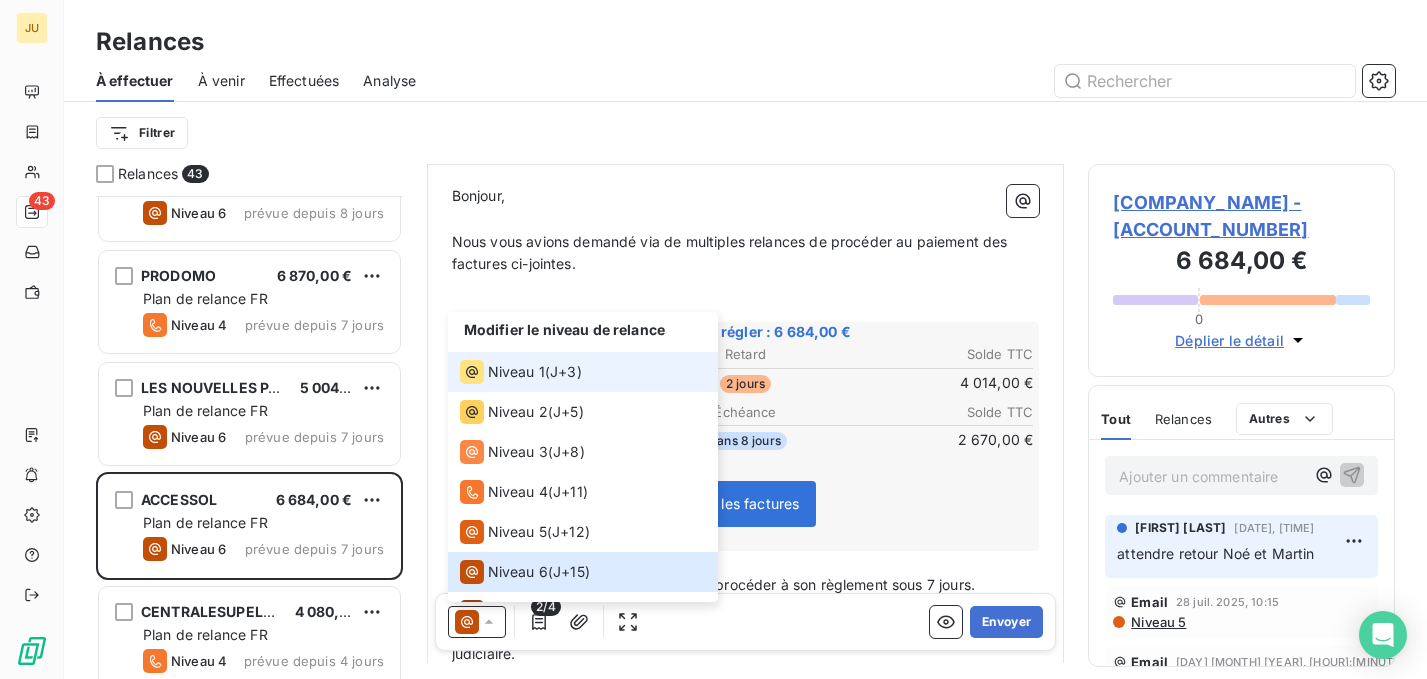 click on "Niveau 1  ( J+3 )" at bounding box center (583, 372) 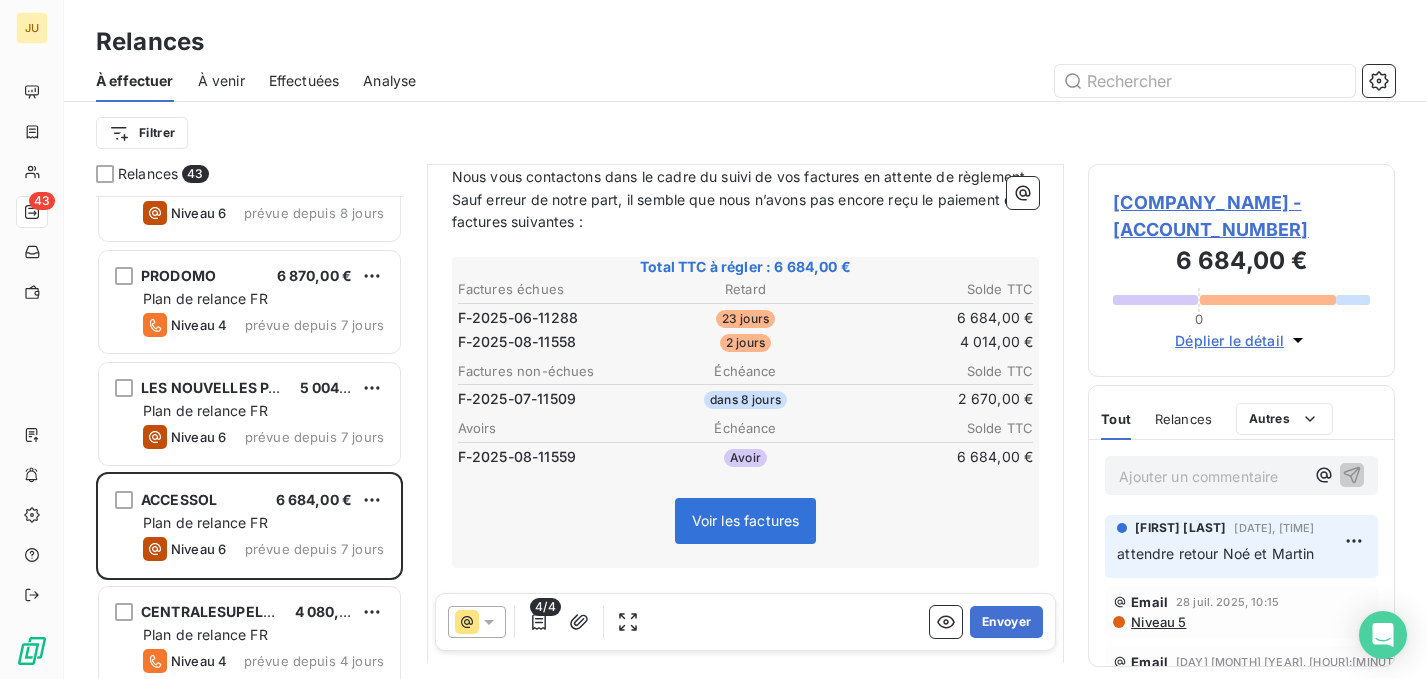 scroll, scrollTop: 286, scrollLeft: 0, axis: vertical 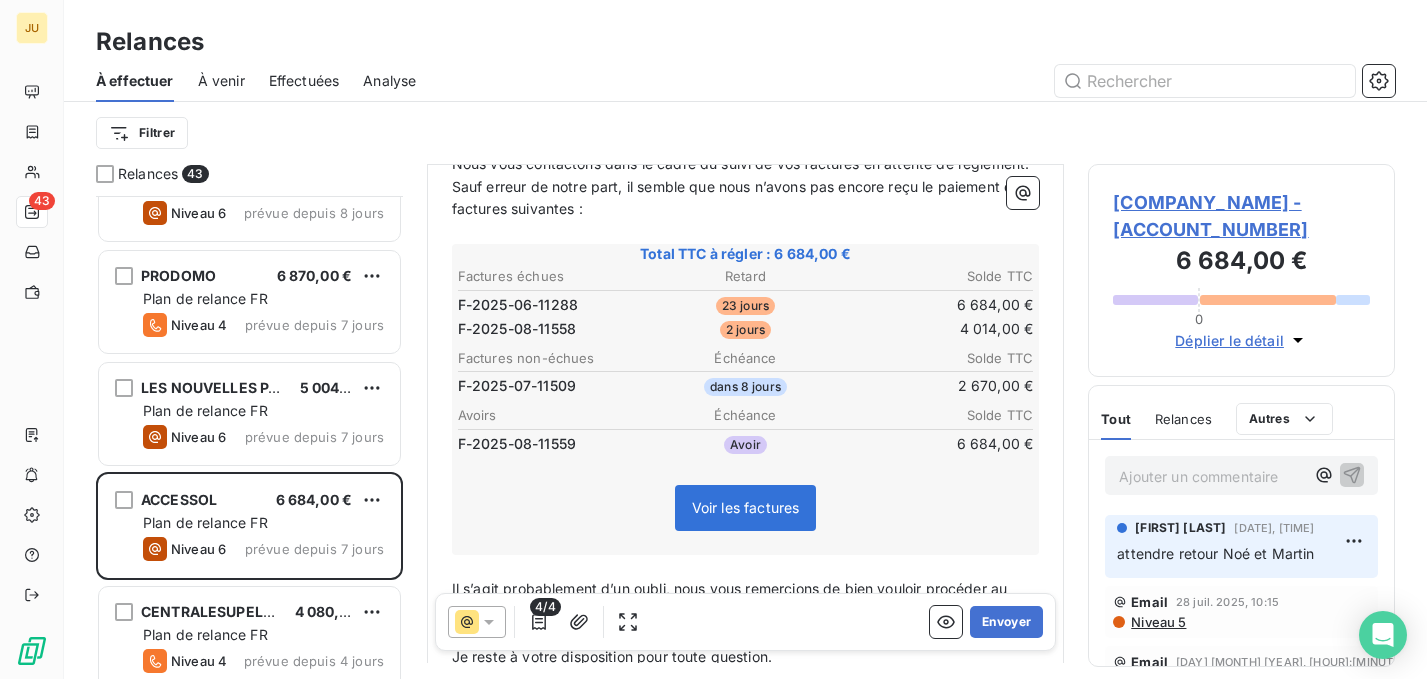 click on "4/4" at bounding box center [545, 607] 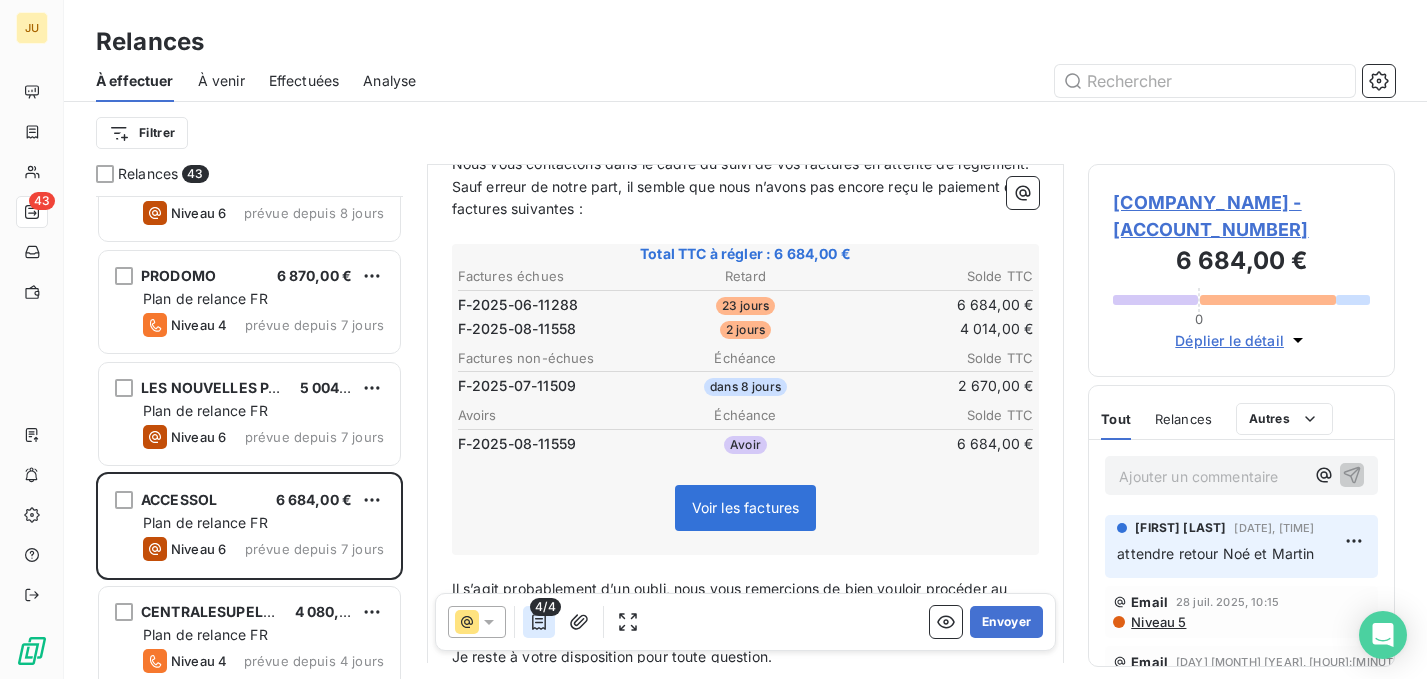 click at bounding box center (539, 622) 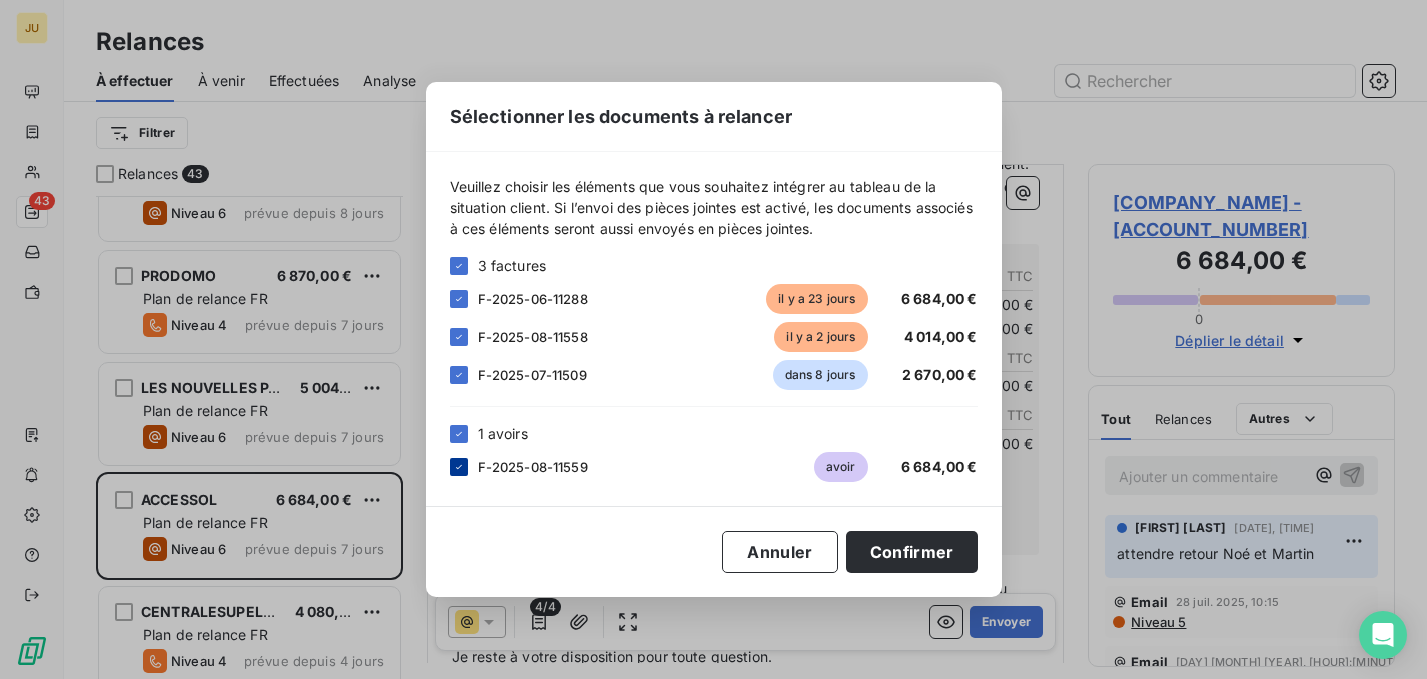 click 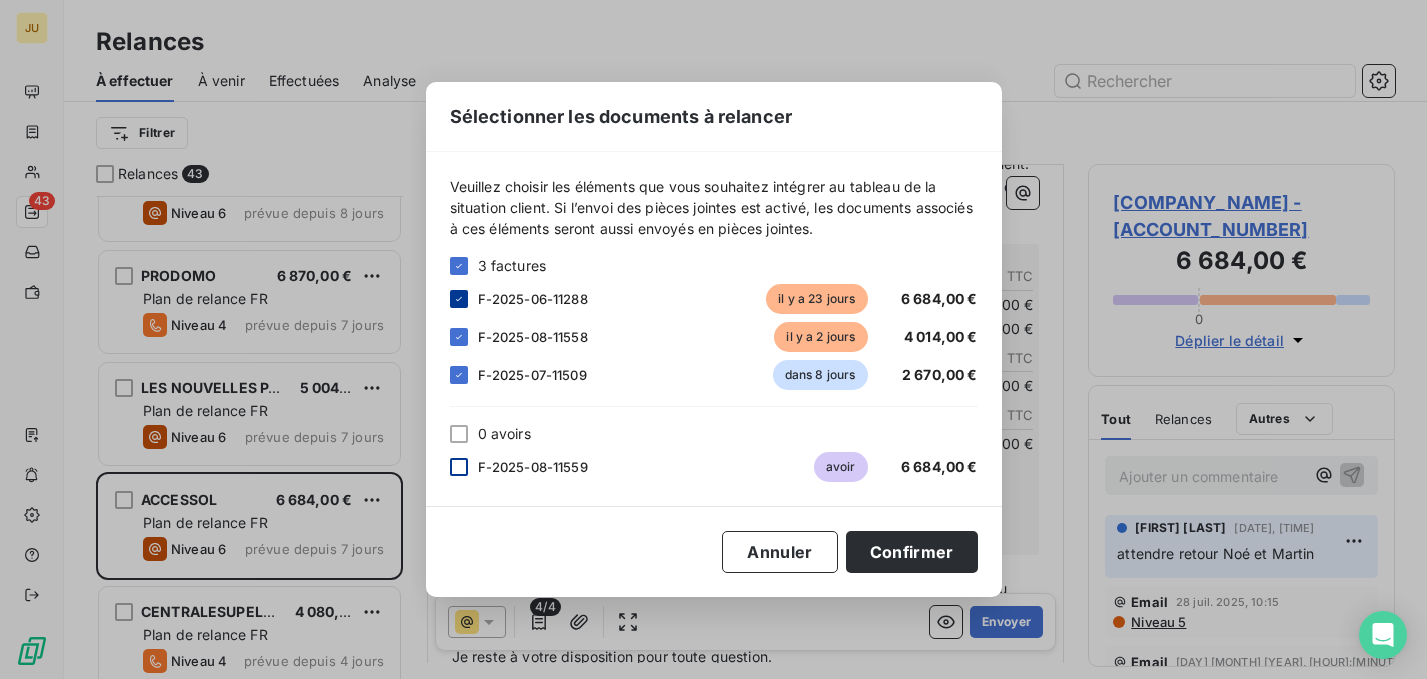 click 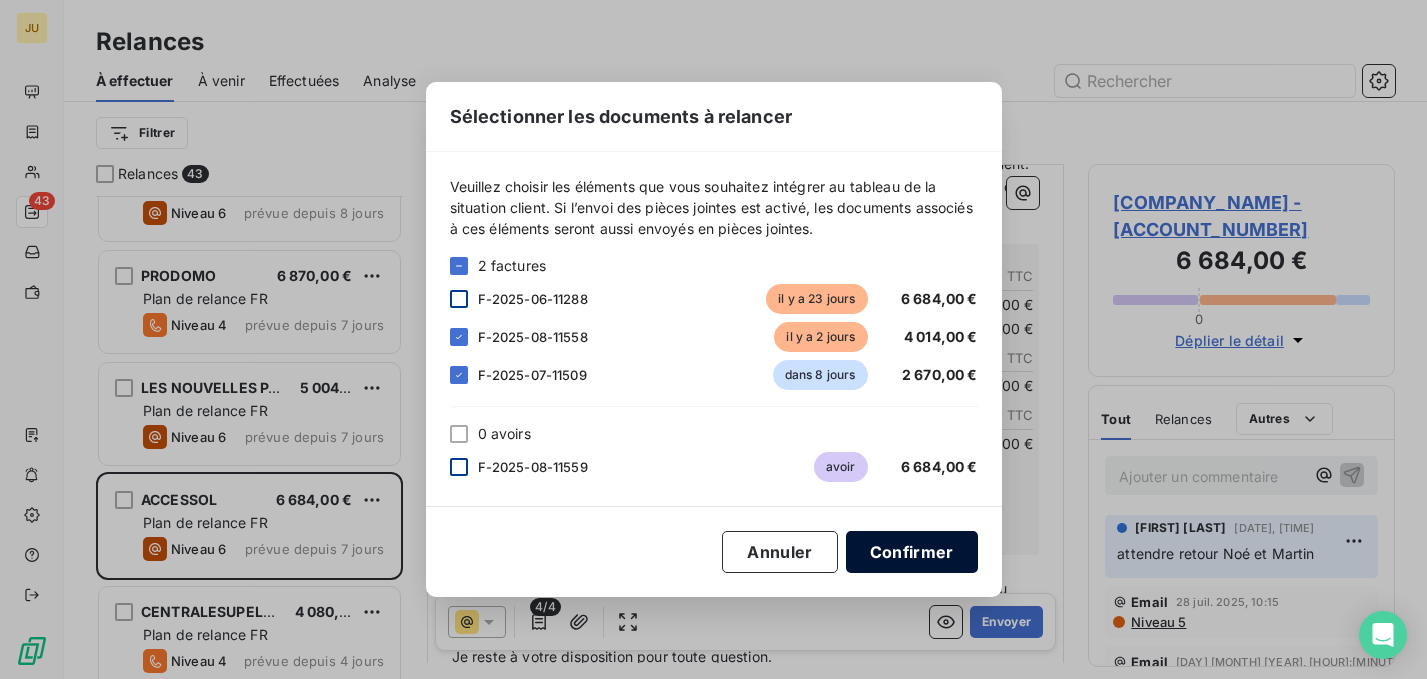 click on "Confirmer" at bounding box center (912, 552) 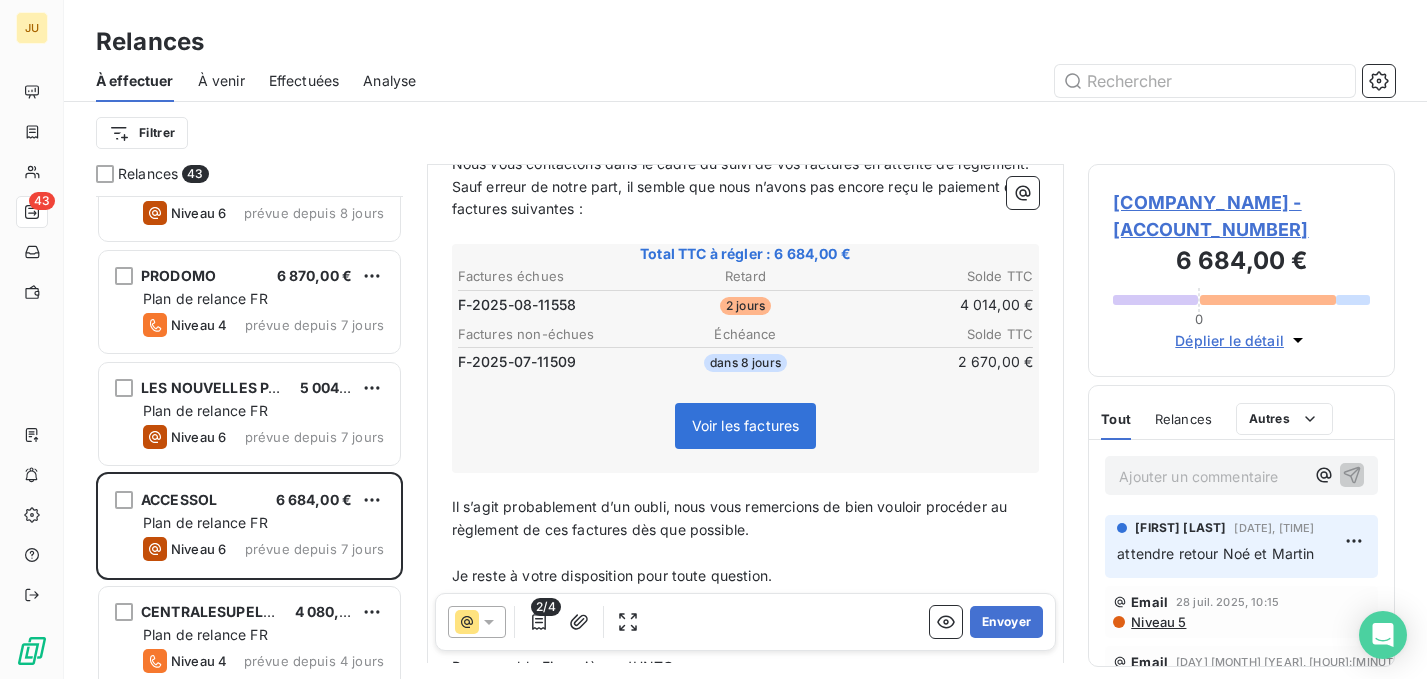 scroll, scrollTop: 0, scrollLeft: 0, axis: both 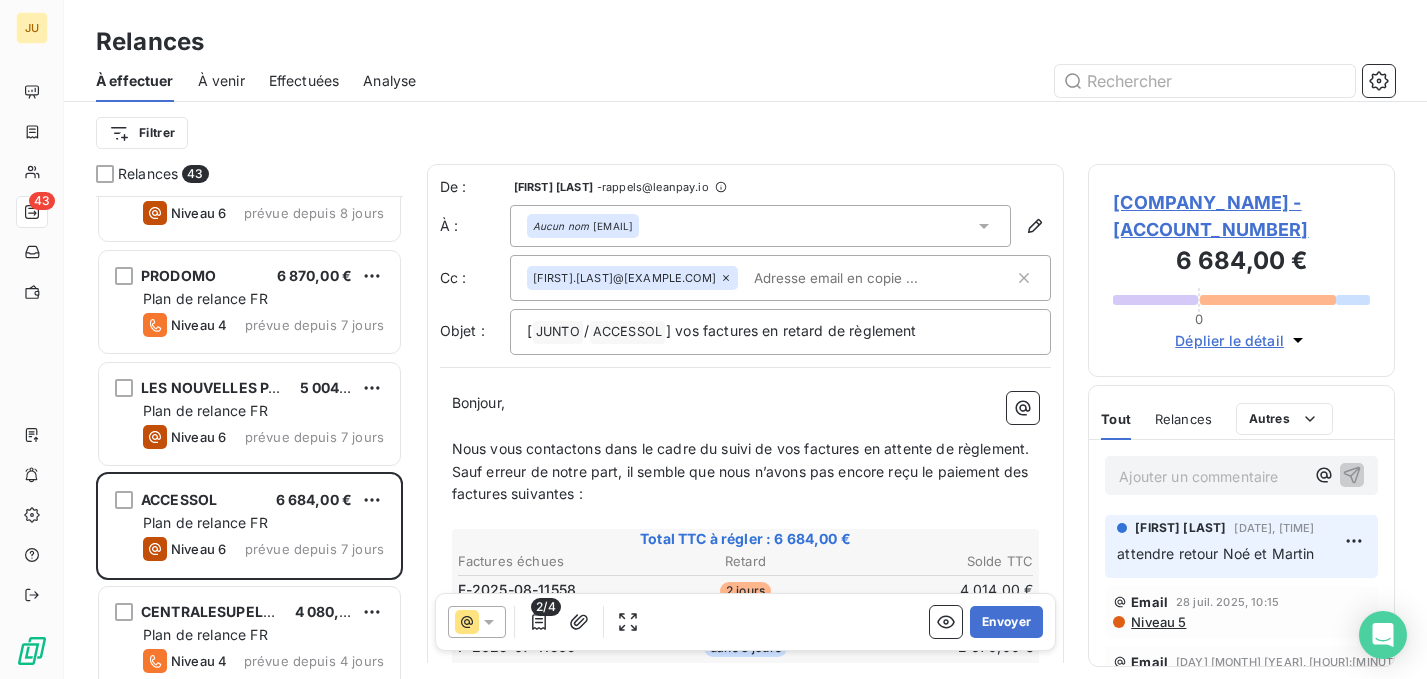 click at bounding box center [861, 278] 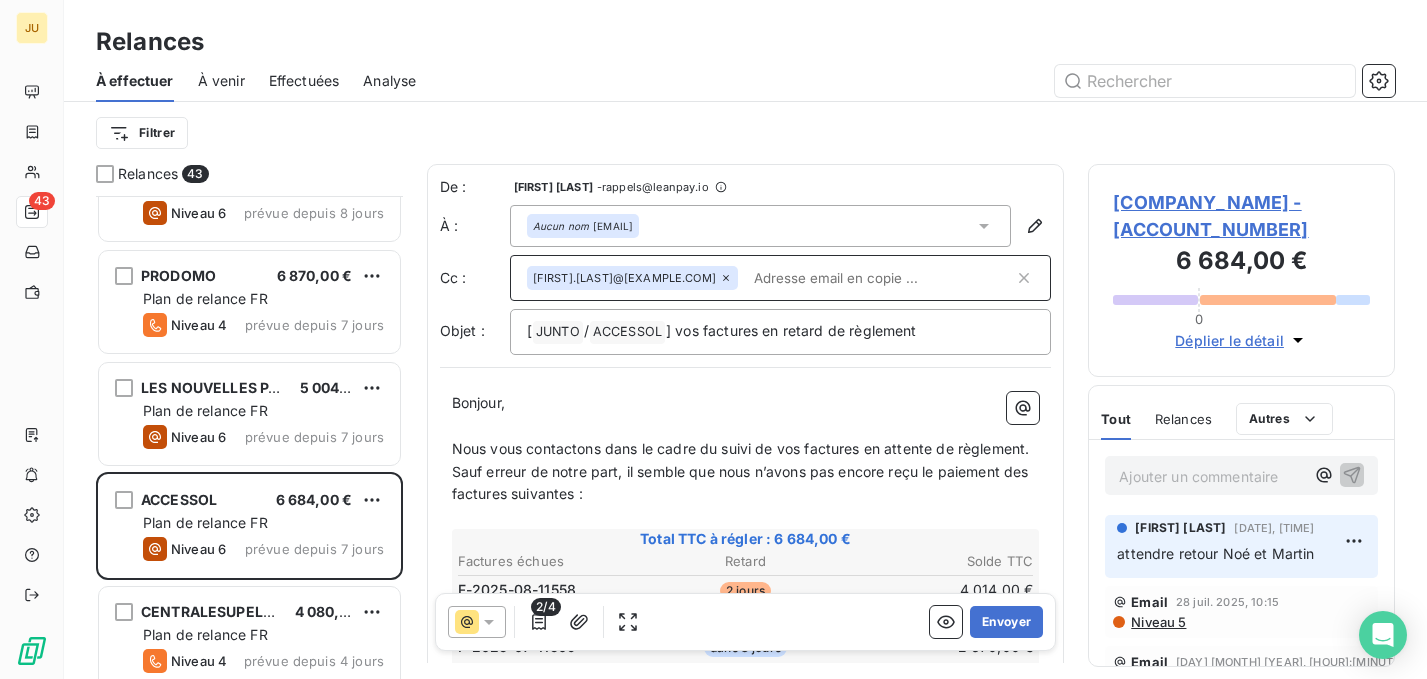 paste on "[EMAIL]" 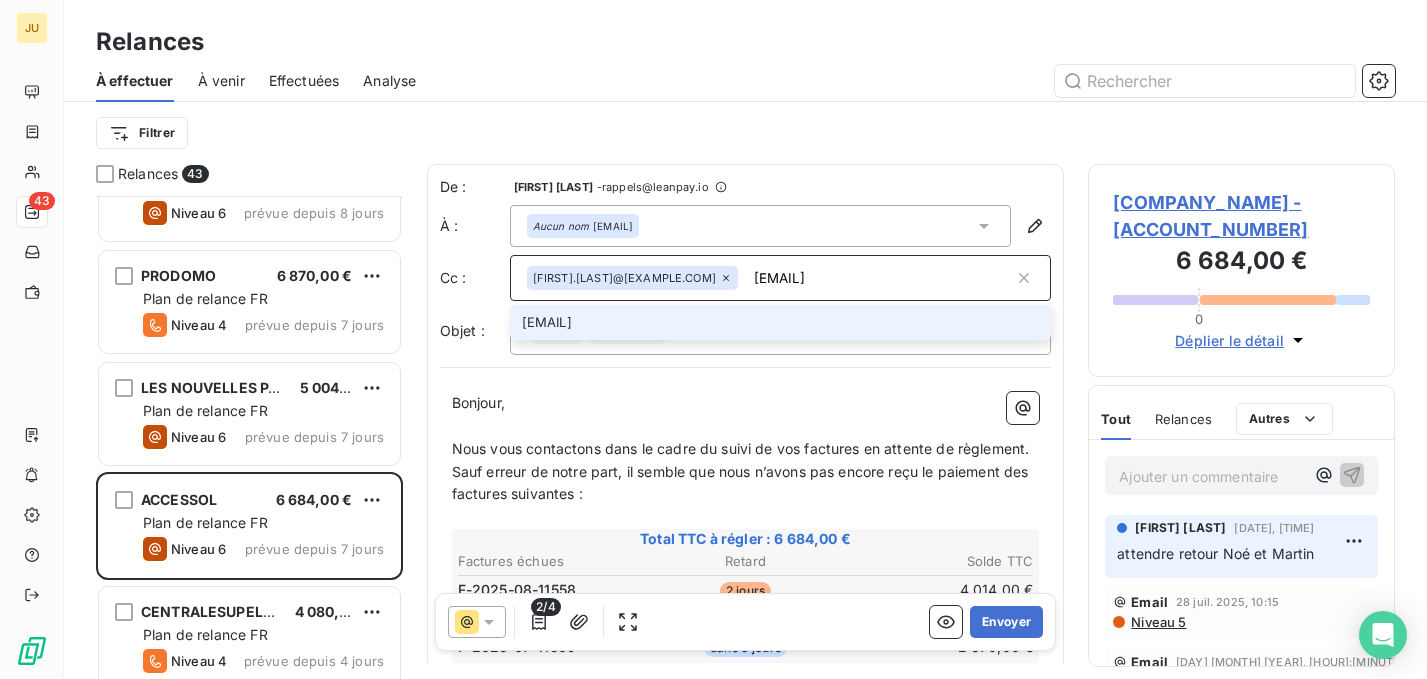 type on "[EMAIL]" 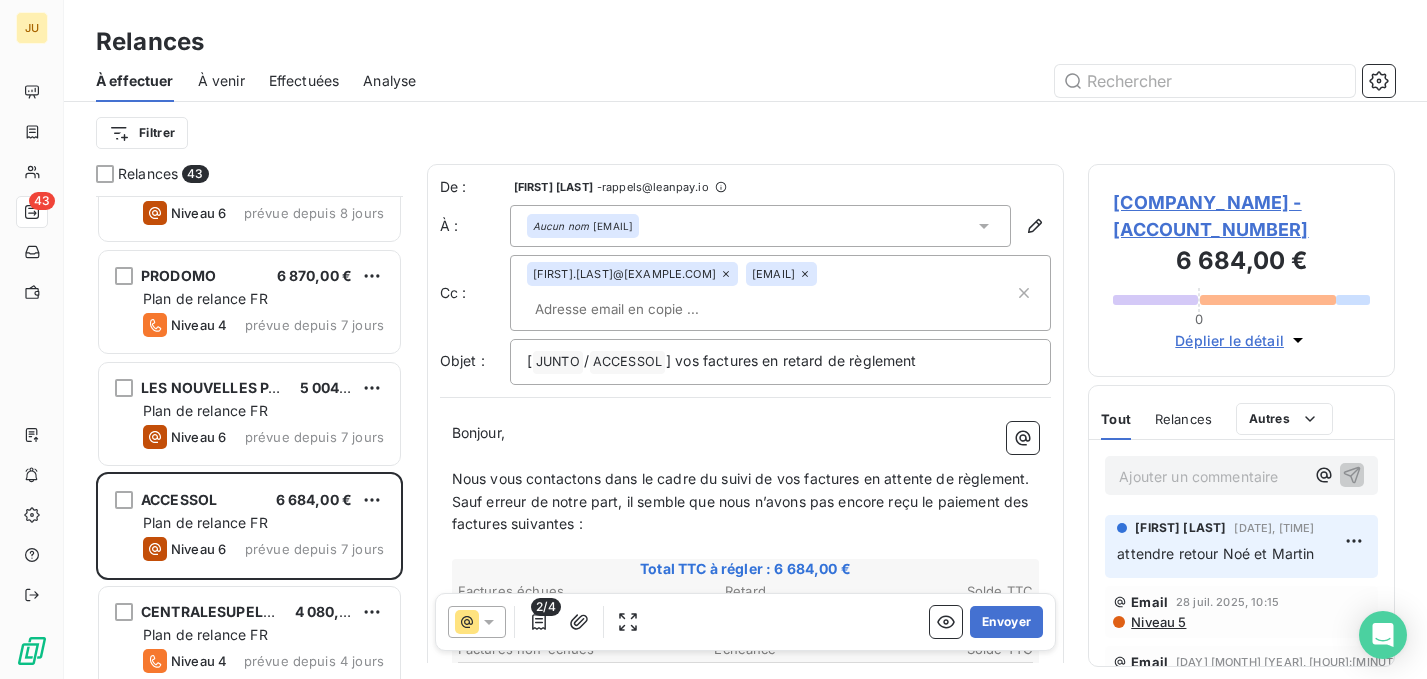 click at bounding box center [642, 309] 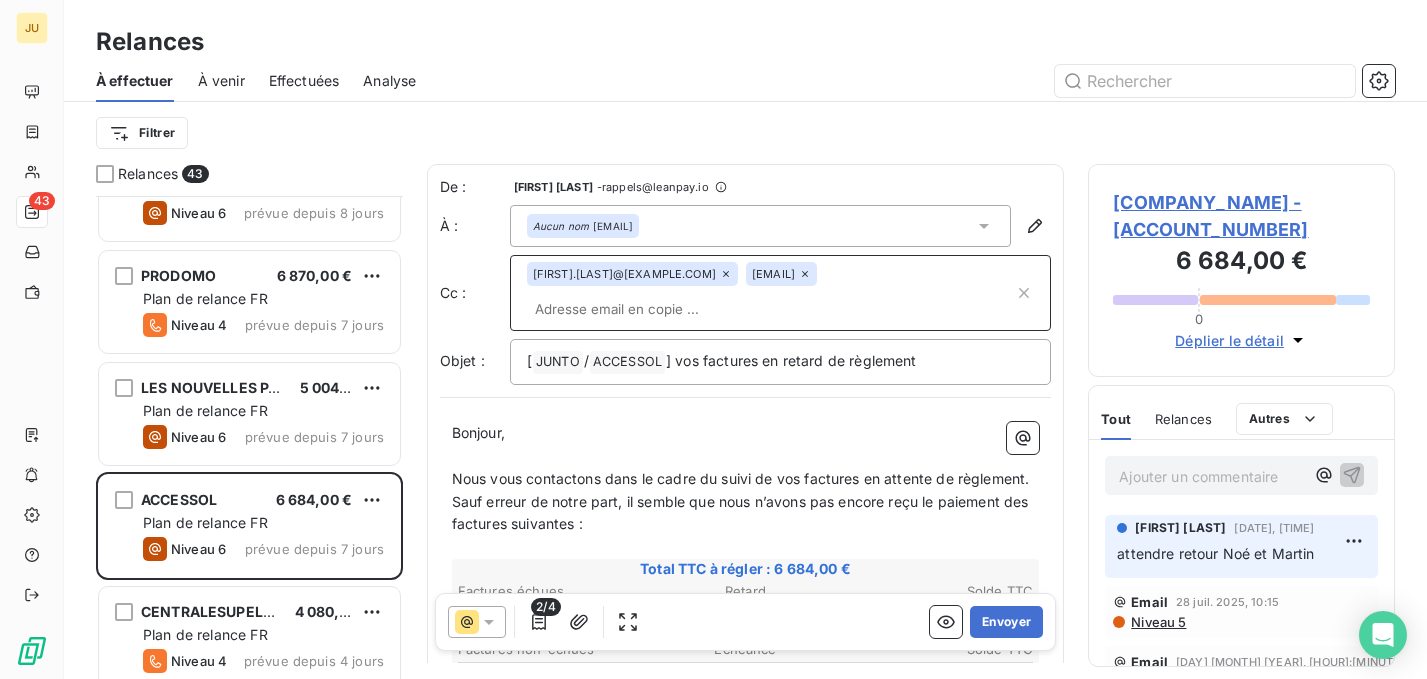 paste on "[EMAIL]" 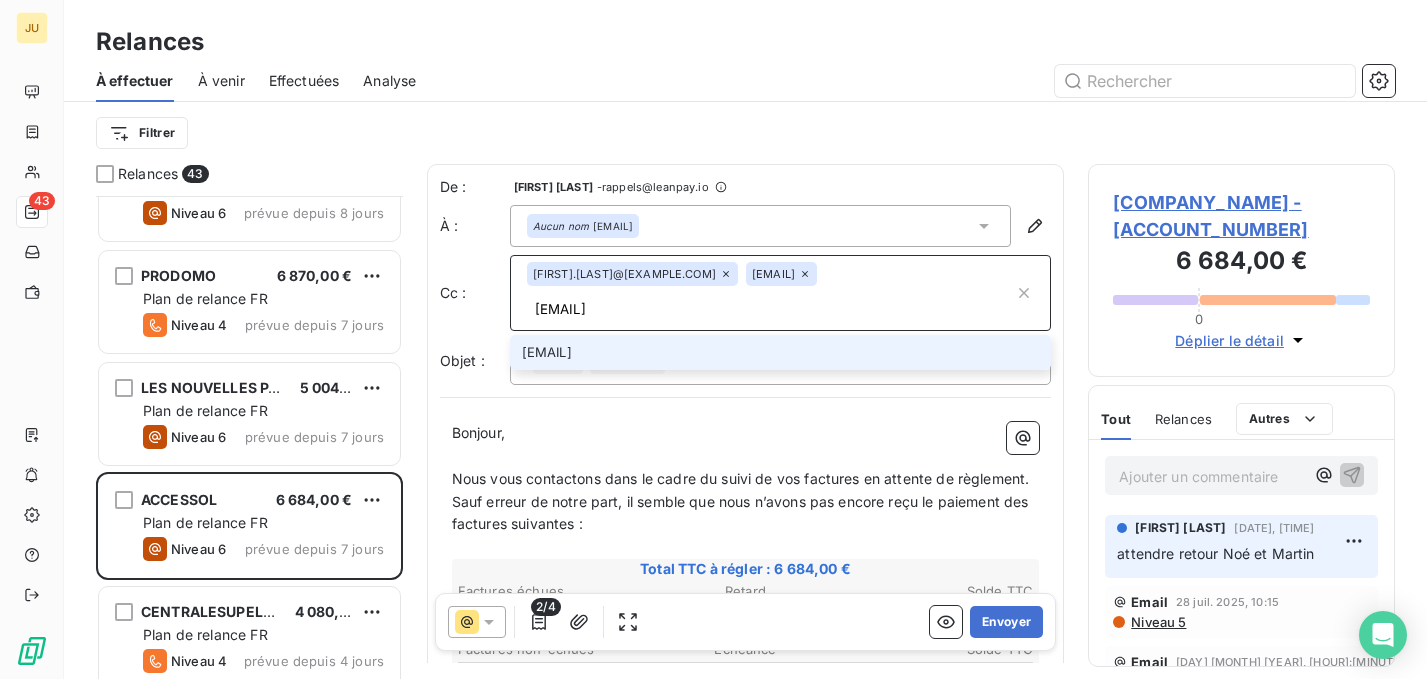 type on "[EMAIL]" 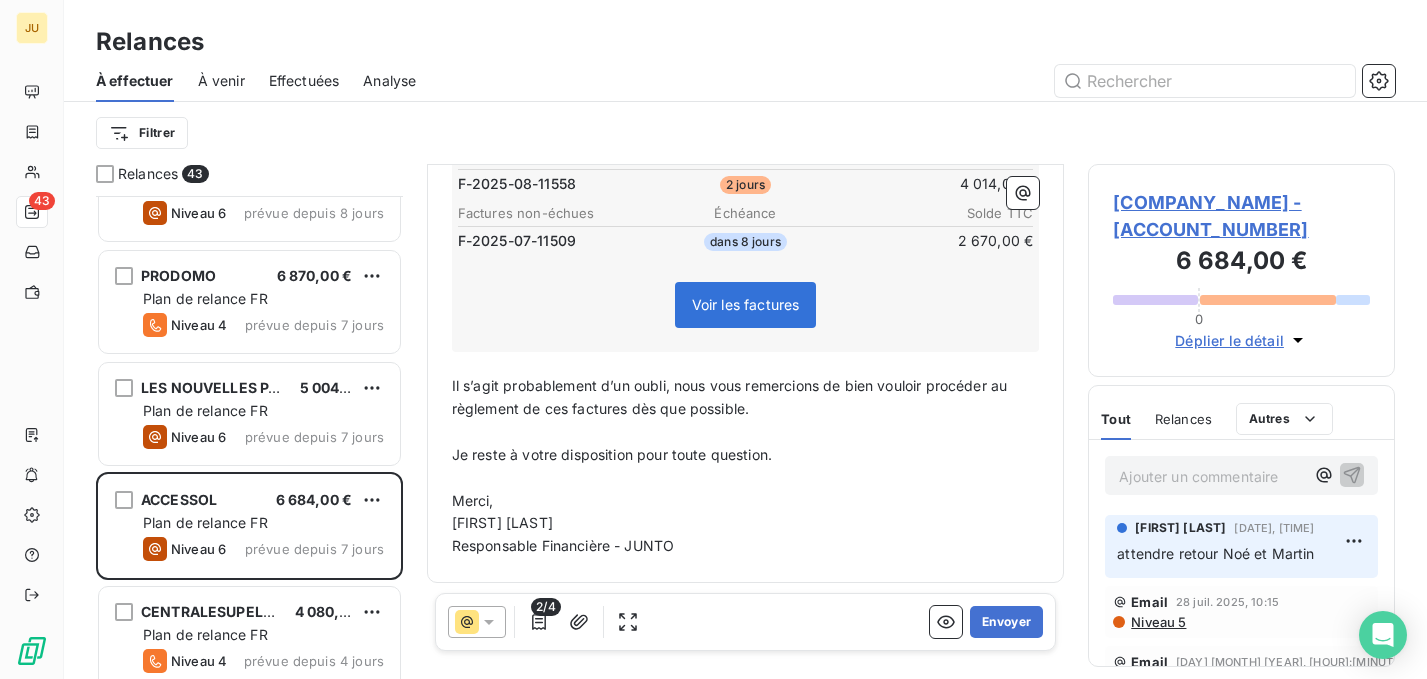 scroll, scrollTop: 441, scrollLeft: 0, axis: vertical 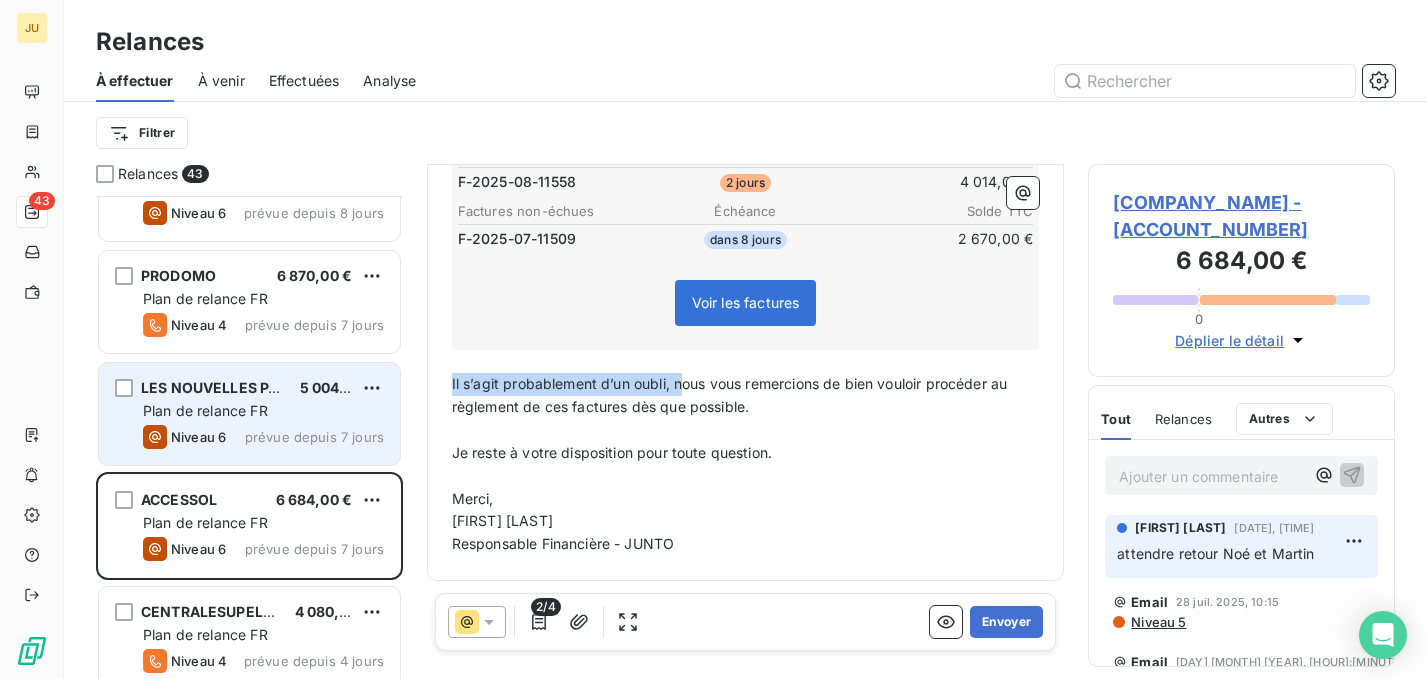 drag, startPoint x: 684, startPoint y: 404, endPoint x: 395, endPoint y: 394, distance: 289.17297 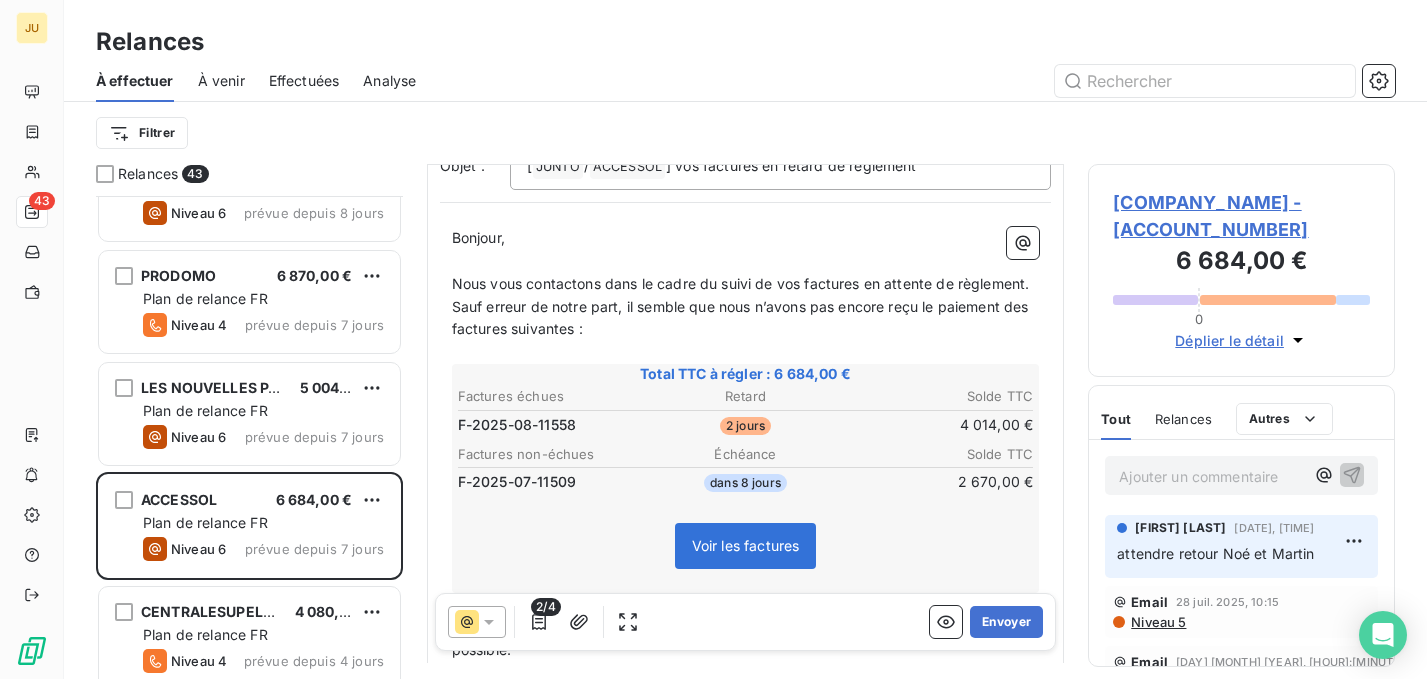 scroll, scrollTop: 0, scrollLeft: 0, axis: both 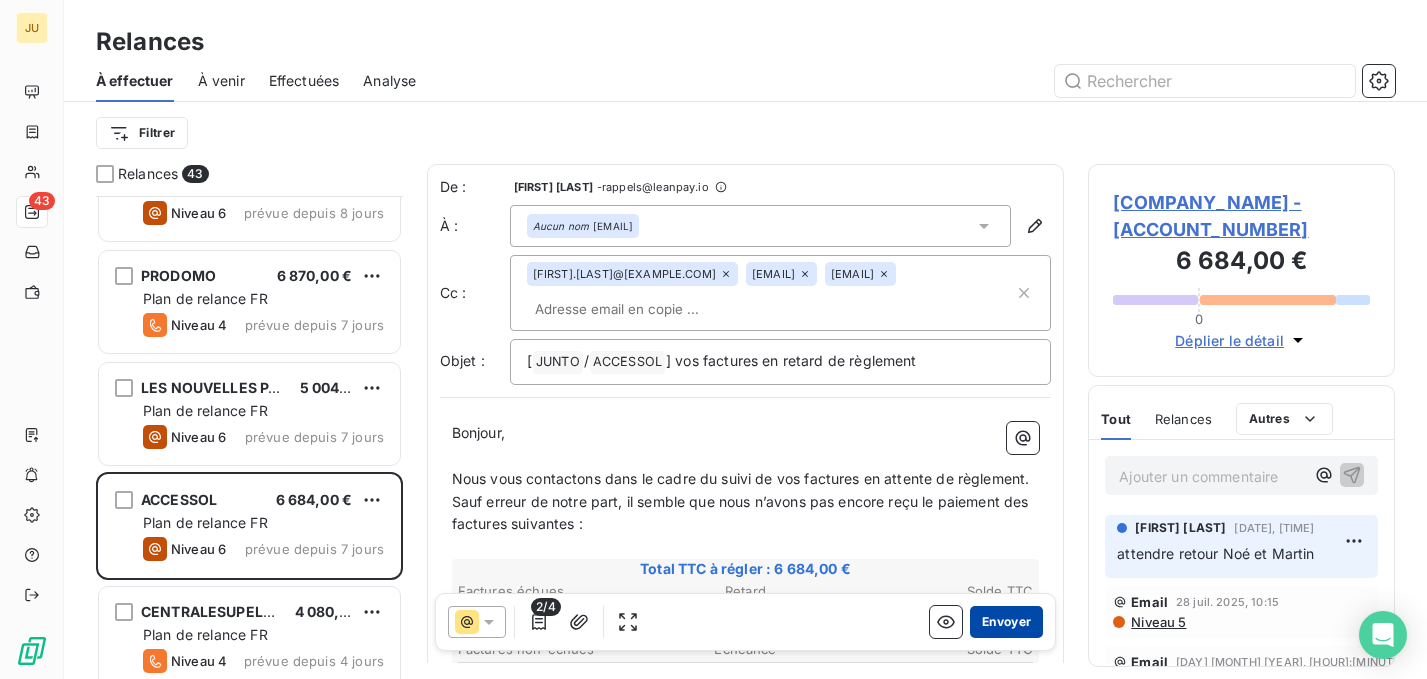 click on "Envoyer" at bounding box center [1006, 622] 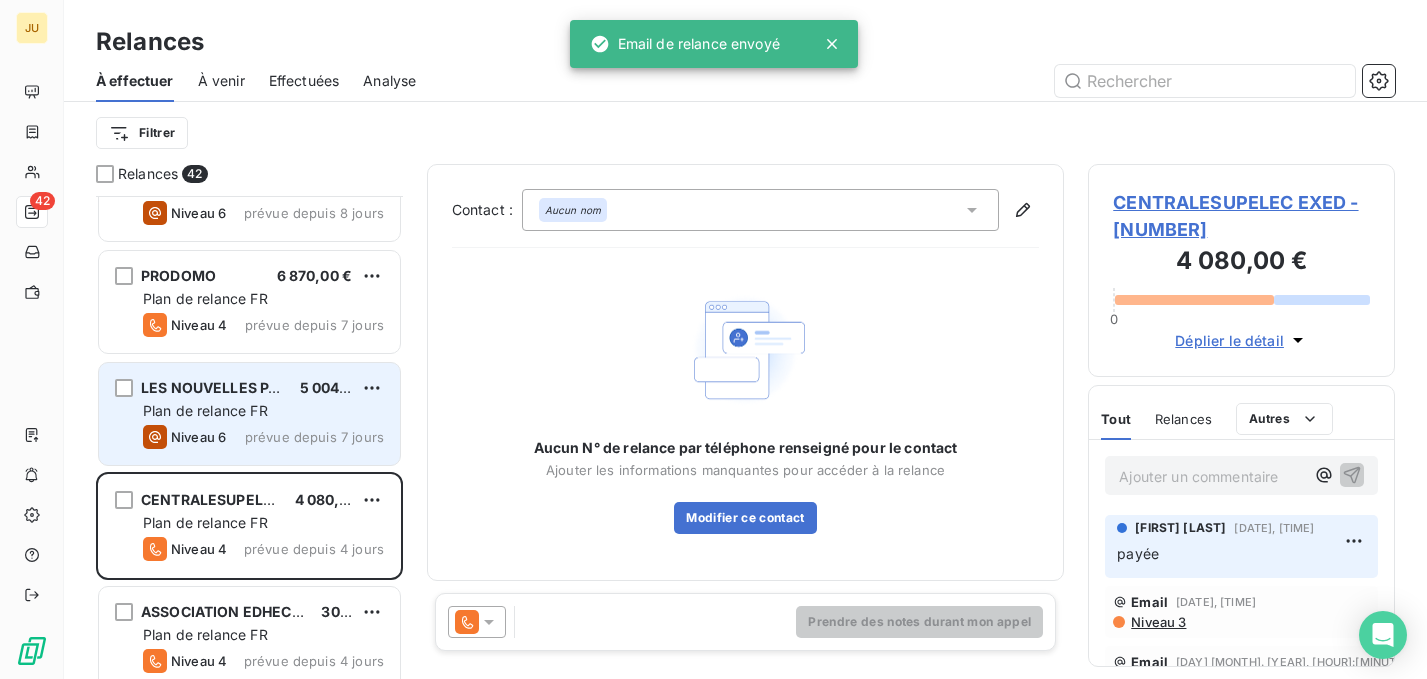 click on "prévue depuis 7 jours" at bounding box center [314, 437] 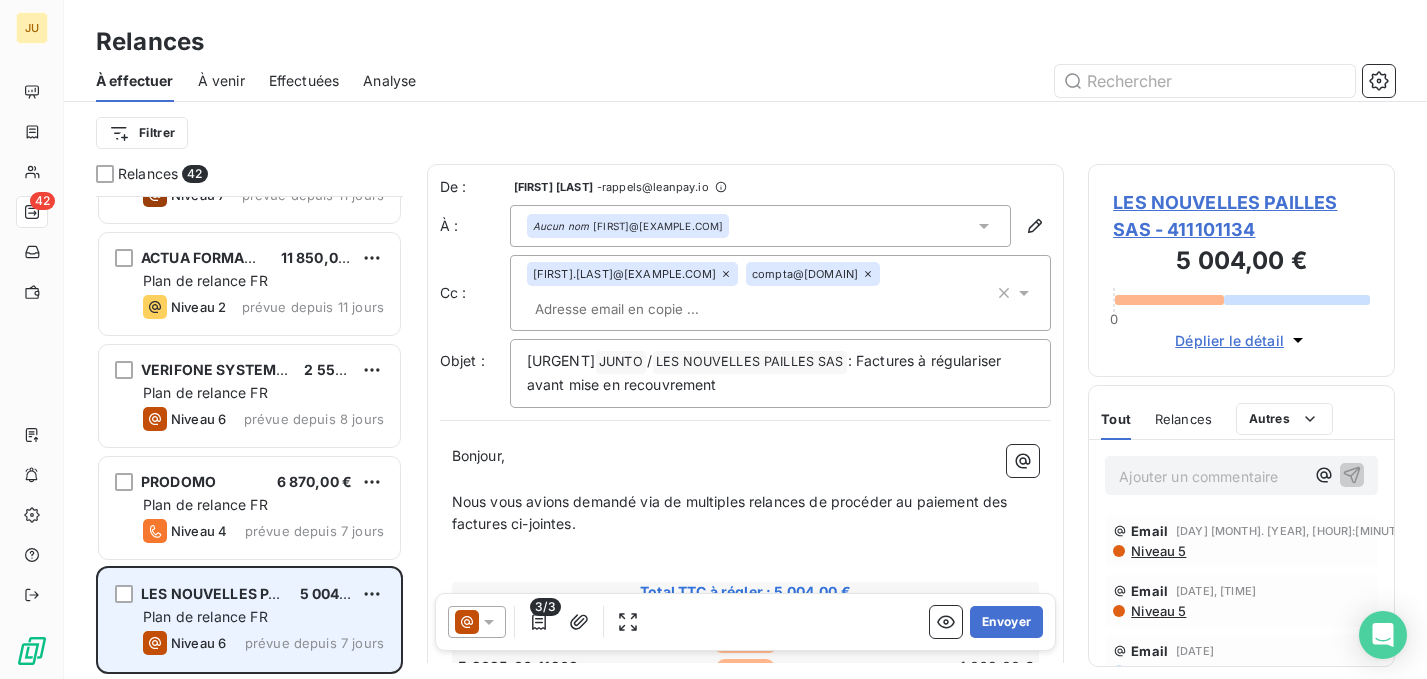 scroll, scrollTop: 1723, scrollLeft: 0, axis: vertical 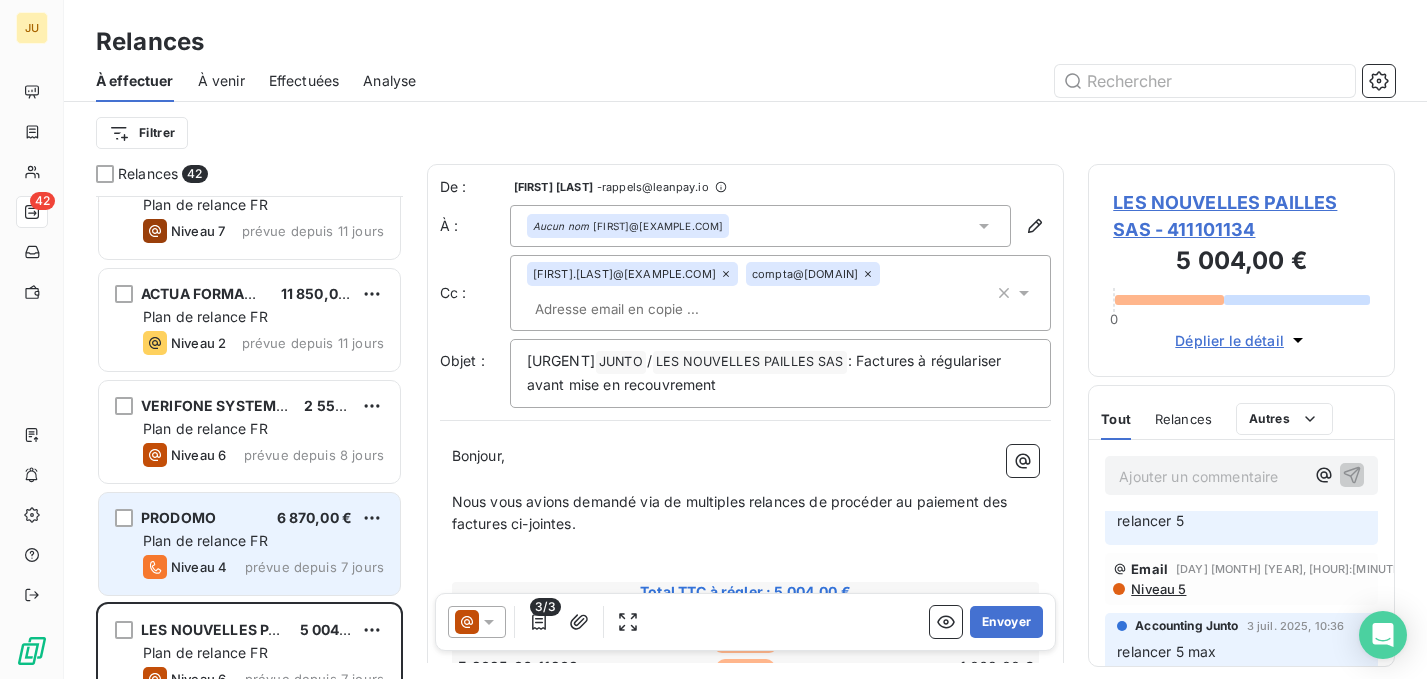 click on "Plan de relance FR" at bounding box center (205, 540) 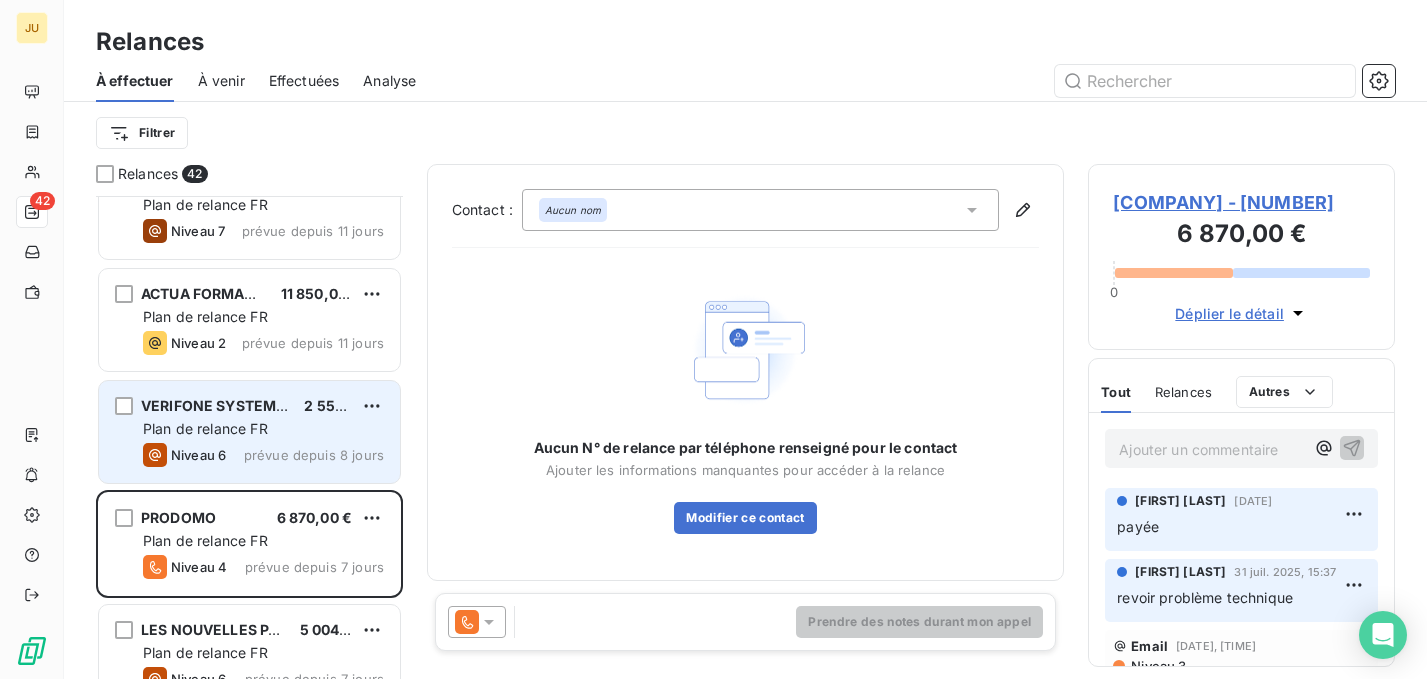 click on "prévue depuis 8 jours" at bounding box center (314, 455) 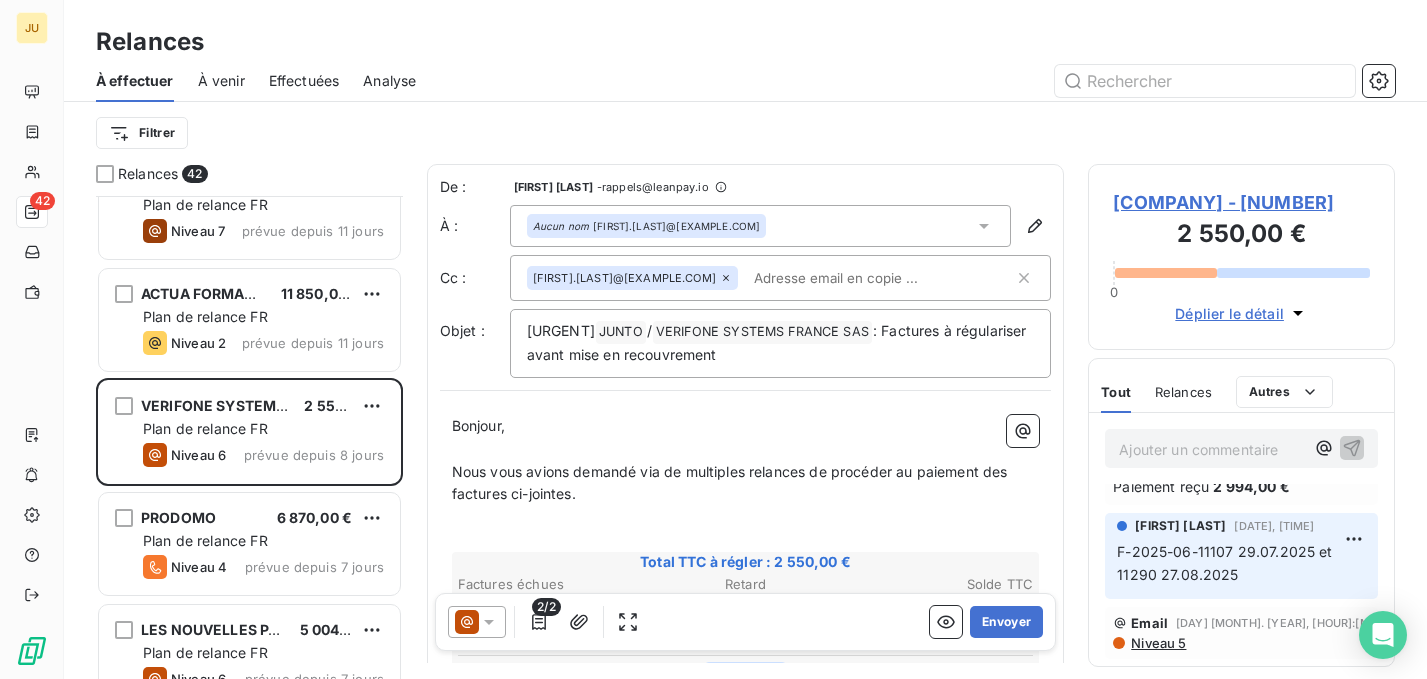 scroll, scrollTop: 66, scrollLeft: 0, axis: vertical 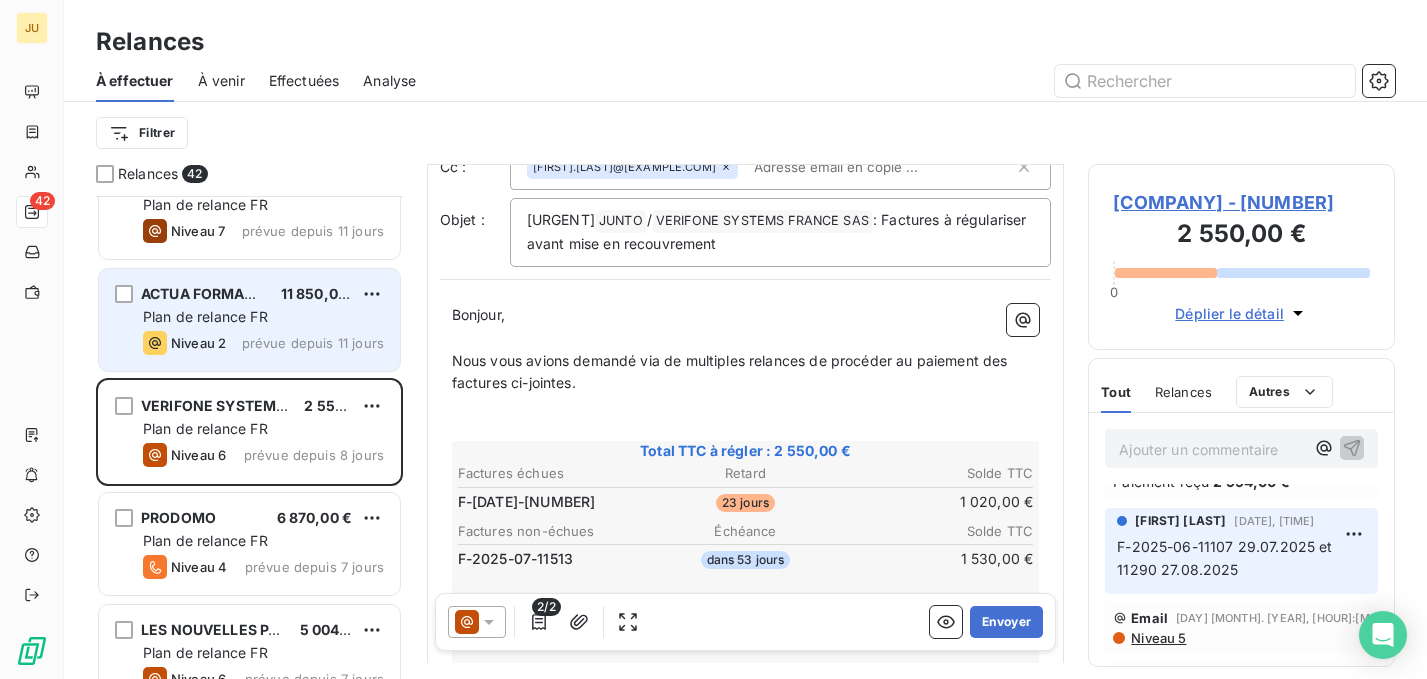 click on "Plan de relance FR" at bounding box center [263, 317] 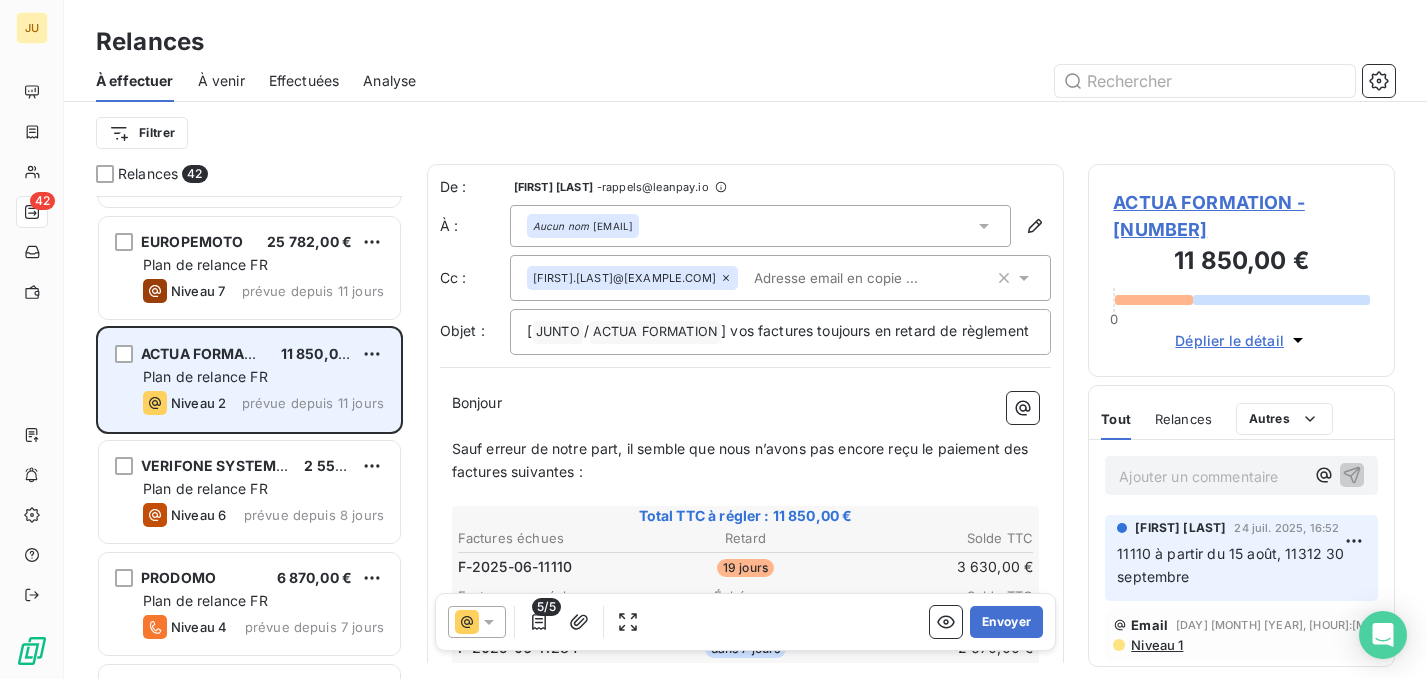 scroll, scrollTop: 1661, scrollLeft: 0, axis: vertical 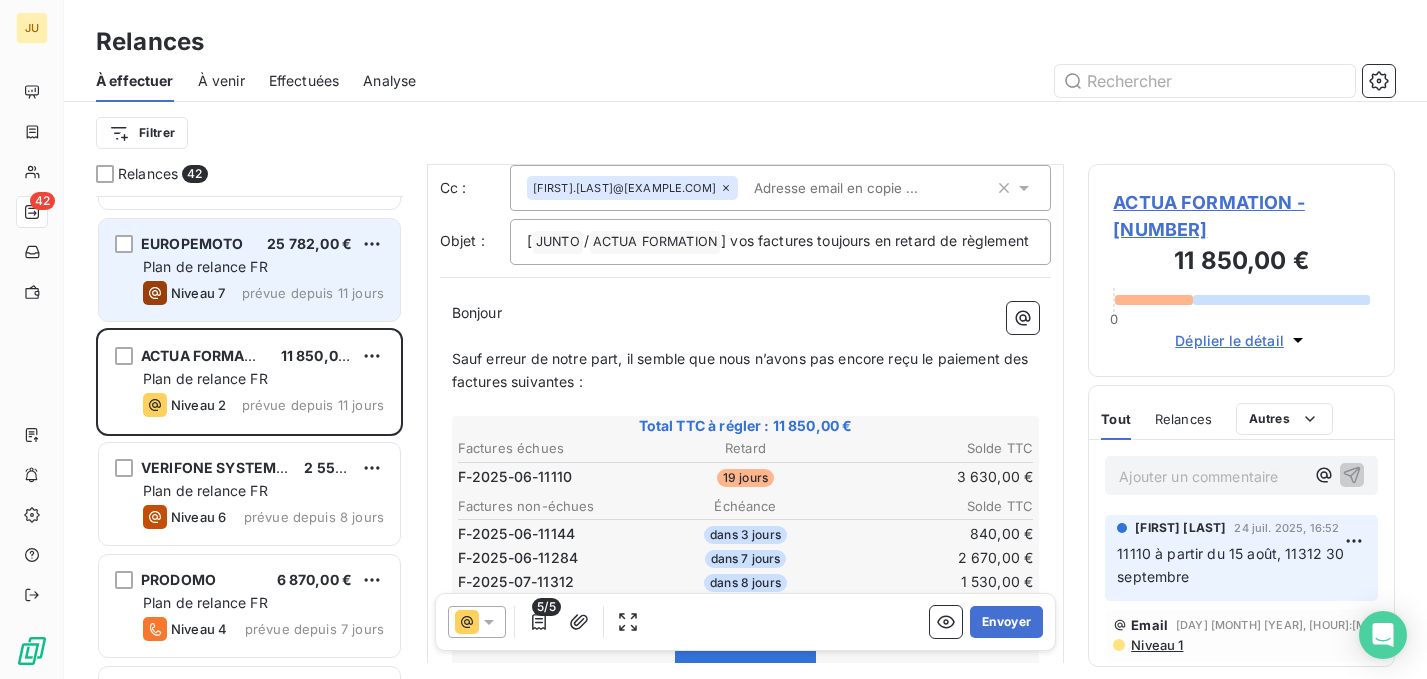 click on "prévue depuis 11 jours" at bounding box center (313, 293) 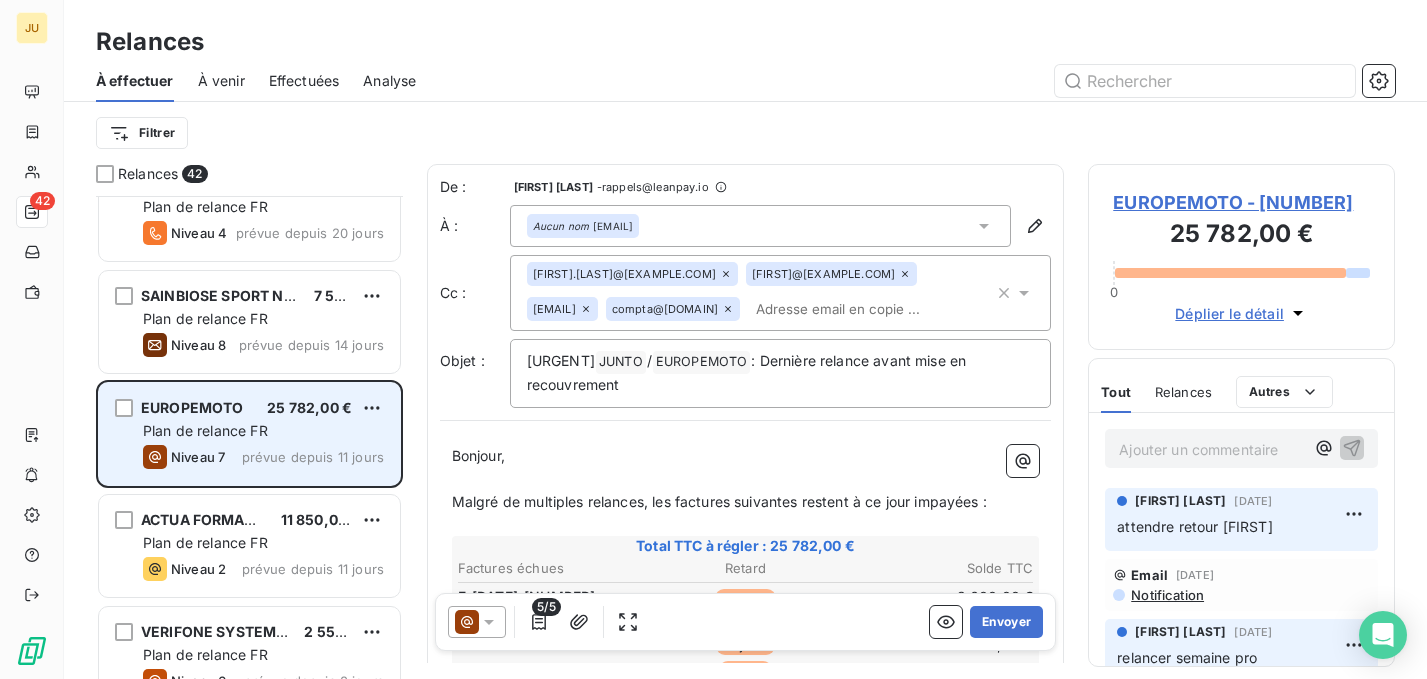 scroll, scrollTop: 1464, scrollLeft: 0, axis: vertical 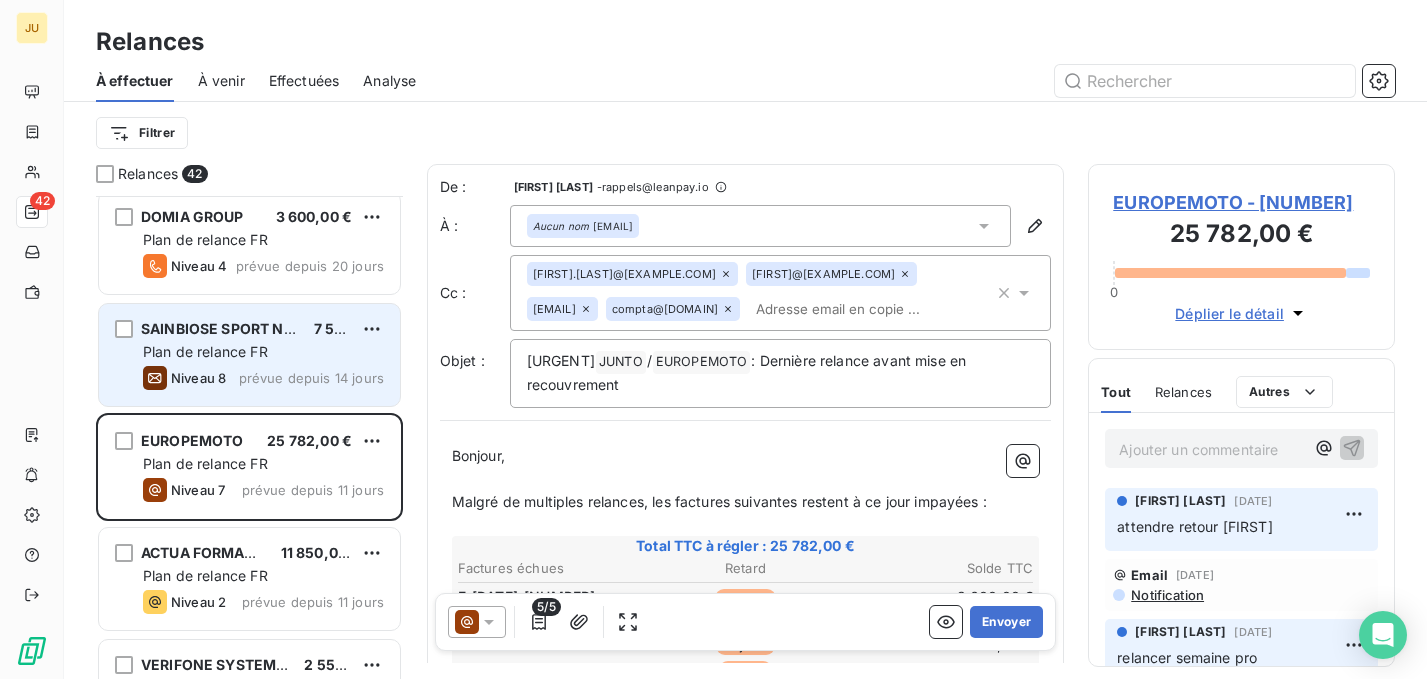 click on "Plan de relance FR" at bounding box center (263, 352) 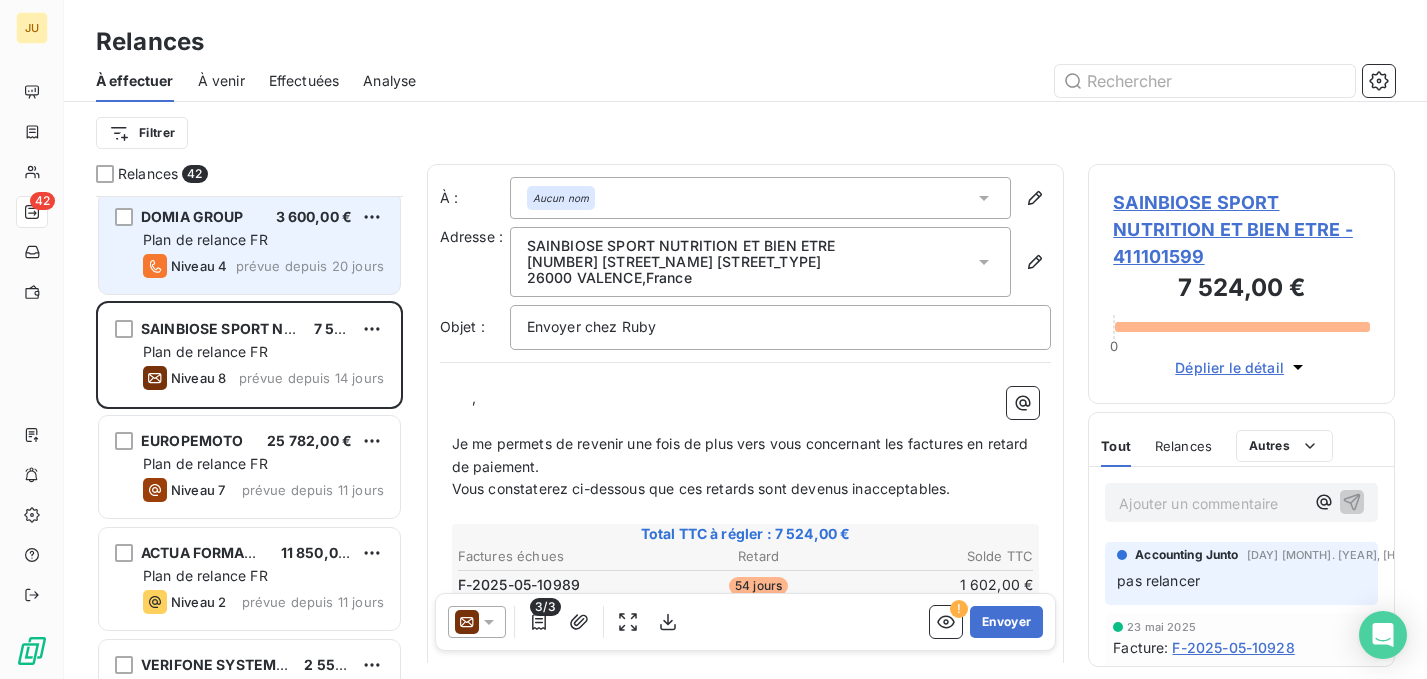 click on "DOMIA GROUP 3 600,00 € Plan de relance FR Niveau 4 prévue depuis 20 jours" at bounding box center [249, 243] 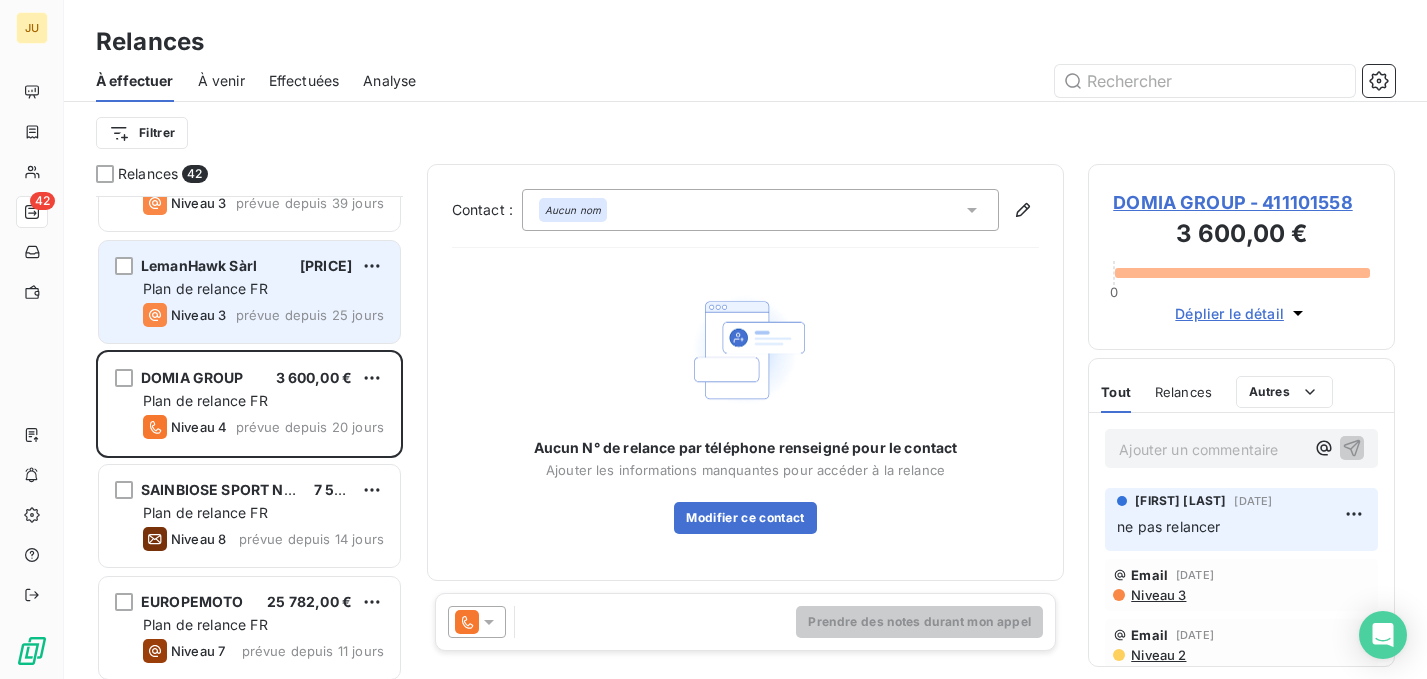 click on "Plan de relance FR" at bounding box center [263, 289] 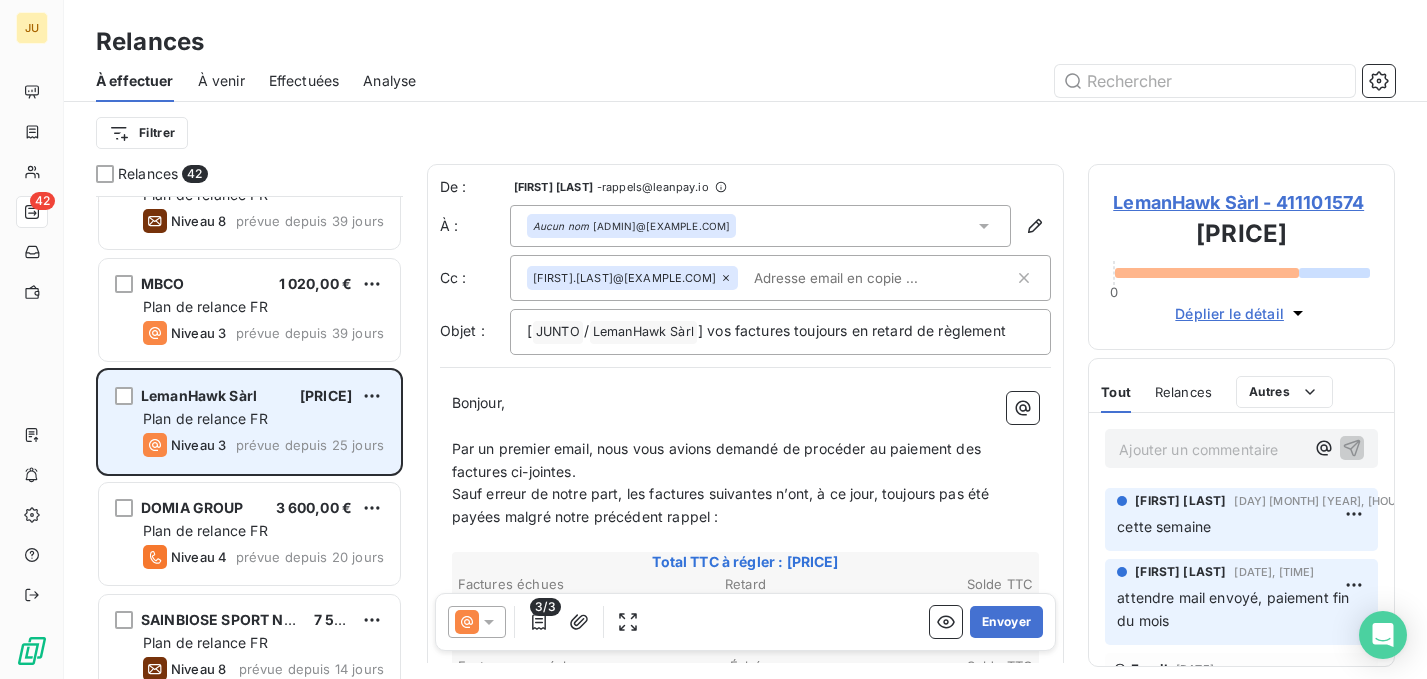 scroll, scrollTop: 1165, scrollLeft: 0, axis: vertical 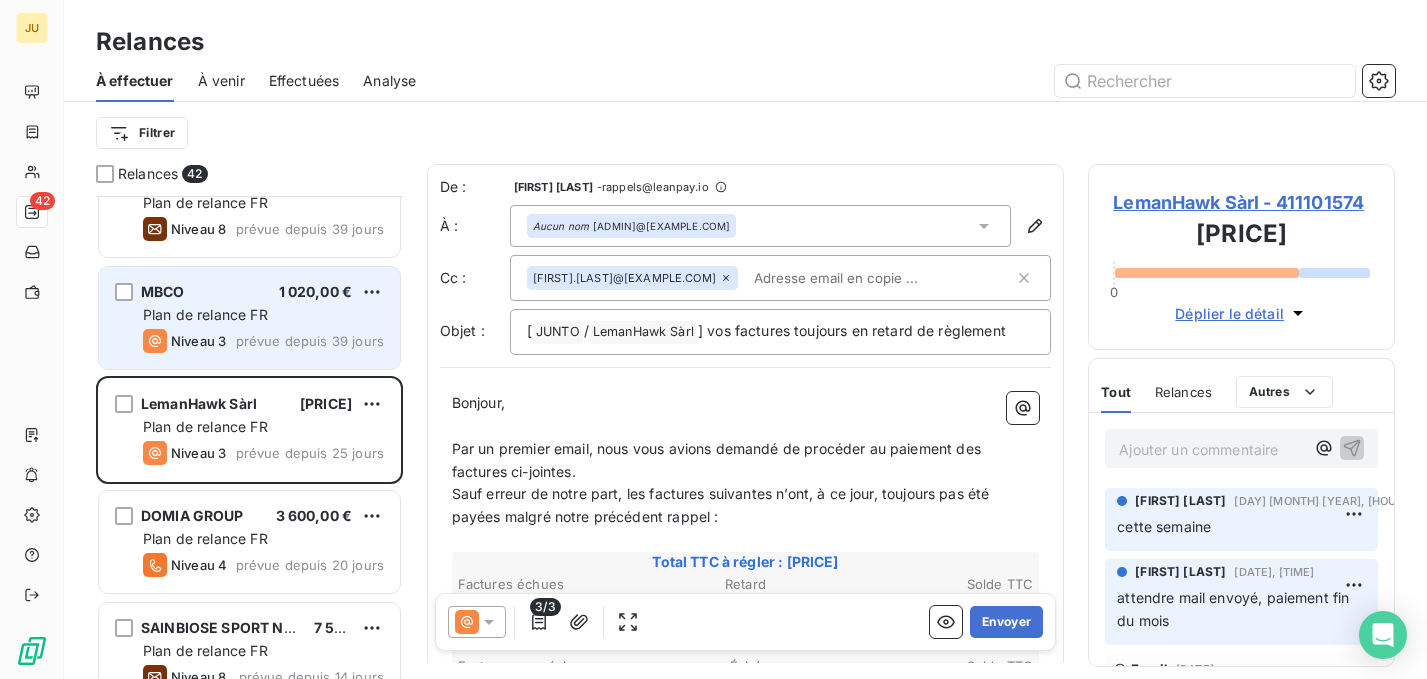 click on "MBCO [PRICE] Plan de relance FR Niveau 3 prévue depuis [NUMBER] jours" at bounding box center (249, 318) 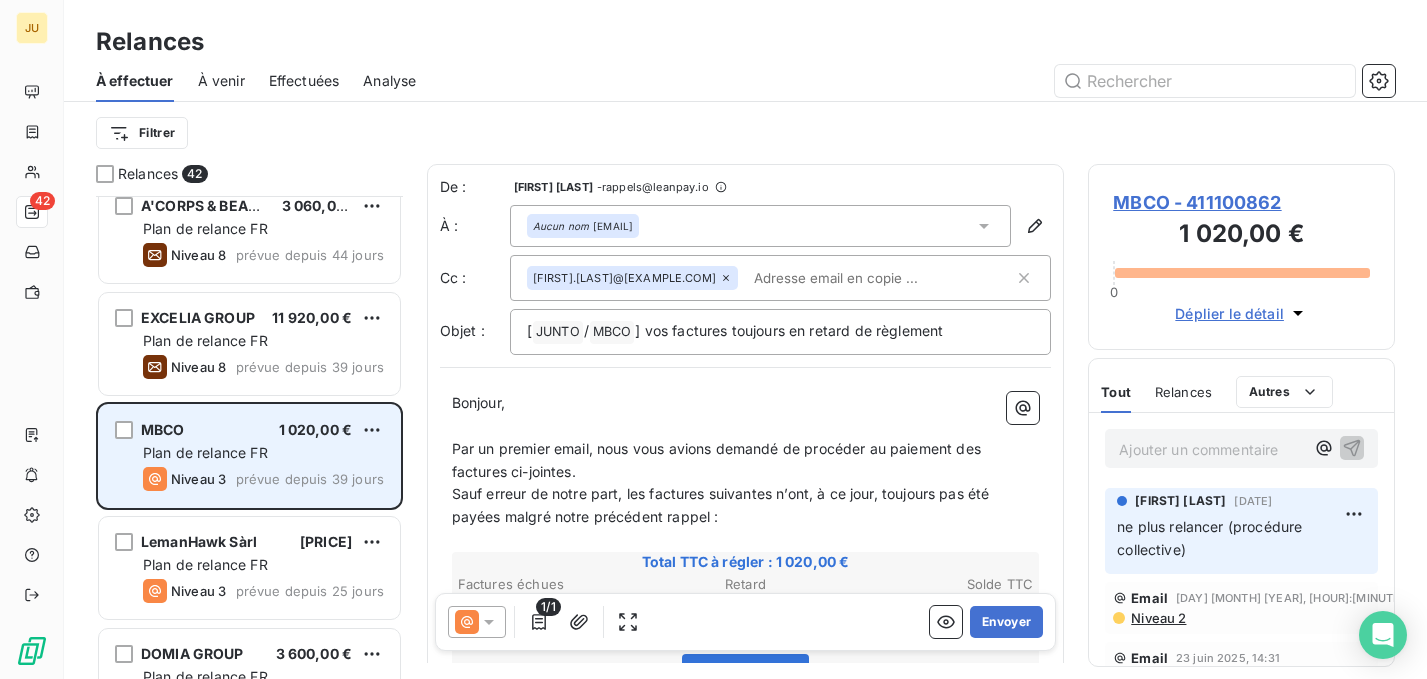 scroll, scrollTop: 1014, scrollLeft: 0, axis: vertical 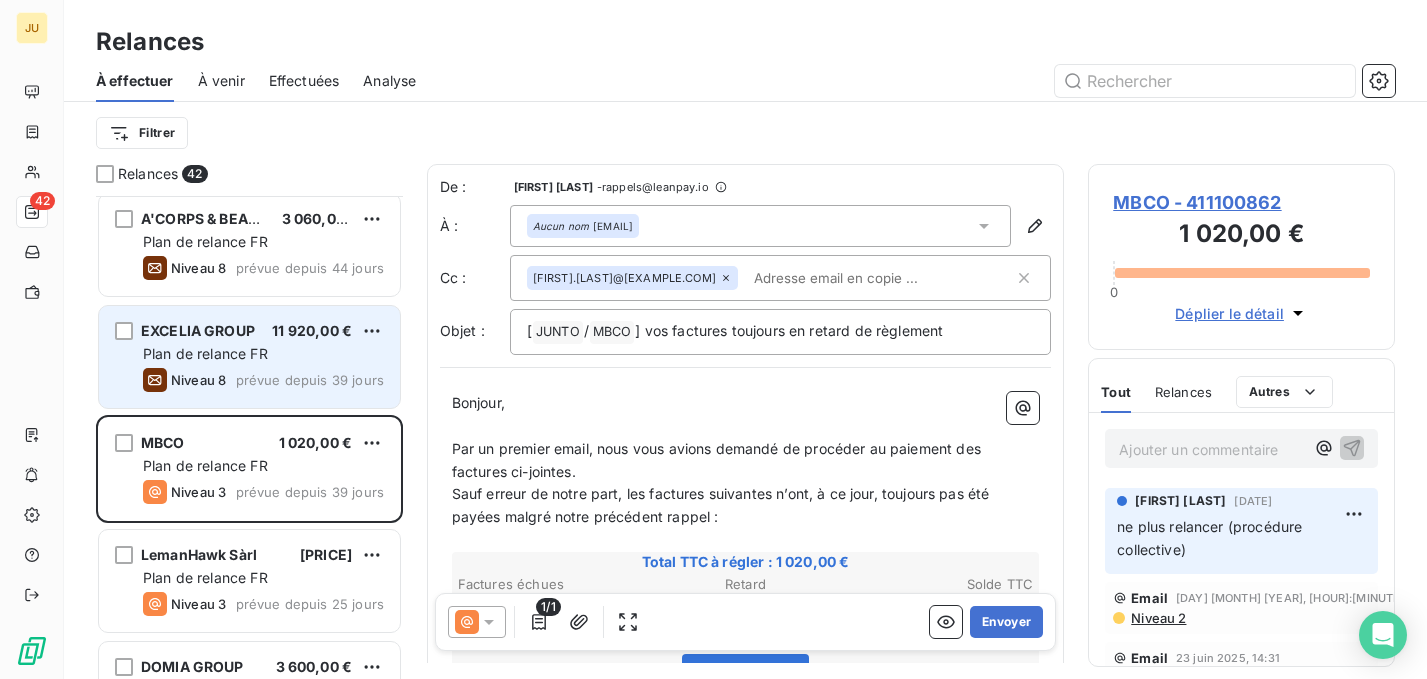 click on "Plan de relance FR" at bounding box center (263, 354) 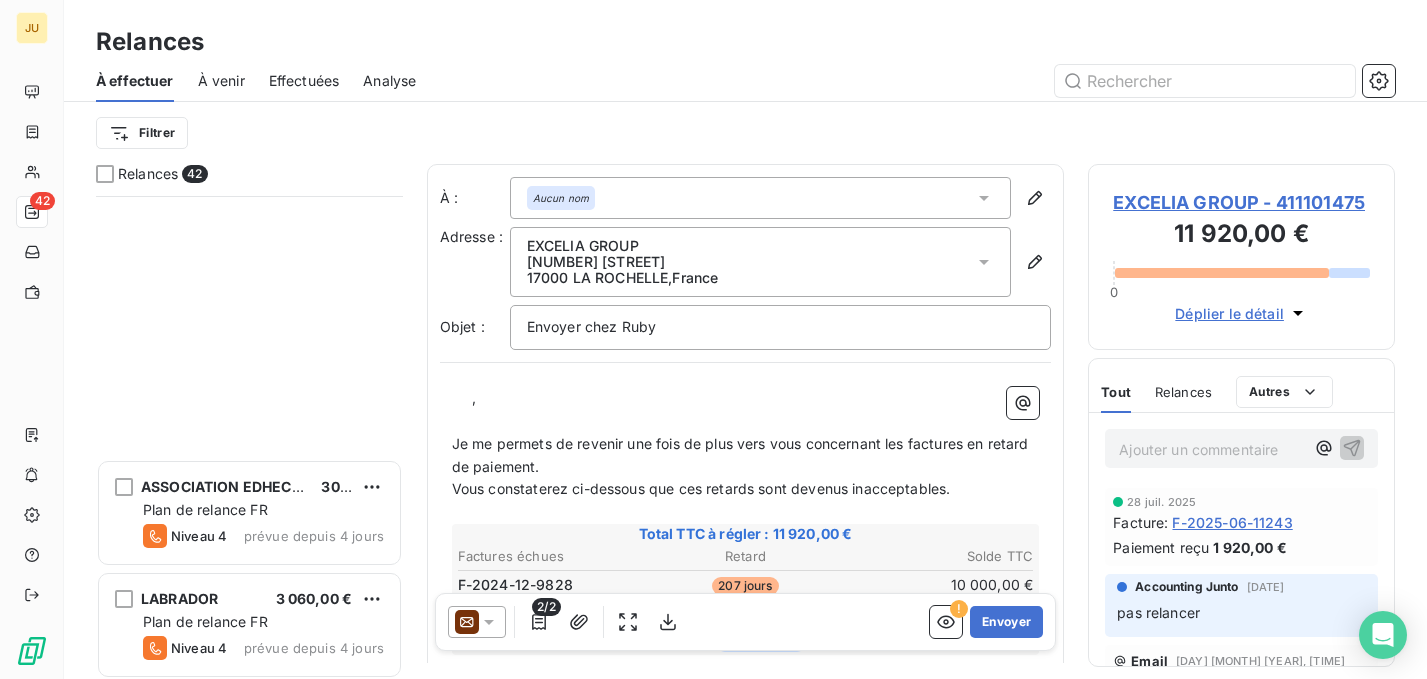 scroll, scrollTop: 4222, scrollLeft: 0, axis: vertical 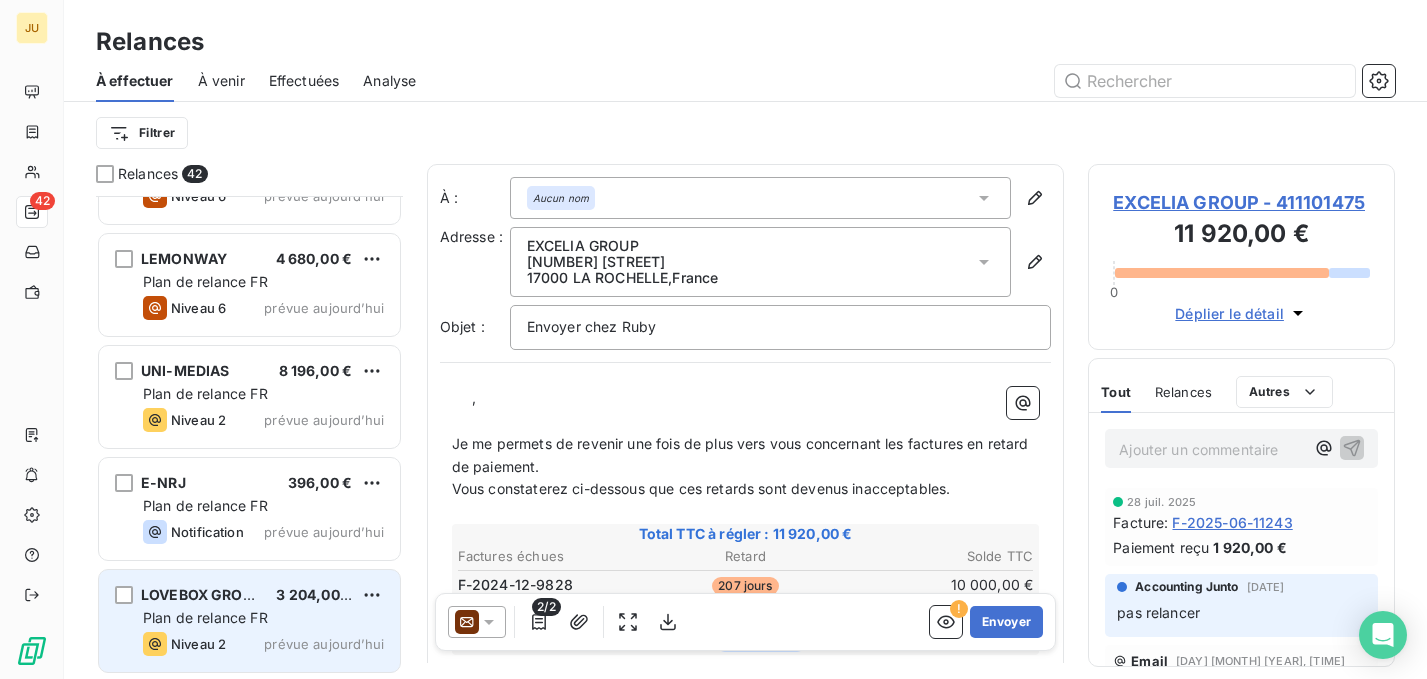click on "Niveau 2 prévue aujourd’hui" at bounding box center [263, 644] 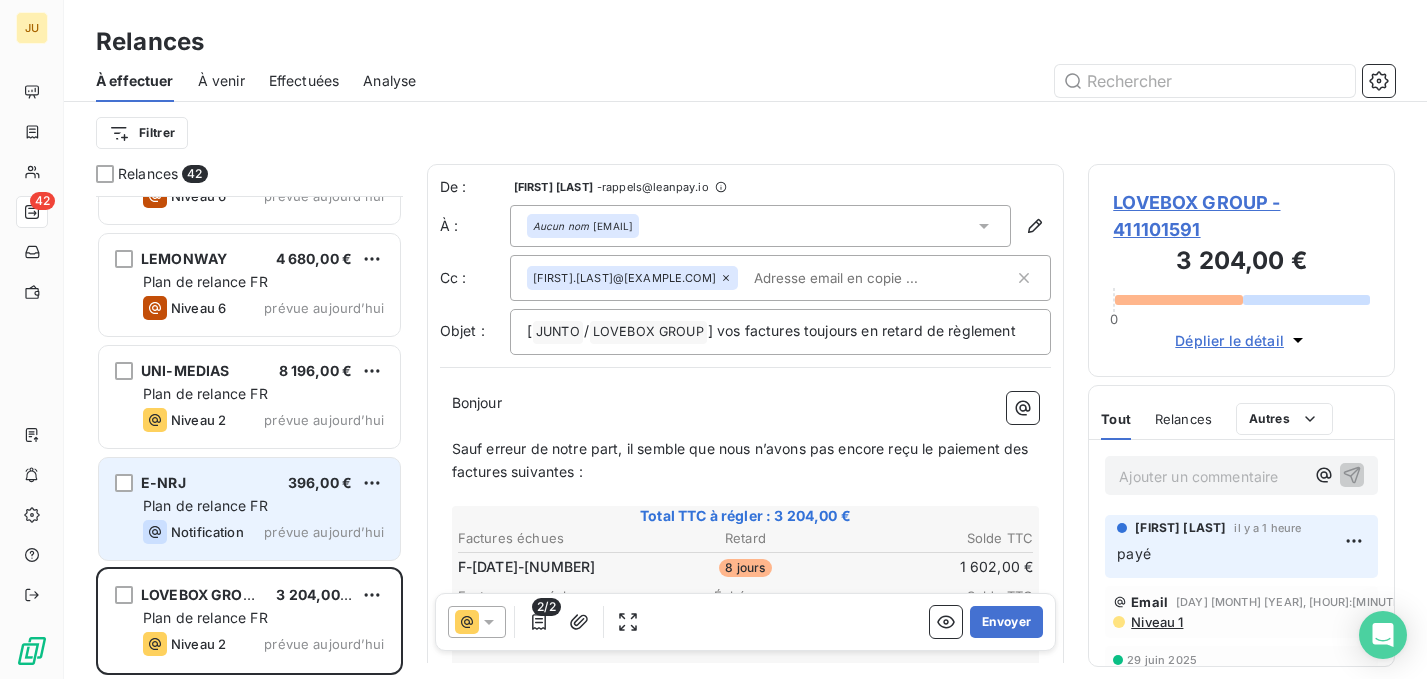 click on "Plan de relance FR" at bounding box center (205, 505) 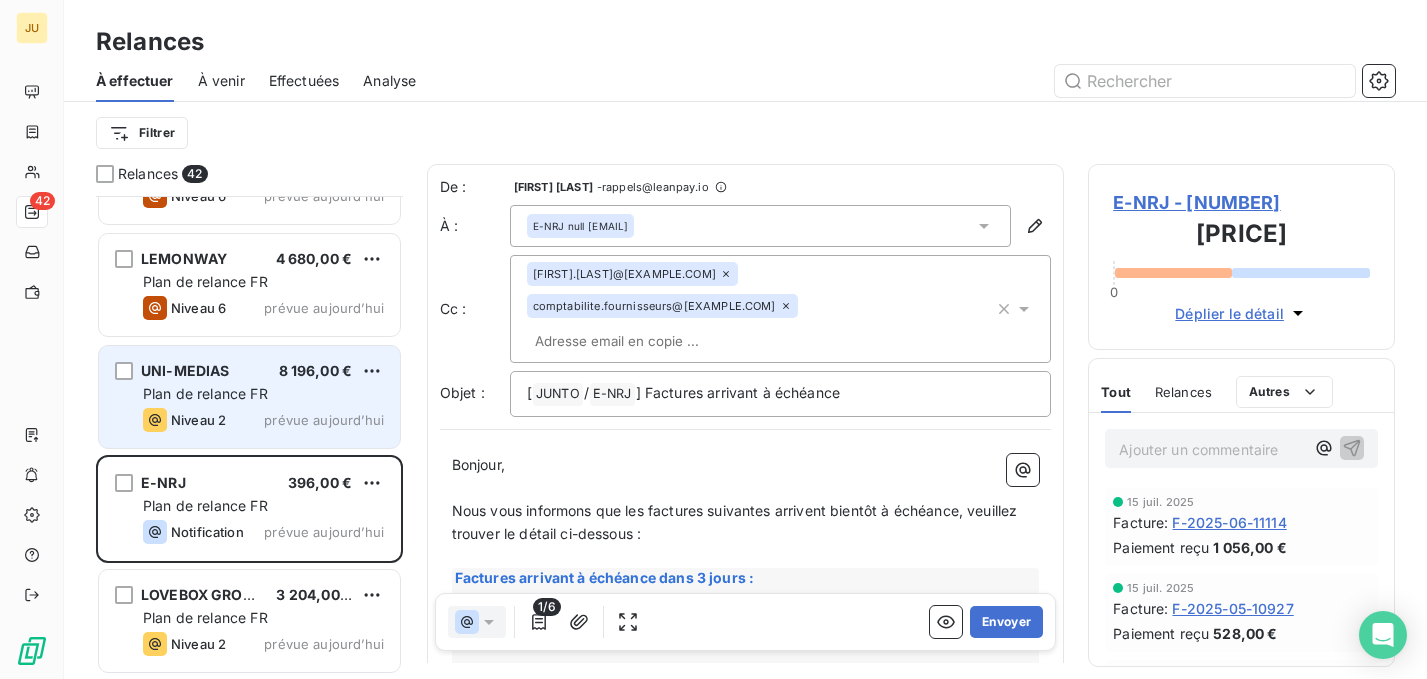 click on "Plan de relance FR" at bounding box center (205, 393) 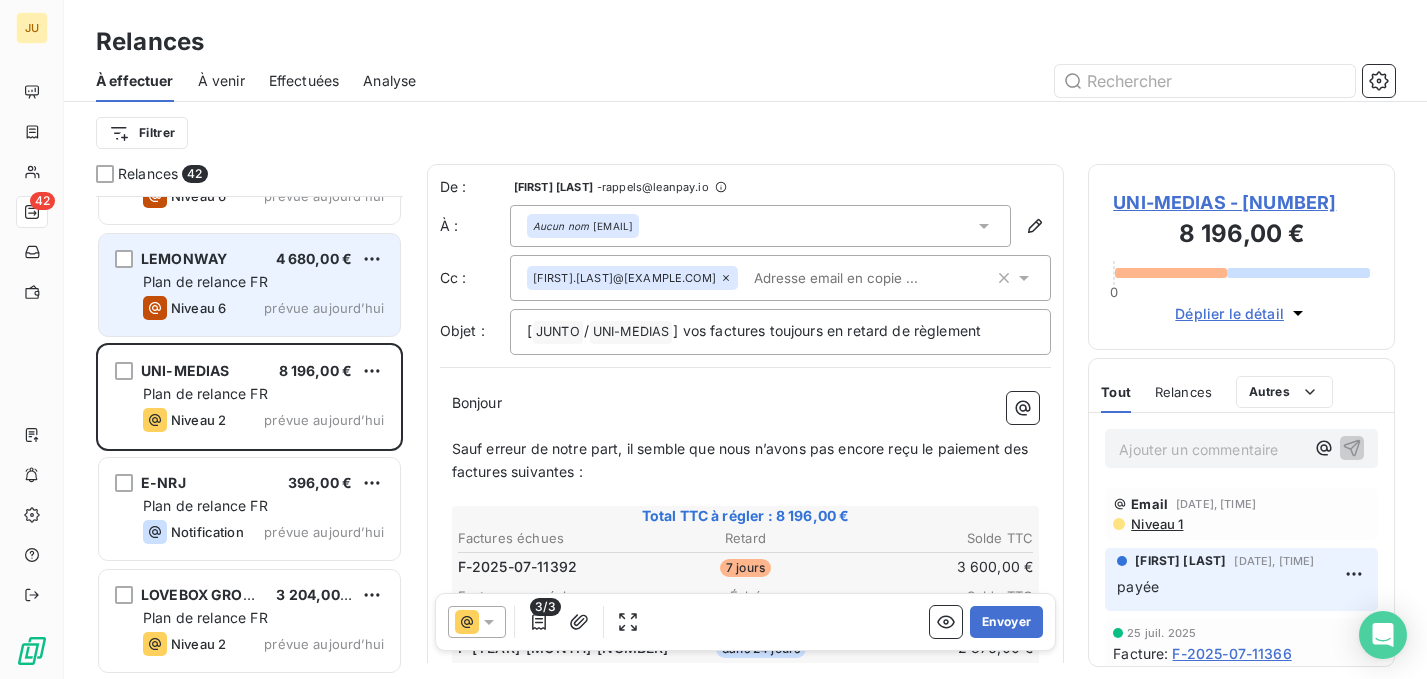 click on "Niveau 6 prévue aujourd’hui" at bounding box center [263, 308] 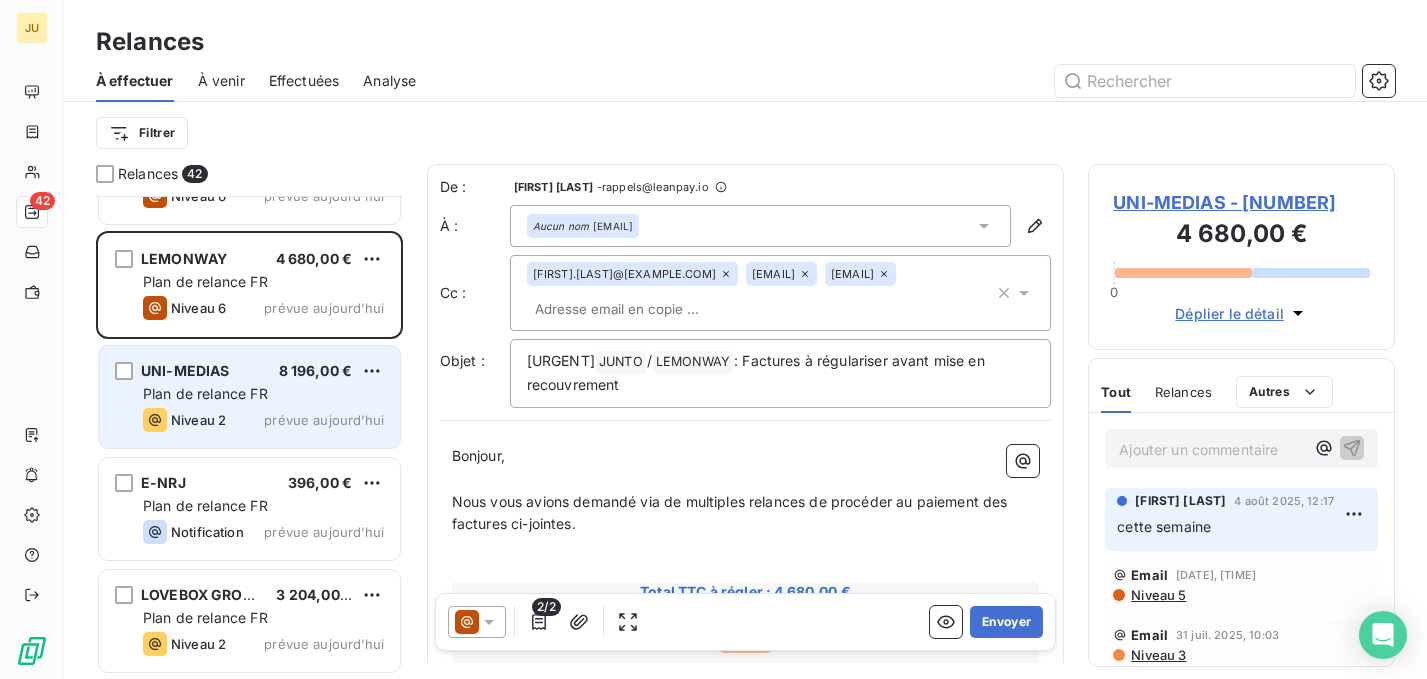 click on "8 196,00 €" at bounding box center (316, 371) 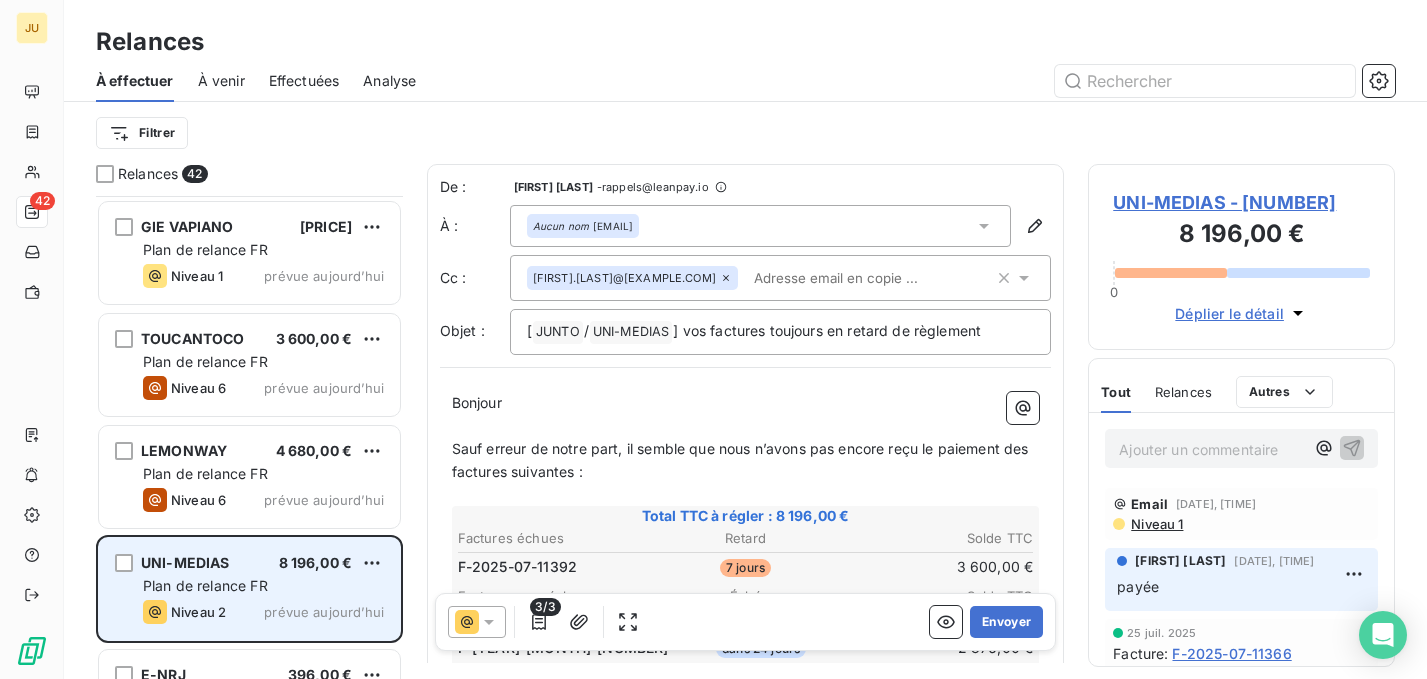 scroll, scrollTop: 4029, scrollLeft: 0, axis: vertical 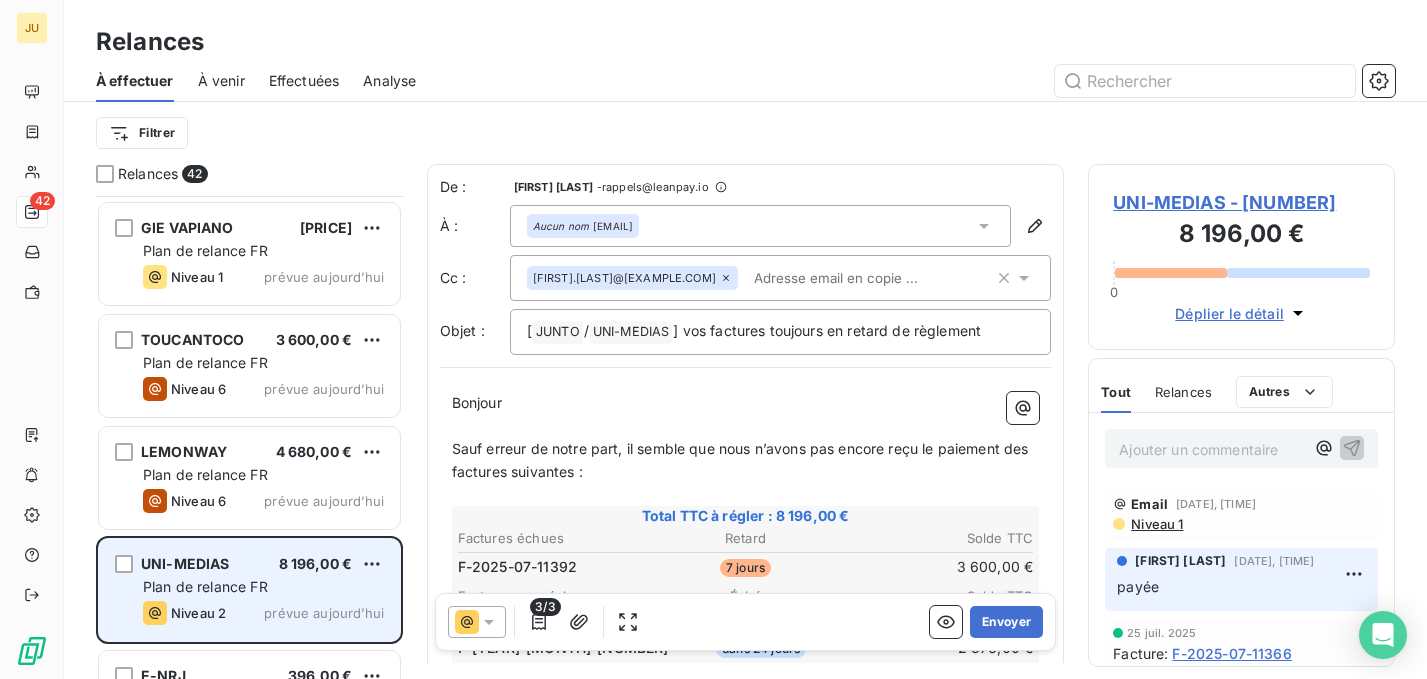click on "prévue aujourd’hui" at bounding box center (324, 389) 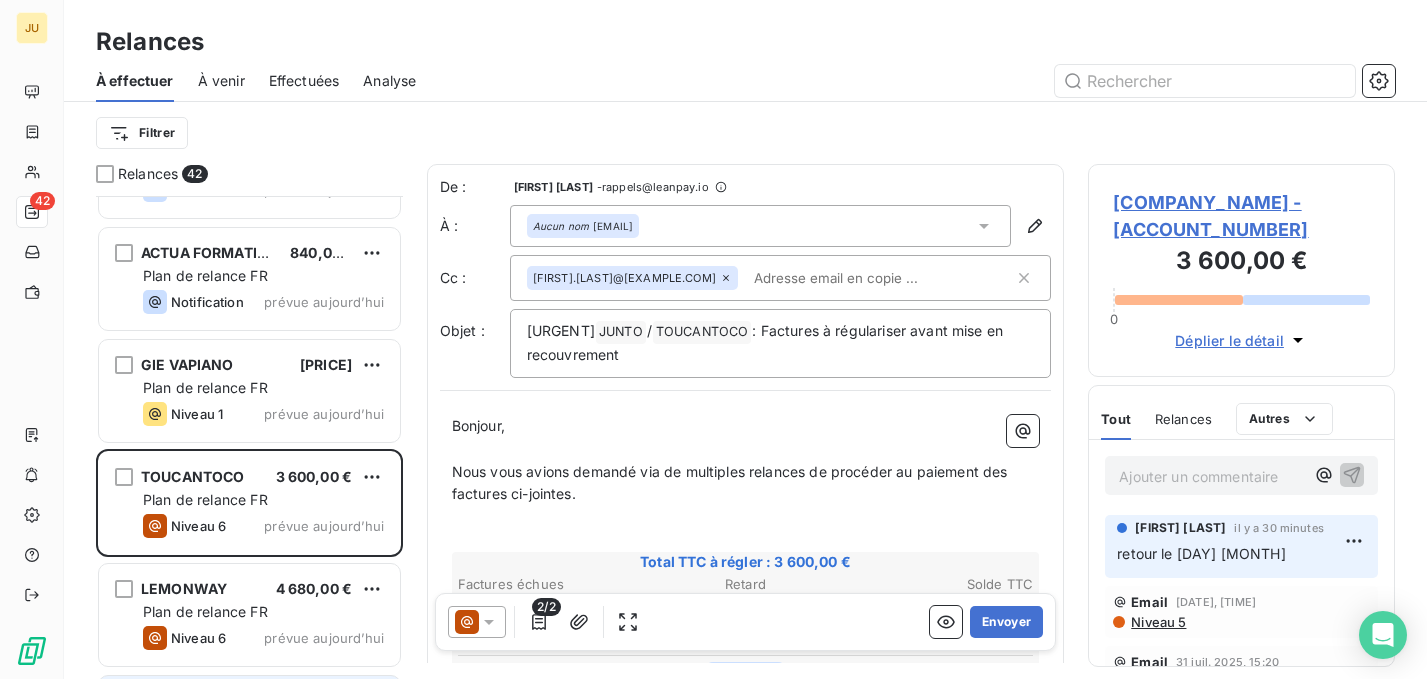 scroll, scrollTop: 3870, scrollLeft: 0, axis: vertical 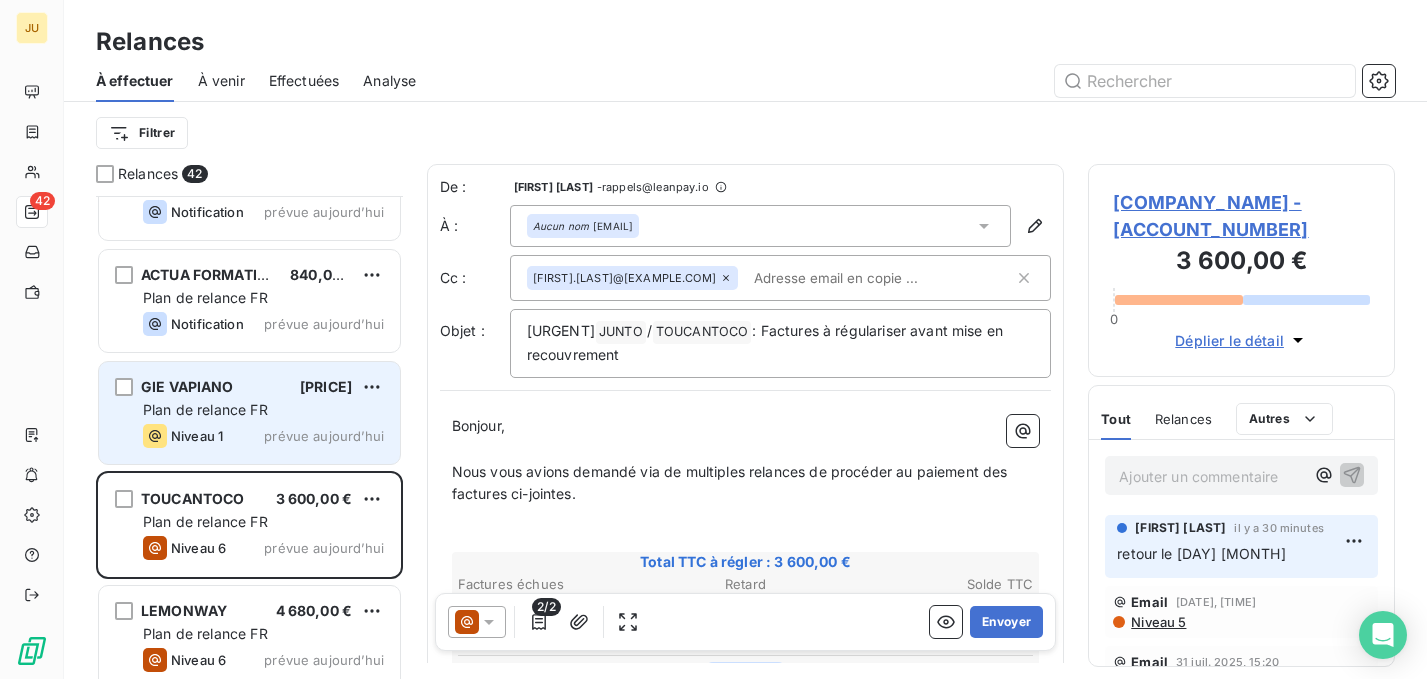 click on "Plan de relance FR" at bounding box center (263, 410) 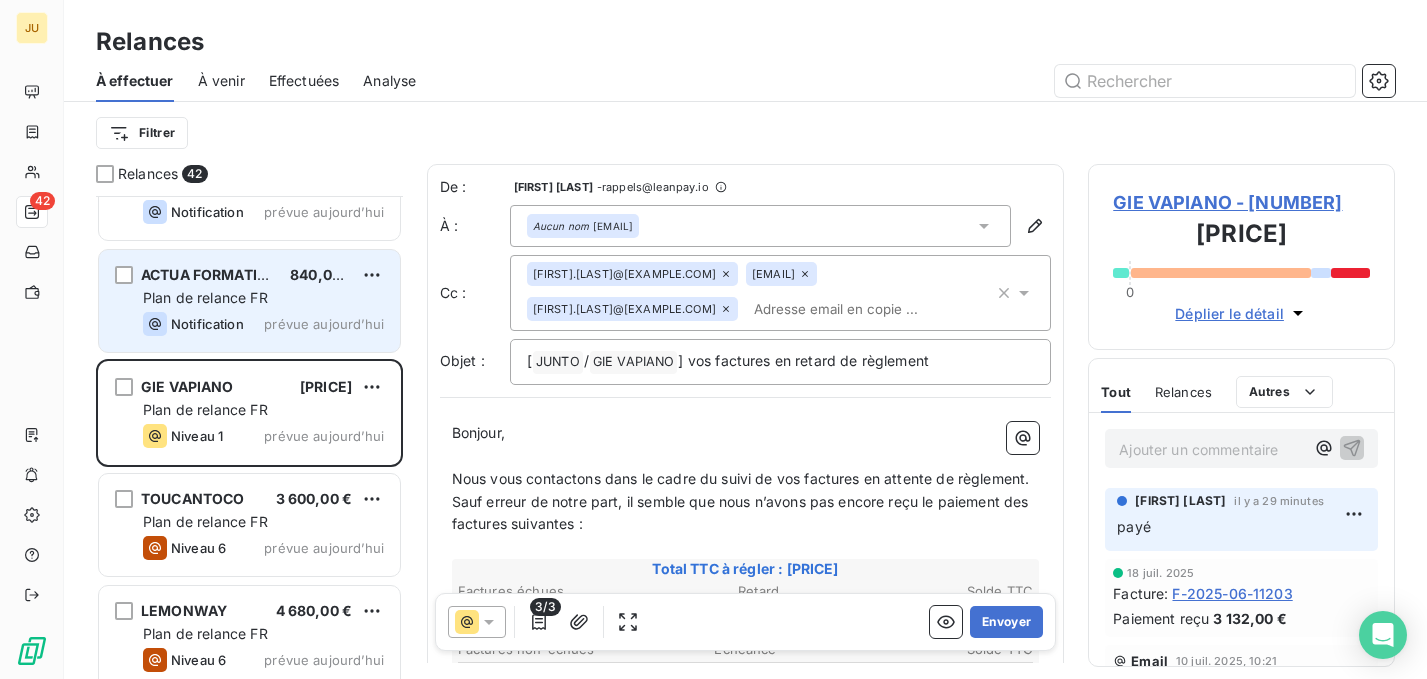 click on "Plan de relance FR" at bounding box center (263, 298) 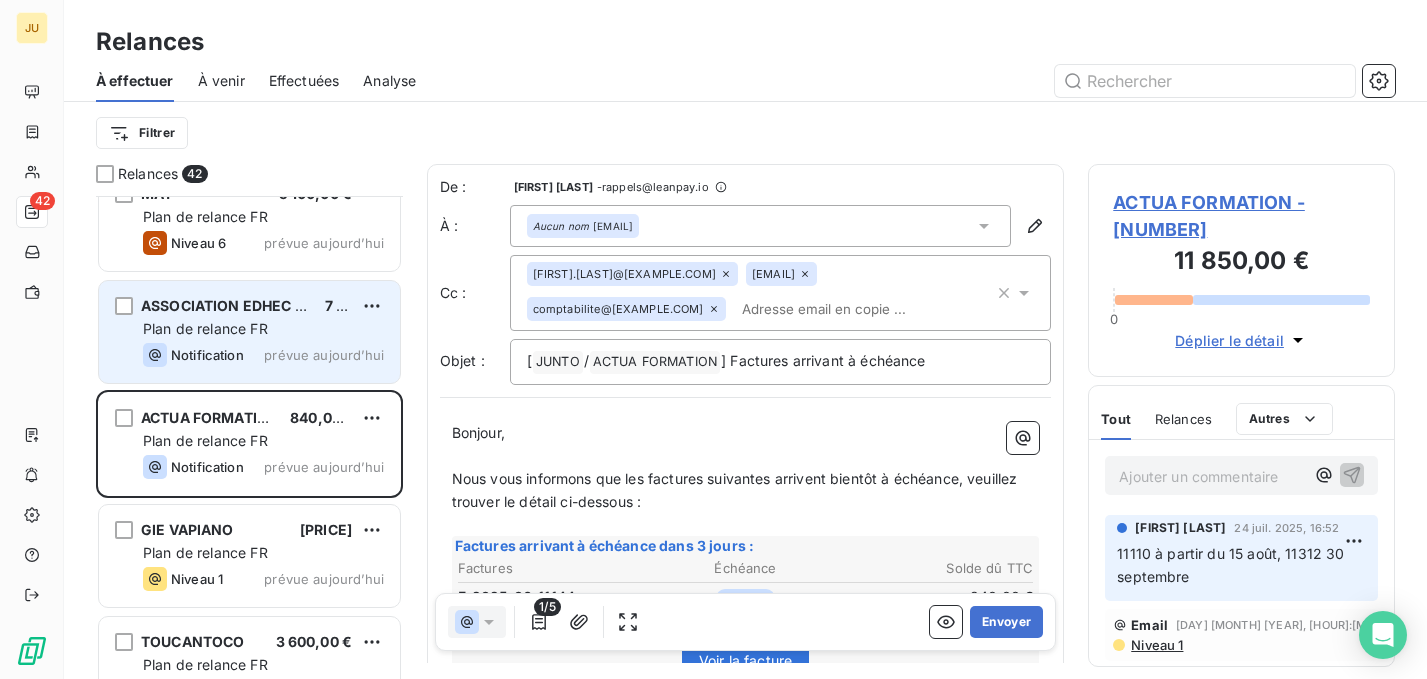 click on "Notification prévue aujourd’hui" at bounding box center [263, 355] 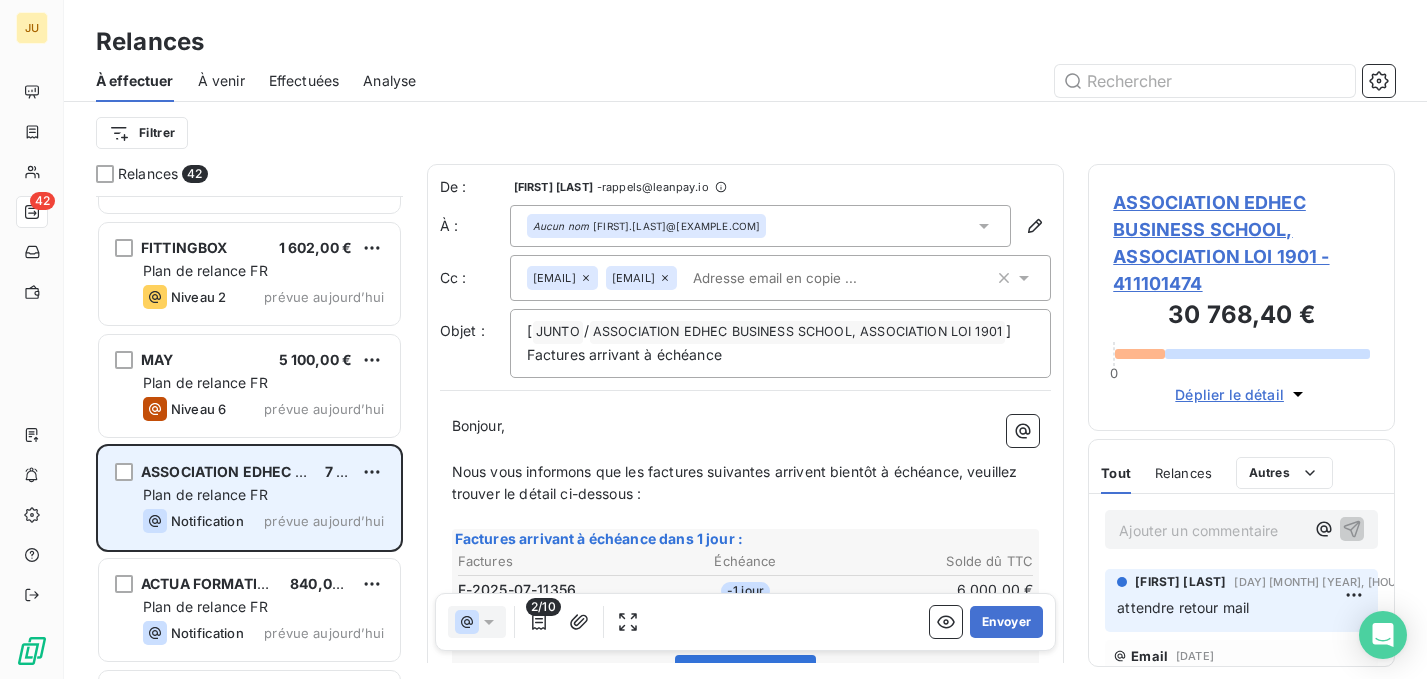 scroll, scrollTop: 3542, scrollLeft: 0, axis: vertical 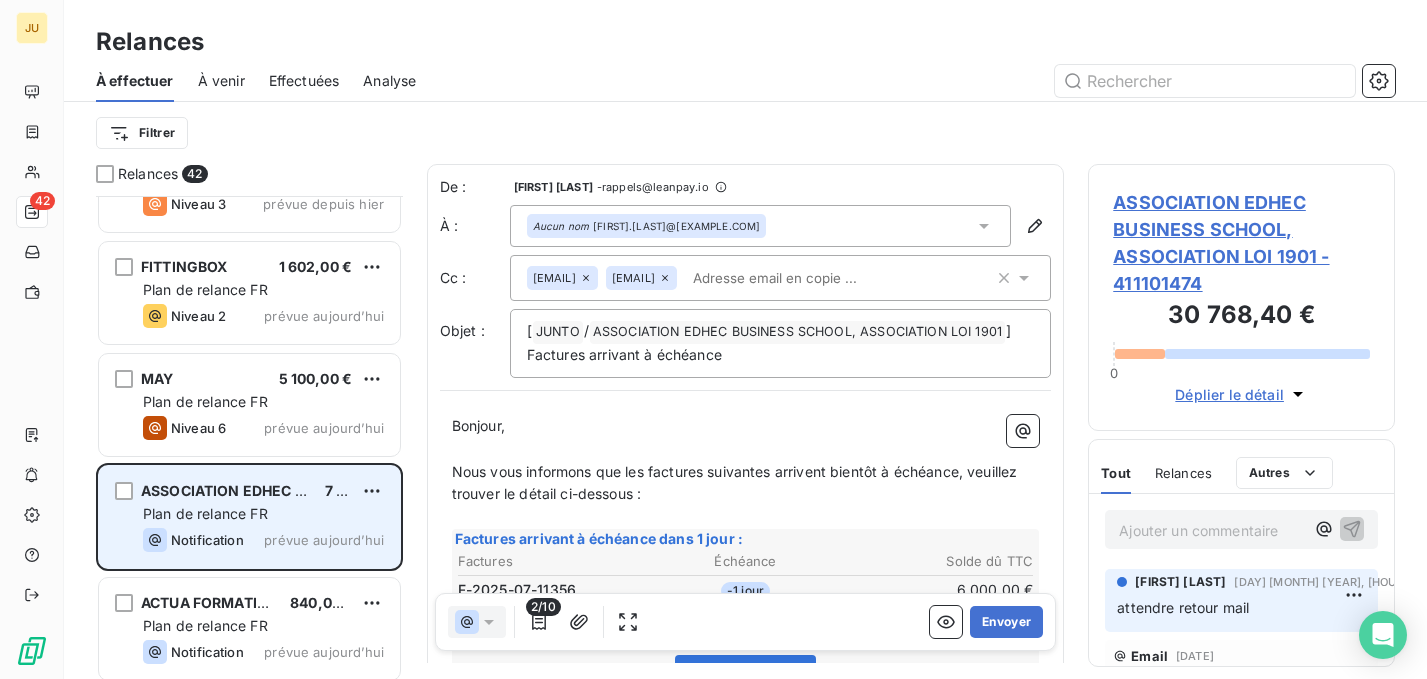 click on "MAY 5 100,00 € Plan de relance FR Niveau 6 prévue aujourd’hui" at bounding box center (249, 405) 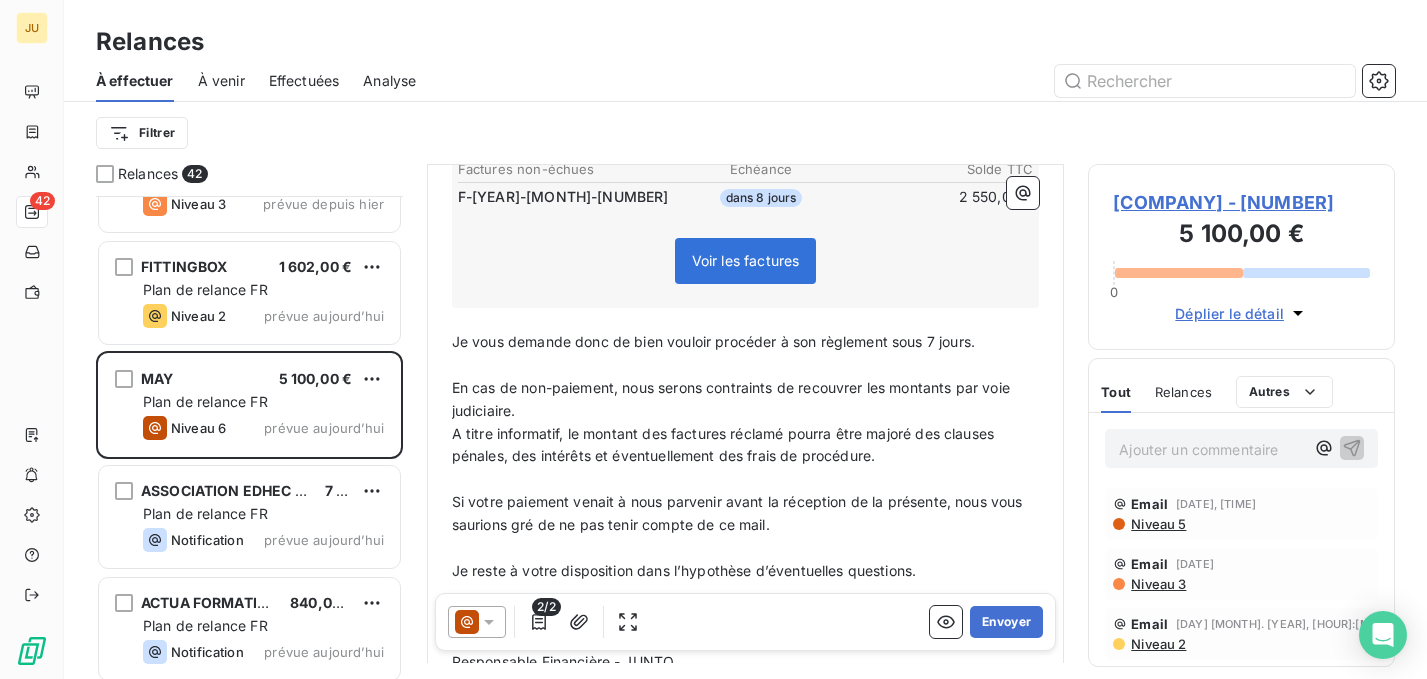 scroll, scrollTop: 622, scrollLeft: 0, axis: vertical 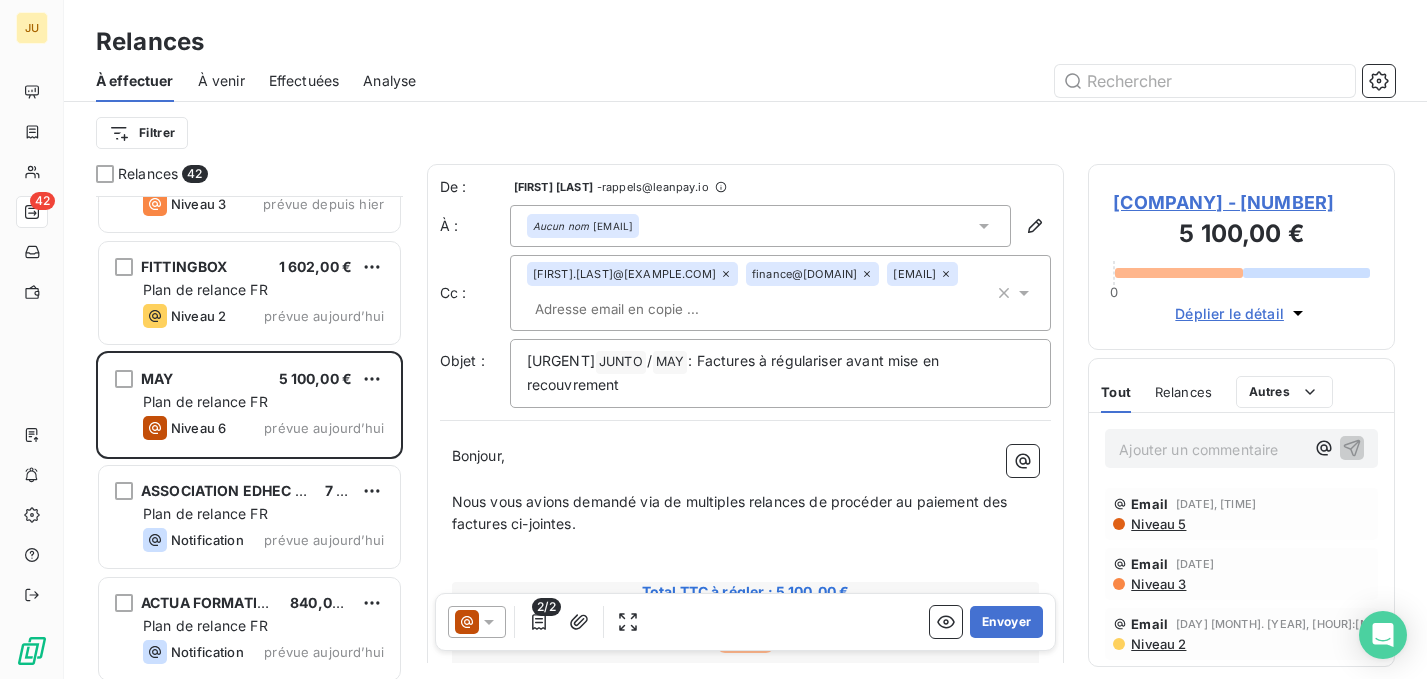 click on "[EMAIL] [EMAIL] [EMAIL]" at bounding box center (761, 293) 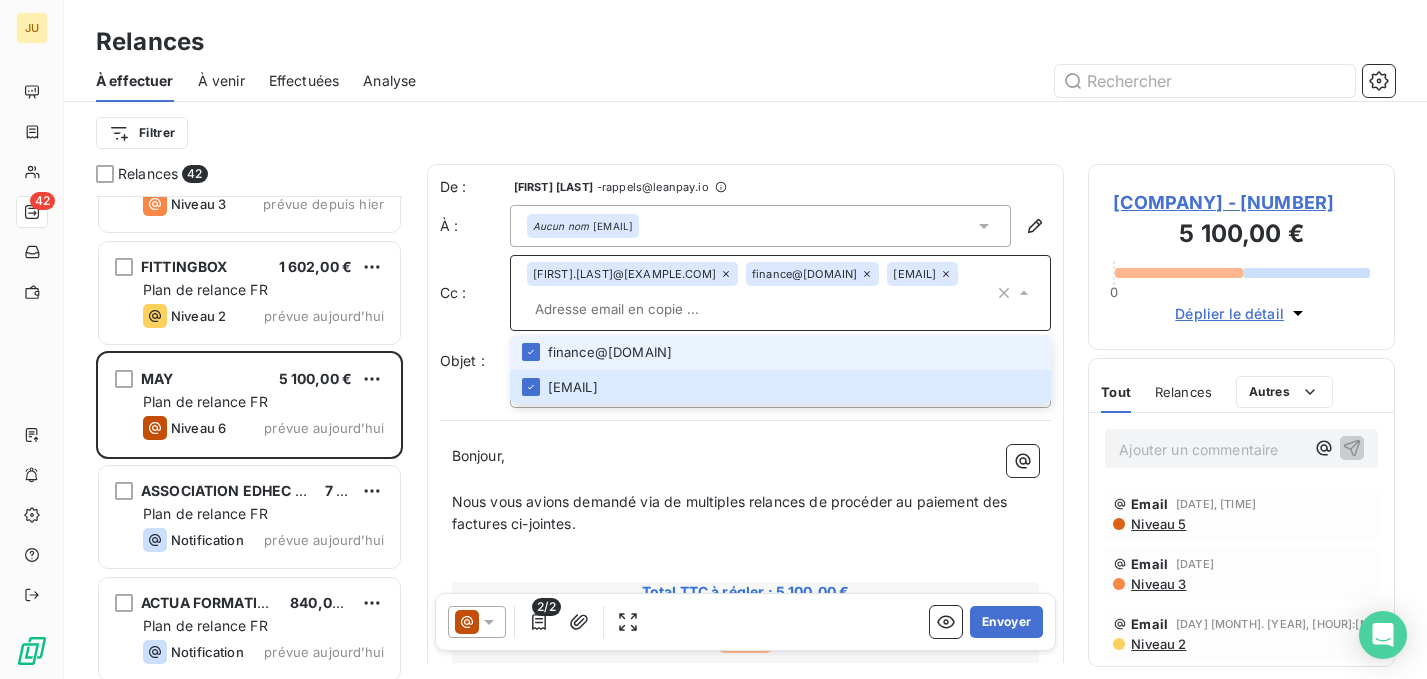 paste on "[EMAIL]" 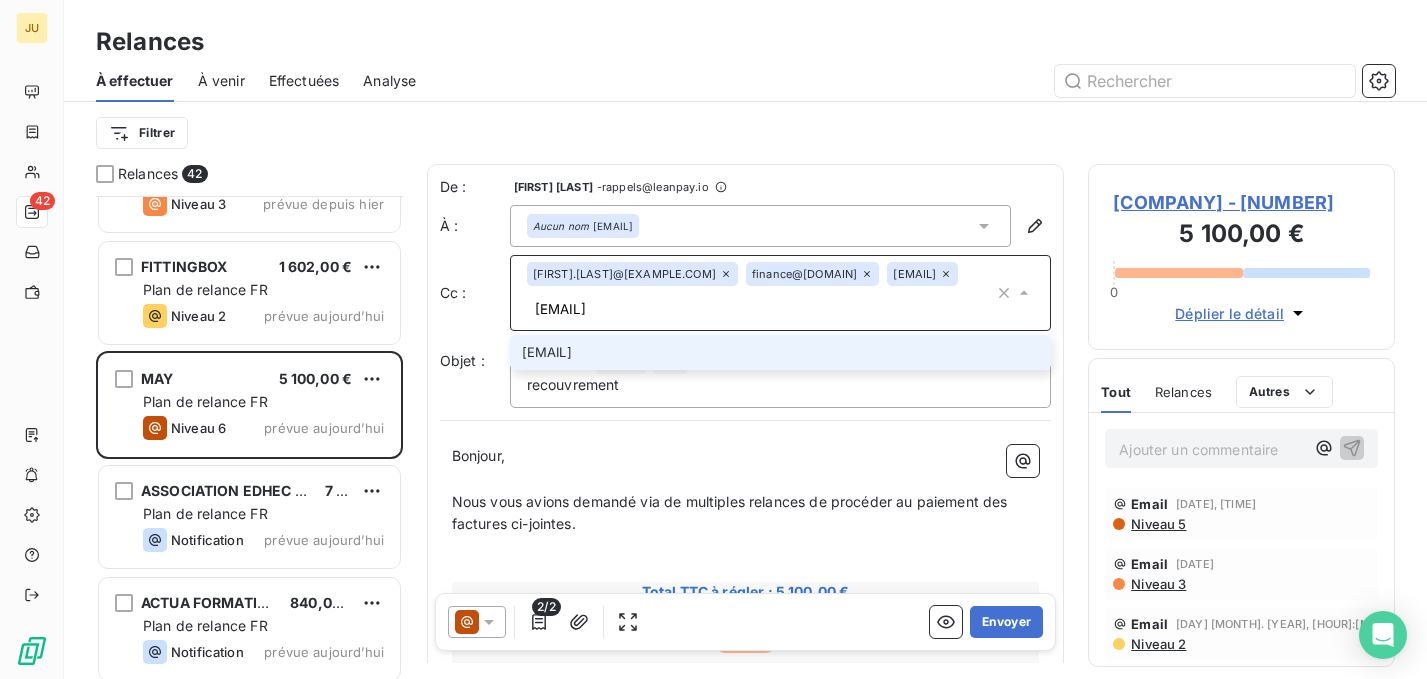 type on "[EMAIL]" 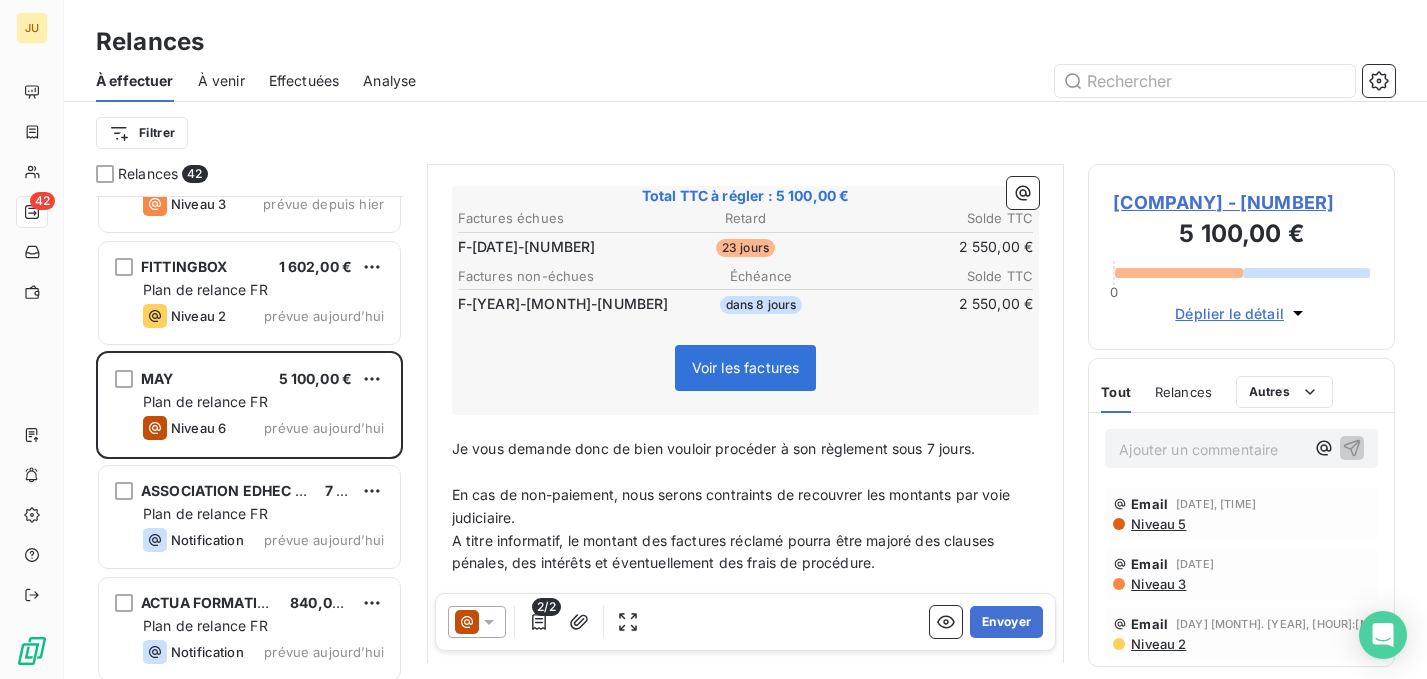 scroll, scrollTop: 393, scrollLeft: 0, axis: vertical 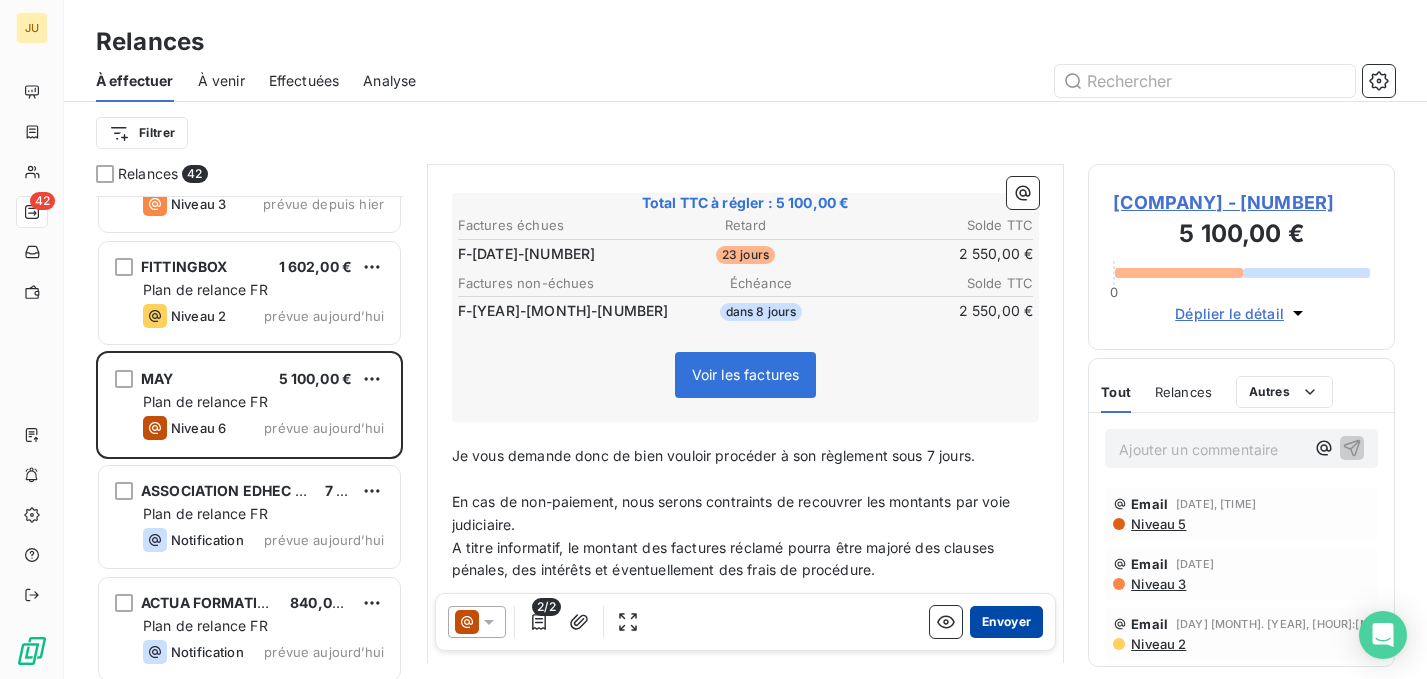 click on "Envoyer" at bounding box center (1006, 622) 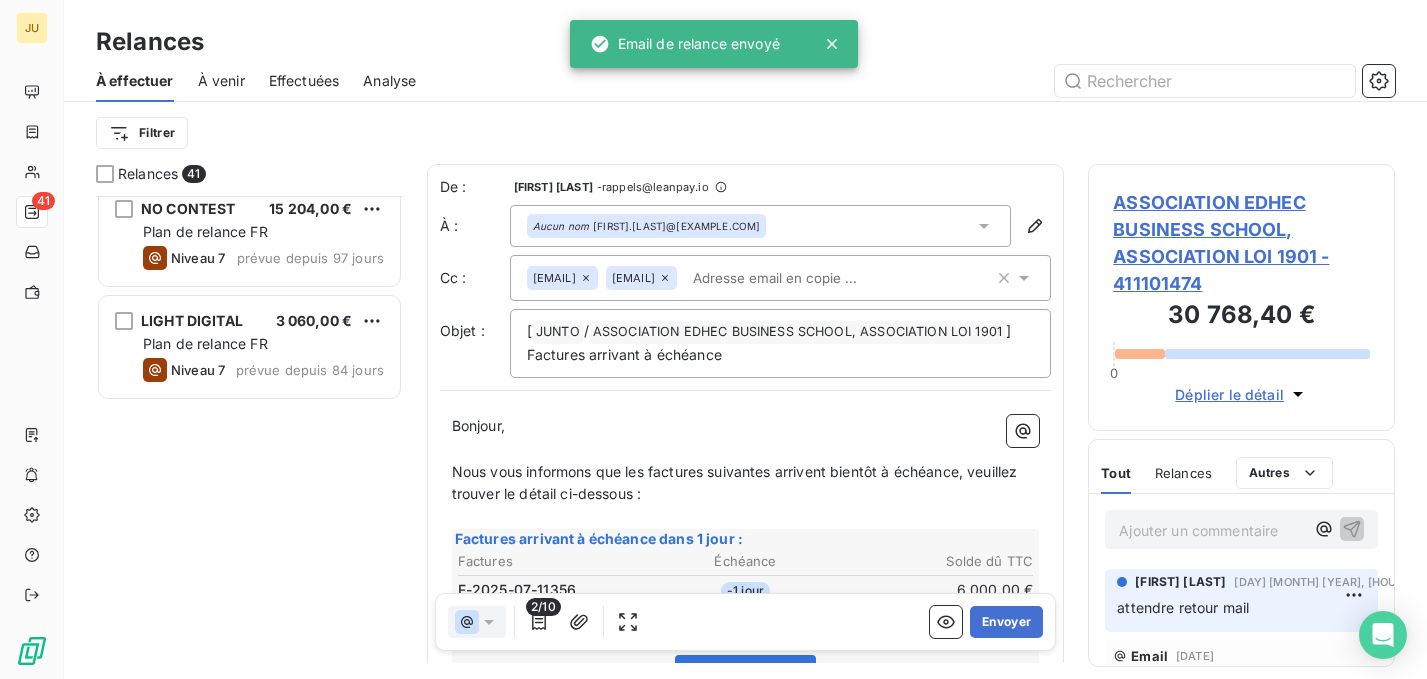scroll, scrollTop: 0, scrollLeft: 0, axis: both 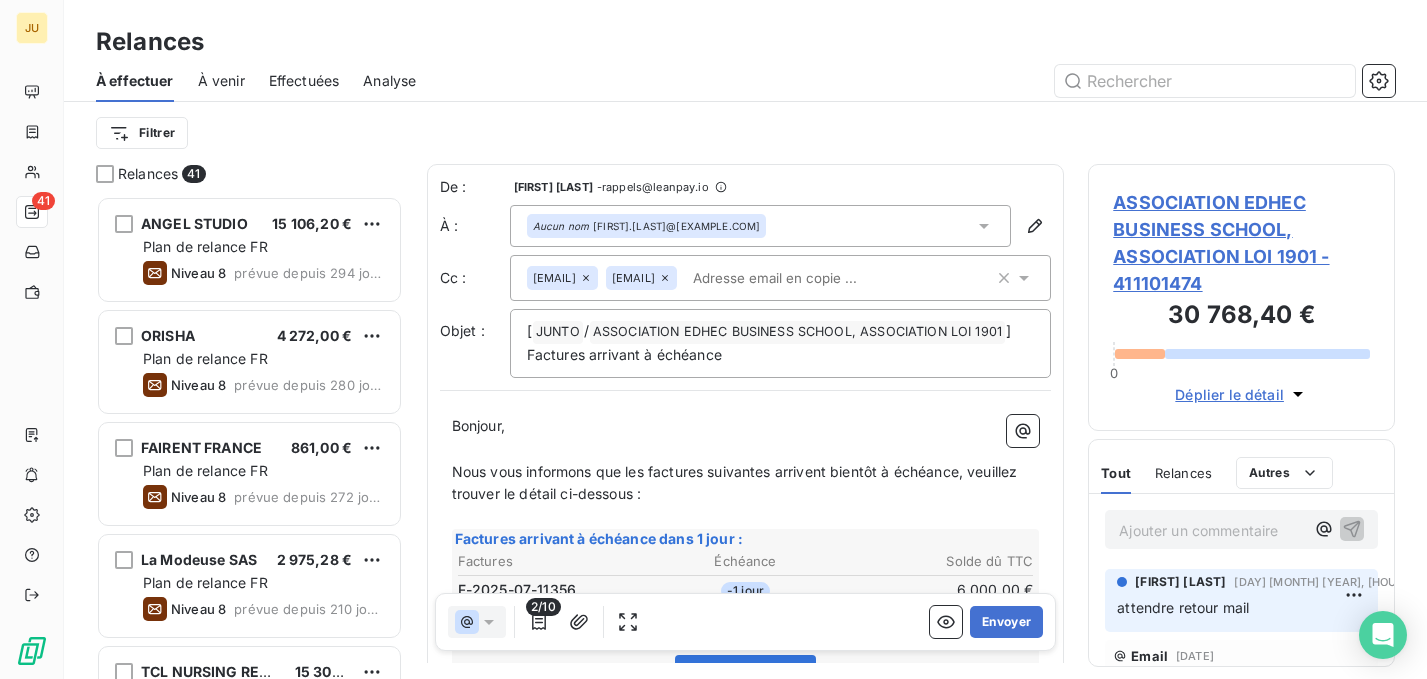 click on "Effectuées" at bounding box center [304, 81] 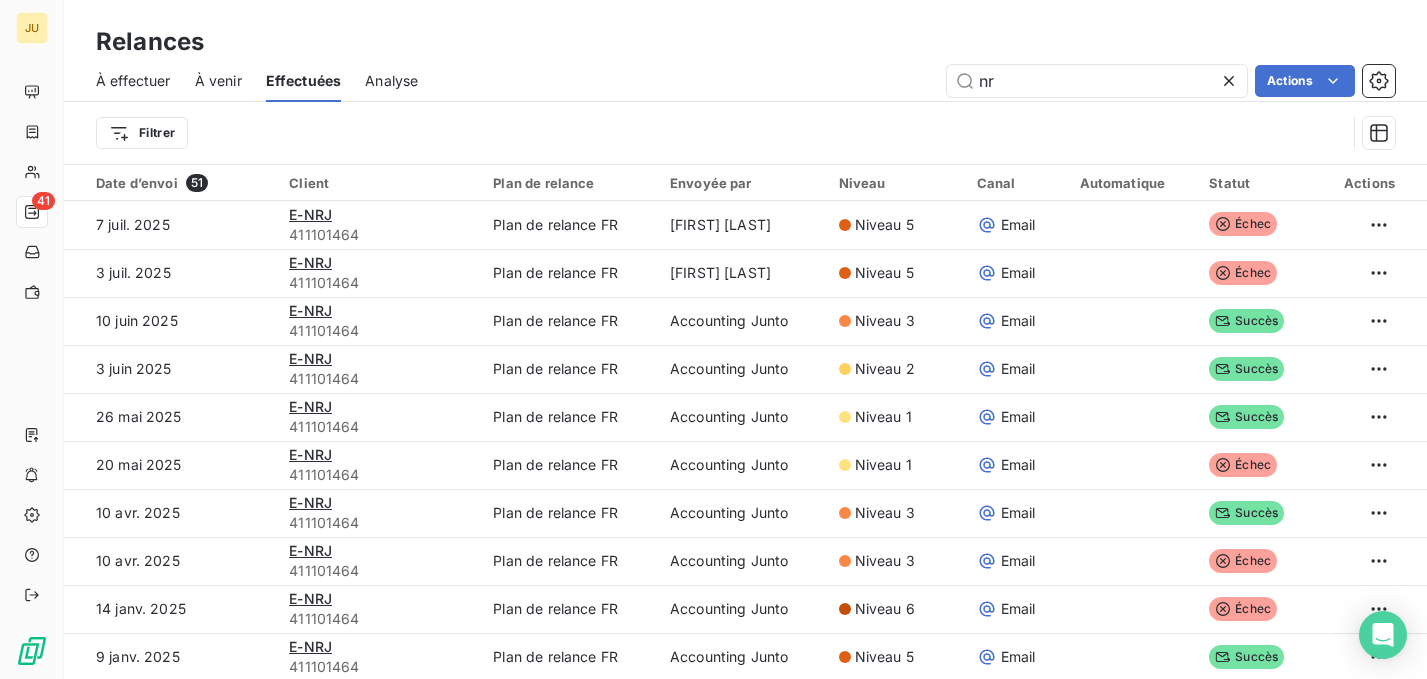 type on "n" 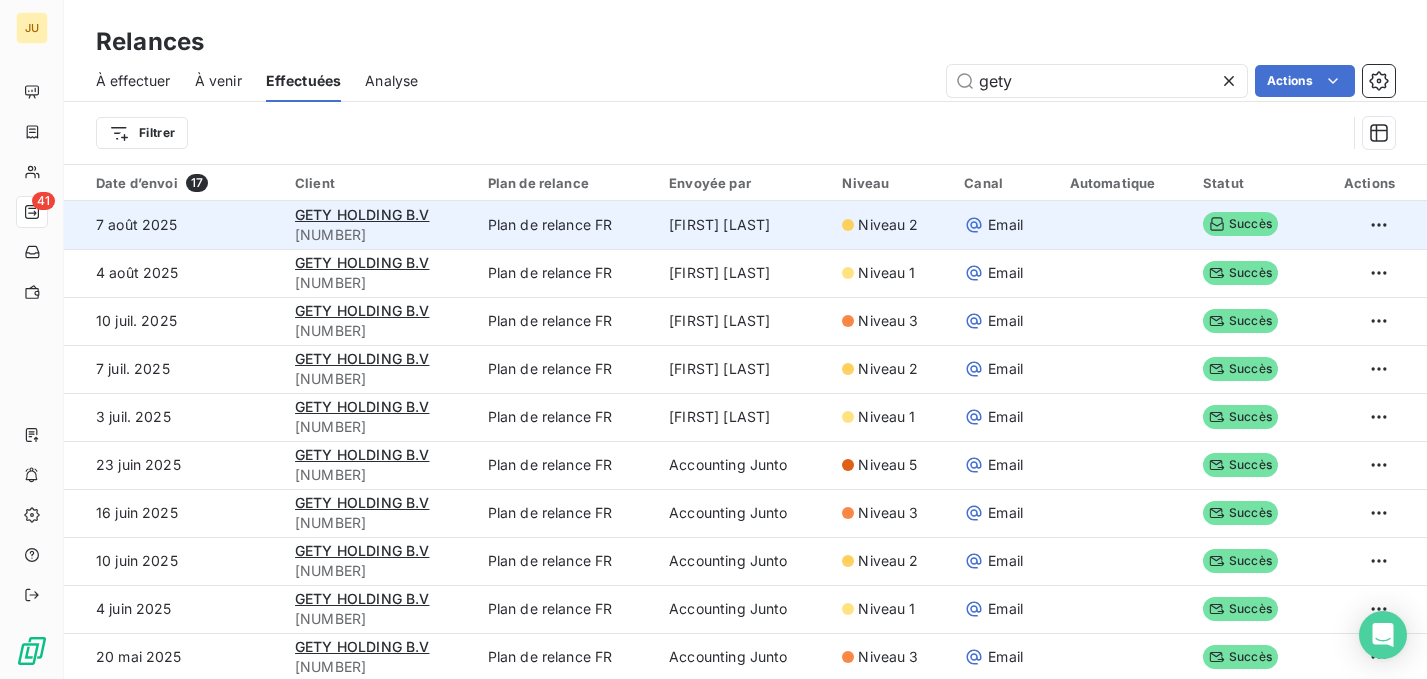 type on "gety" 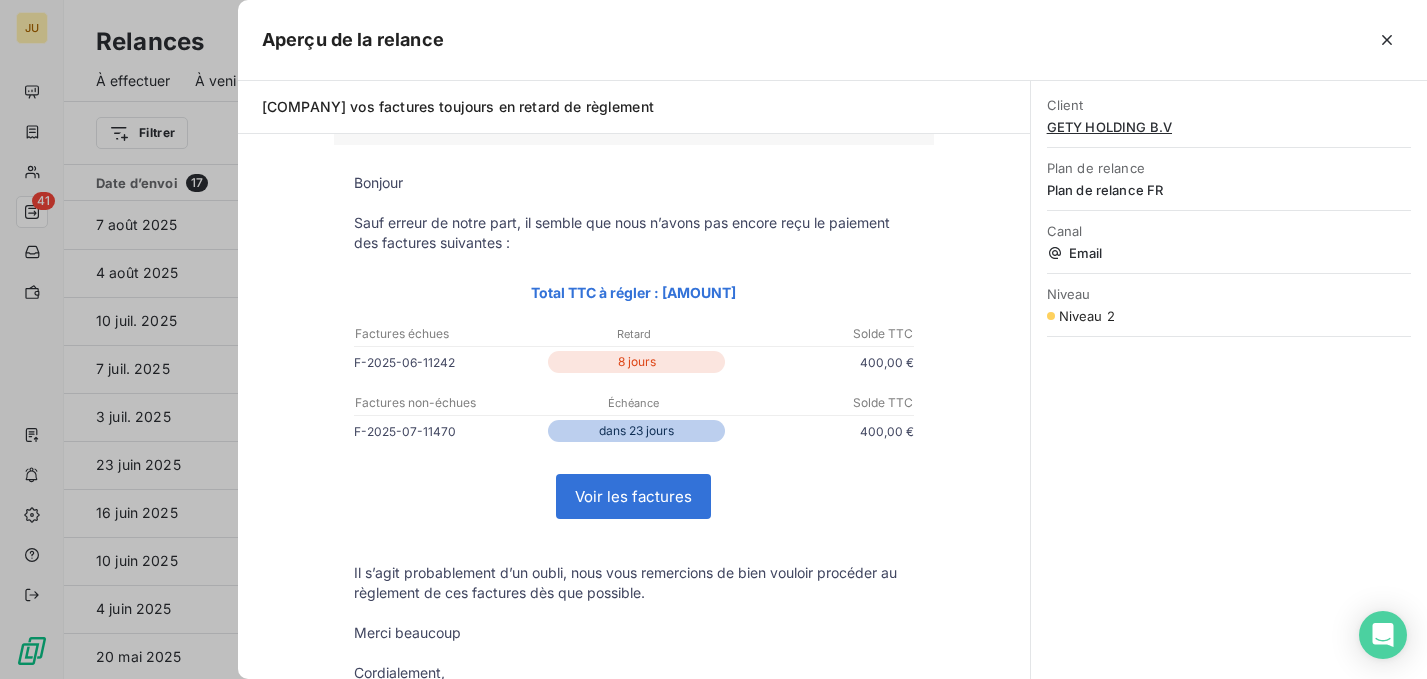 scroll, scrollTop: 89, scrollLeft: 0, axis: vertical 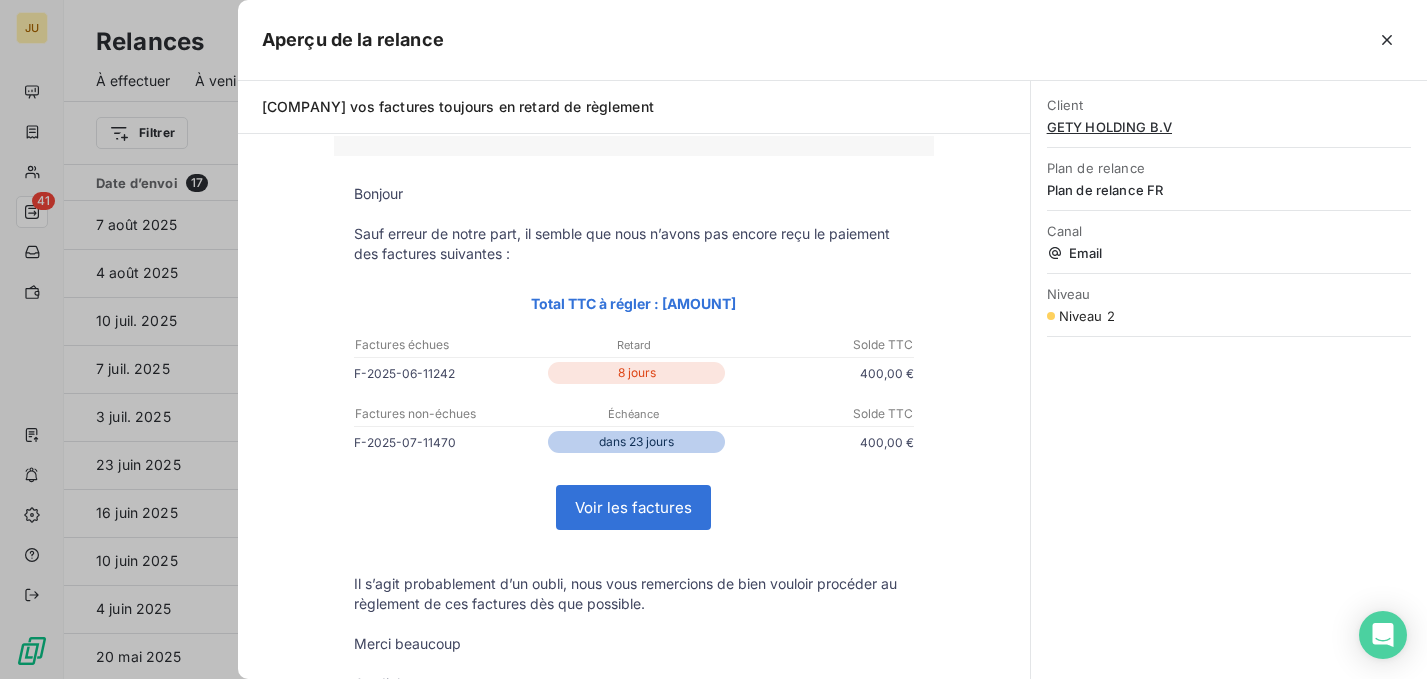 click on "F-2025-06-11242" at bounding box center [449, 373] 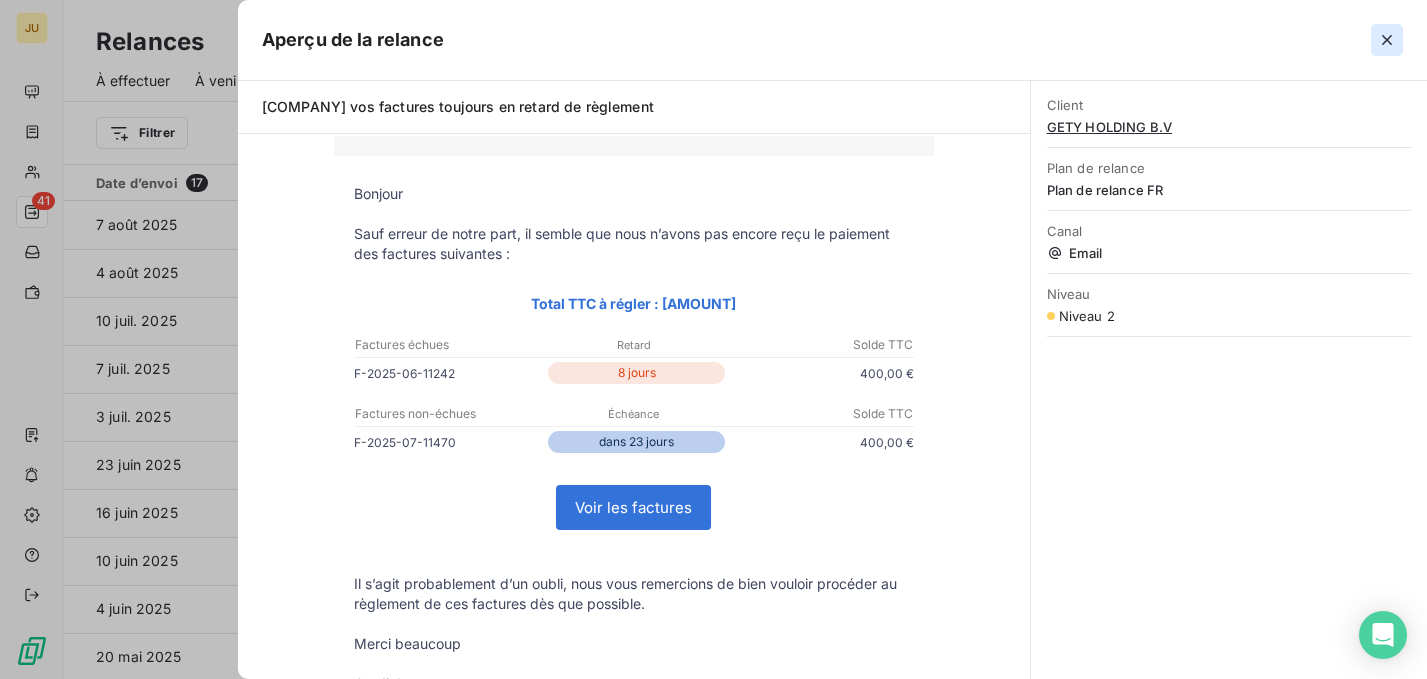 click 